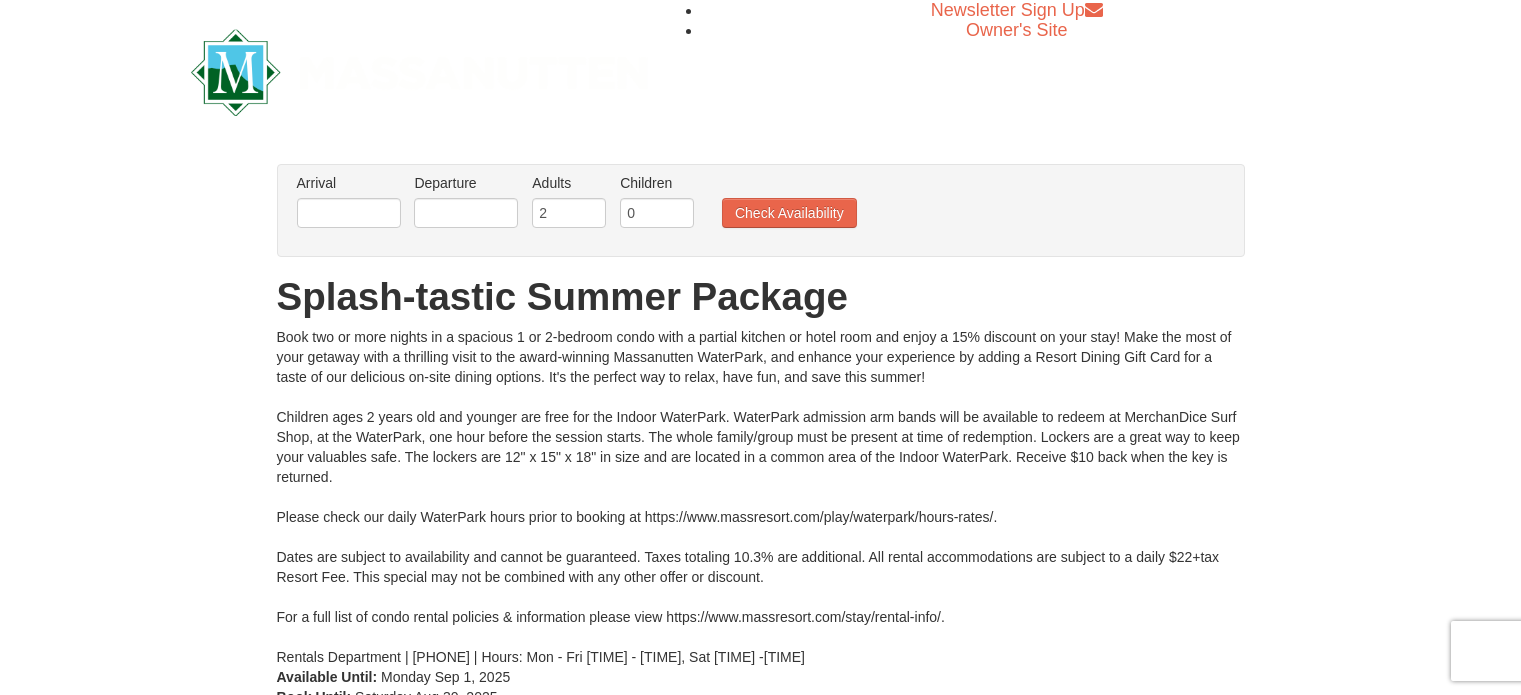 scroll, scrollTop: 0, scrollLeft: 0, axis: both 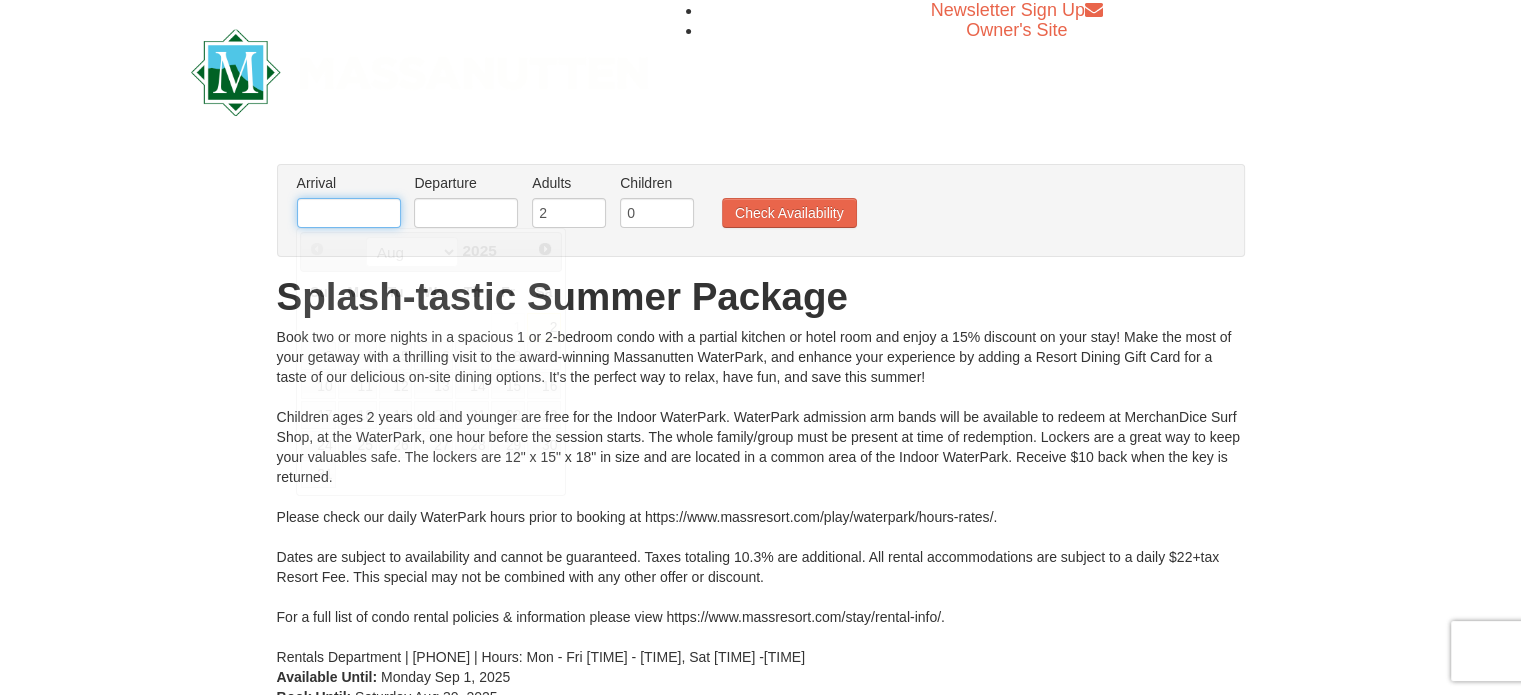 click at bounding box center [349, 213] 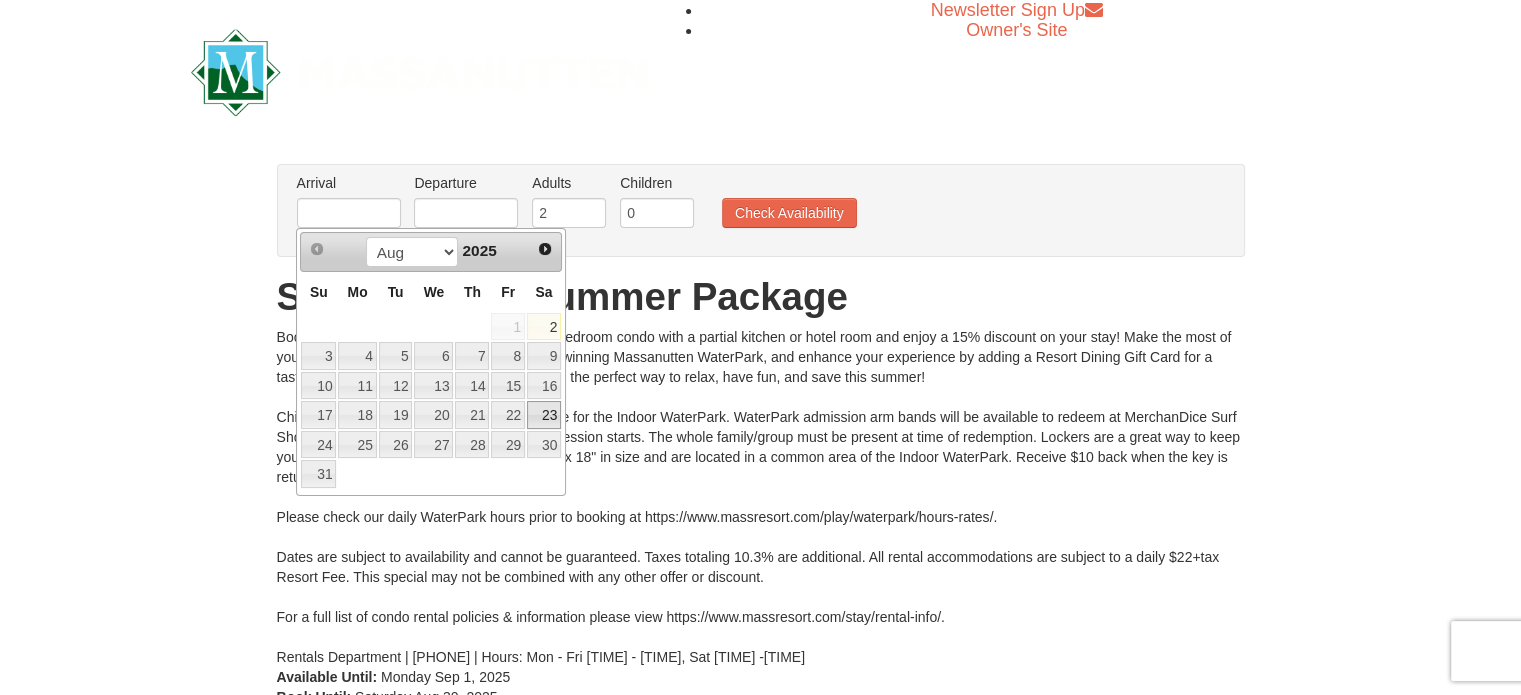 click on "23" at bounding box center (544, 415) 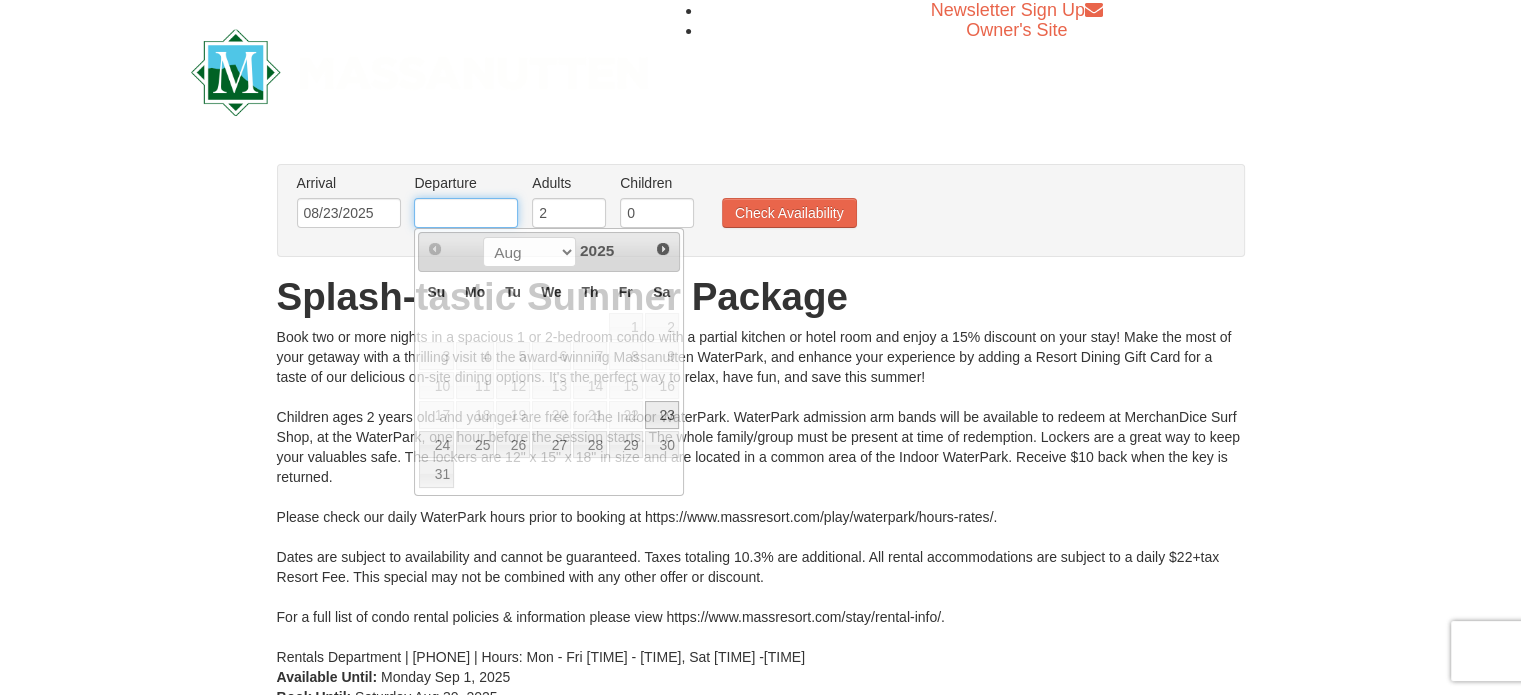 click at bounding box center [466, 213] 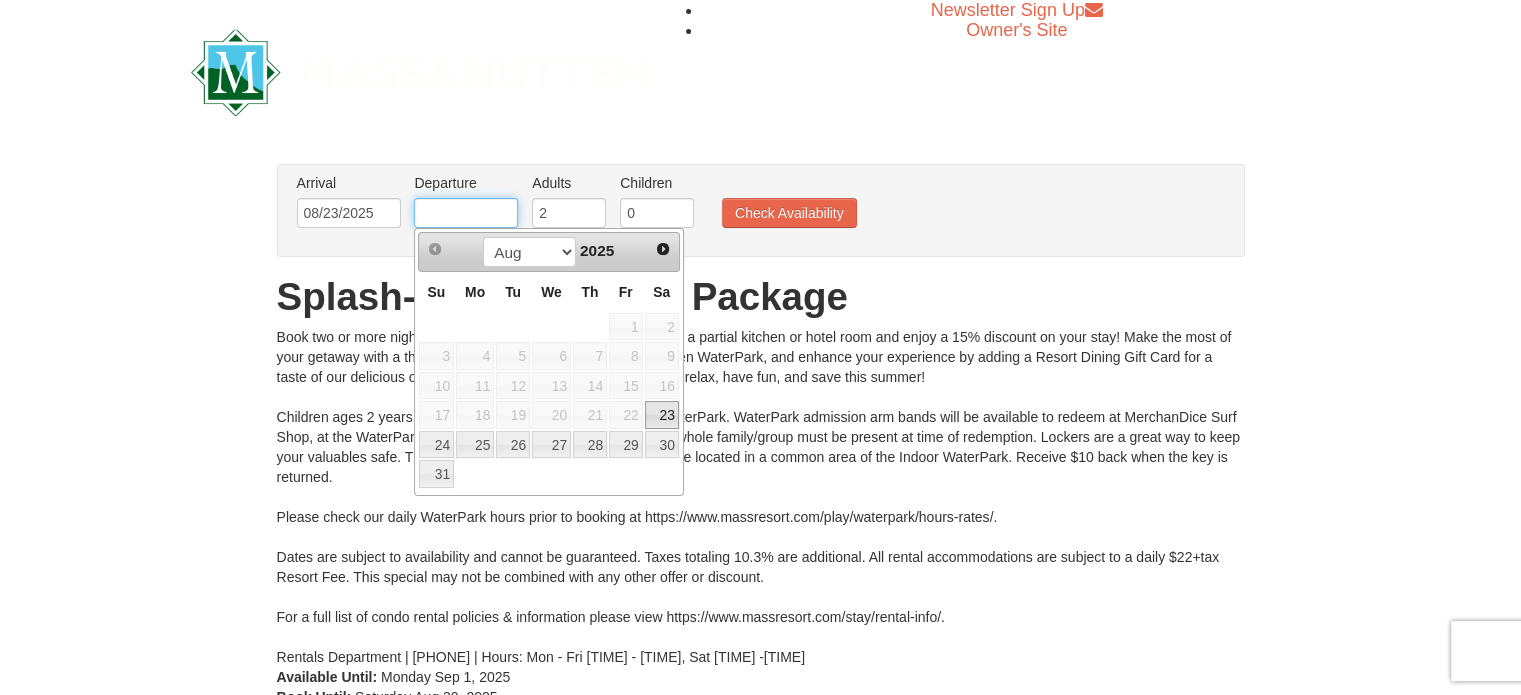 type on "[DATE]" 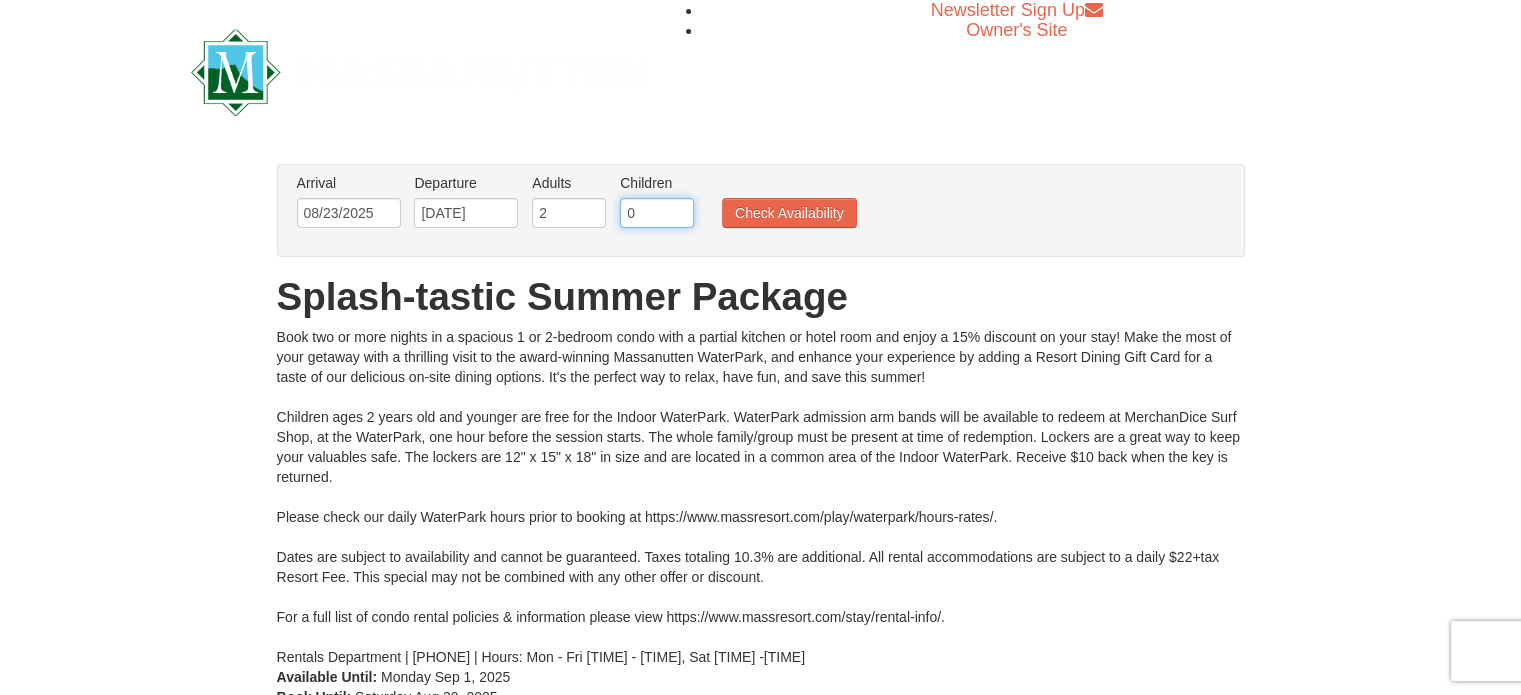 click on "0" at bounding box center (657, 213) 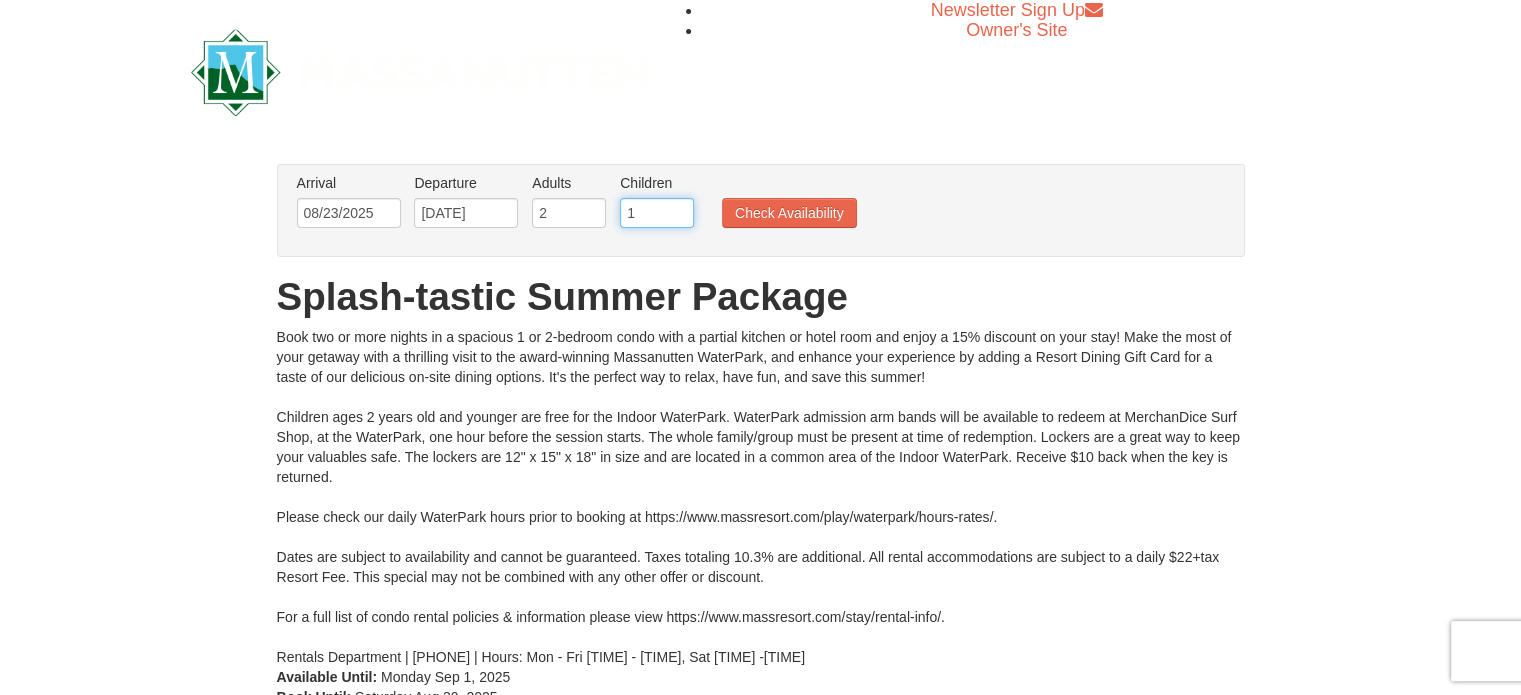 click on "1" at bounding box center [657, 213] 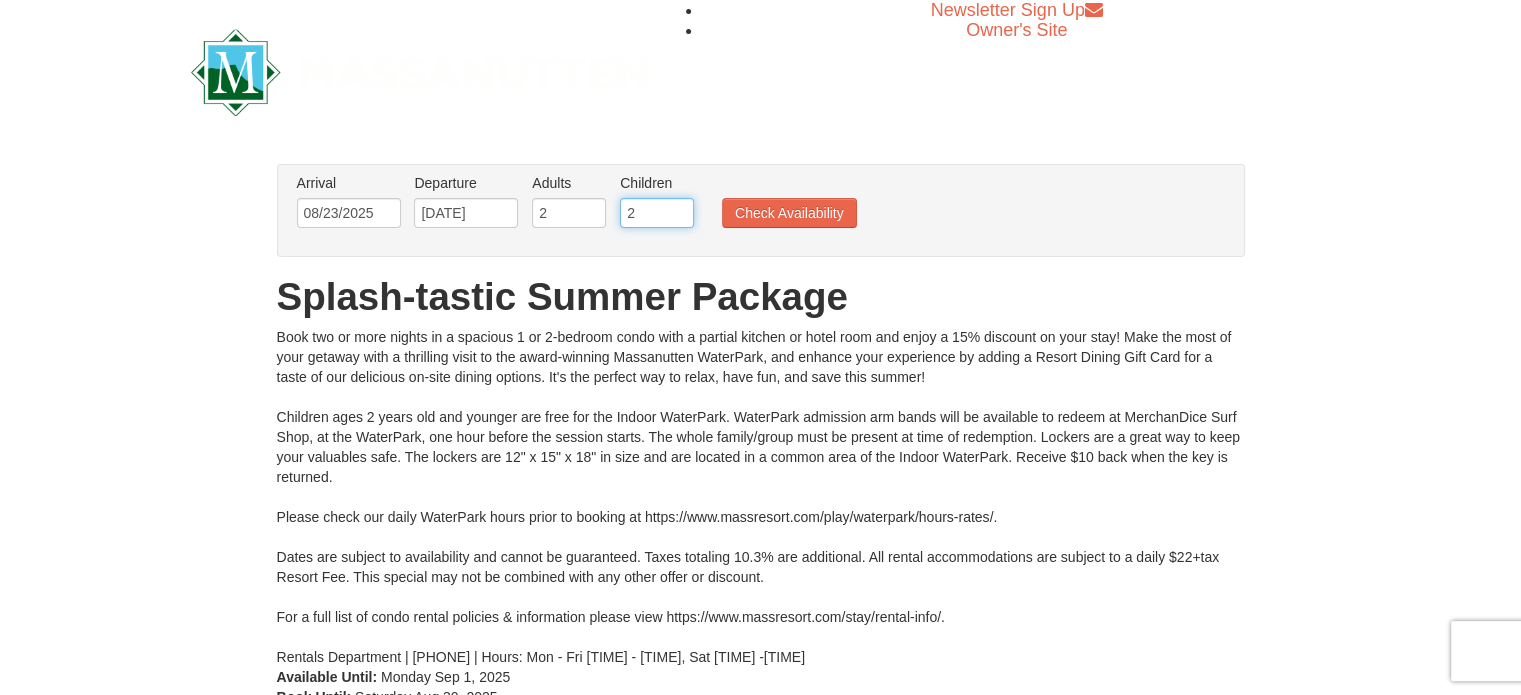 type on "2" 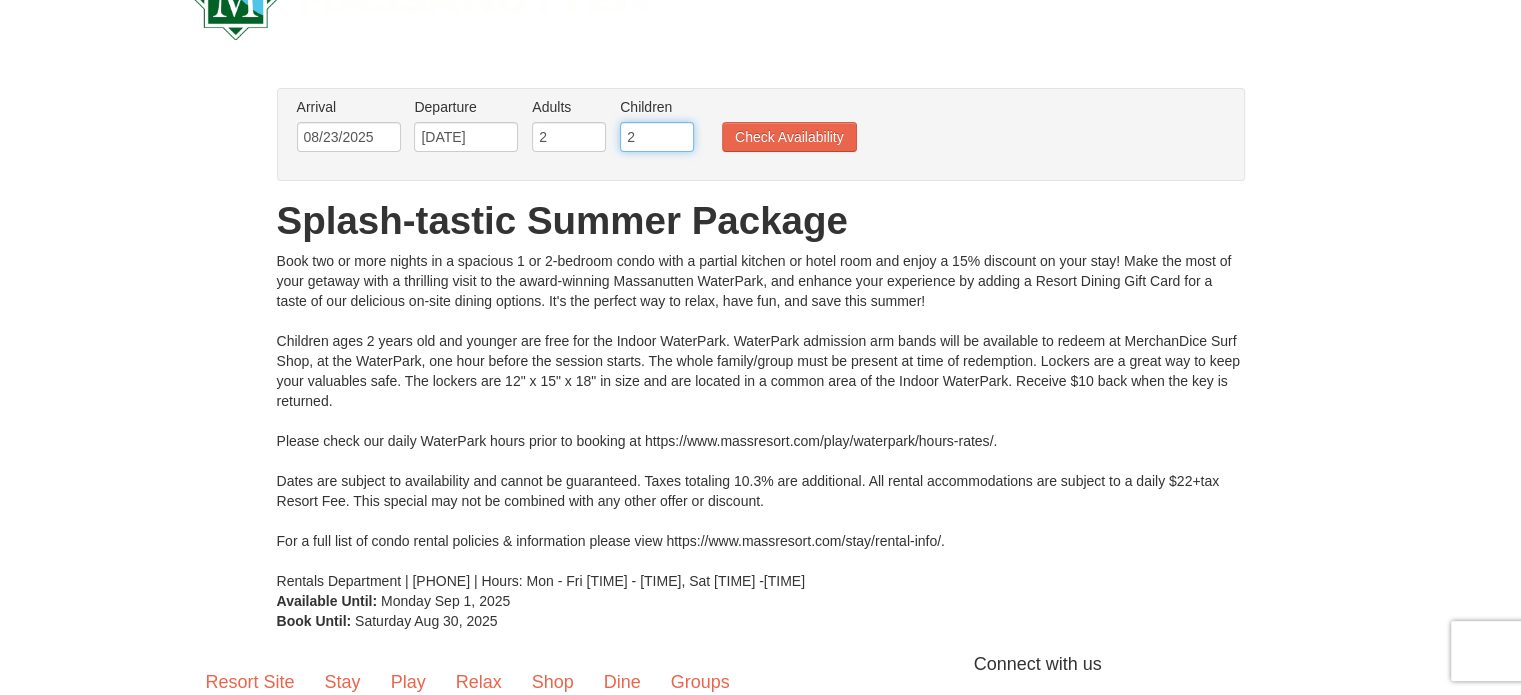 scroll, scrollTop: 0, scrollLeft: 0, axis: both 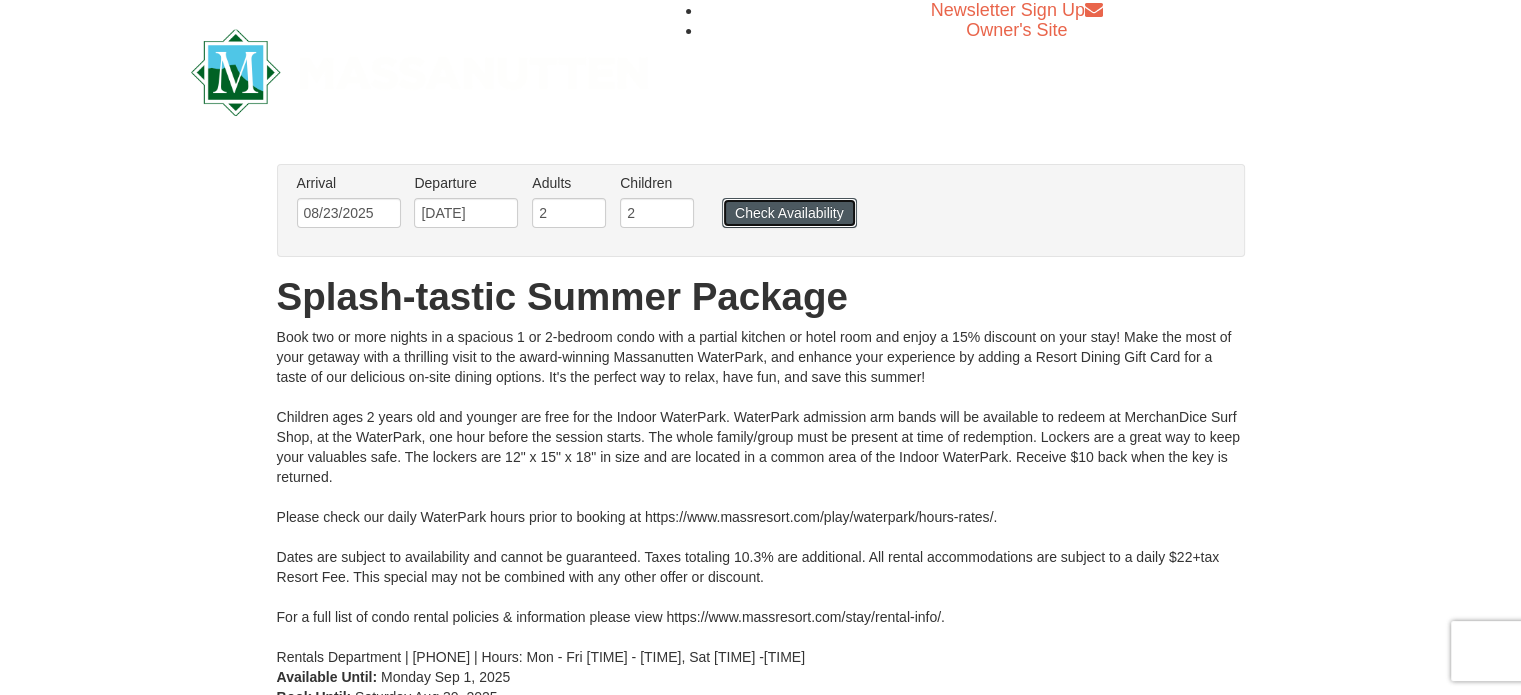 click on "Check Availability" at bounding box center (789, 213) 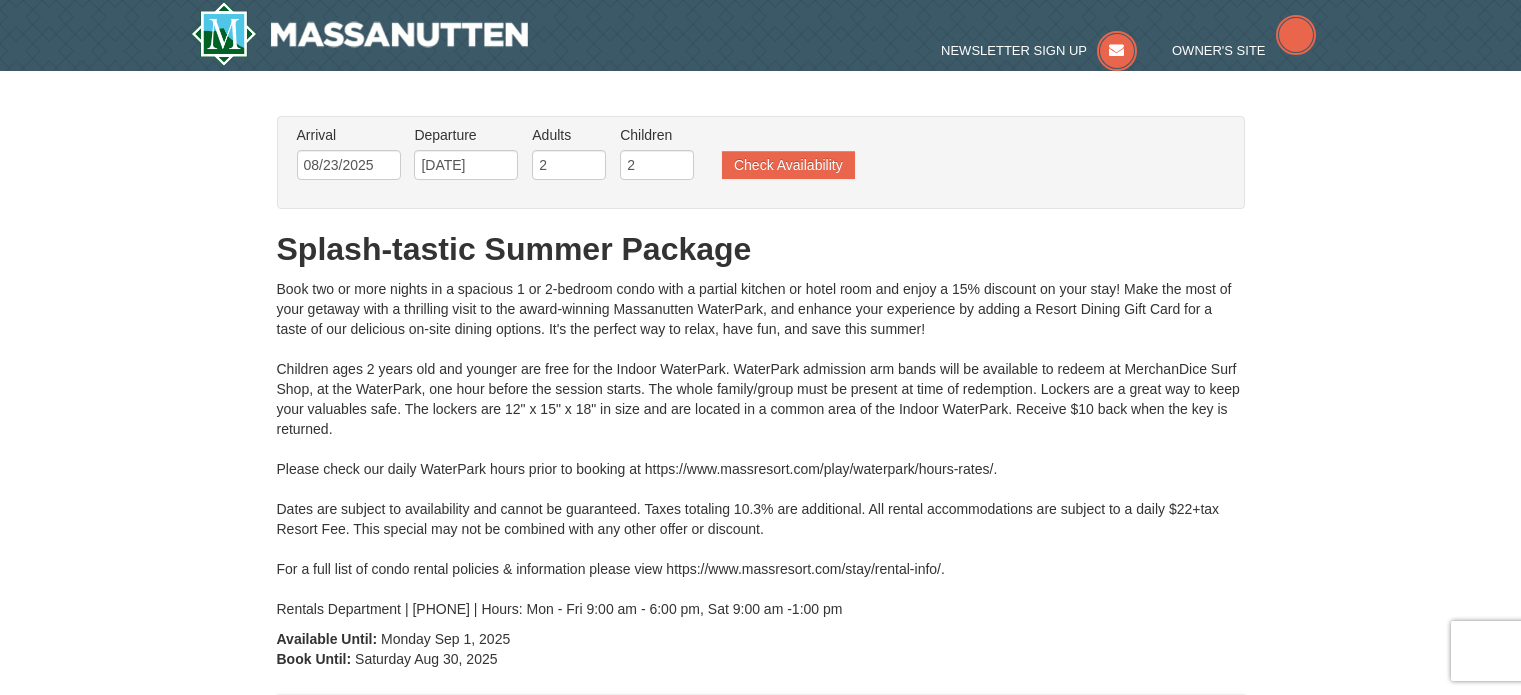 scroll, scrollTop: 0, scrollLeft: 0, axis: both 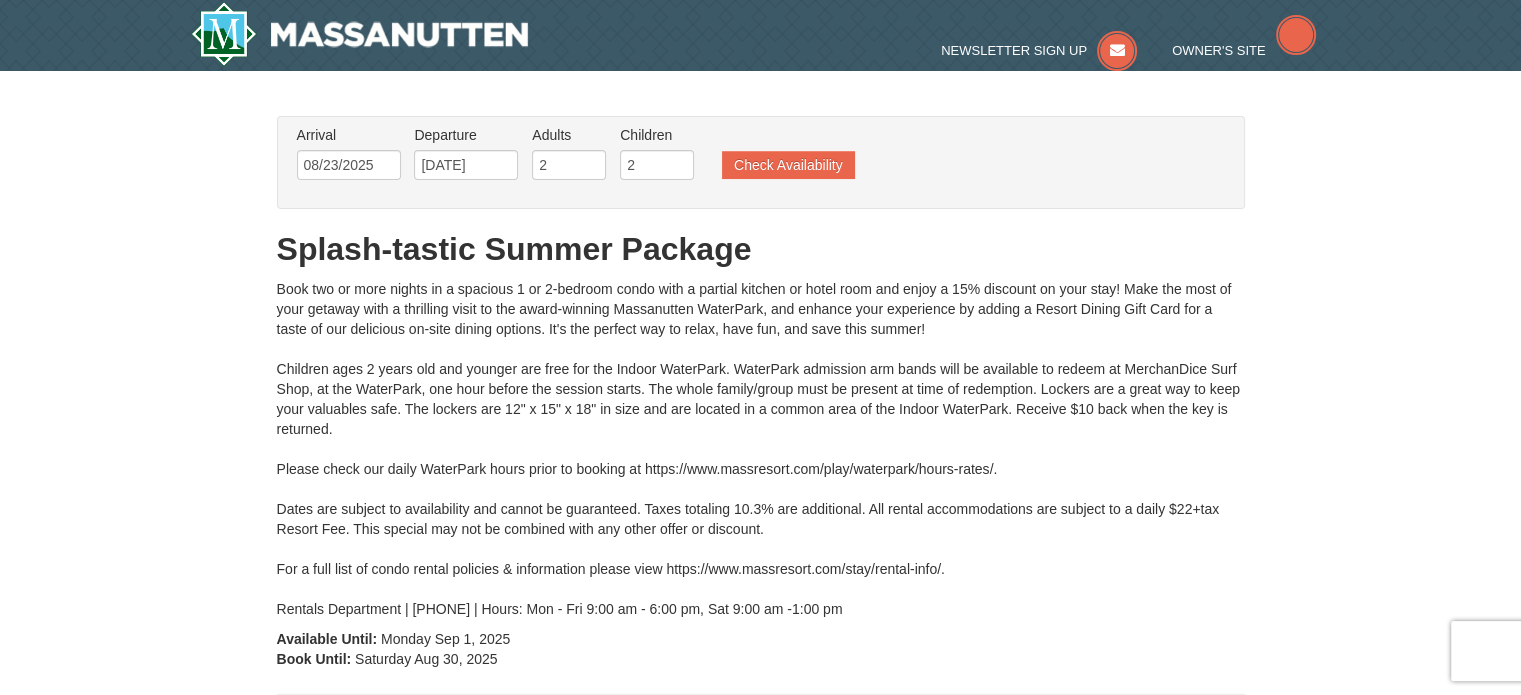 type on "08/23/2025" 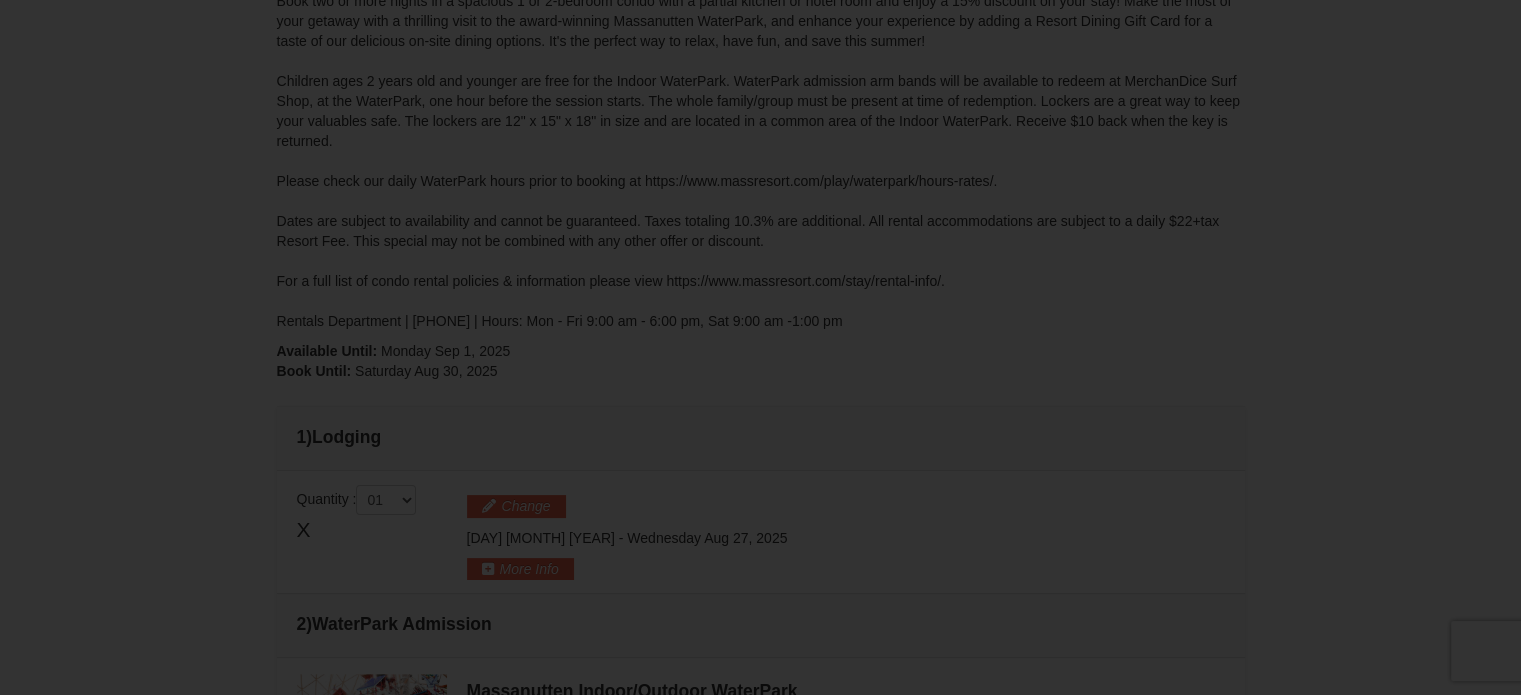 scroll, scrollTop: 0, scrollLeft: 0, axis: both 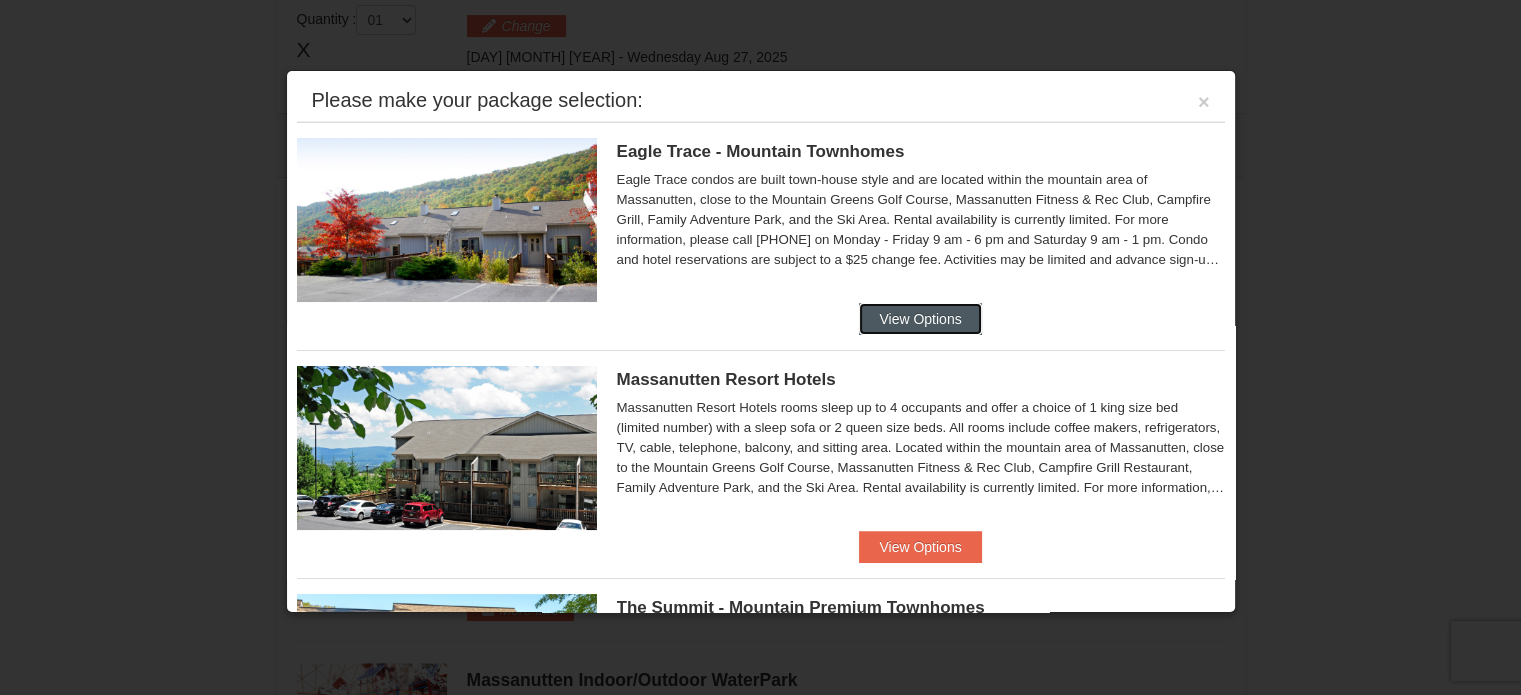 click on "View Options" at bounding box center (920, 319) 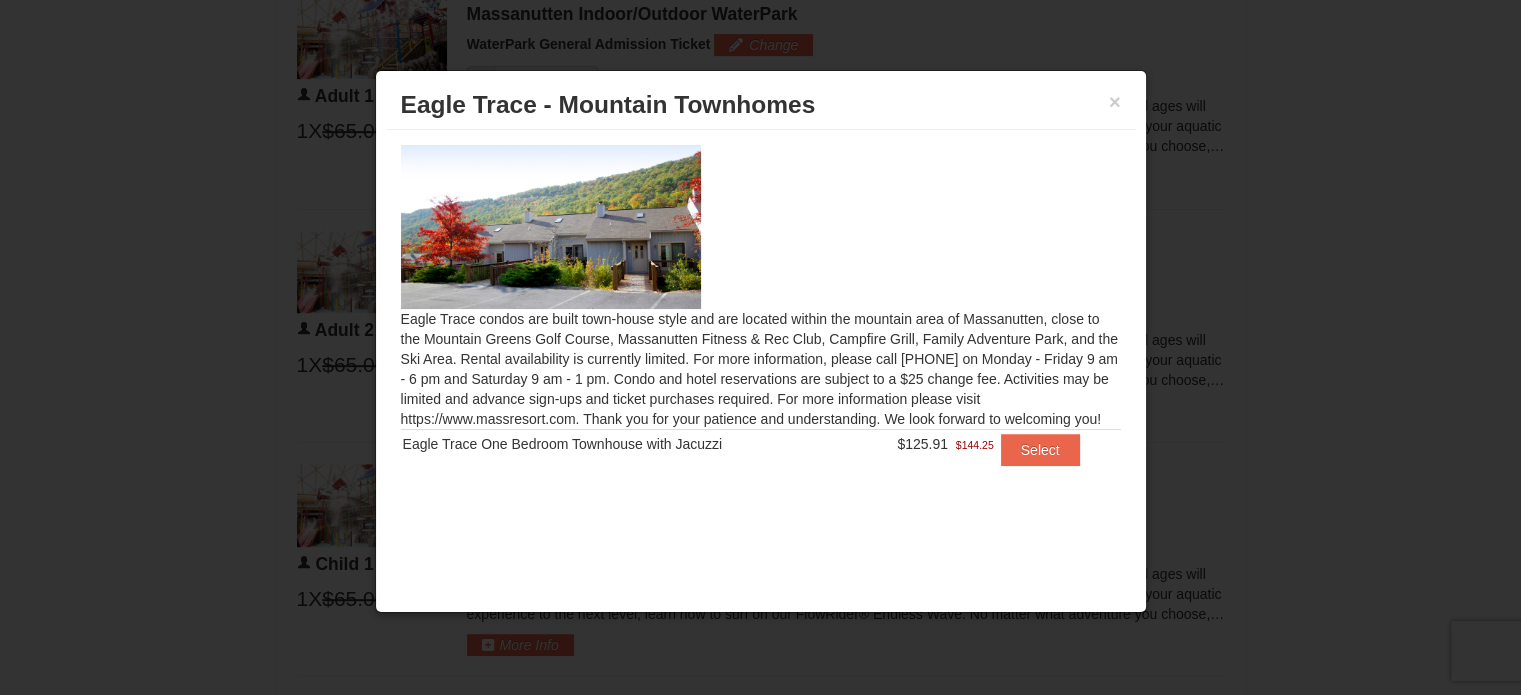 scroll, scrollTop: 971, scrollLeft: 0, axis: vertical 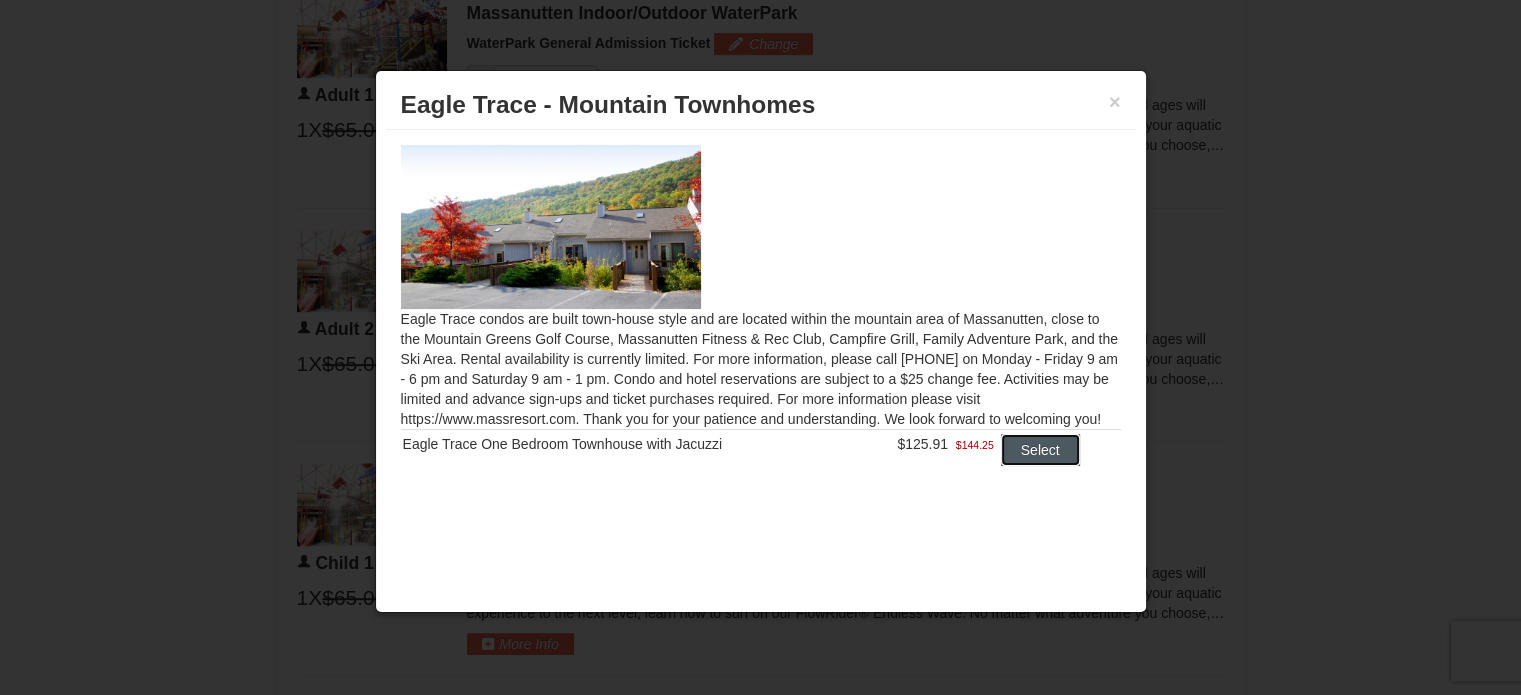 click on "Select" at bounding box center (1040, 450) 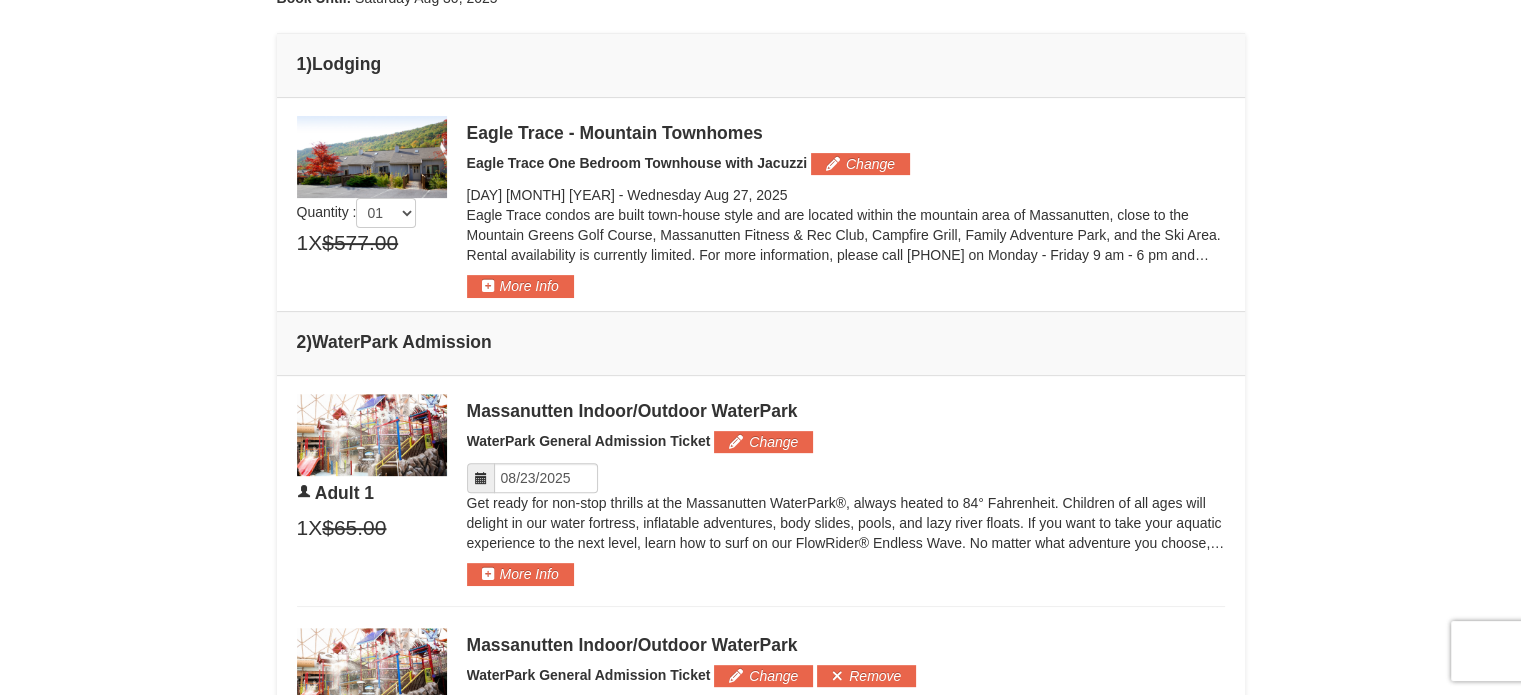scroll, scrollTop: 657, scrollLeft: 0, axis: vertical 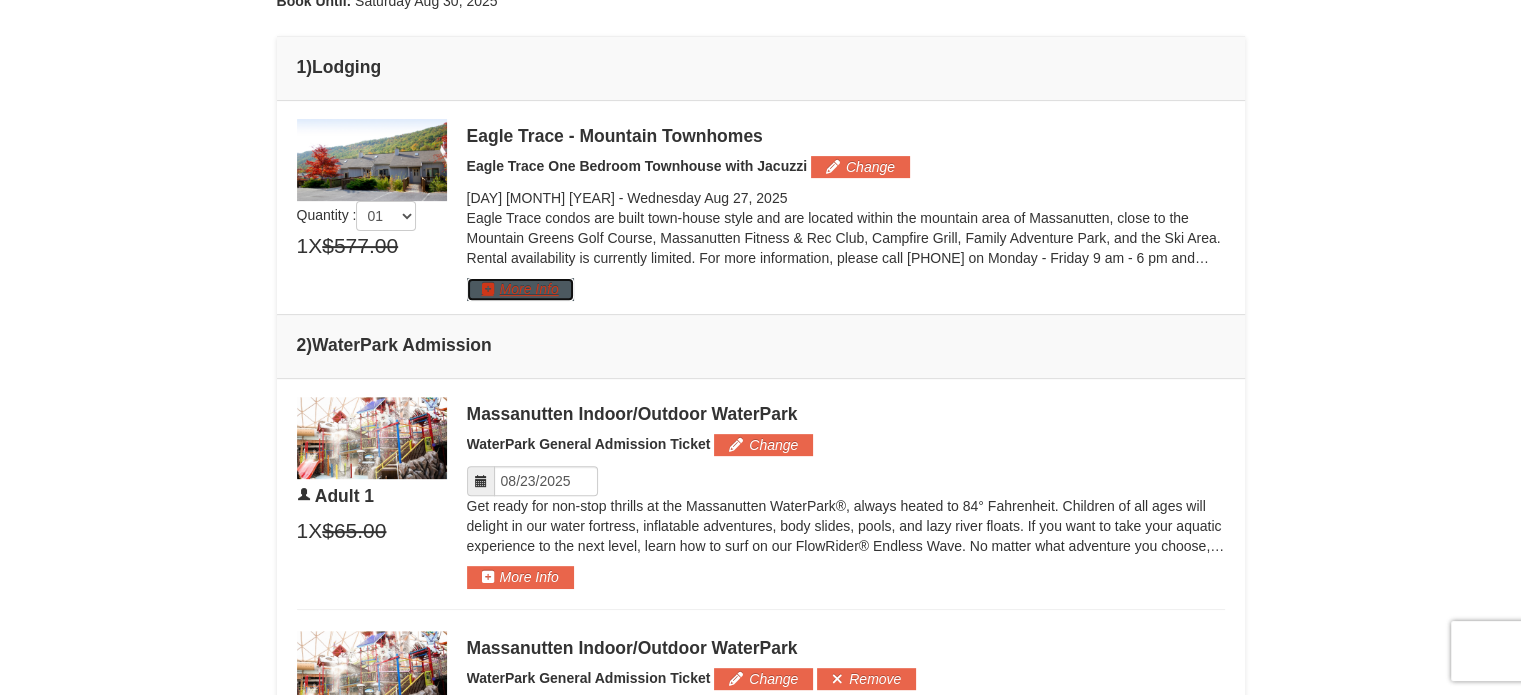 click on "More Info" at bounding box center [520, 289] 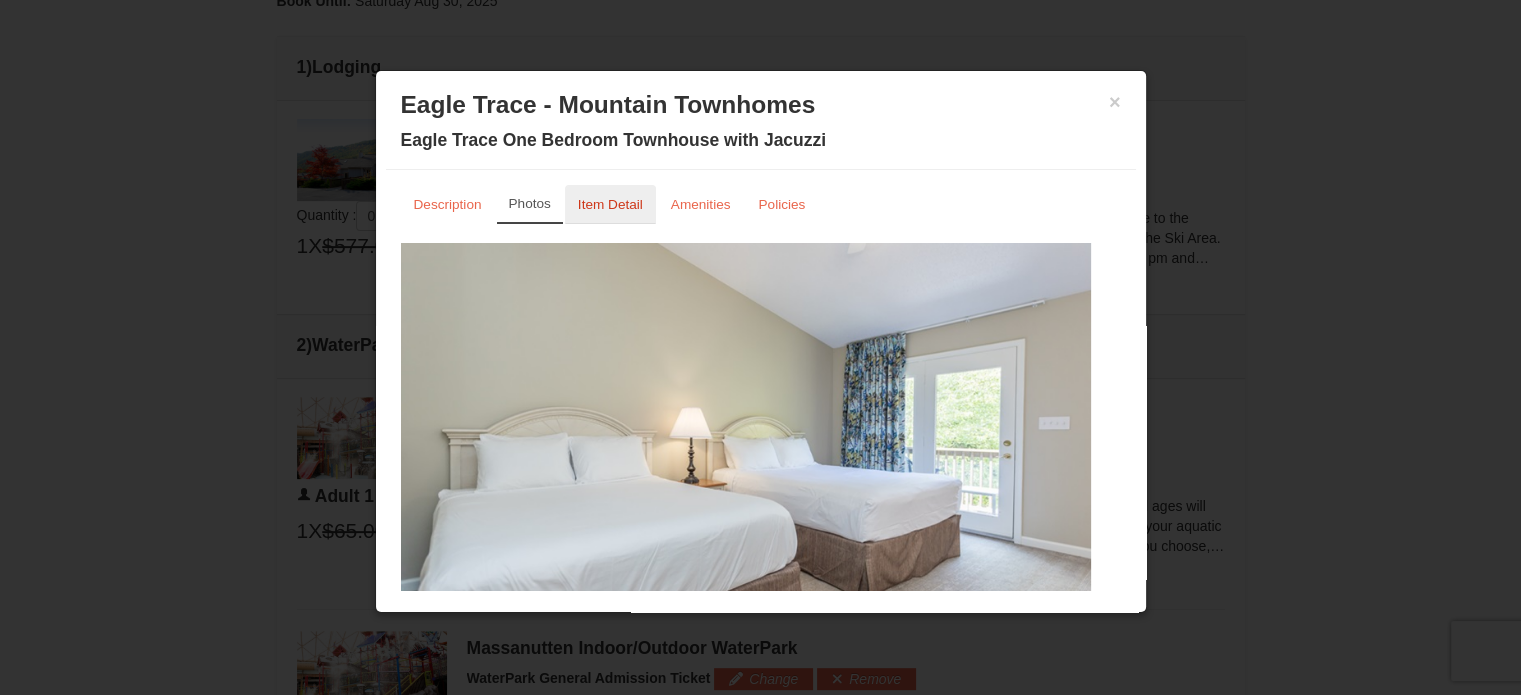 click on "Item Detail" at bounding box center (610, 204) 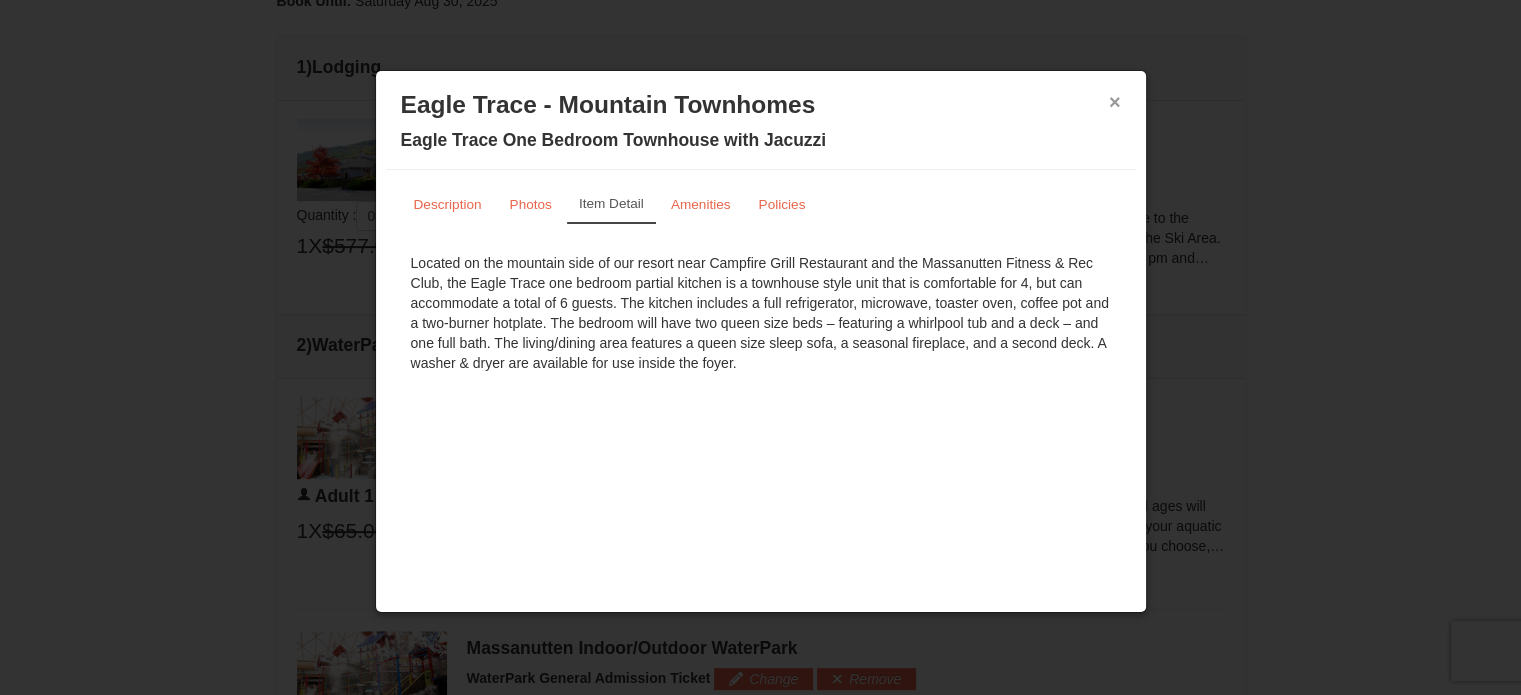 click on "×" at bounding box center [1115, 102] 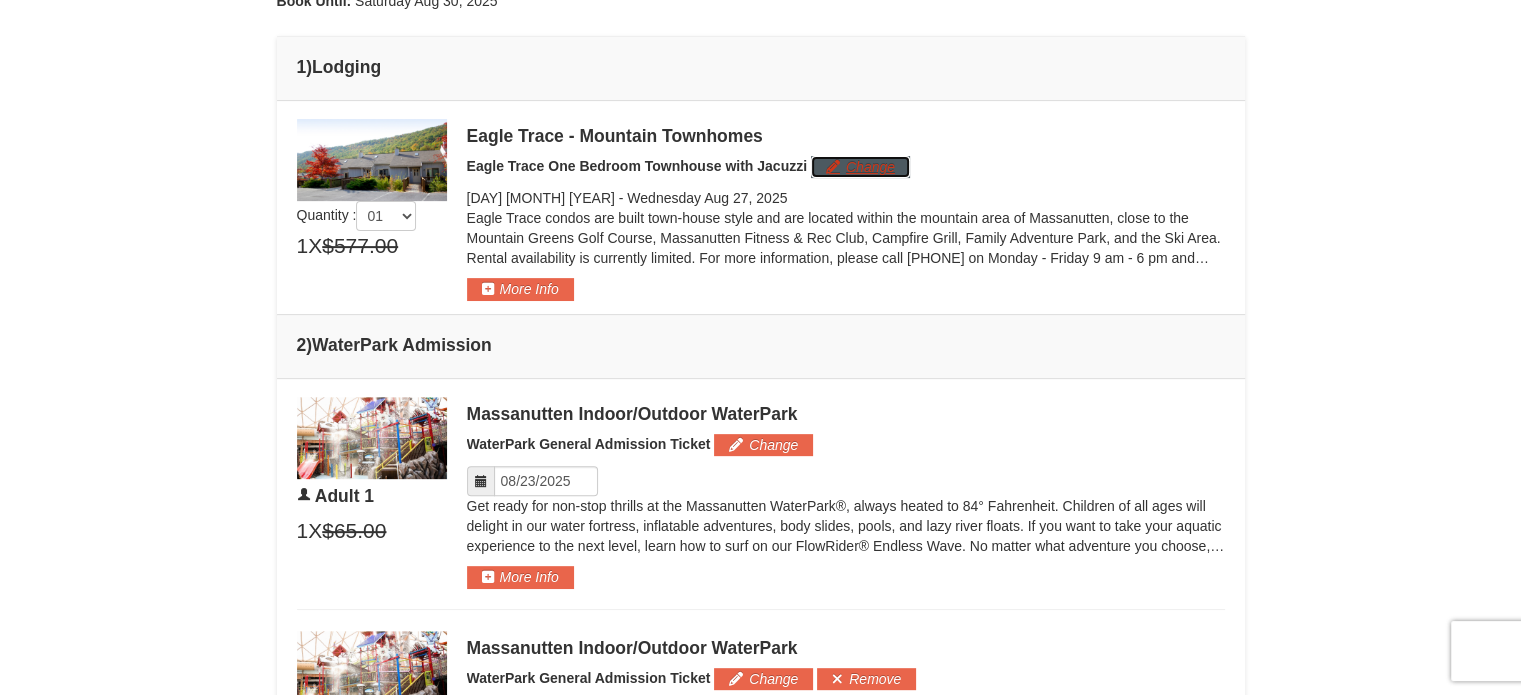 click on "Change" at bounding box center (860, 167) 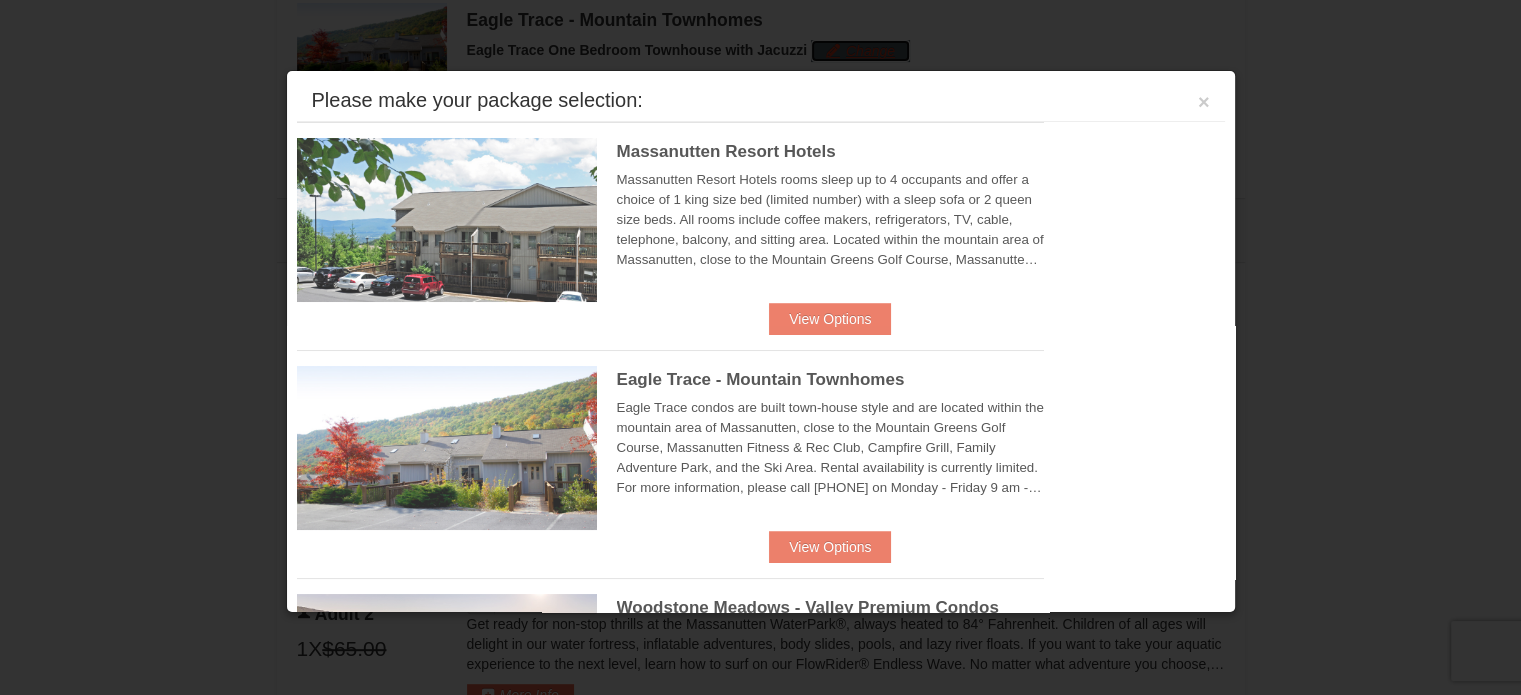 scroll, scrollTop: 775, scrollLeft: 0, axis: vertical 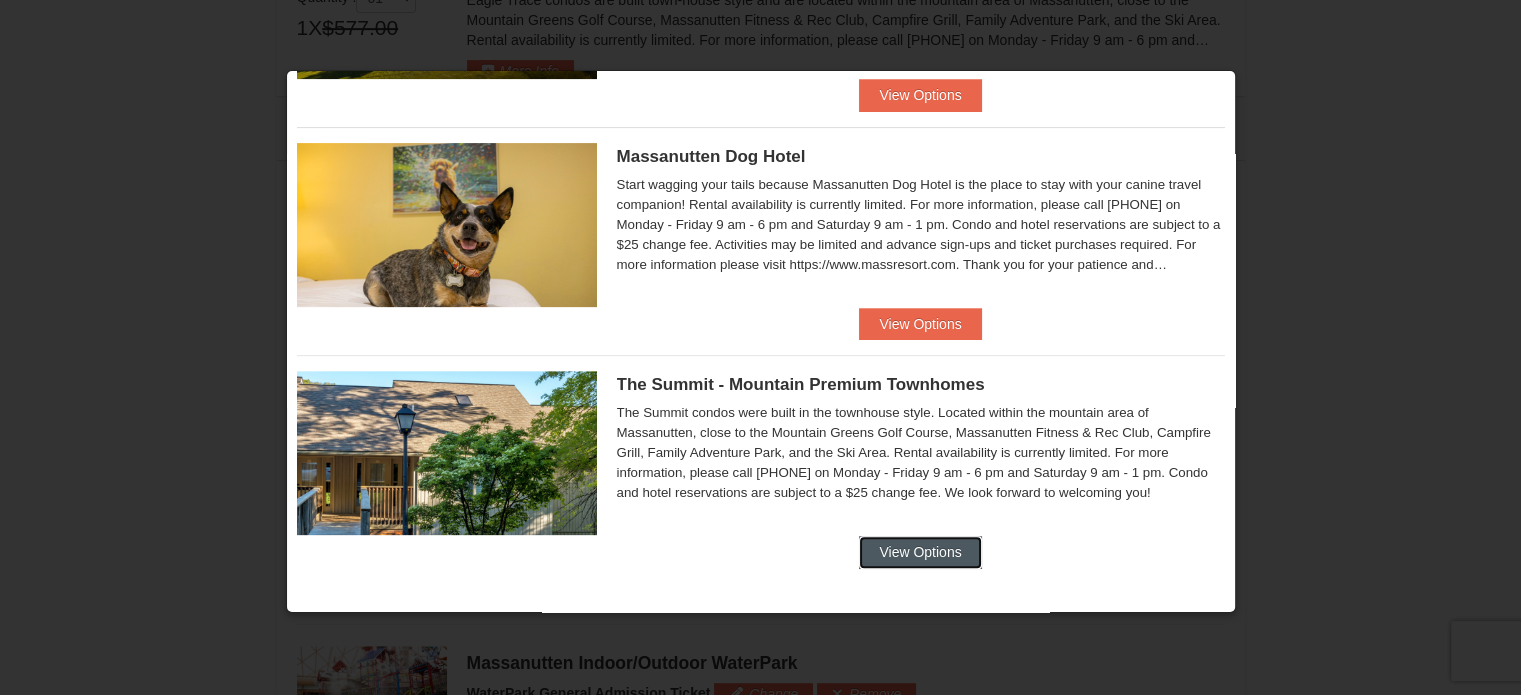 click on "View Options" at bounding box center (920, 552) 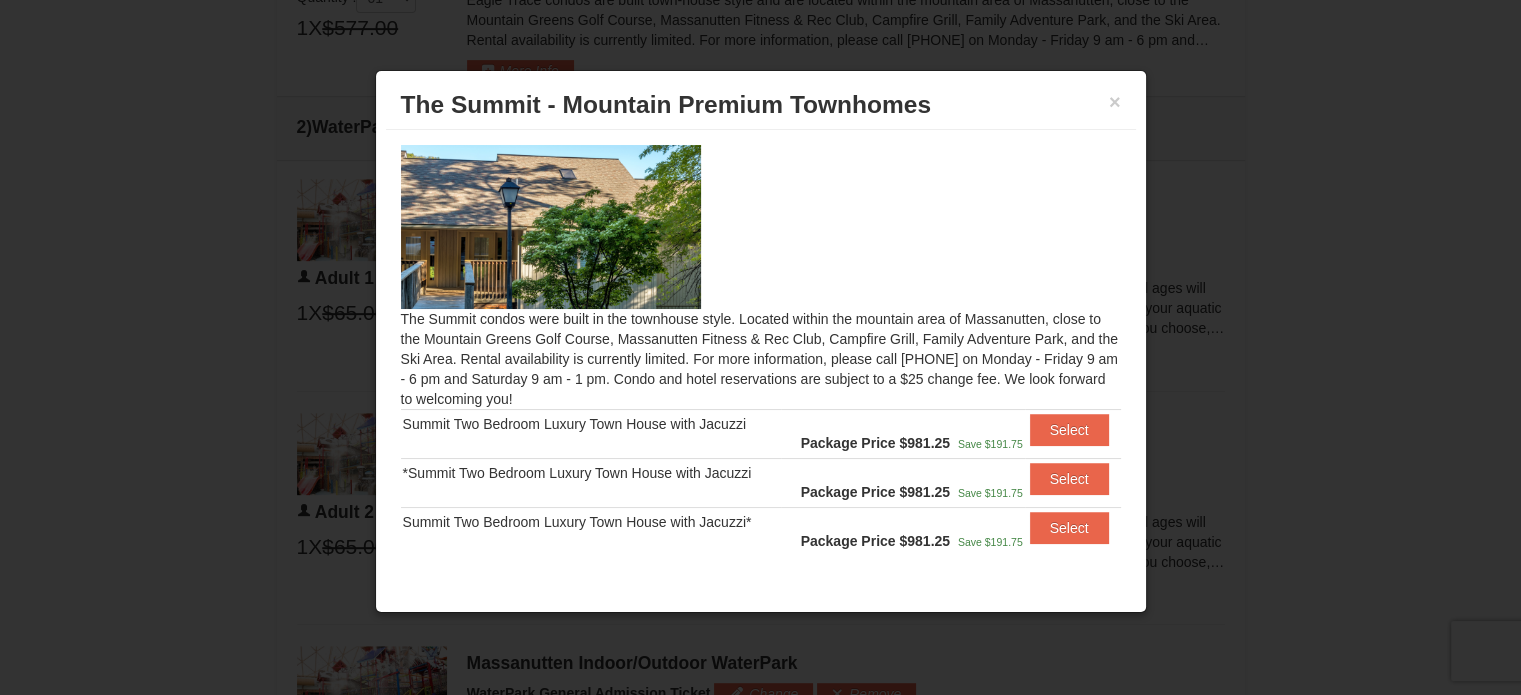 scroll, scrollTop: 38, scrollLeft: 0, axis: vertical 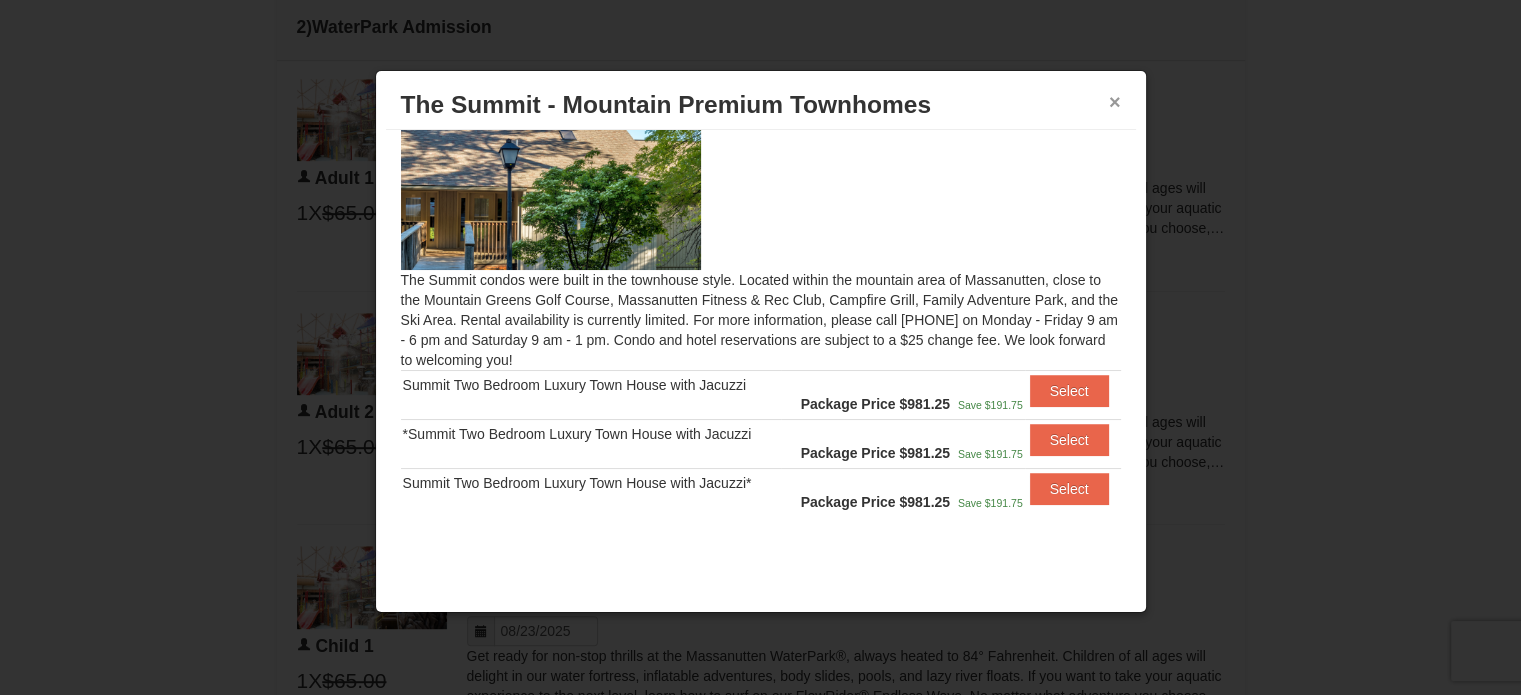 click on "×" at bounding box center [1115, 102] 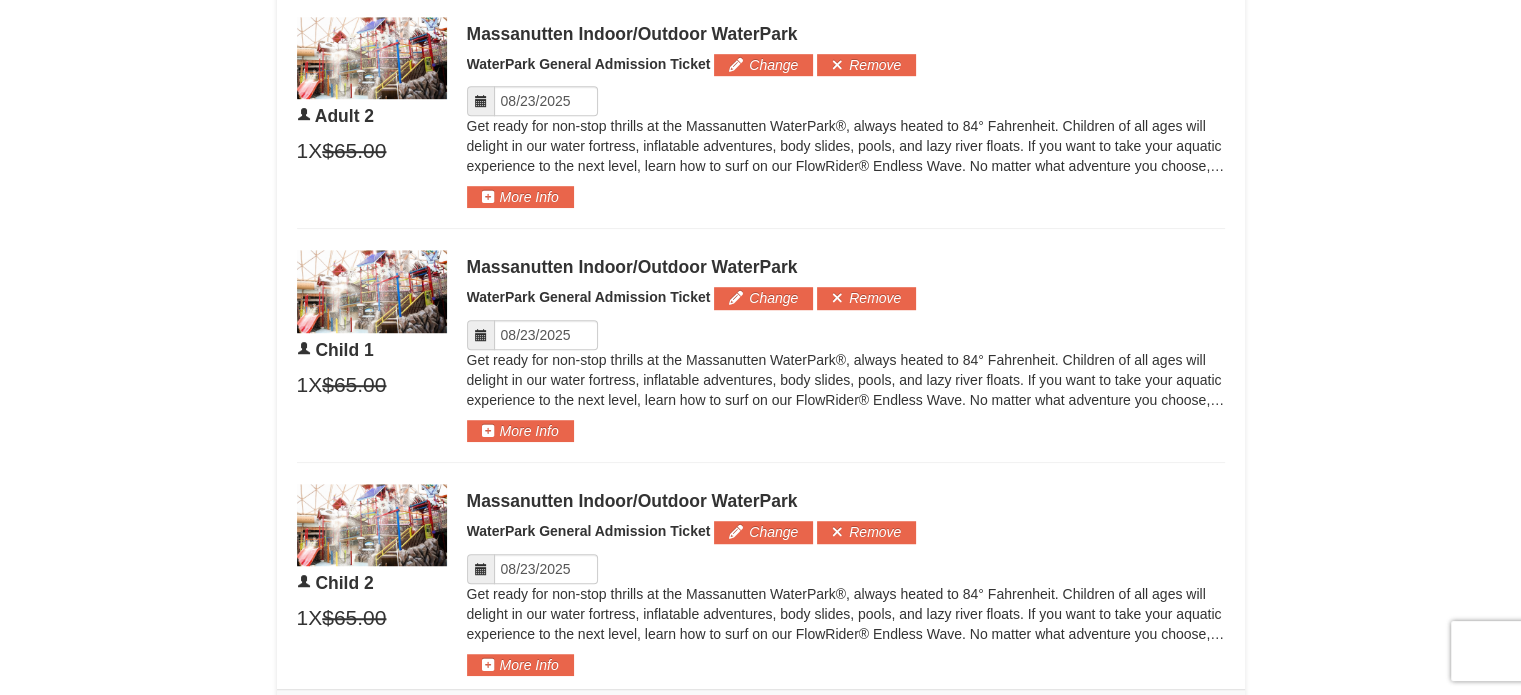 scroll, scrollTop: 1275, scrollLeft: 0, axis: vertical 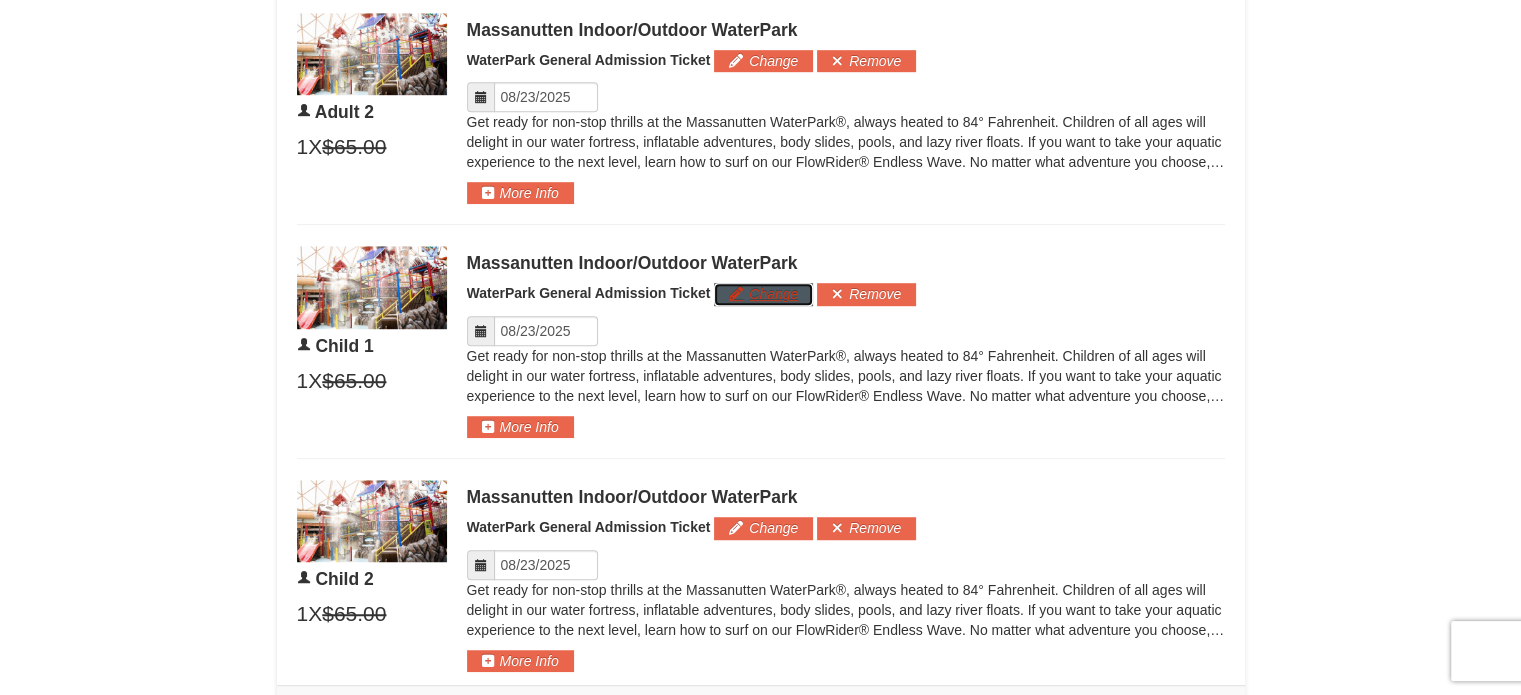 click on "Change" at bounding box center (763, 294) 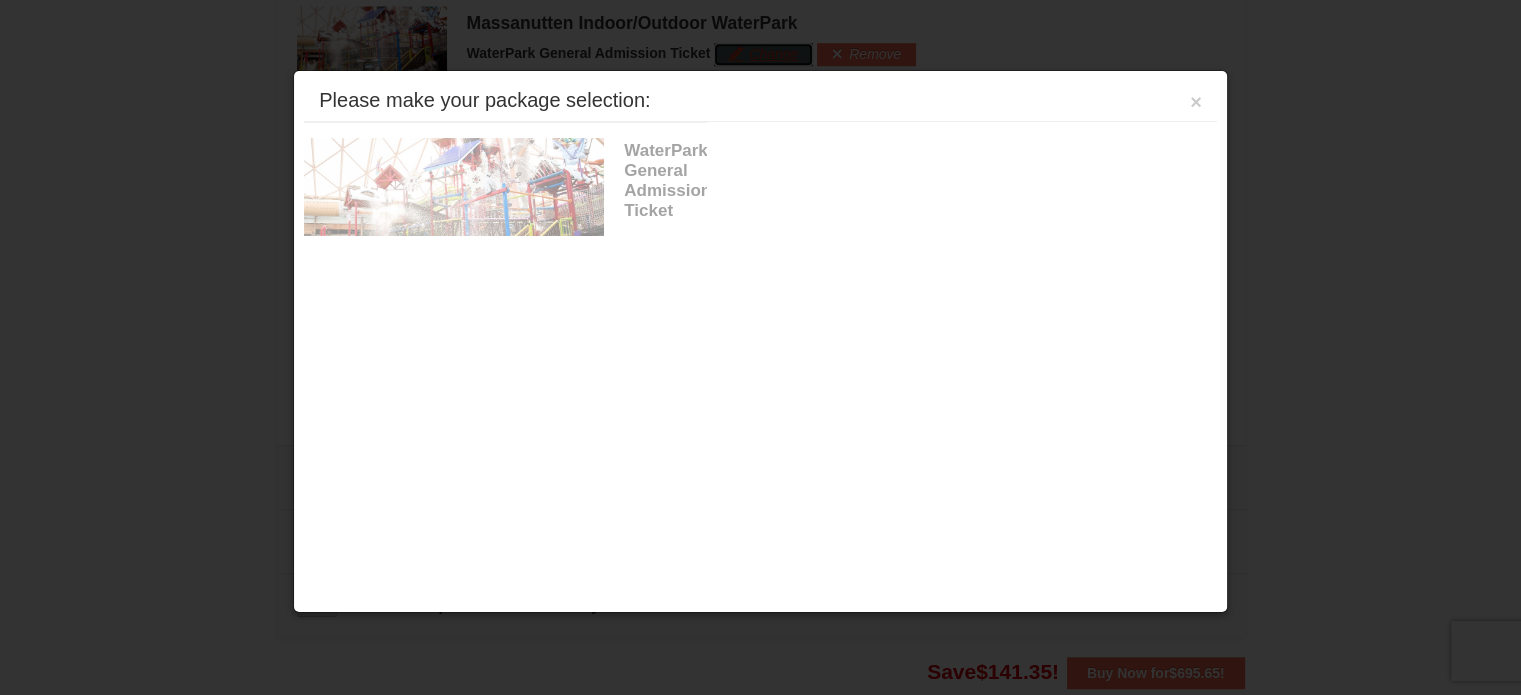scroll, scrollTop: 1518, scrollLeft: 0, axis: vertical 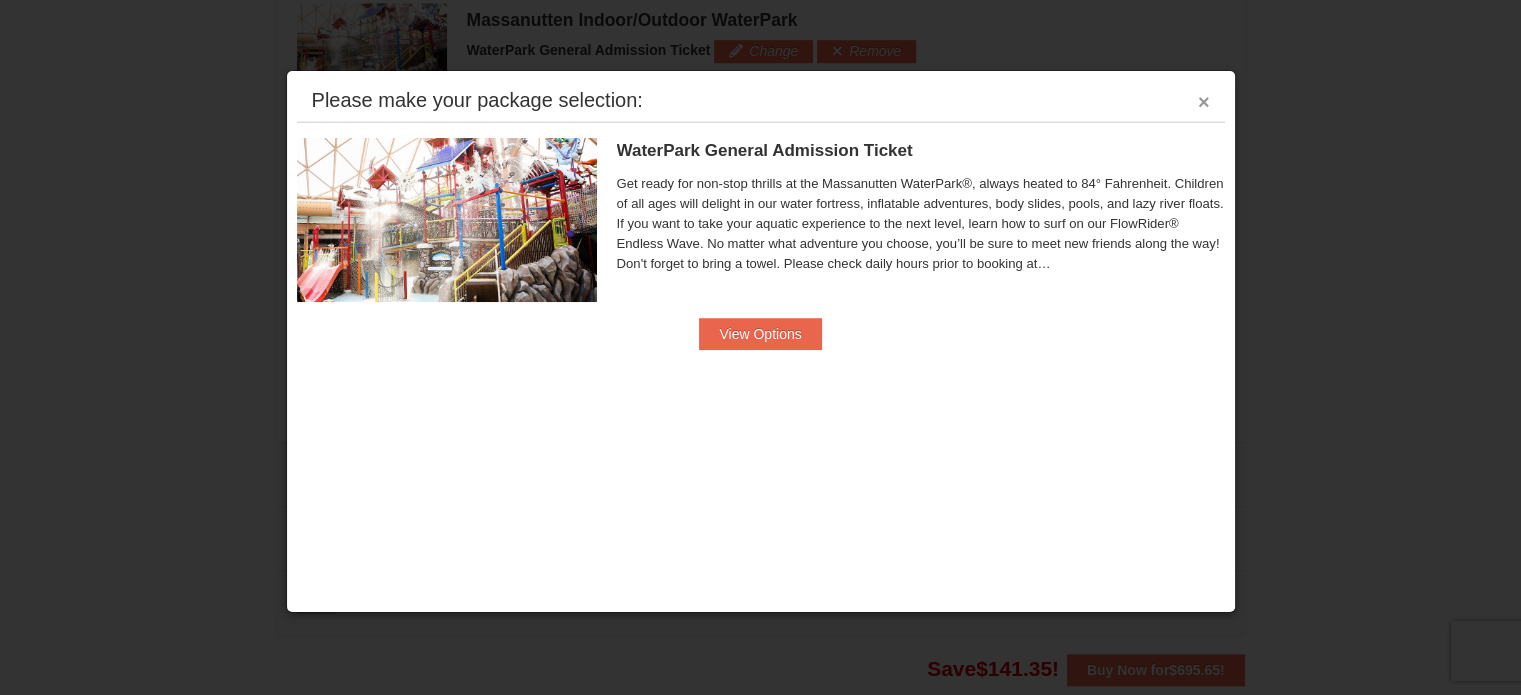 click on "×" at bounding box center (1204, 102) 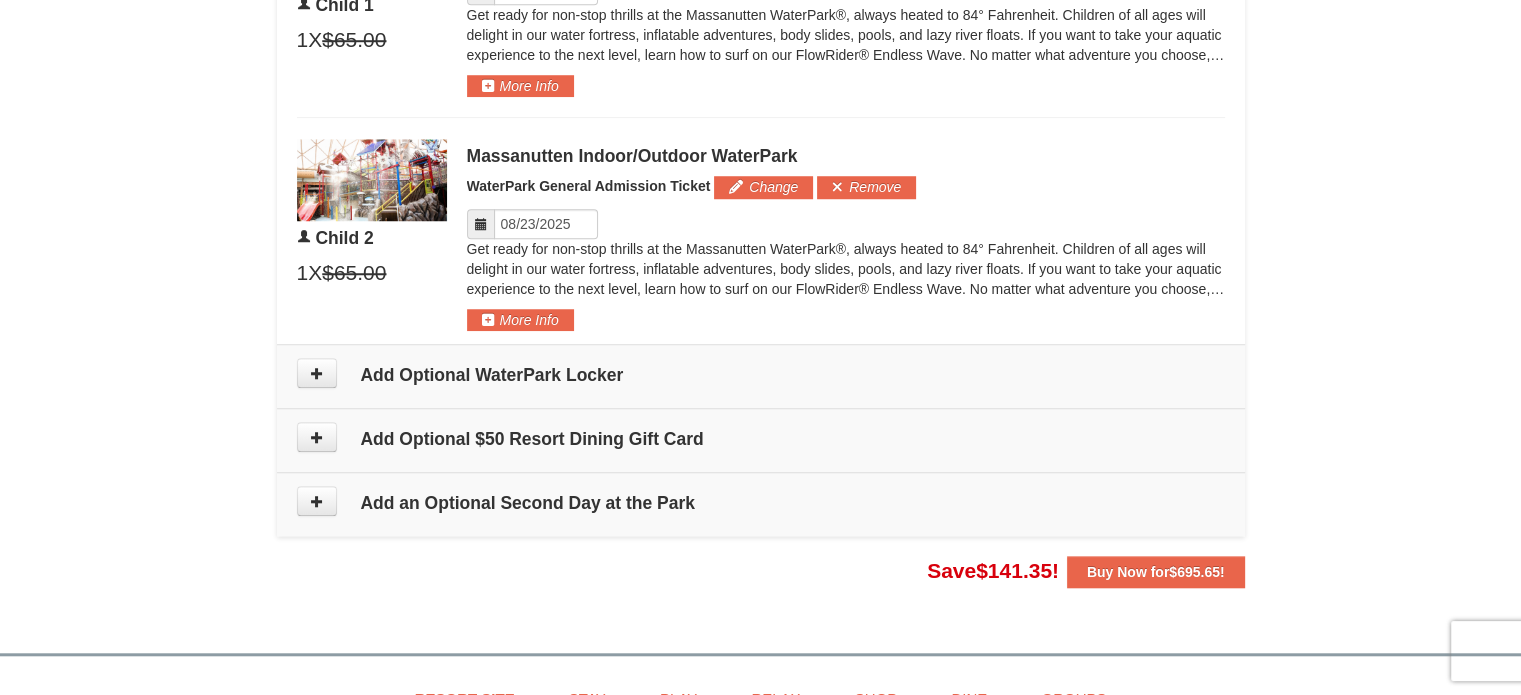 scroll, scrollTop: 1618, scrollLeft: 0, axis: vertical 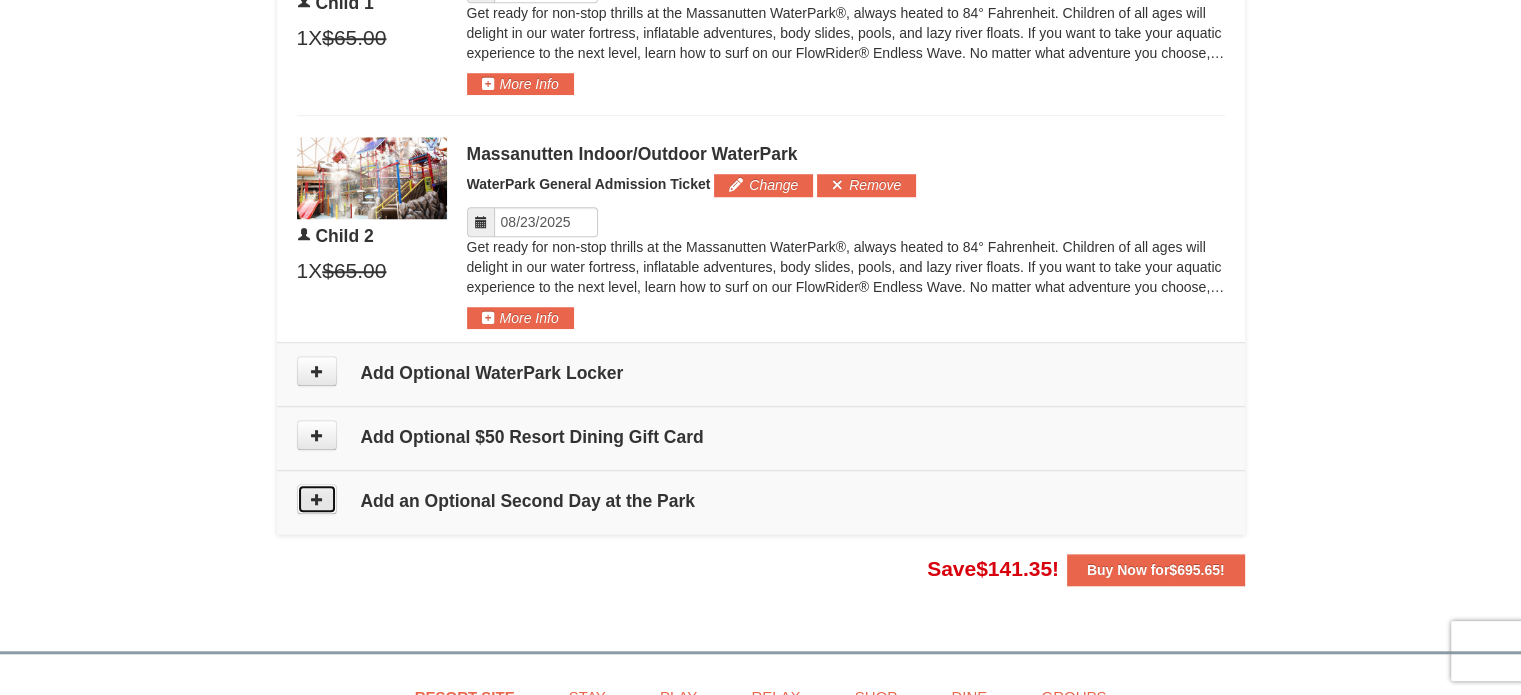 click at bounding box center [317, 499] 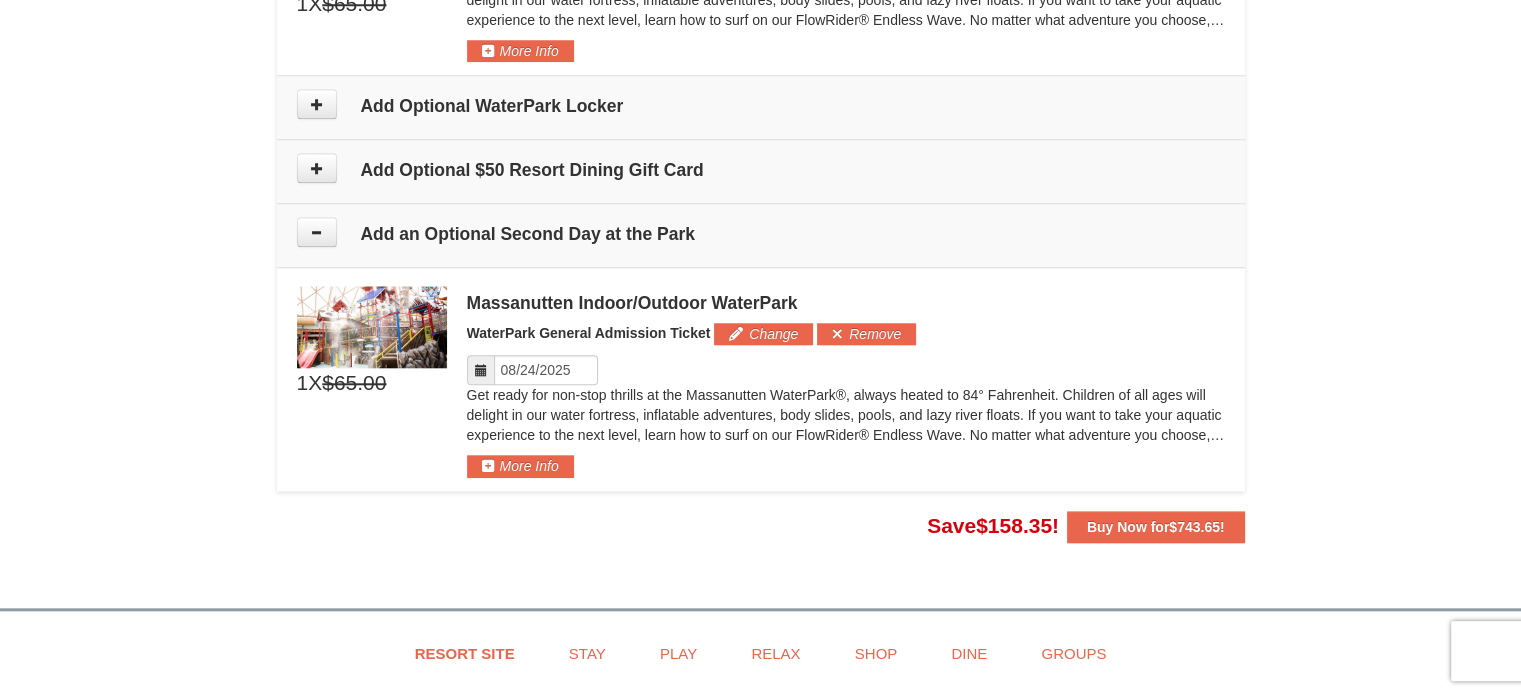 scroll, scrollTop: 1884, scrollLeft: 0, axis: vertical 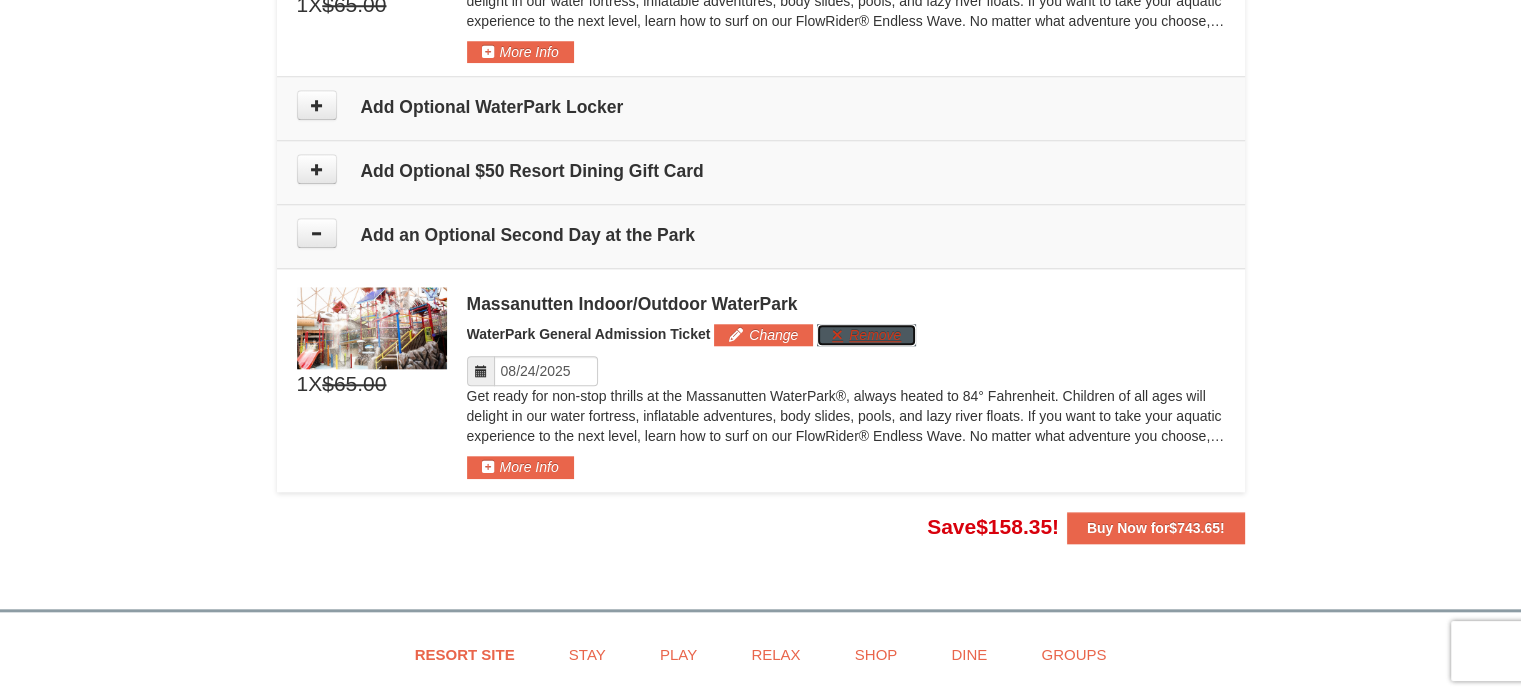 click on "Remove" at bounding box center (866, 335) 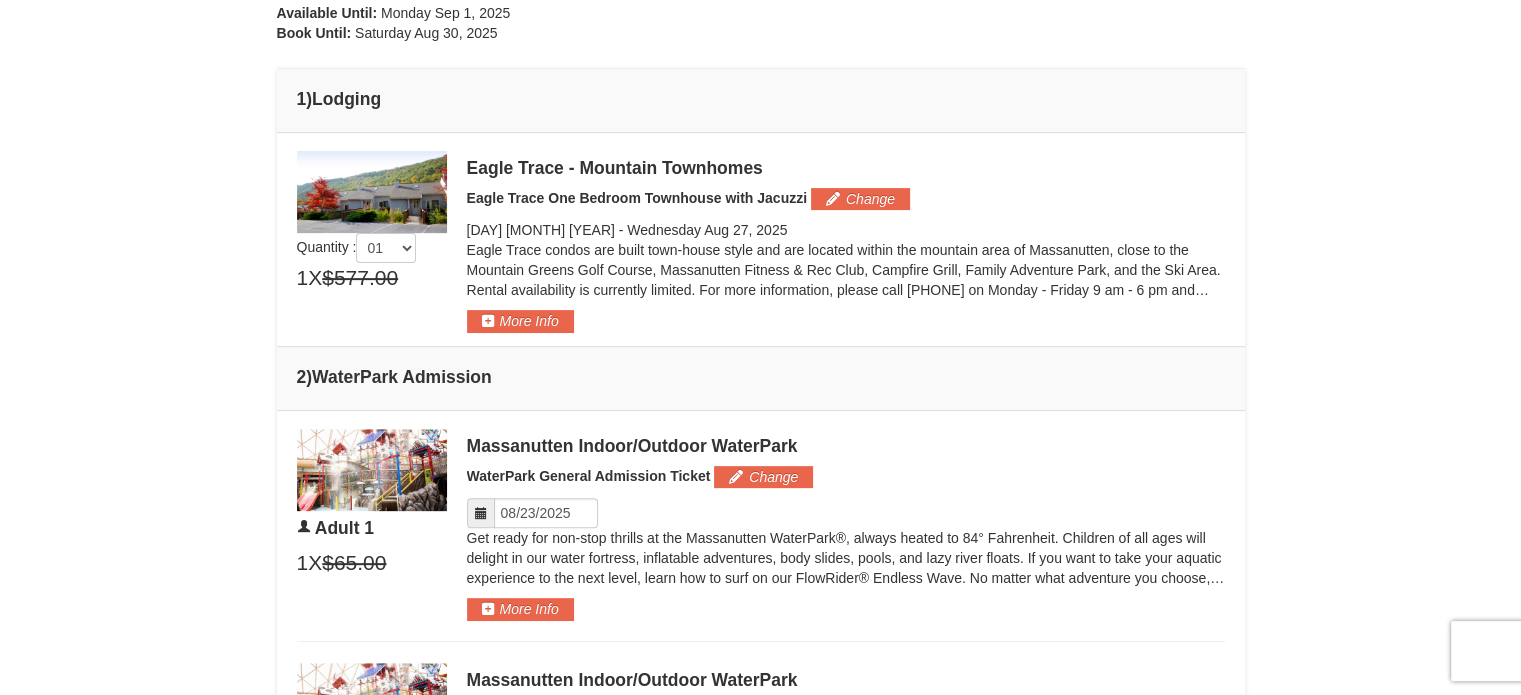 scroll, scrollTop: 584, scrollLeft: 0, axis: vertical 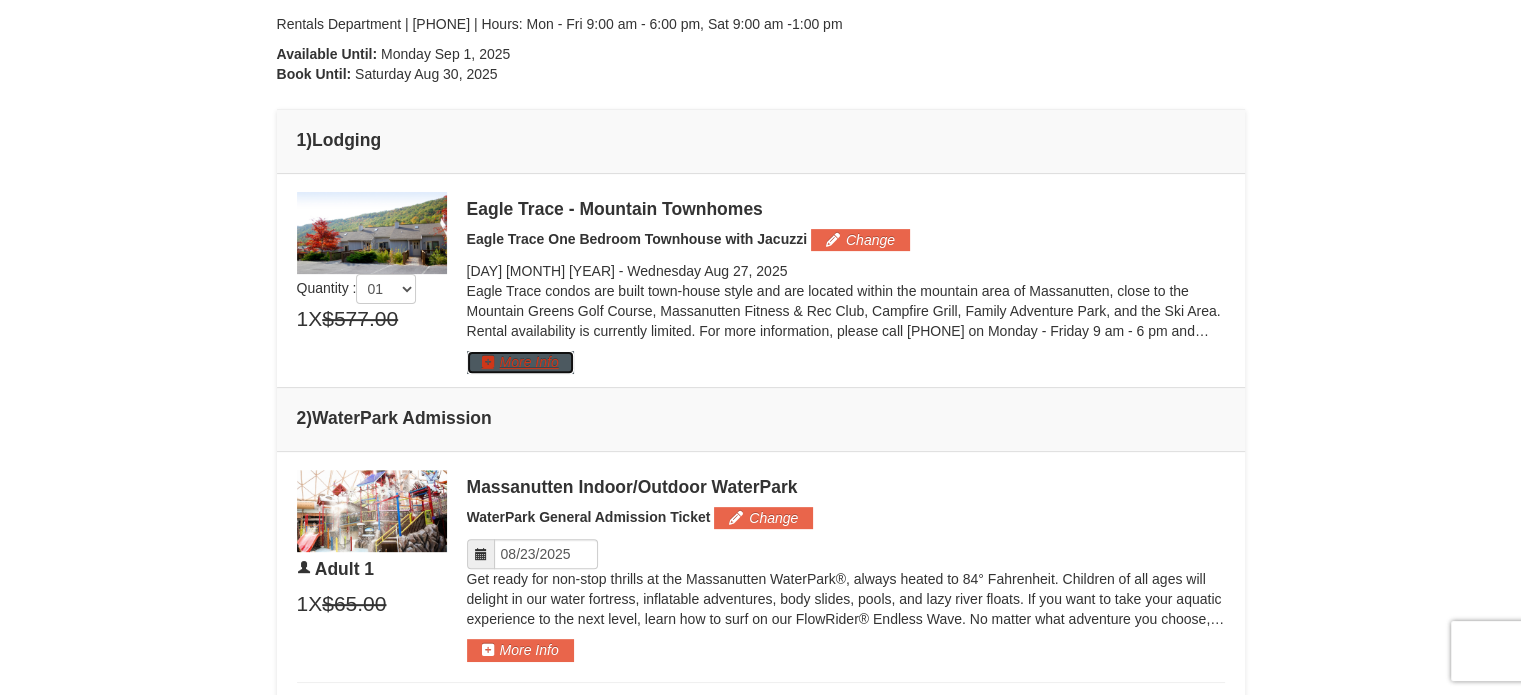 click on "More Info" at bounding box center [520, 362] 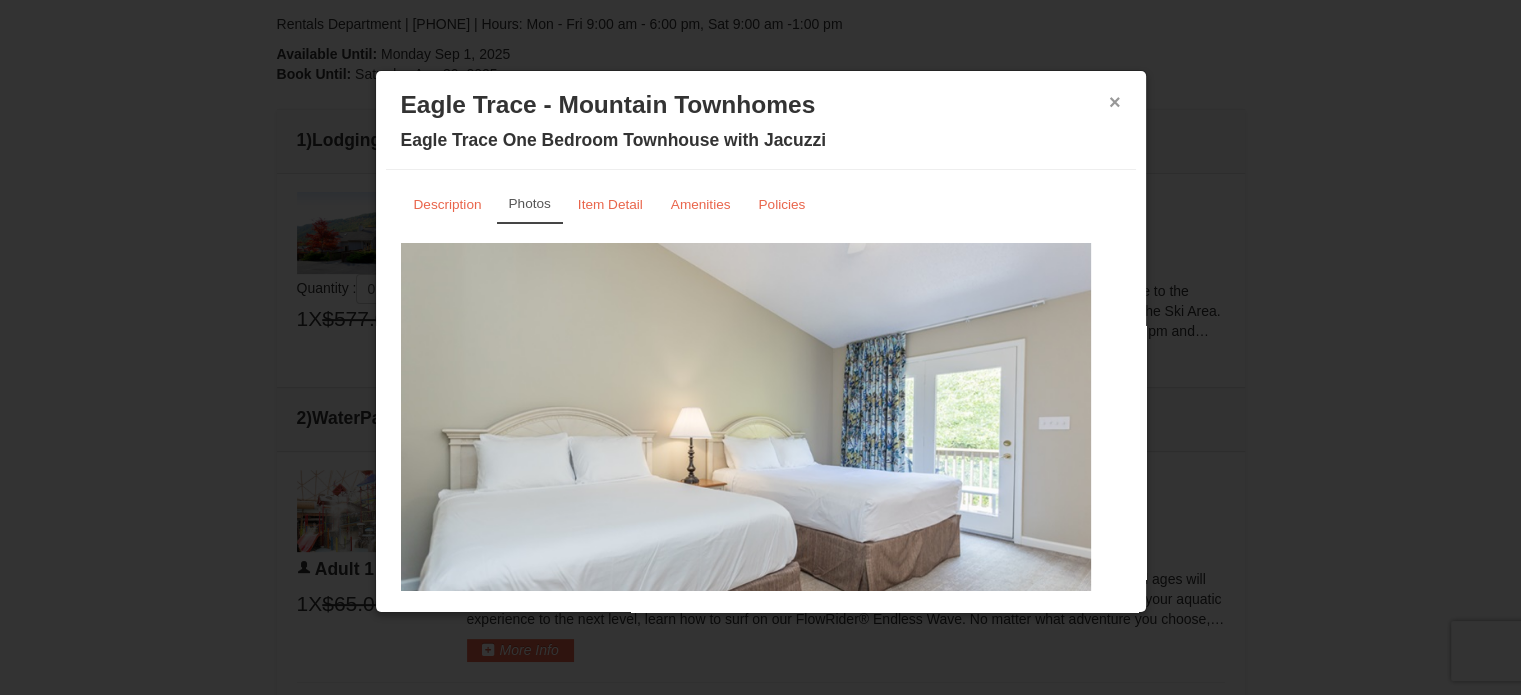 click on "×" at bounding box center (1115, 102) 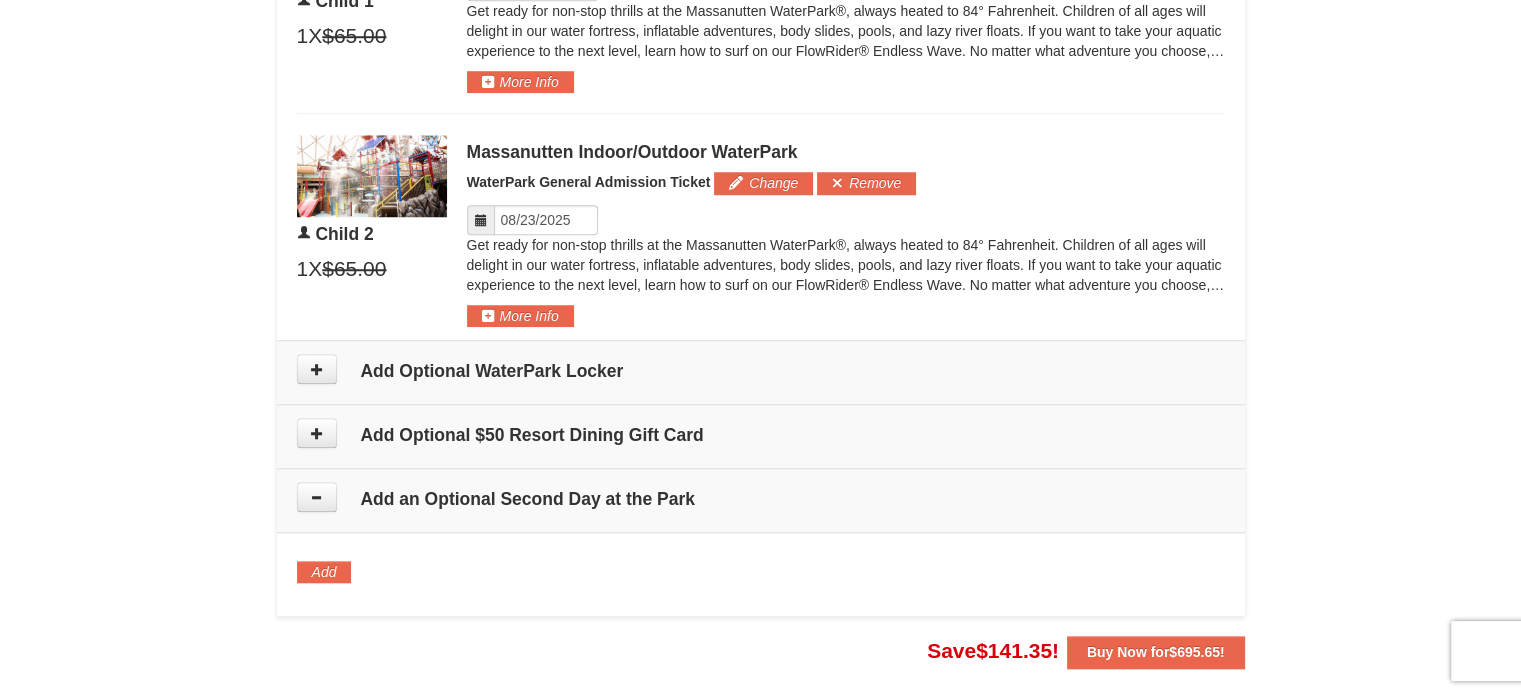 scroll, scrollTop: 1684, scrollLeft: 0, axis: vertical 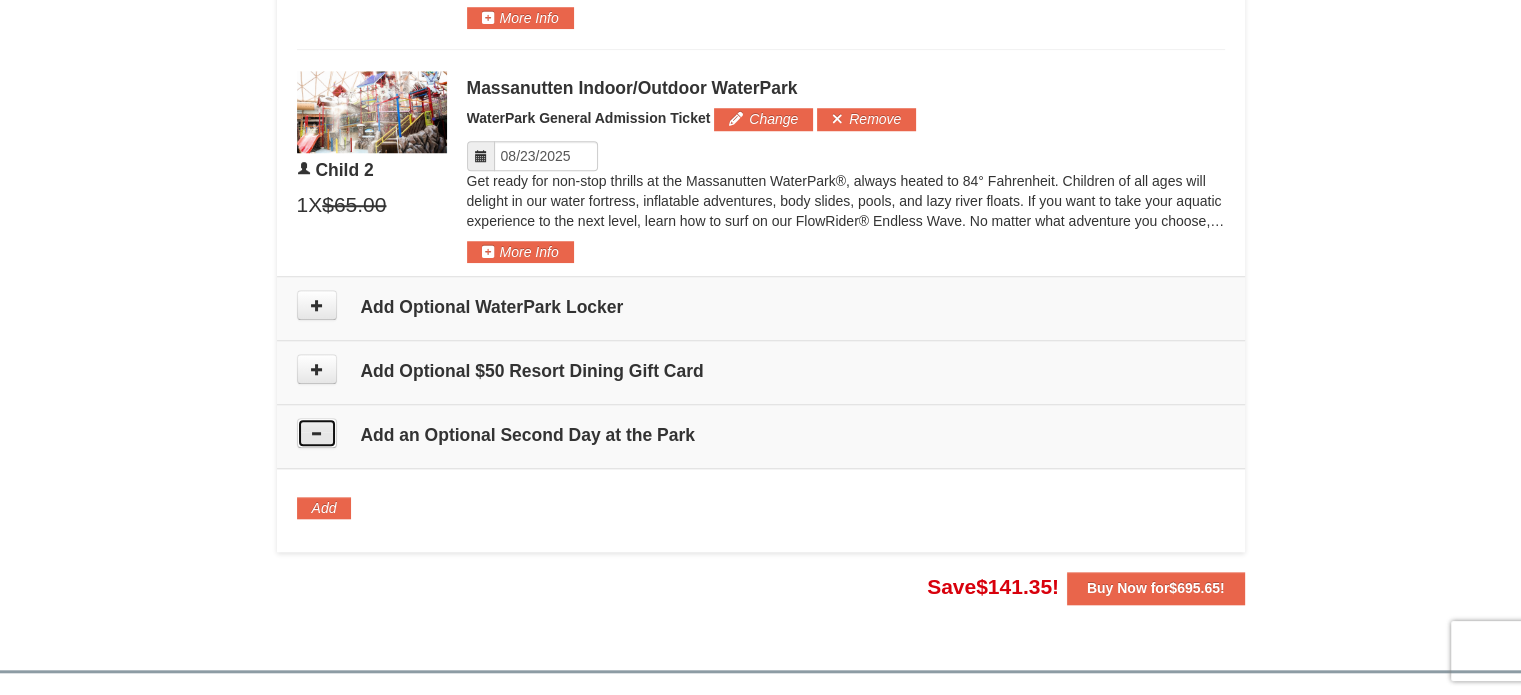 click at bounding box center (317, 433) 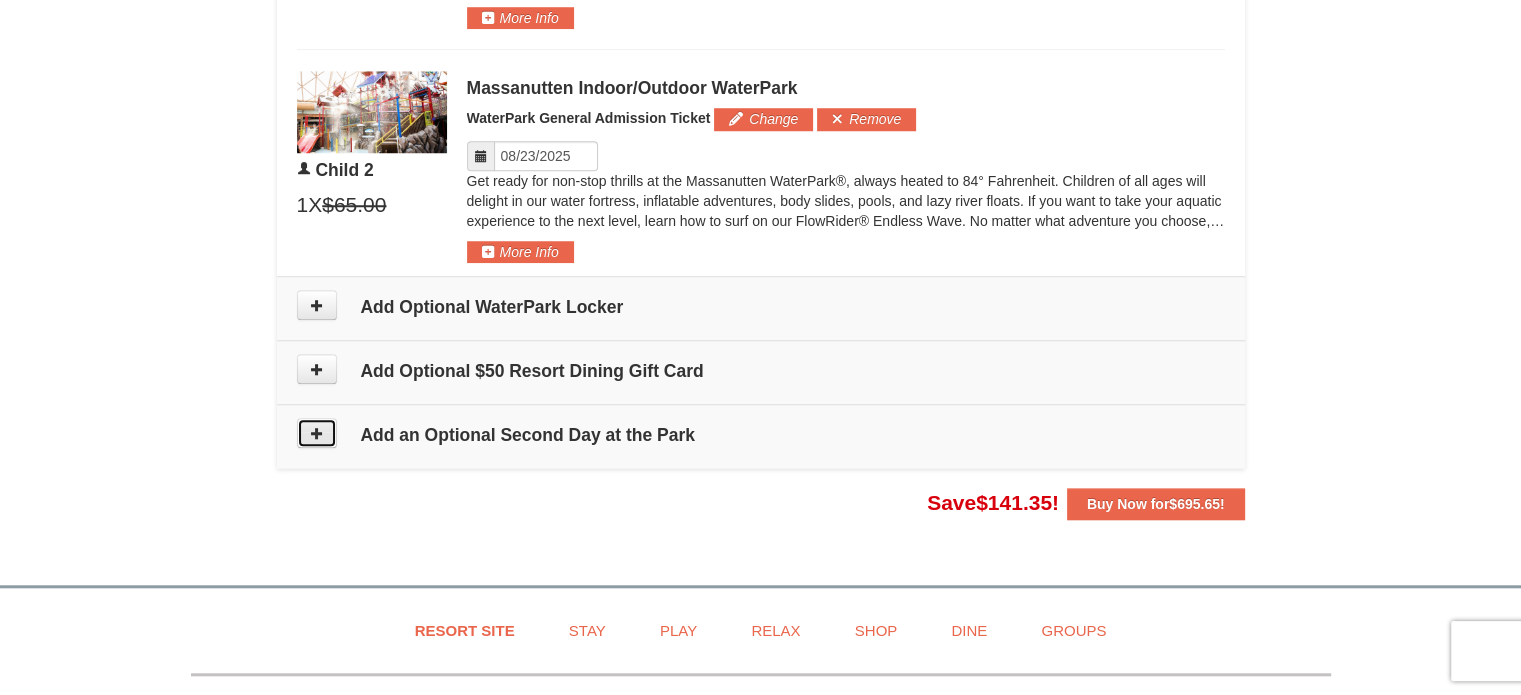 click at bounding box center [317, 433] 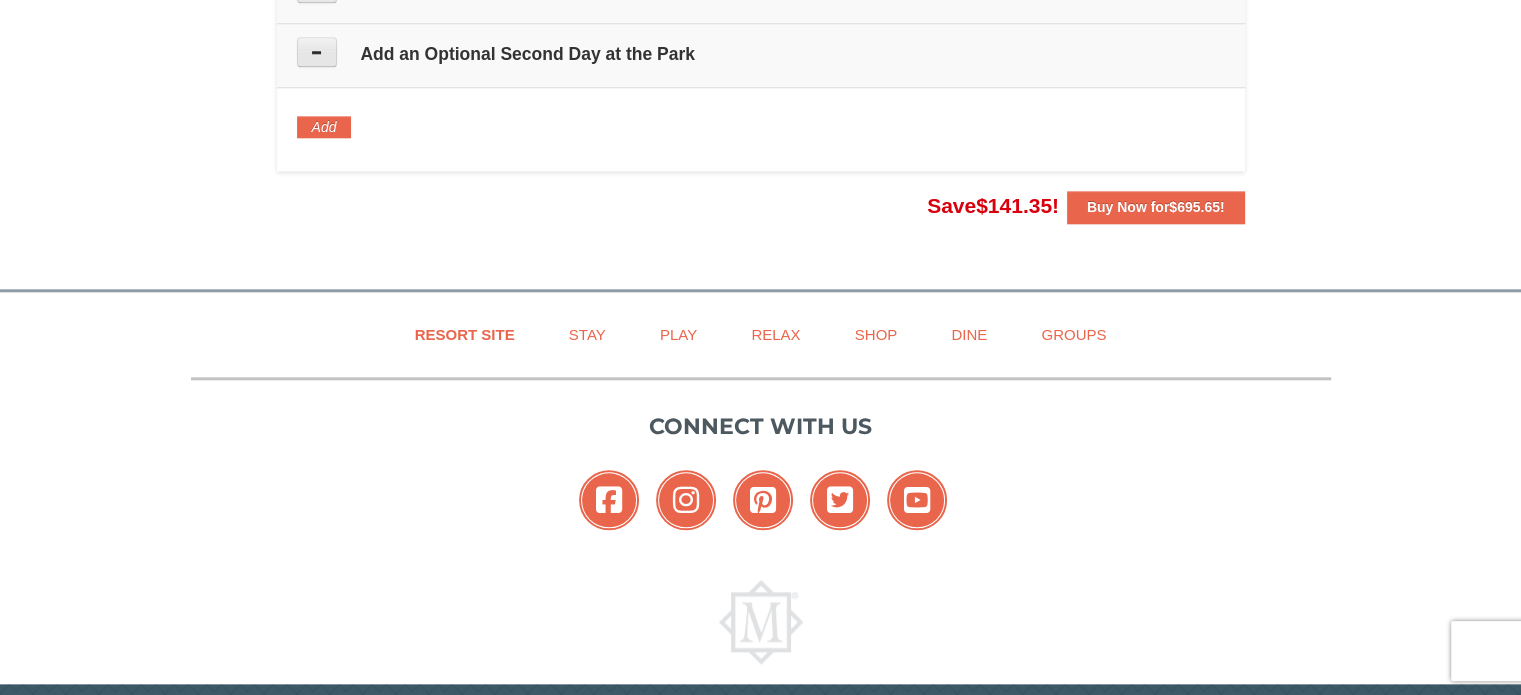 scroll, scrollTop: 2084, scrollLeft: 0, axis: vertical 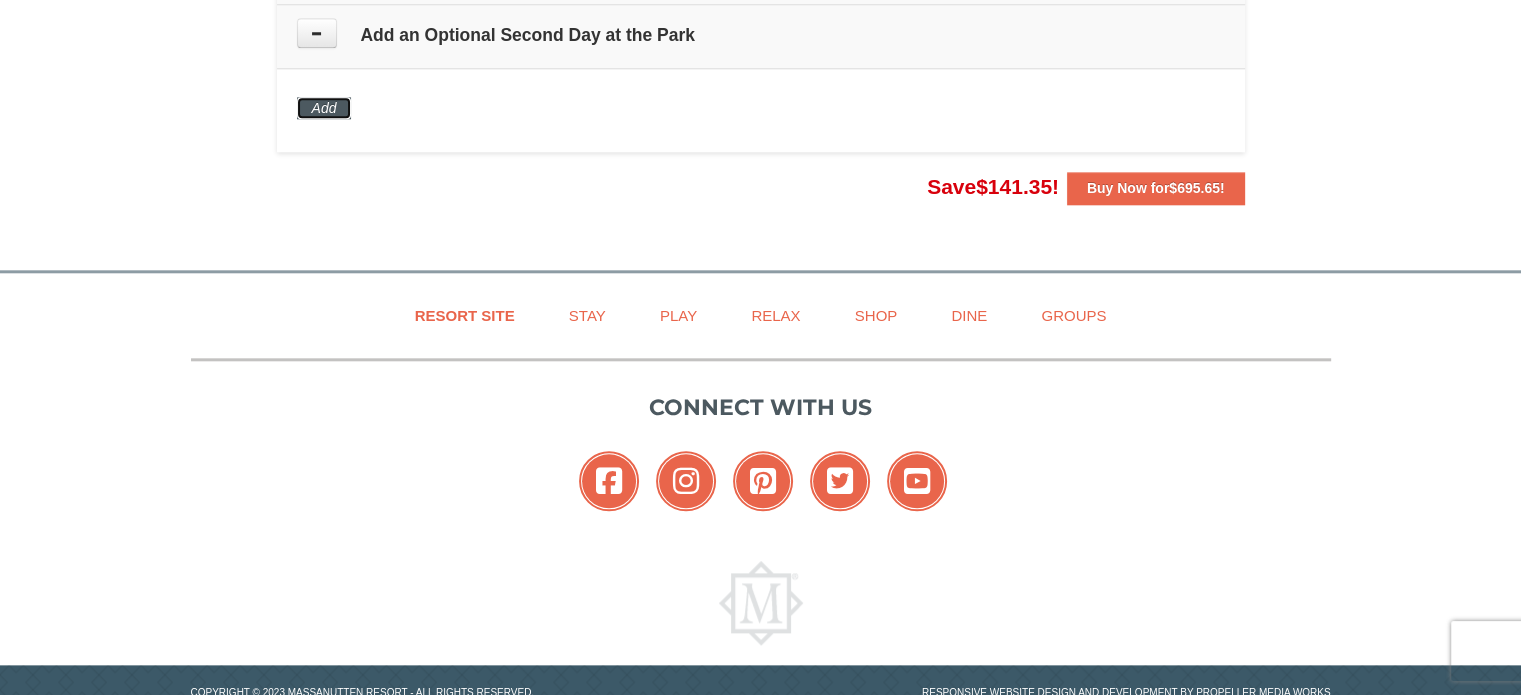 click on "Add" at bounding box center (324, 108) 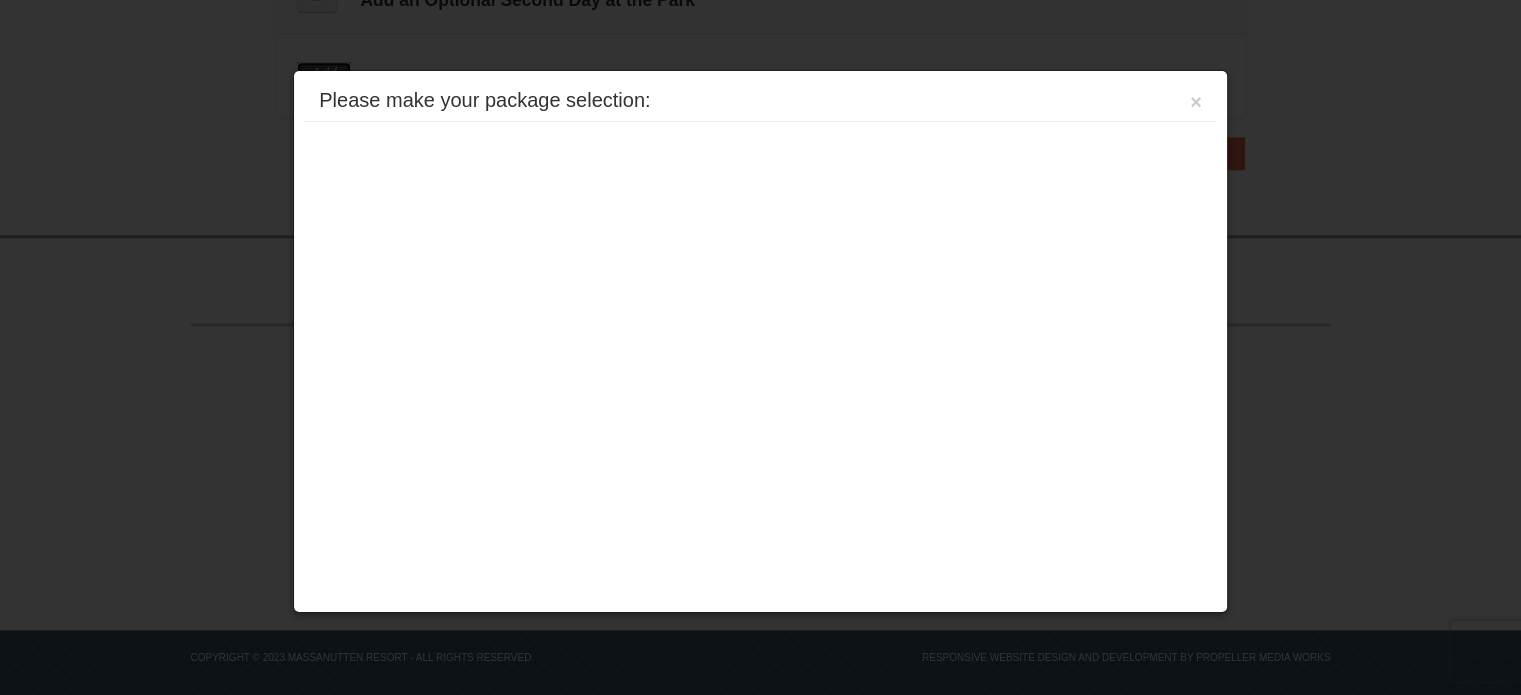 scroll, scrollTop: 2132, scrollLeft: 0, axis: vertical 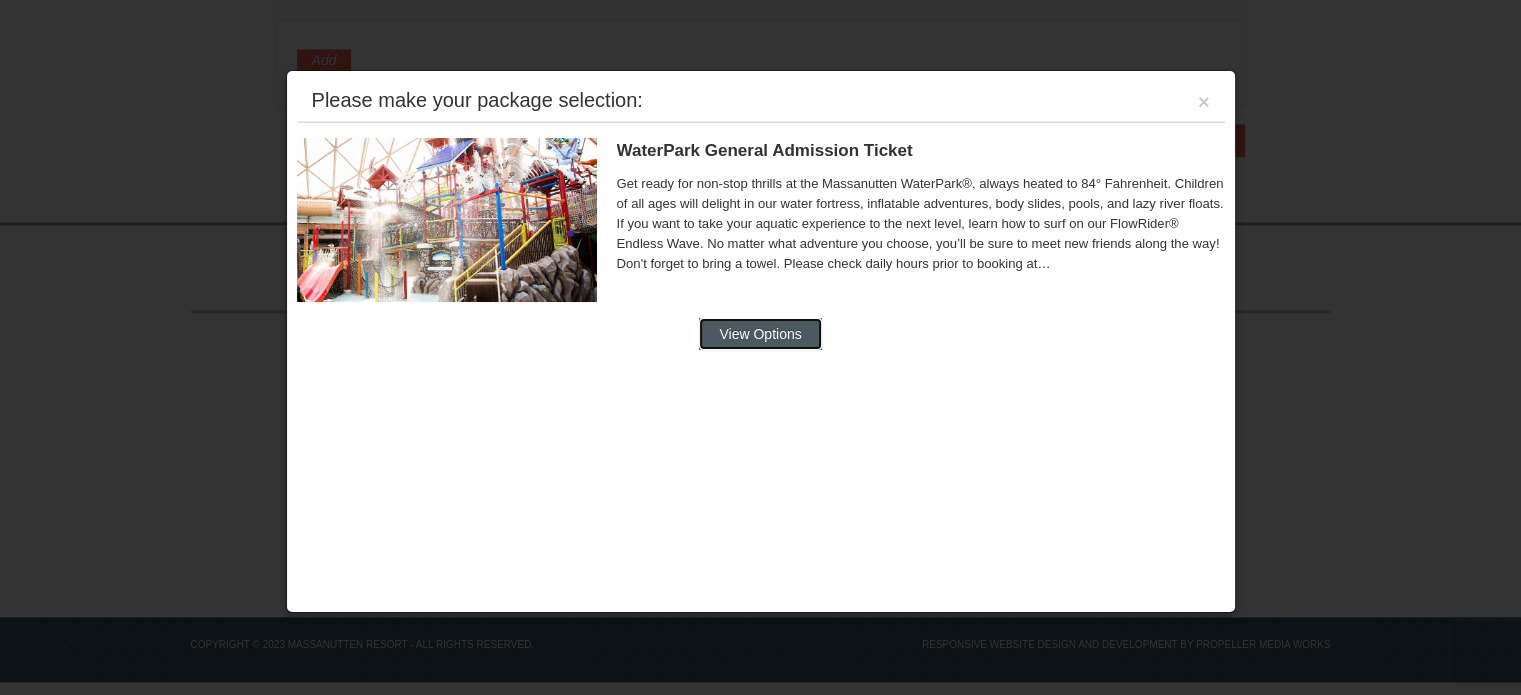 click on "View Options" at bounding box center (760, 334) 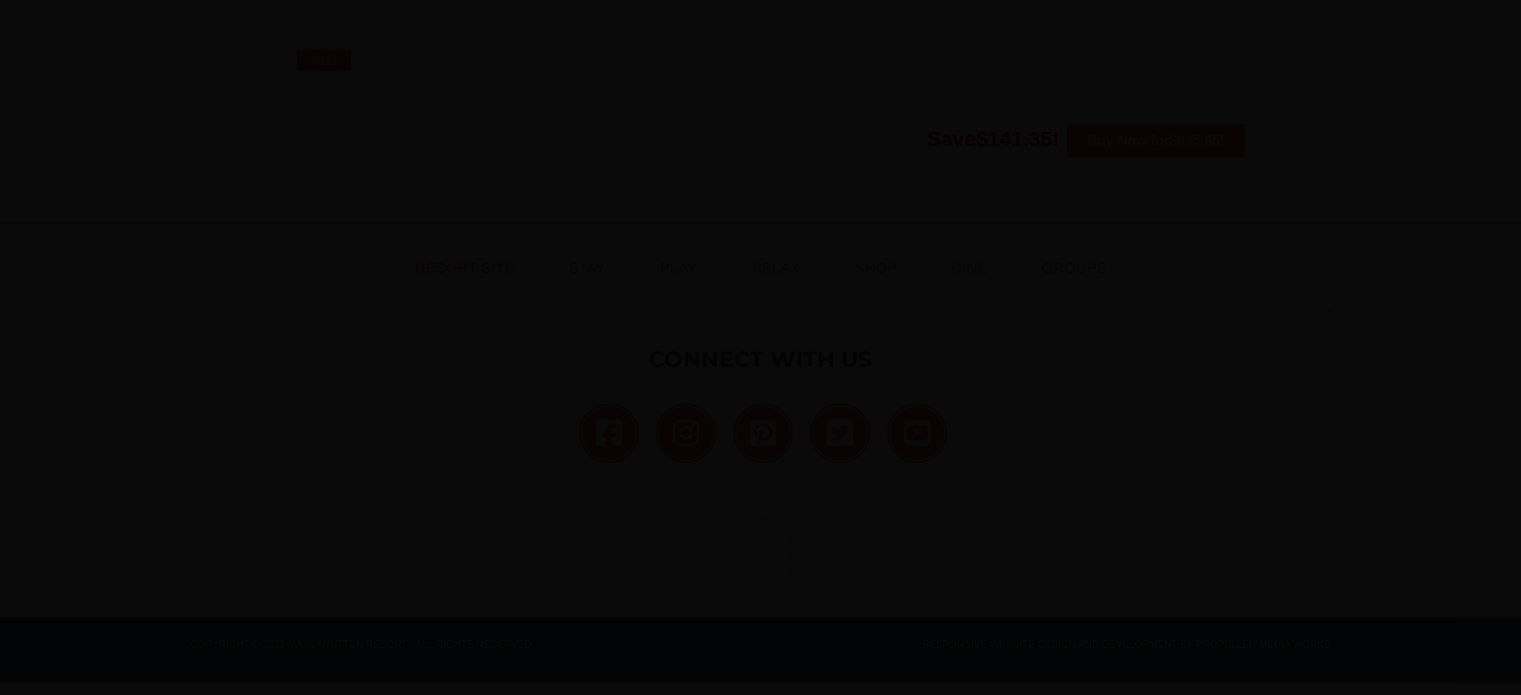 scroll, scrollTop: 0, scrollLeft: 0, axis: both 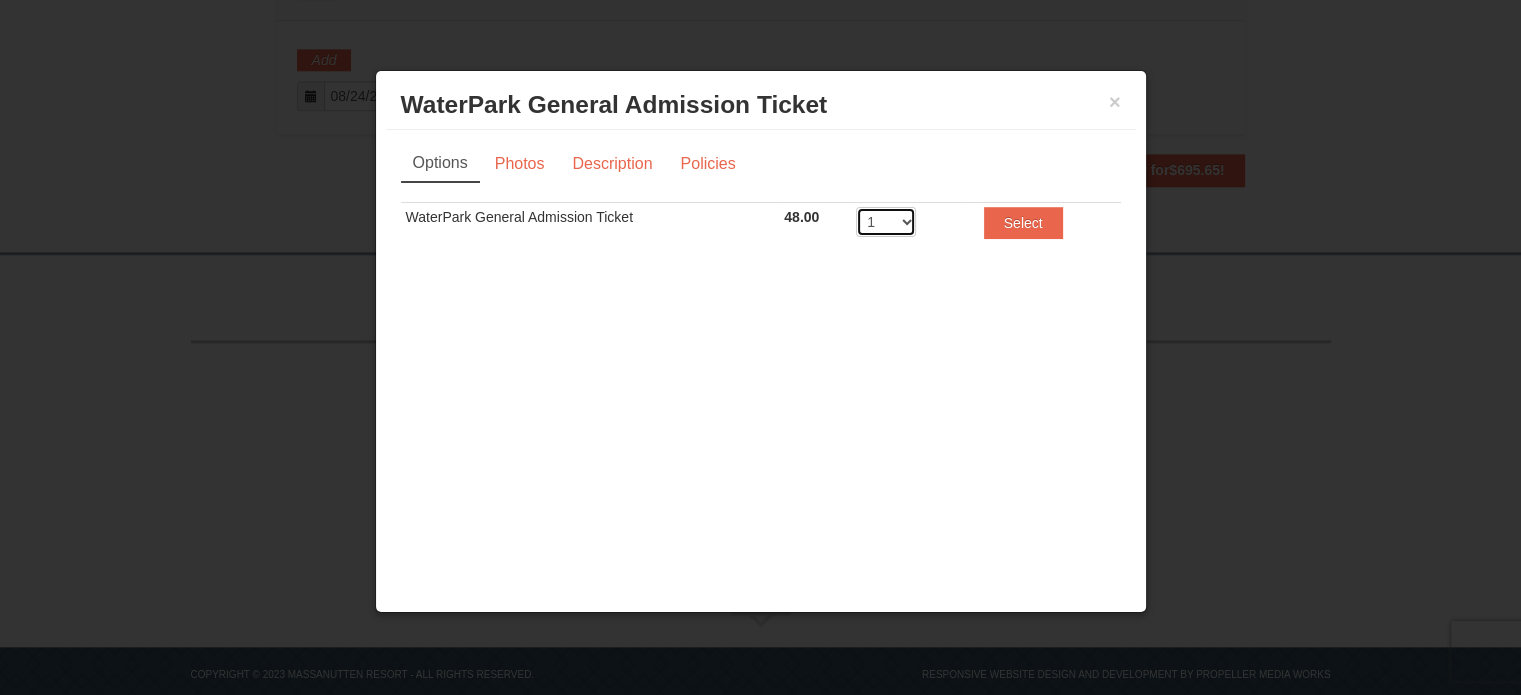 click on "1 2 3 4 5 6 7 8" at bounding box center (886, 222) 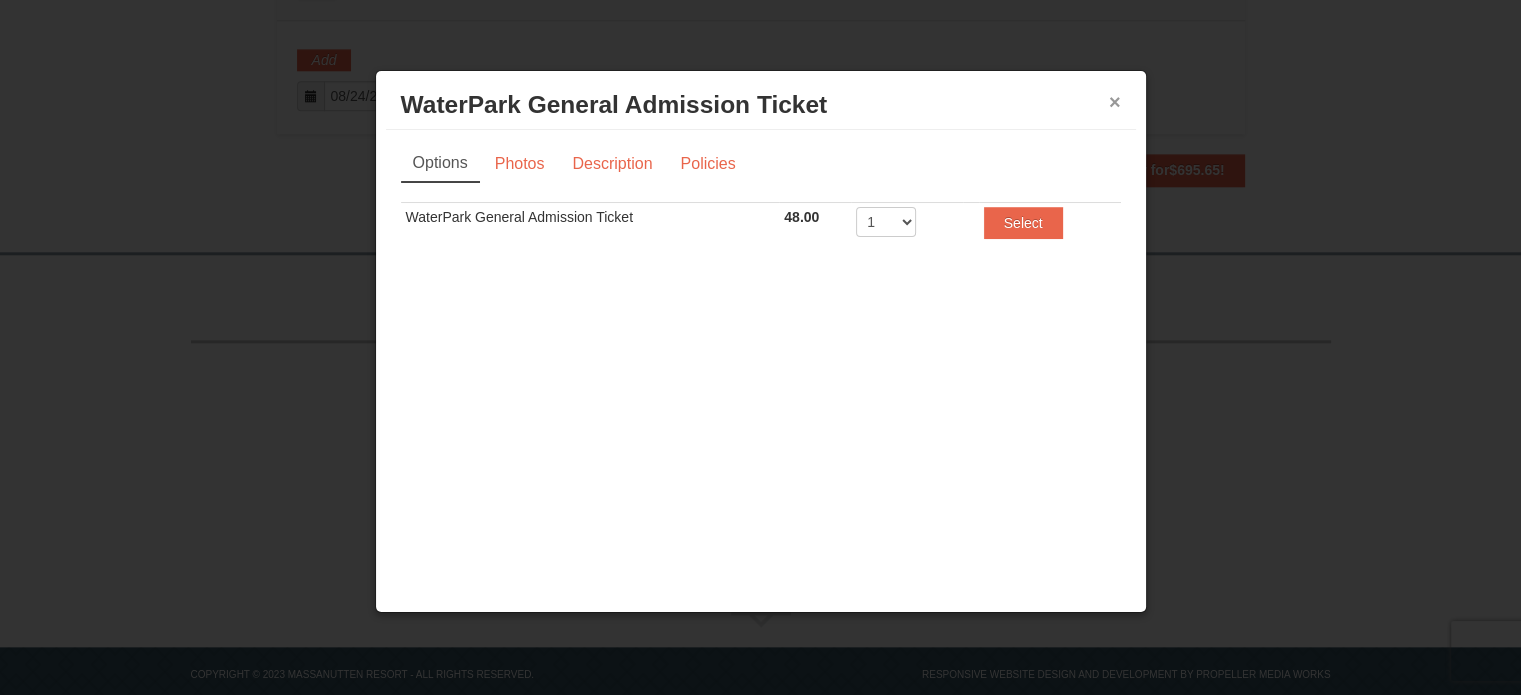 click on "×" at bounding box center (1115, 102) 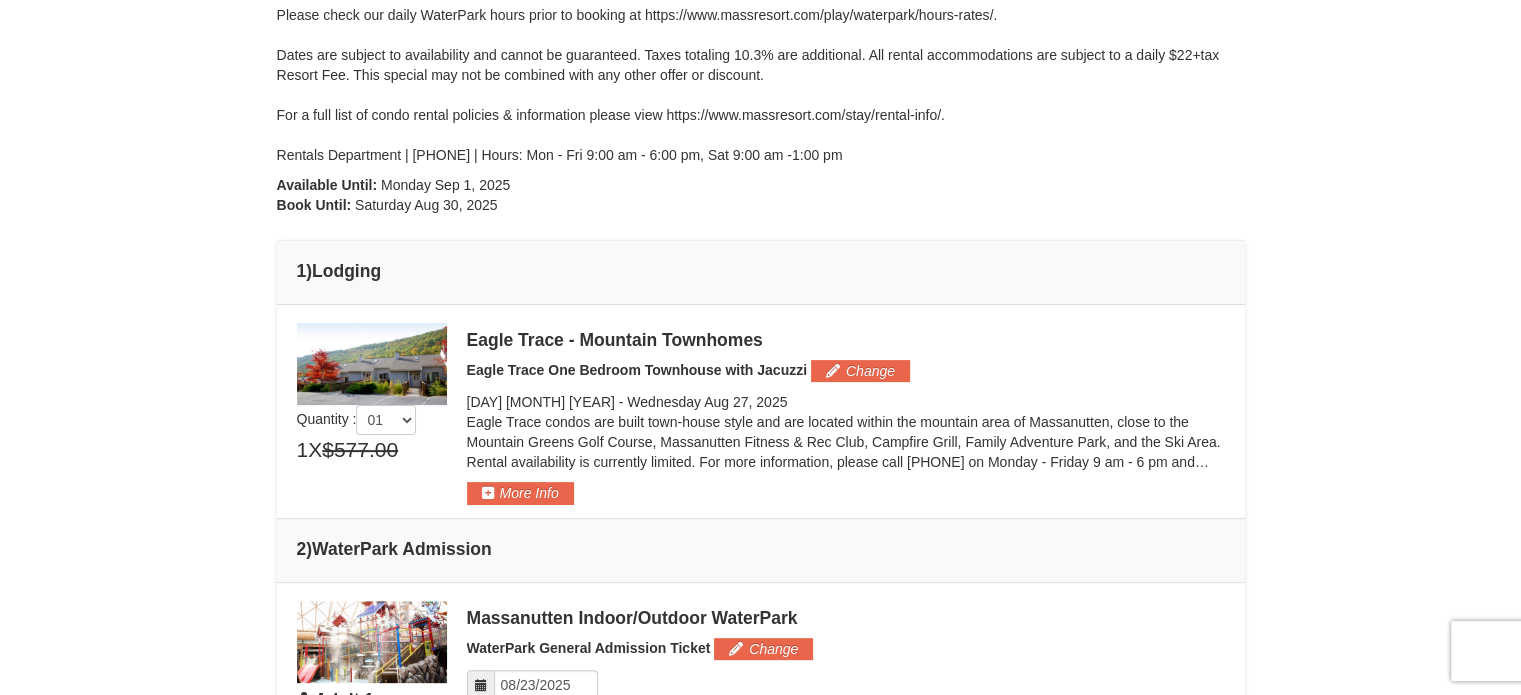 scroll, scrollTop: 432, scrollLeft: 0, axis: vertical 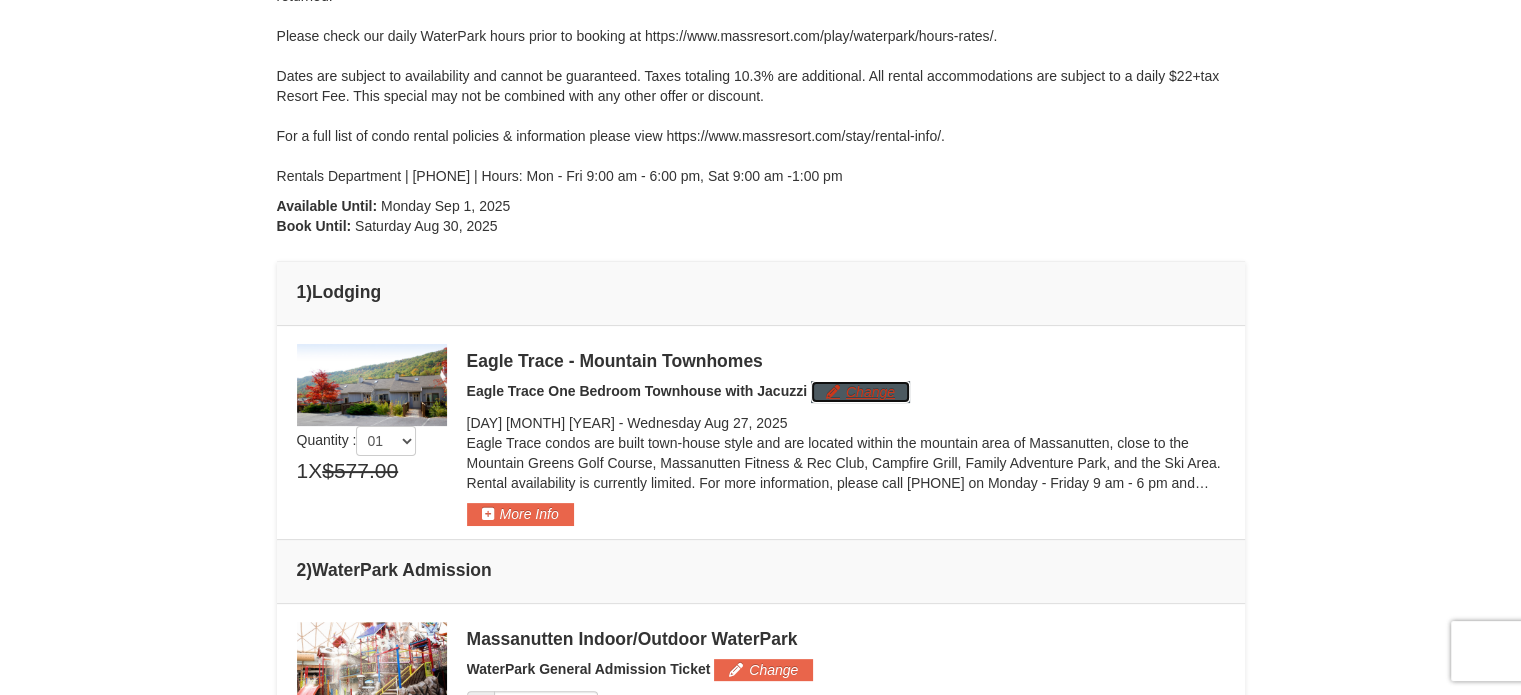 click on "Change" at bounding box center [860, 392] 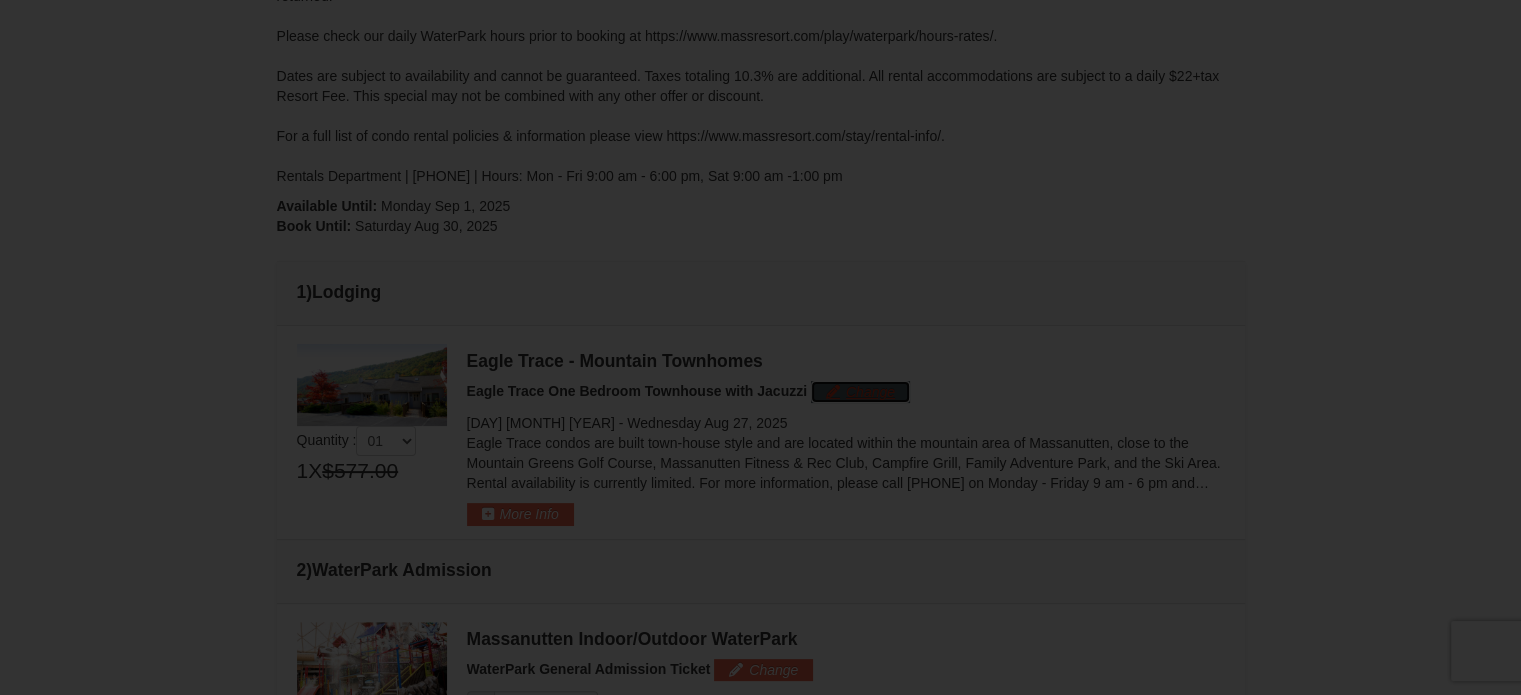 scroll, scrollTop: 486, scrollLeft: 0, axis: vertical 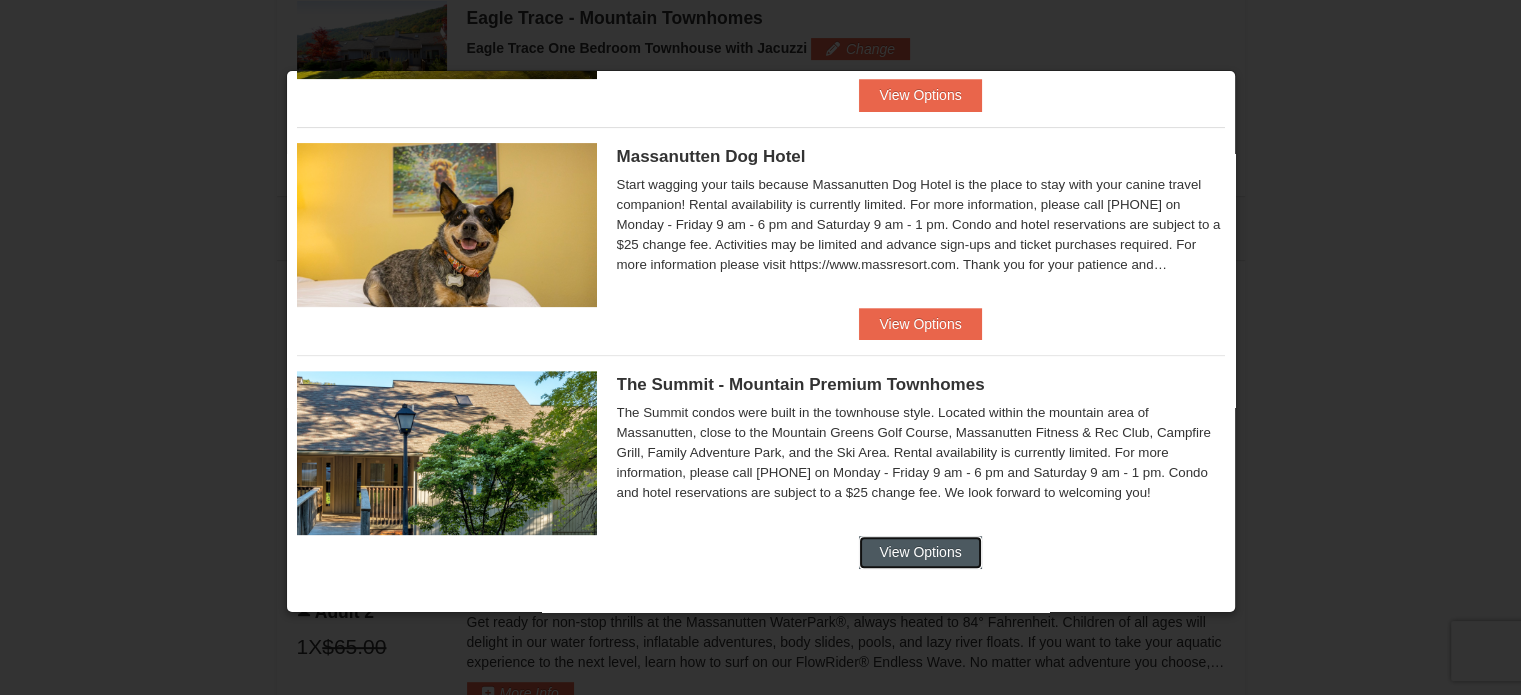 click on "View Options" at bounding box center [920, 552] 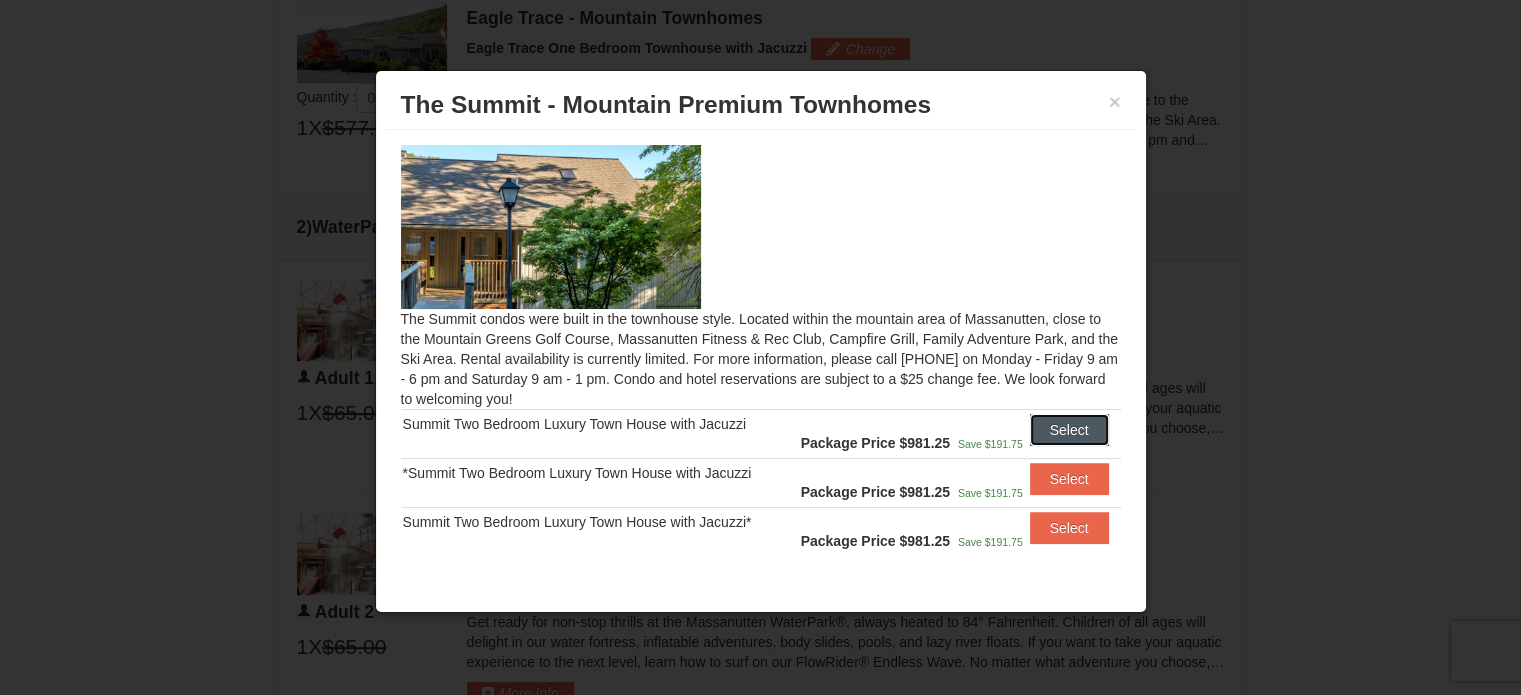 click on "Select" at bounding box center (1069, 430) 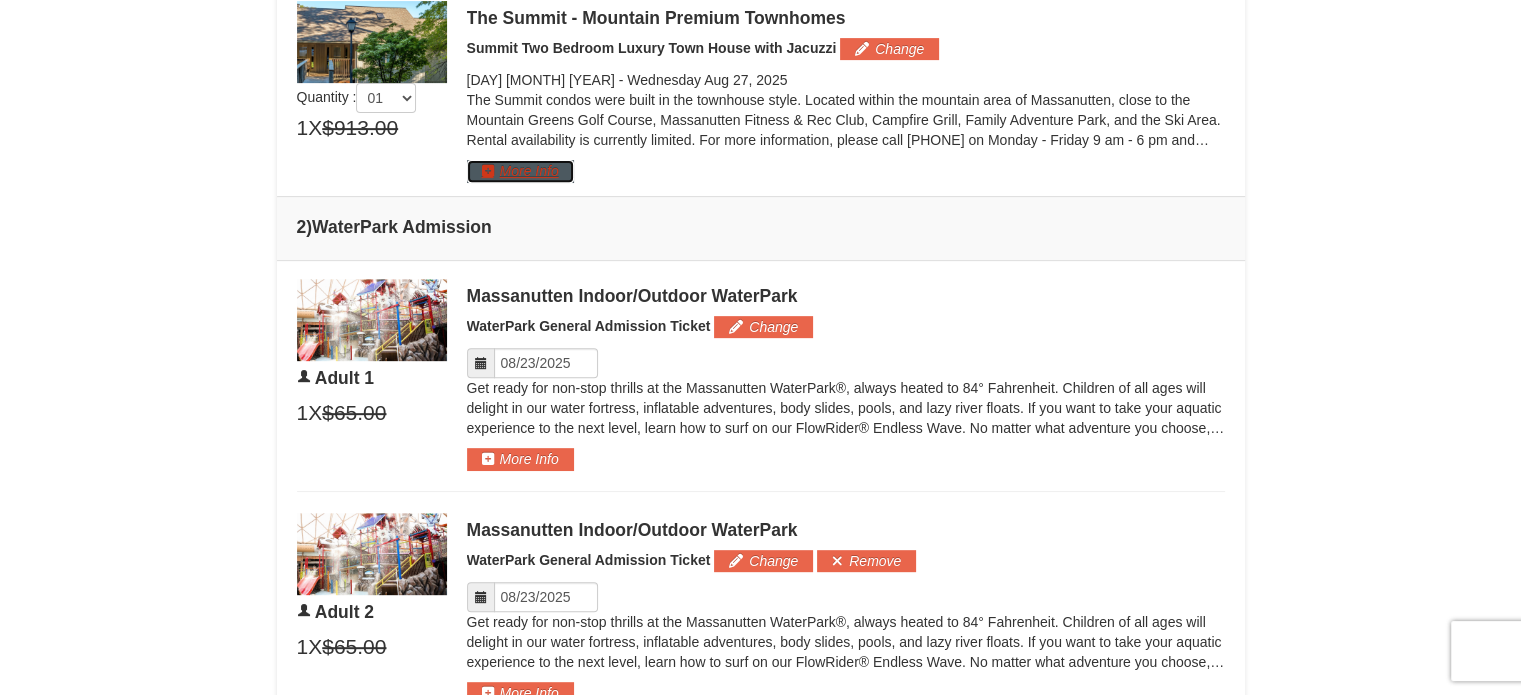 click on "More Info" at bounding box center (520, 171) 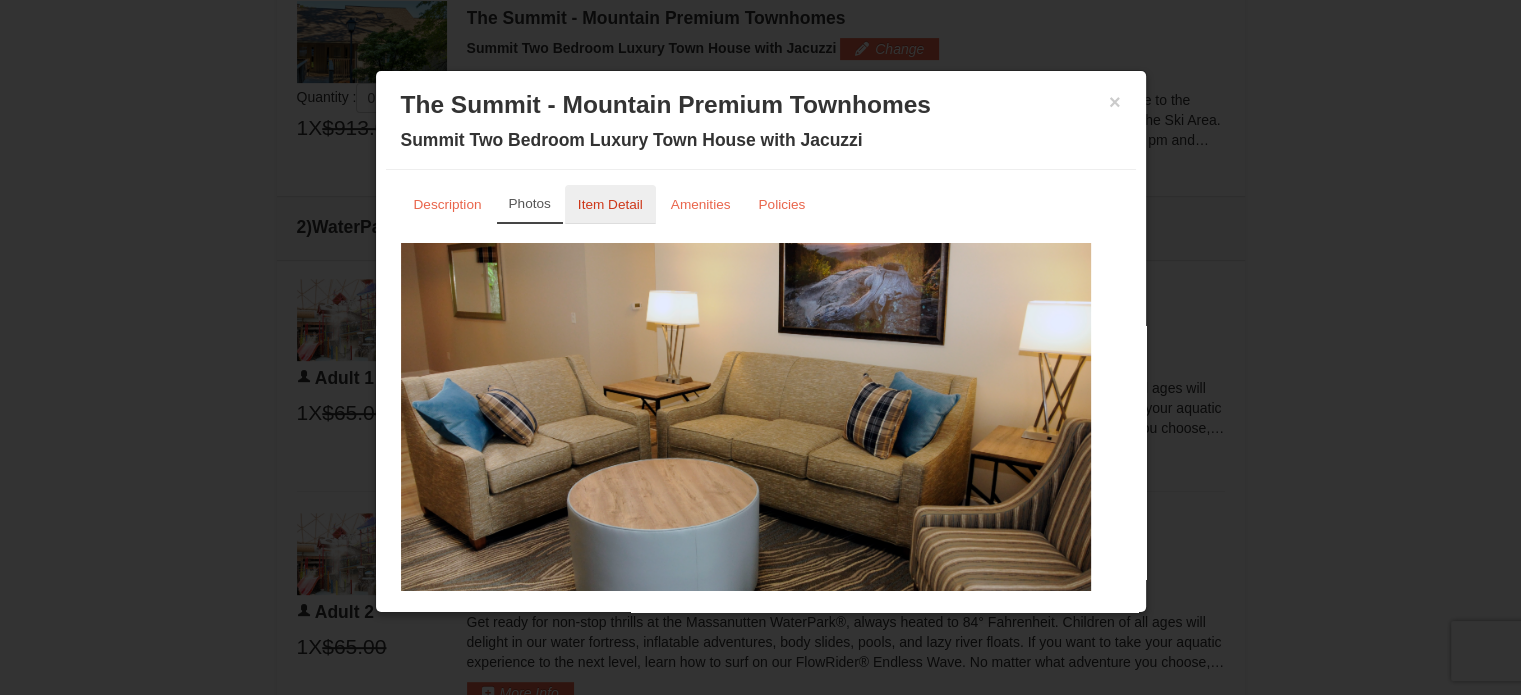 click on "Item Detail" at bounding box center [610, 204] 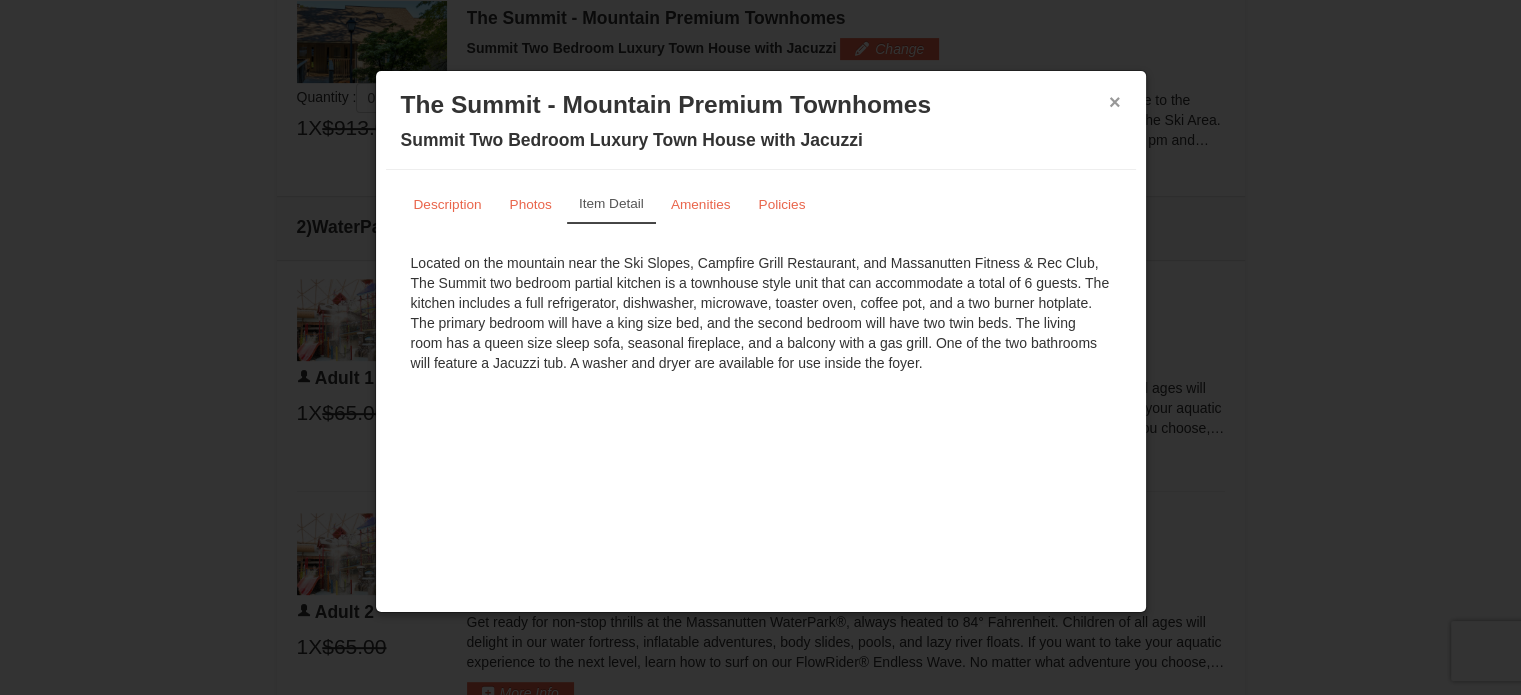 click on "×" at bounding box center [1115, 102] 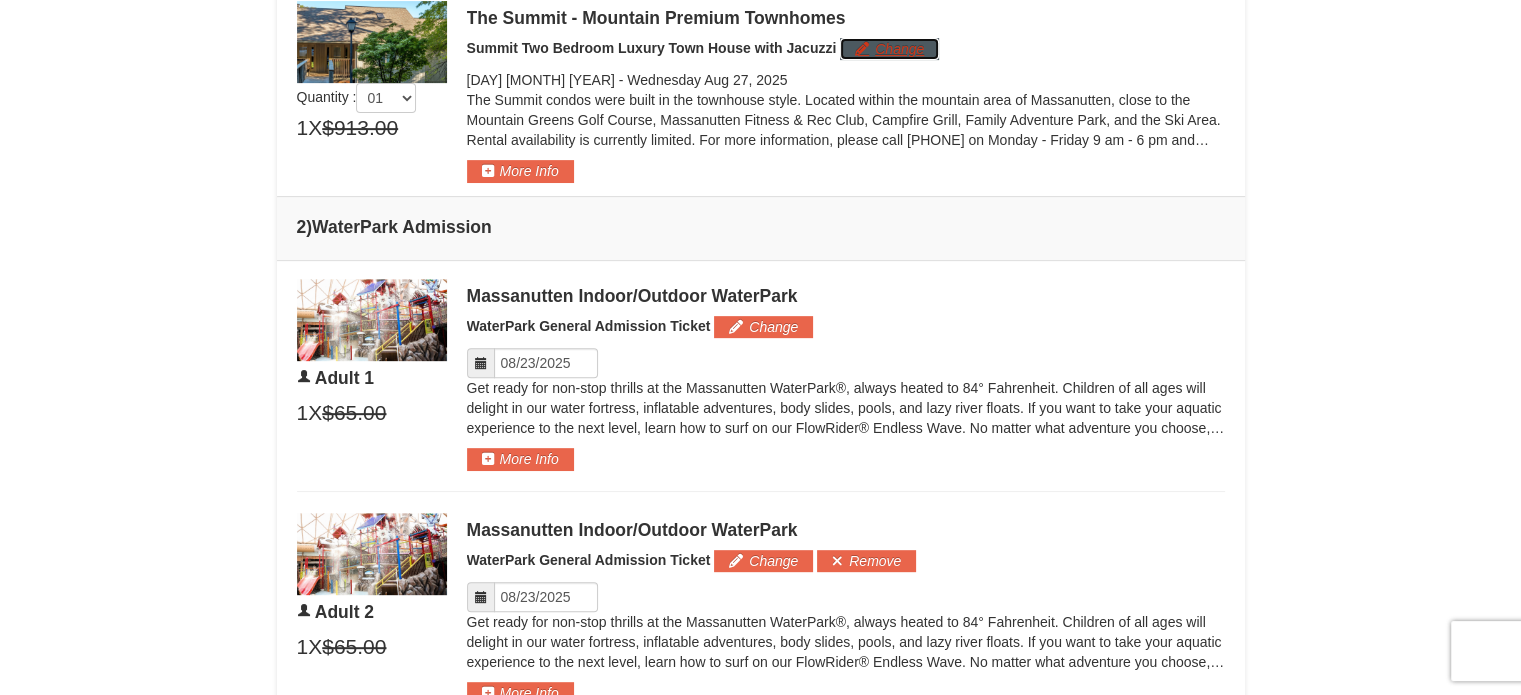 click on "Change" at bounding box center (889, 49) 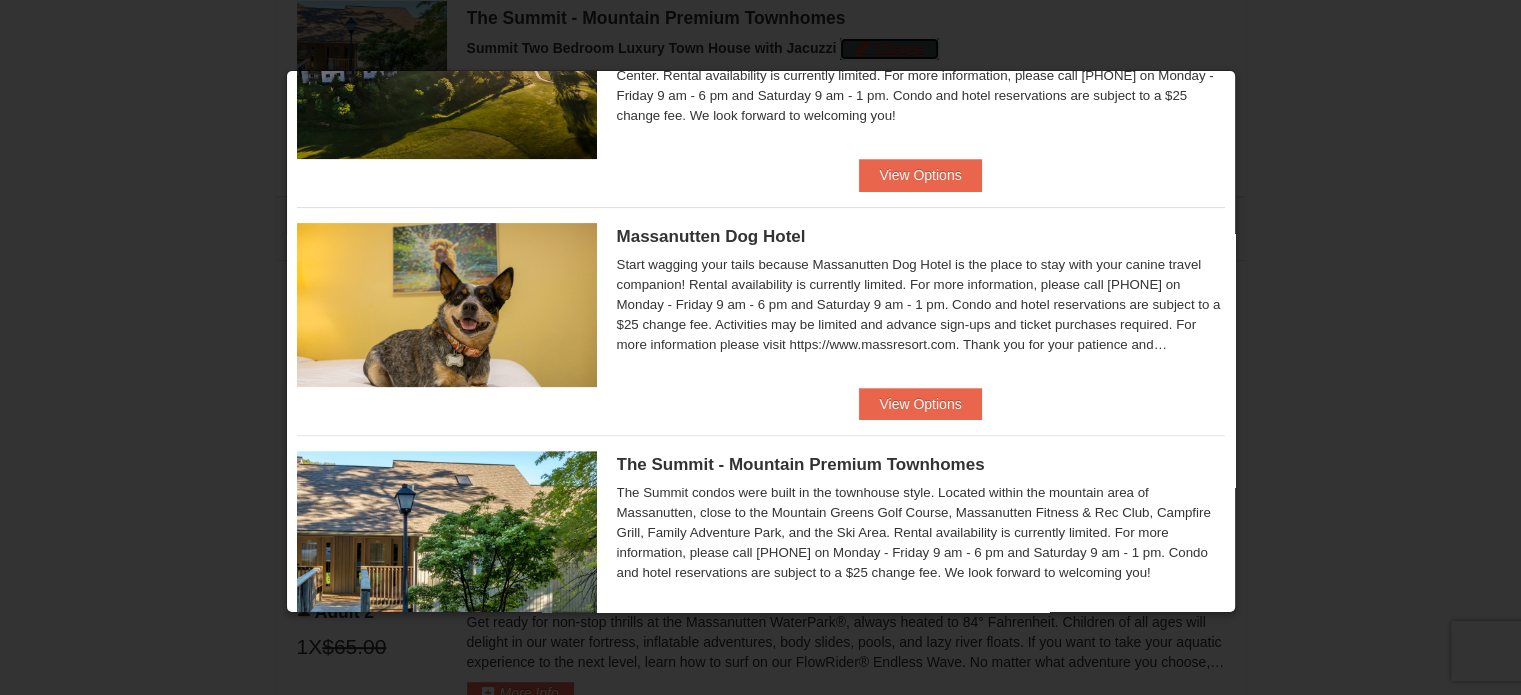 scroll, scrollTop: 680, scrollLeft: 0, axis: vertical 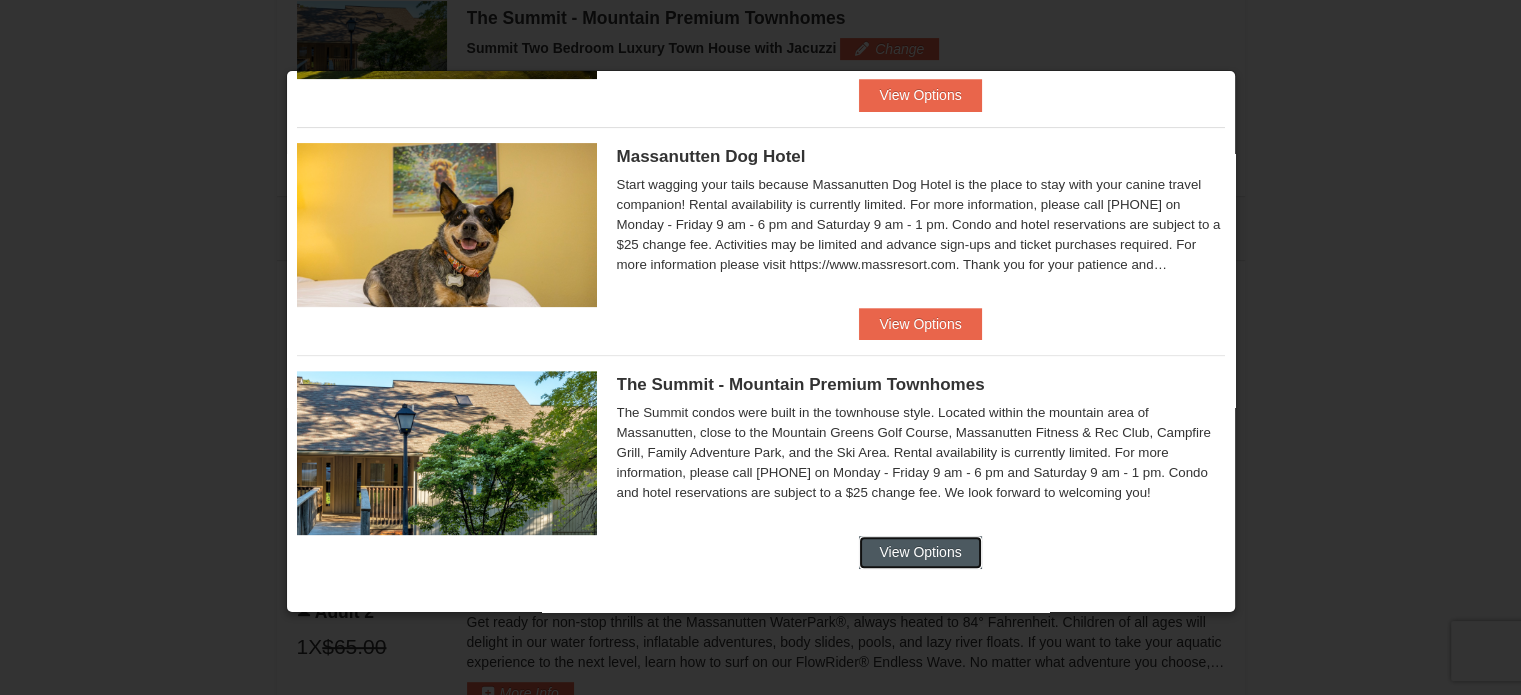 click on "View Options" at bounding box center [920, 552] 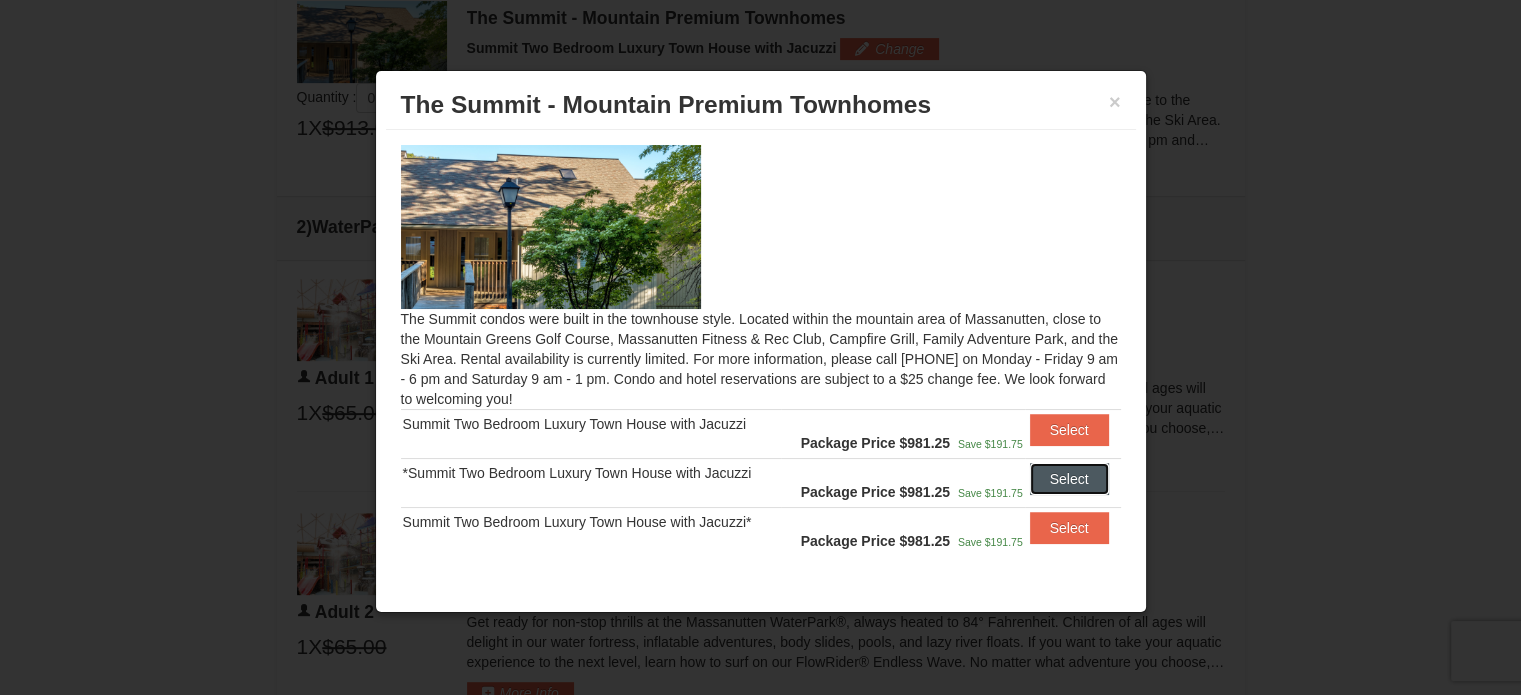 click on "Select" at bounding box center (1069, 479) 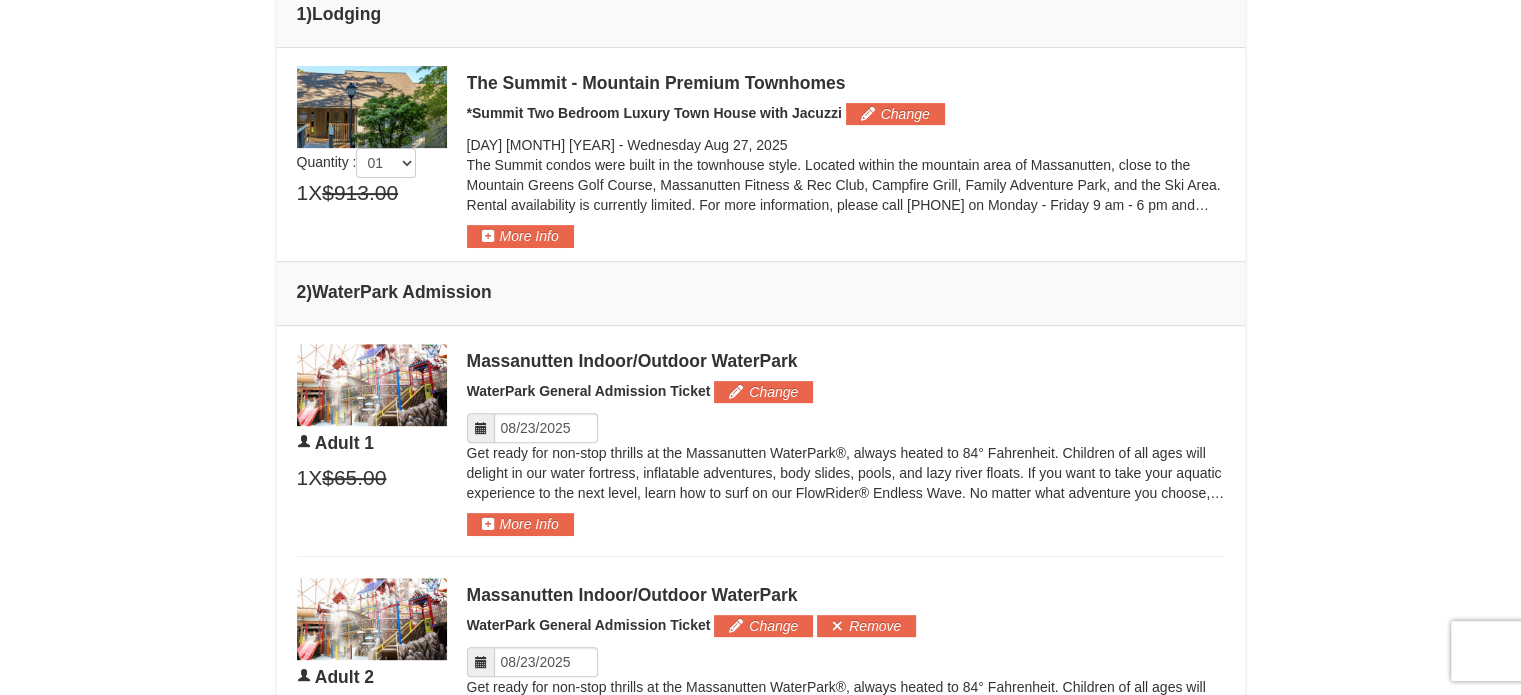scroll, scrollTop: 675, scrollLeft: 0, axis: vertical 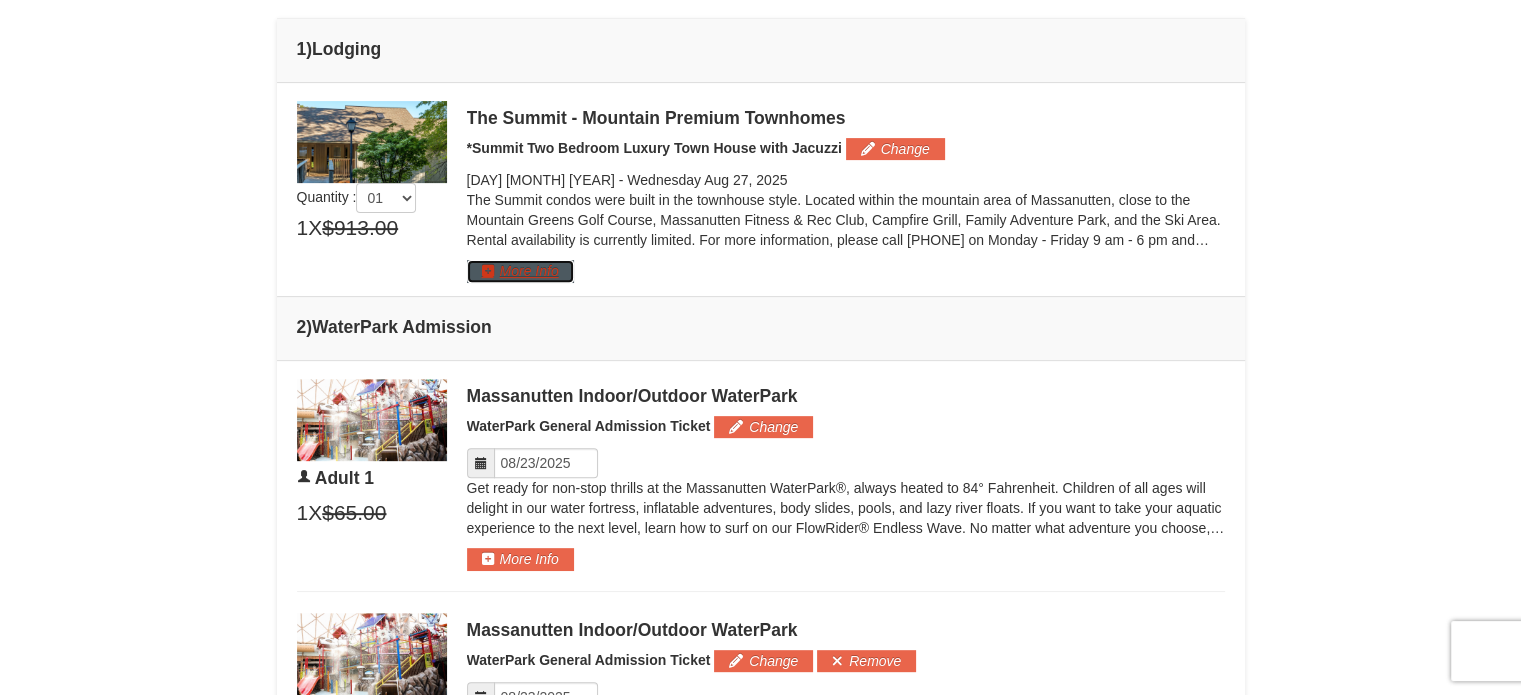 click on "More Info" at bounding box center (520, 271) 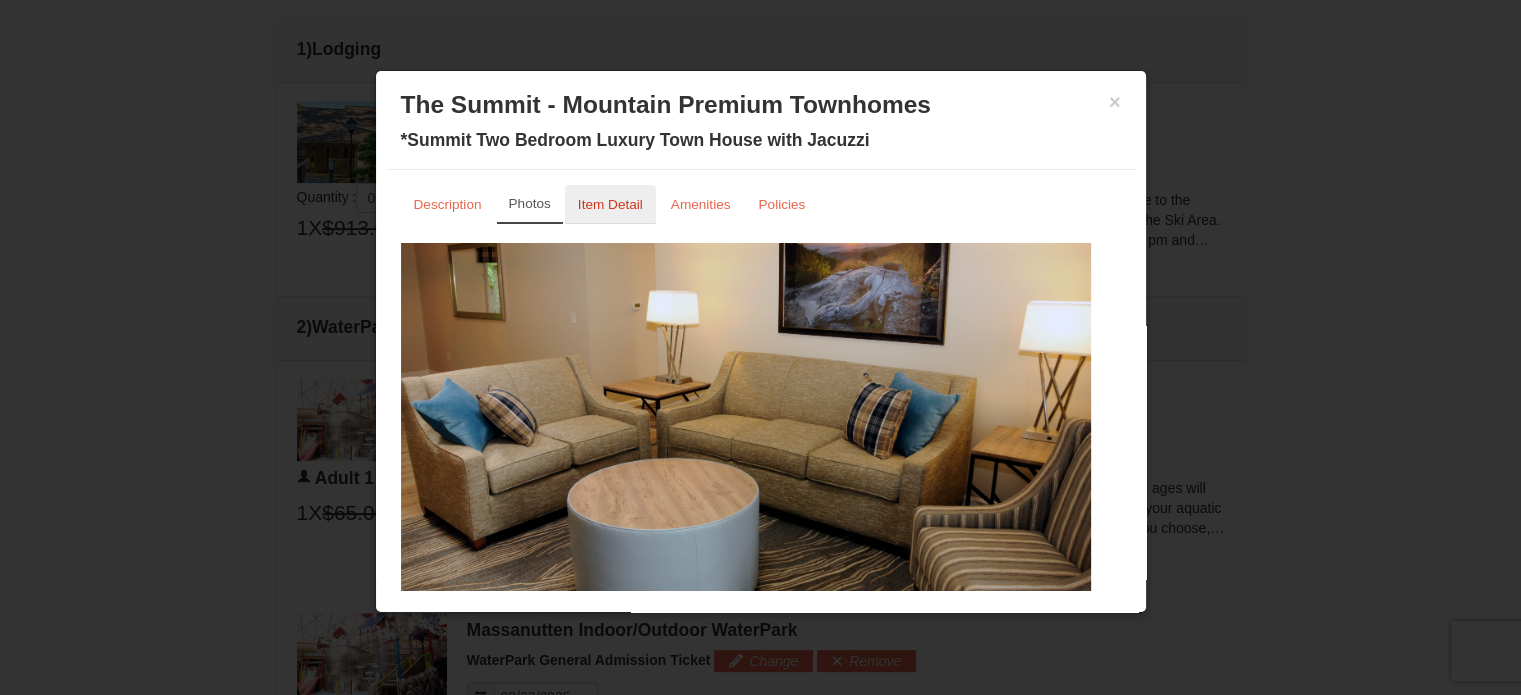 click on "Item Detail" at bounding box center [610, 204] 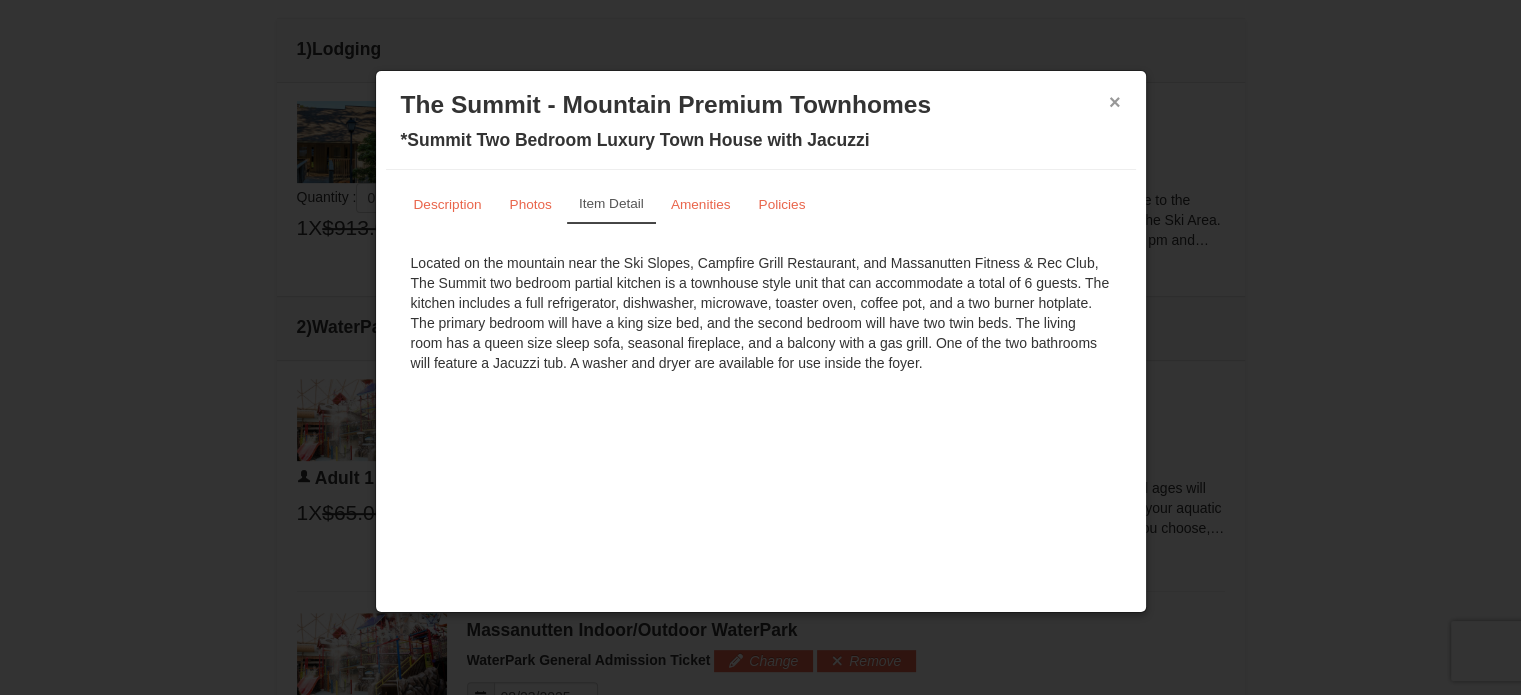 click on "×" at bounding box center [1115, 102] 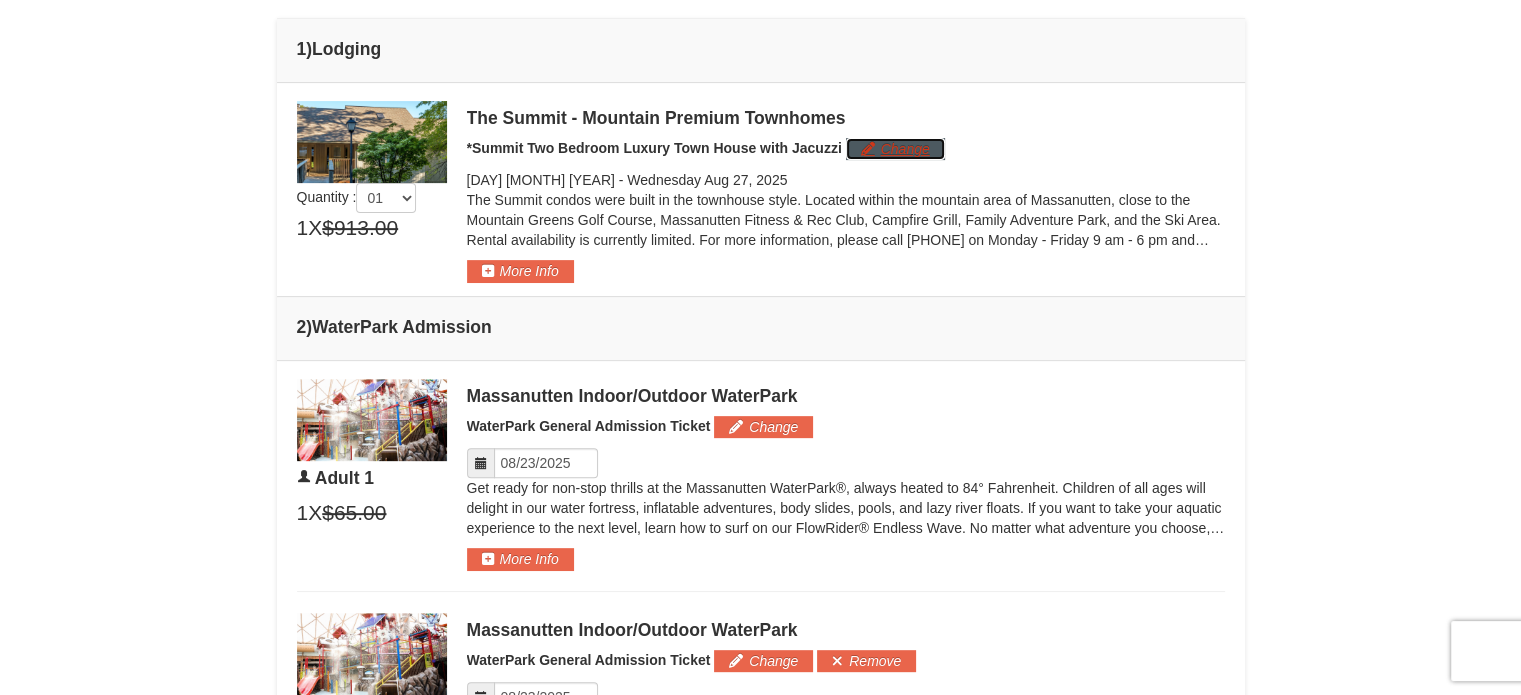 click on "Change" at bounding box center [895, 149] 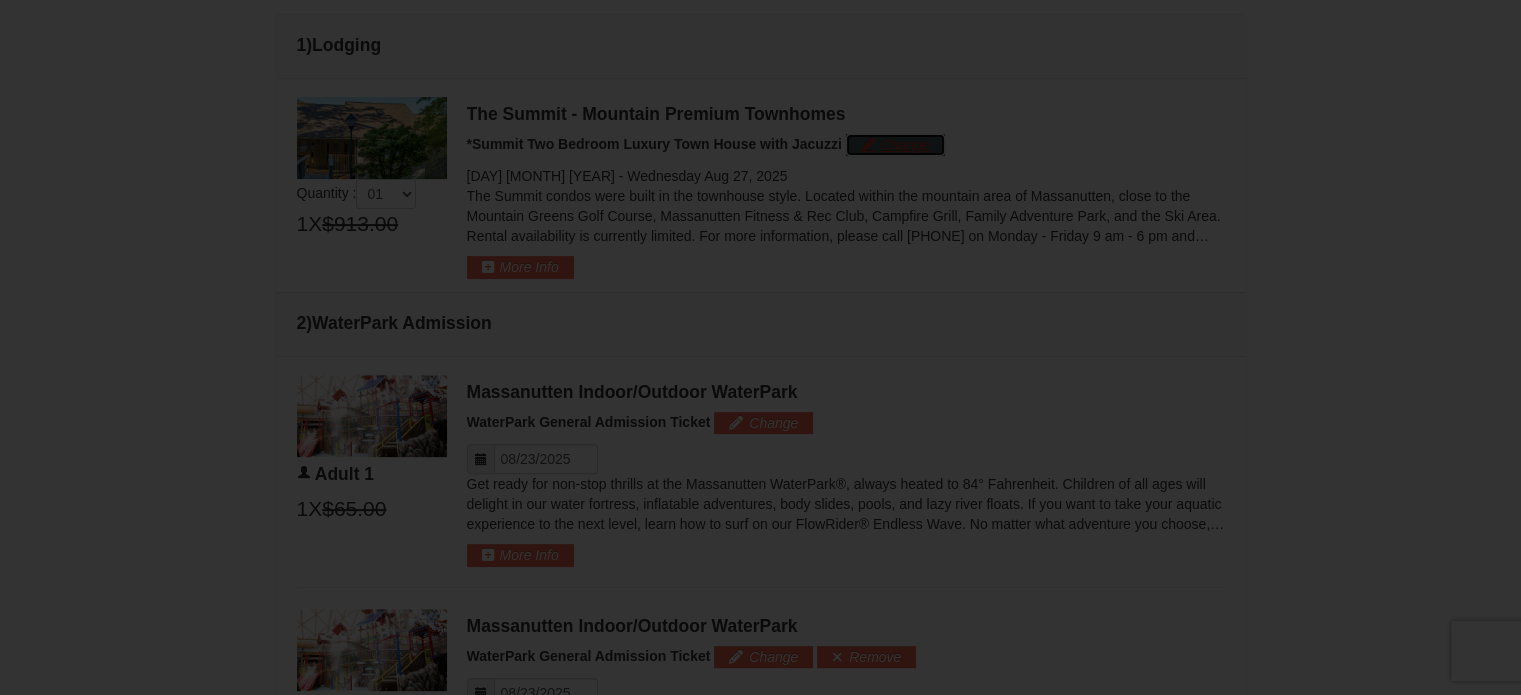 scroll, scrollTop: 688, scrollLeft: 0, axis: vertical 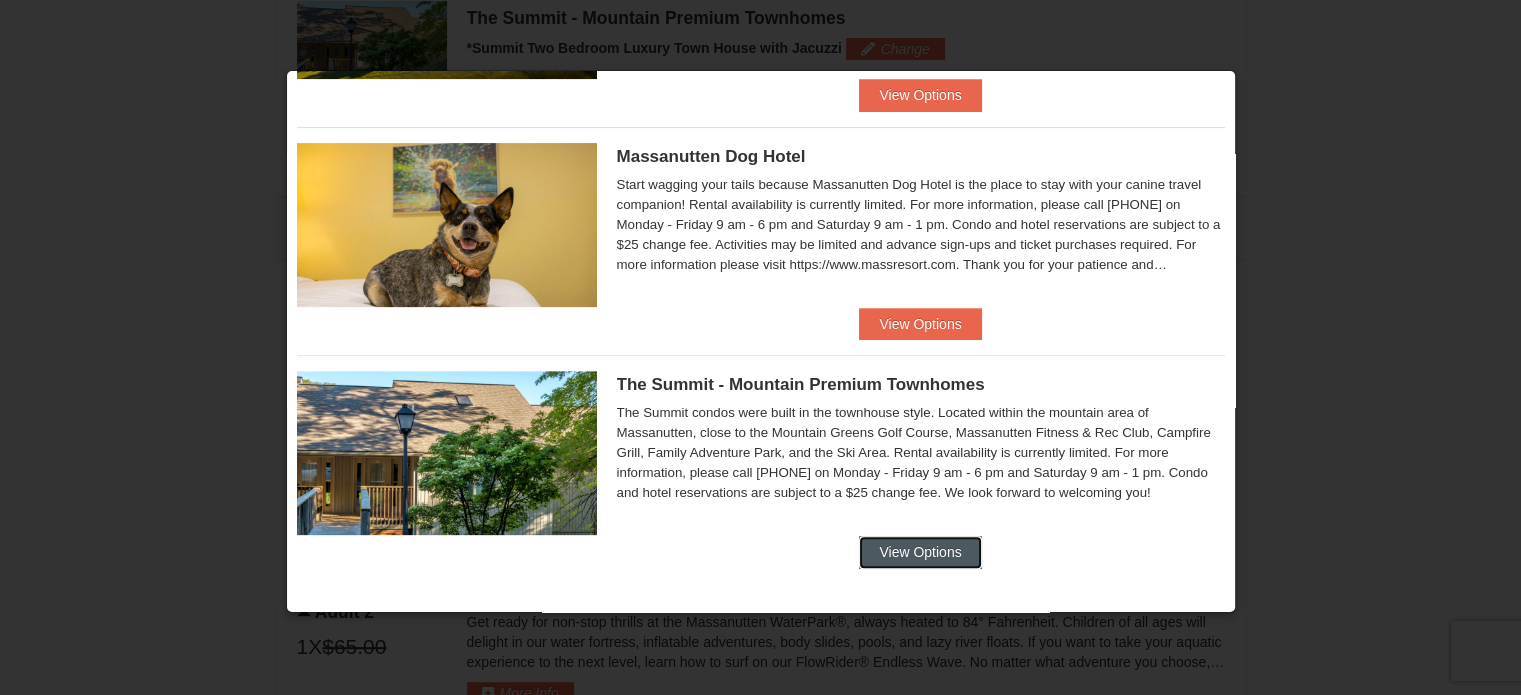 click on "View Options" at bounding box center [920, 552] 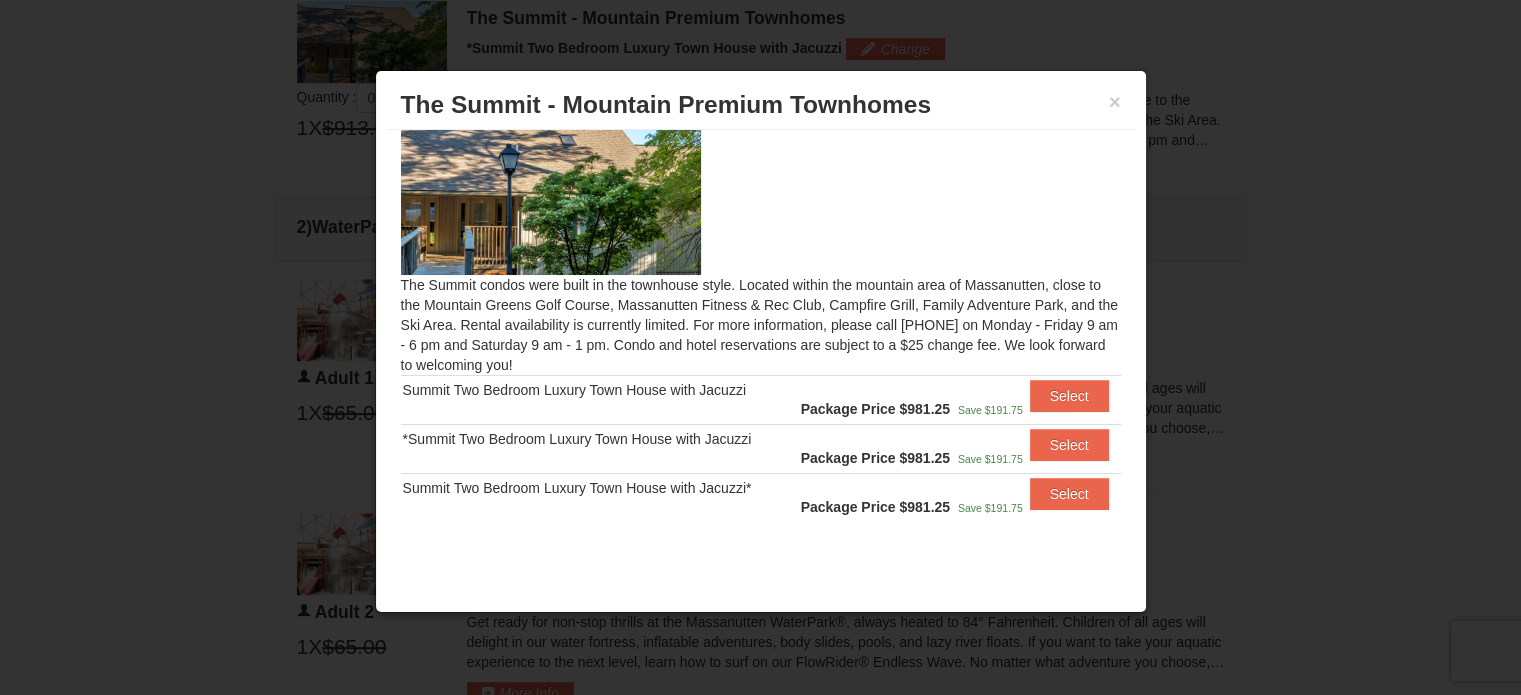 scroll, scrollTop: 39, scrollLeft: 0, axis: vertical 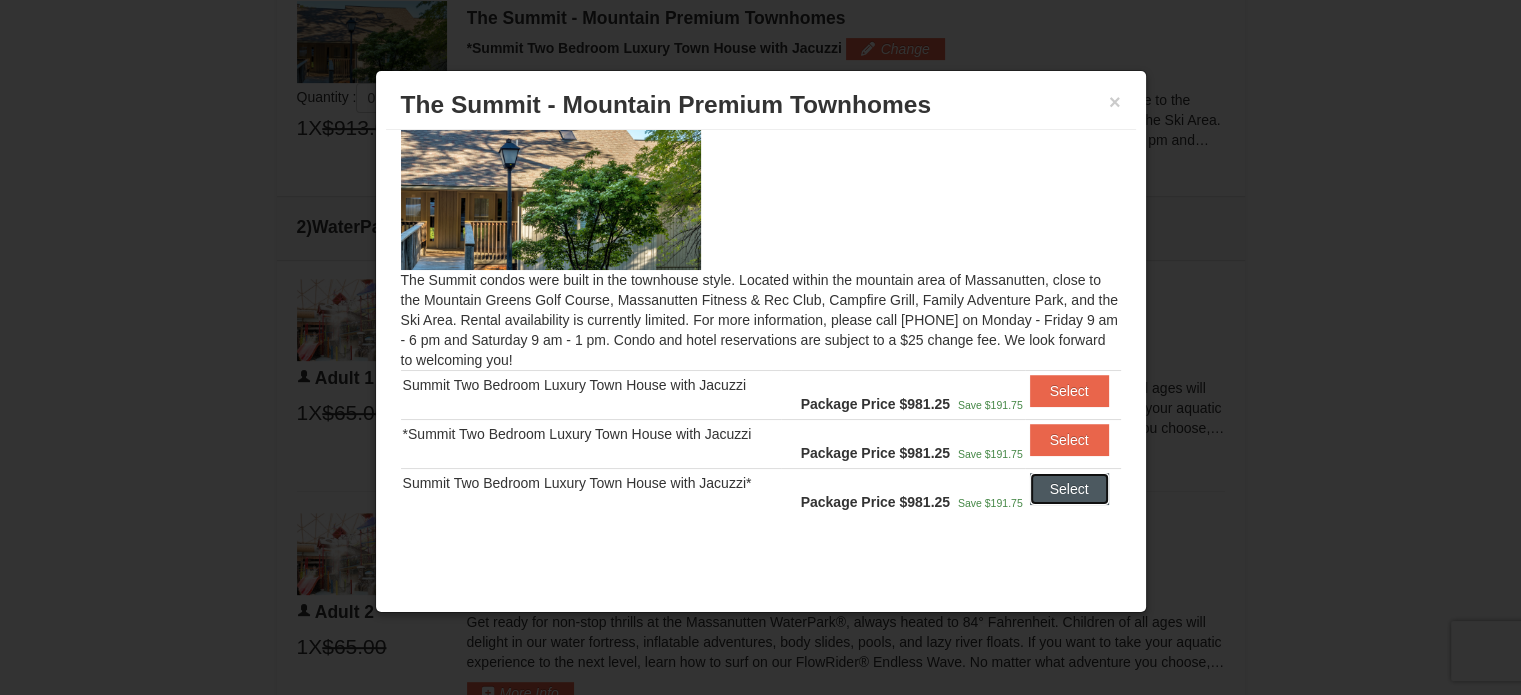 click on "Select" at bounding box center (1069, 489) 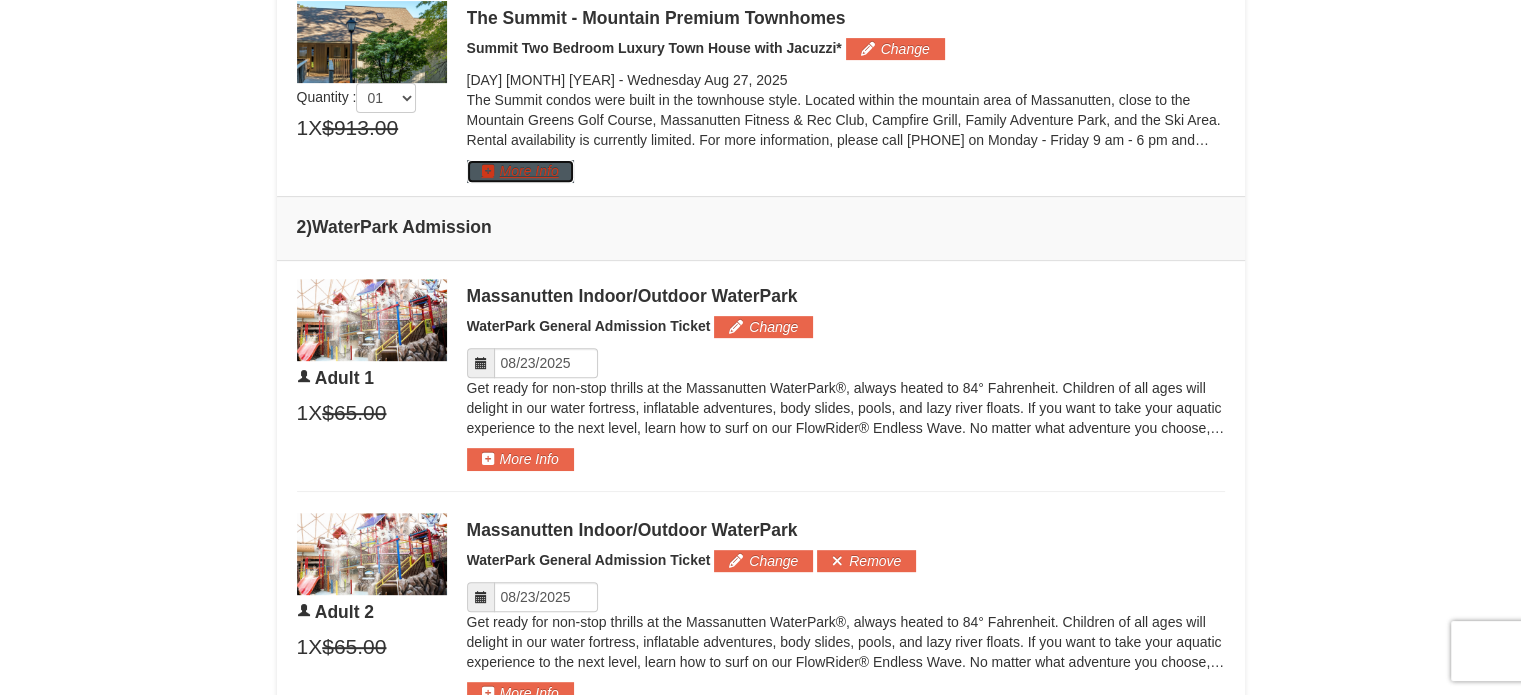 click on "More Info" at bounding box center (520, 171) 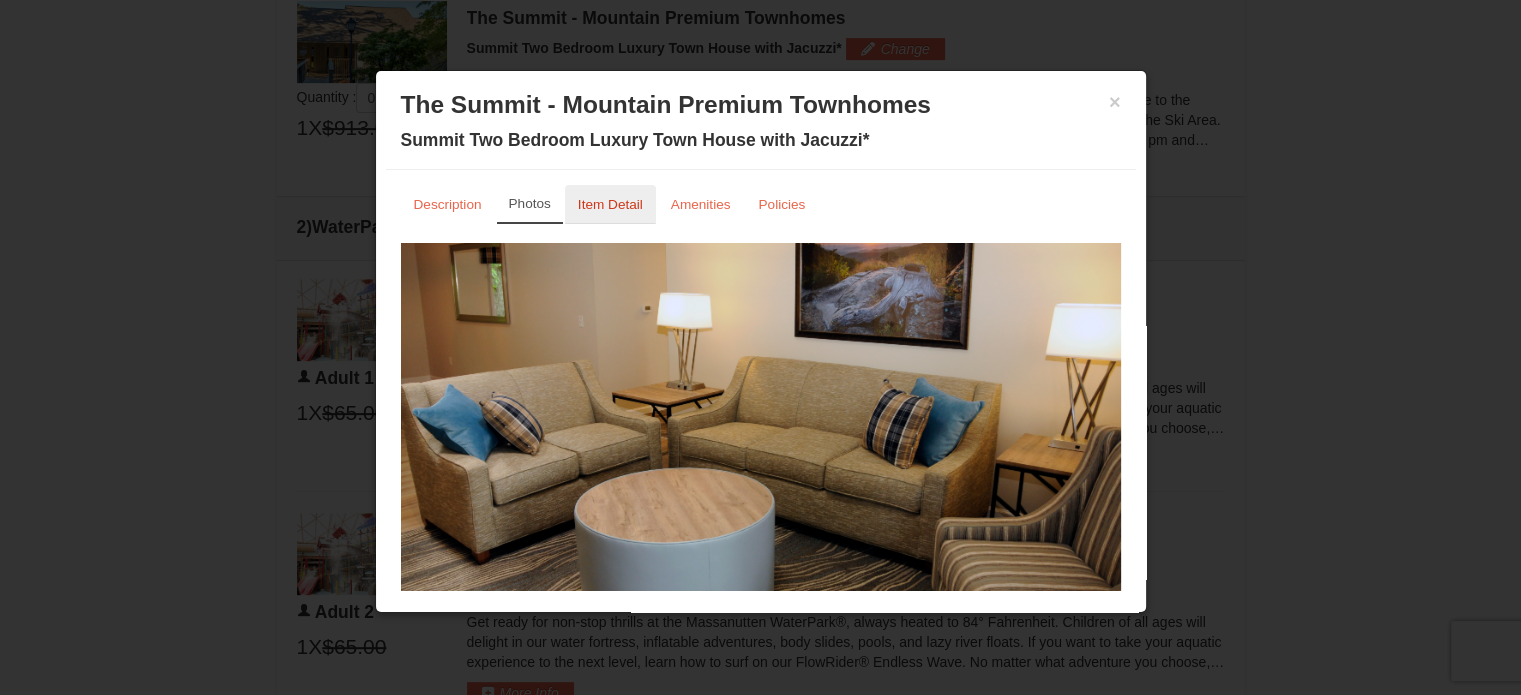 click on "Item Detail" at bounding box center [610, 204] 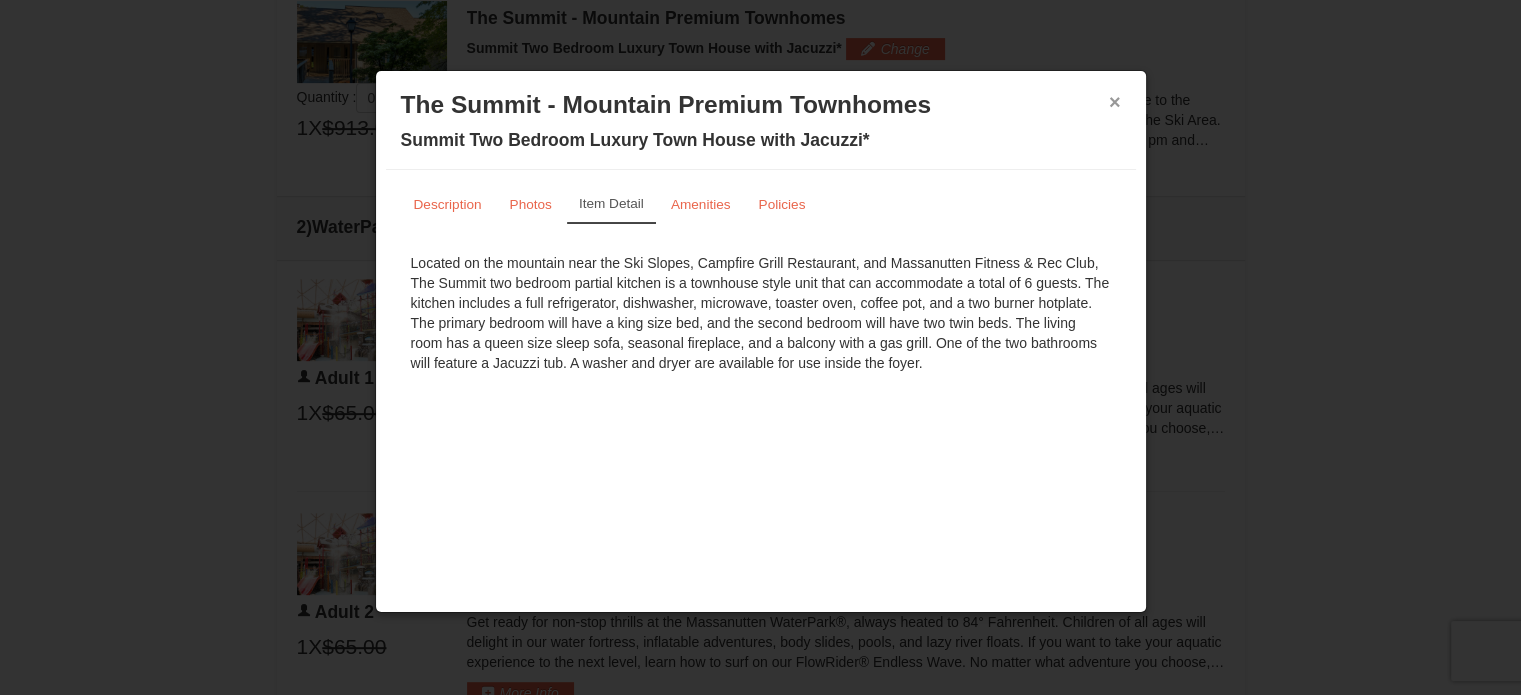 click on "×" at bounding box center (1115, 102) 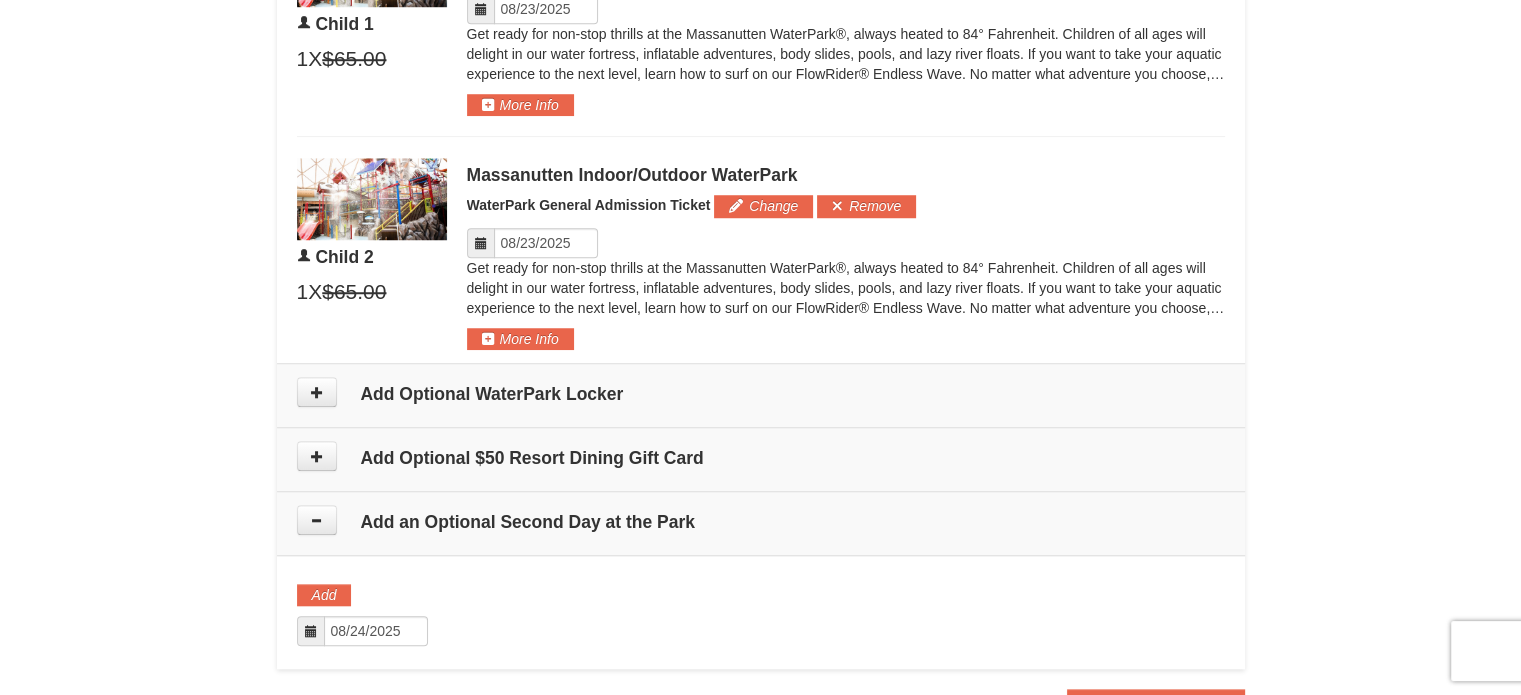 scroll, scrollTop: 1675, scrollLeft: 0, axis: vertical 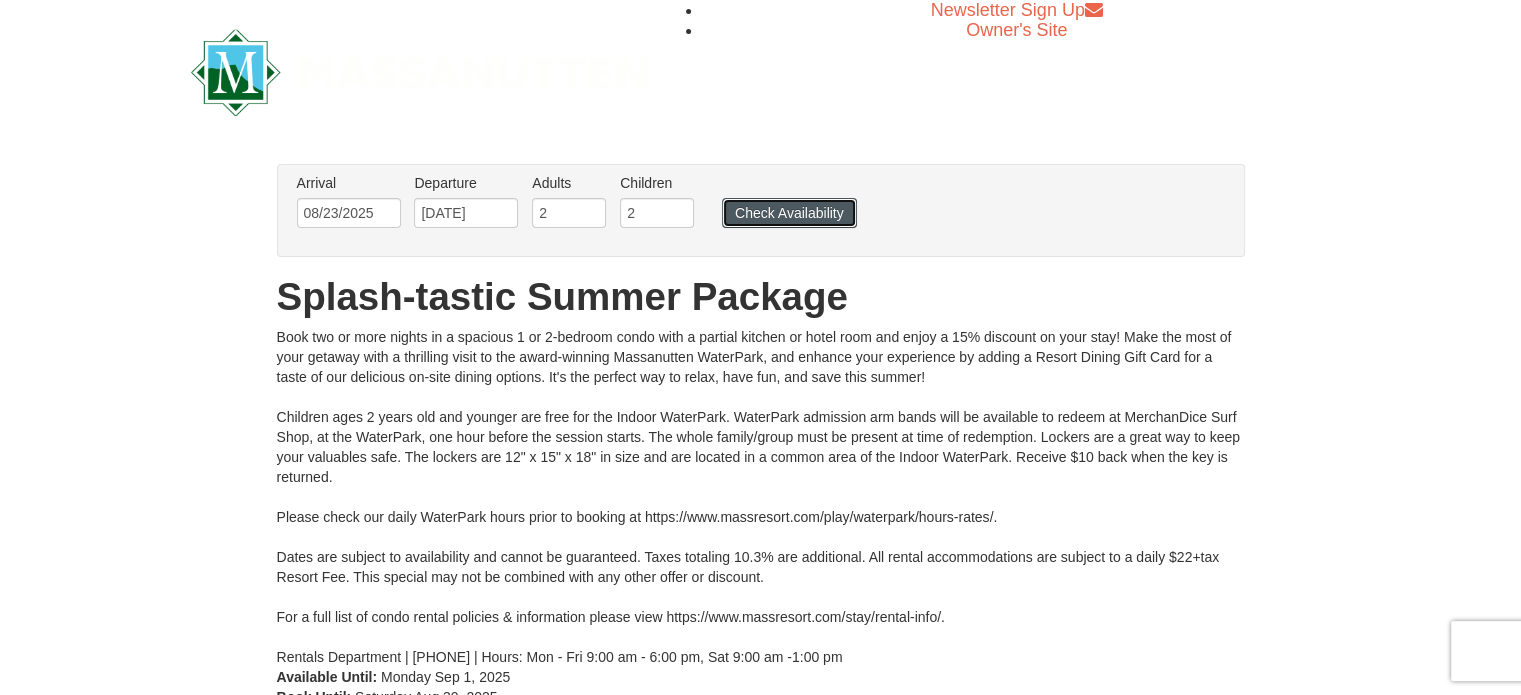 click on "Check Availability" at bounding box center (789, 213) 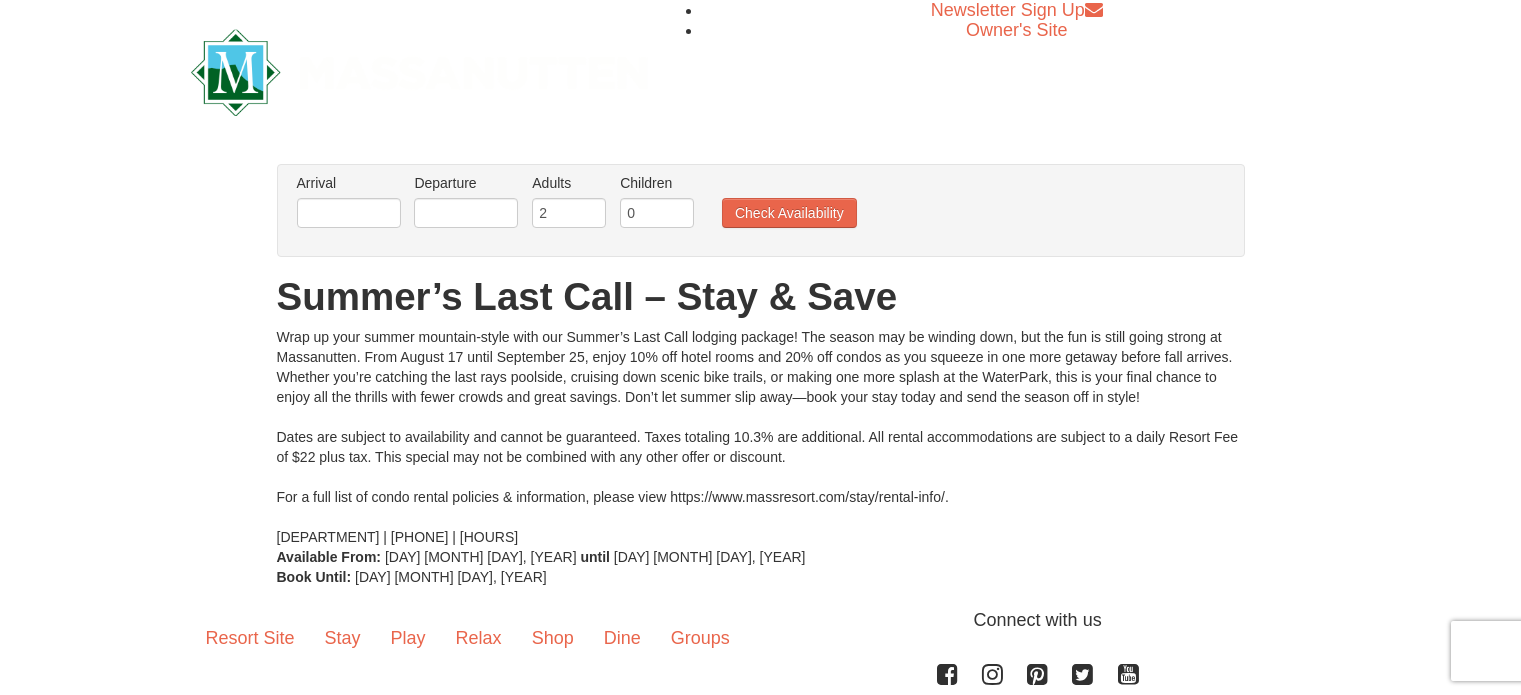 scroll, scrollTop: 0, scrollLeft: 0, axis: both 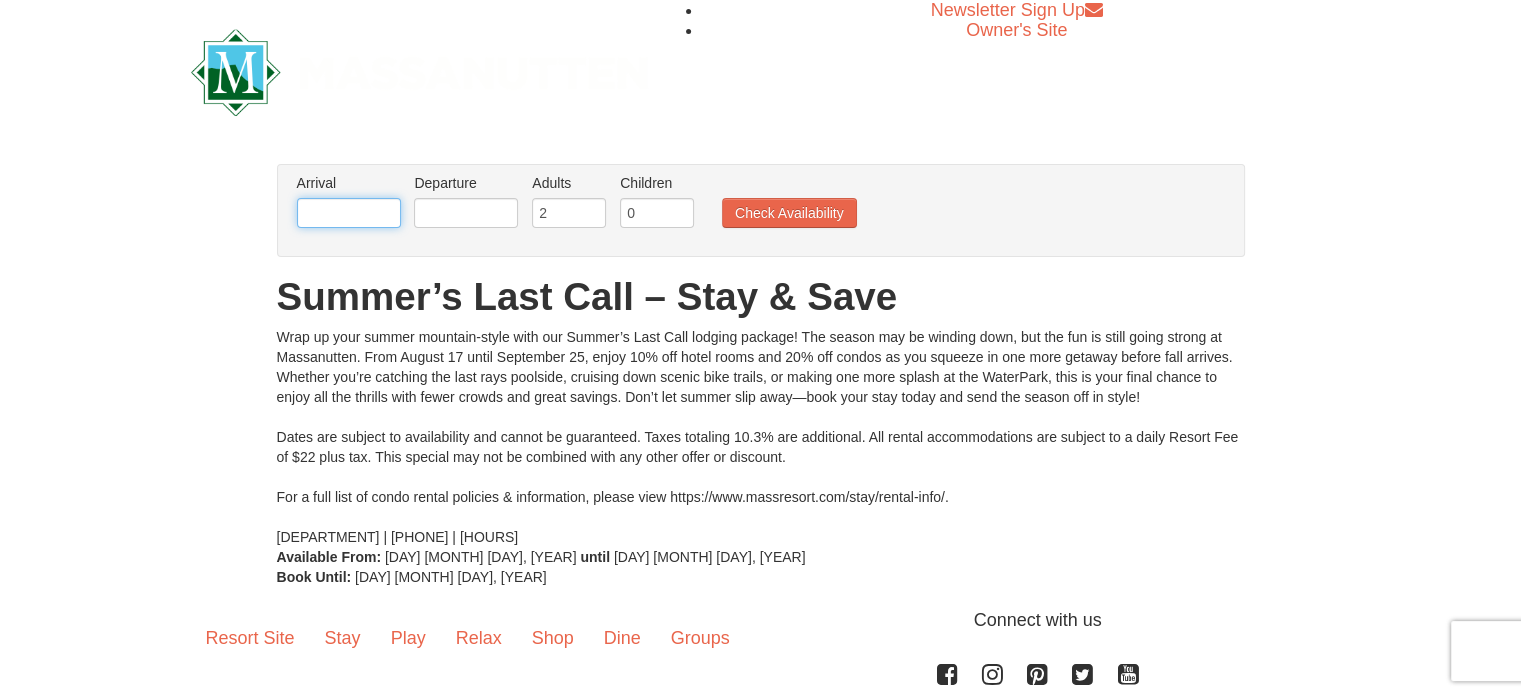 click at bounding box center (349, 213) 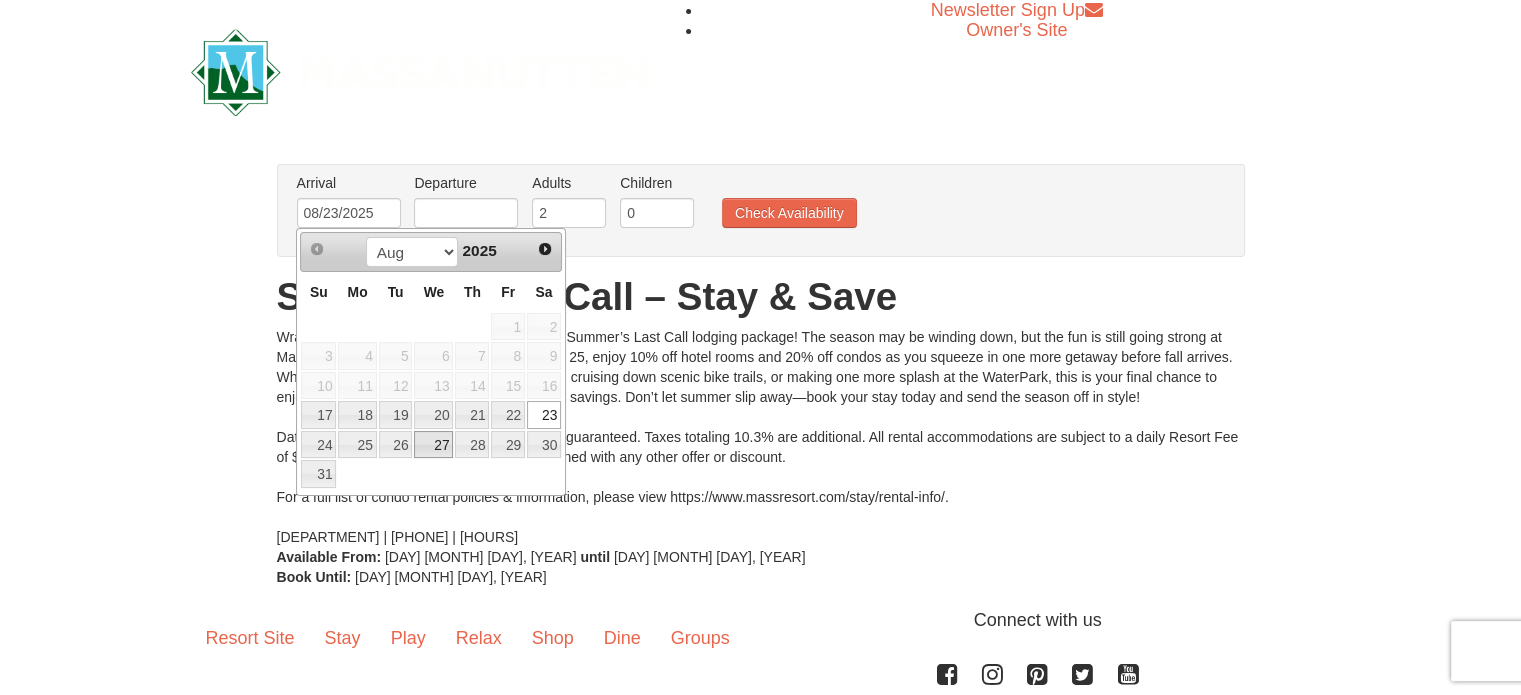 click on "27" at bounding box center (433, 445) 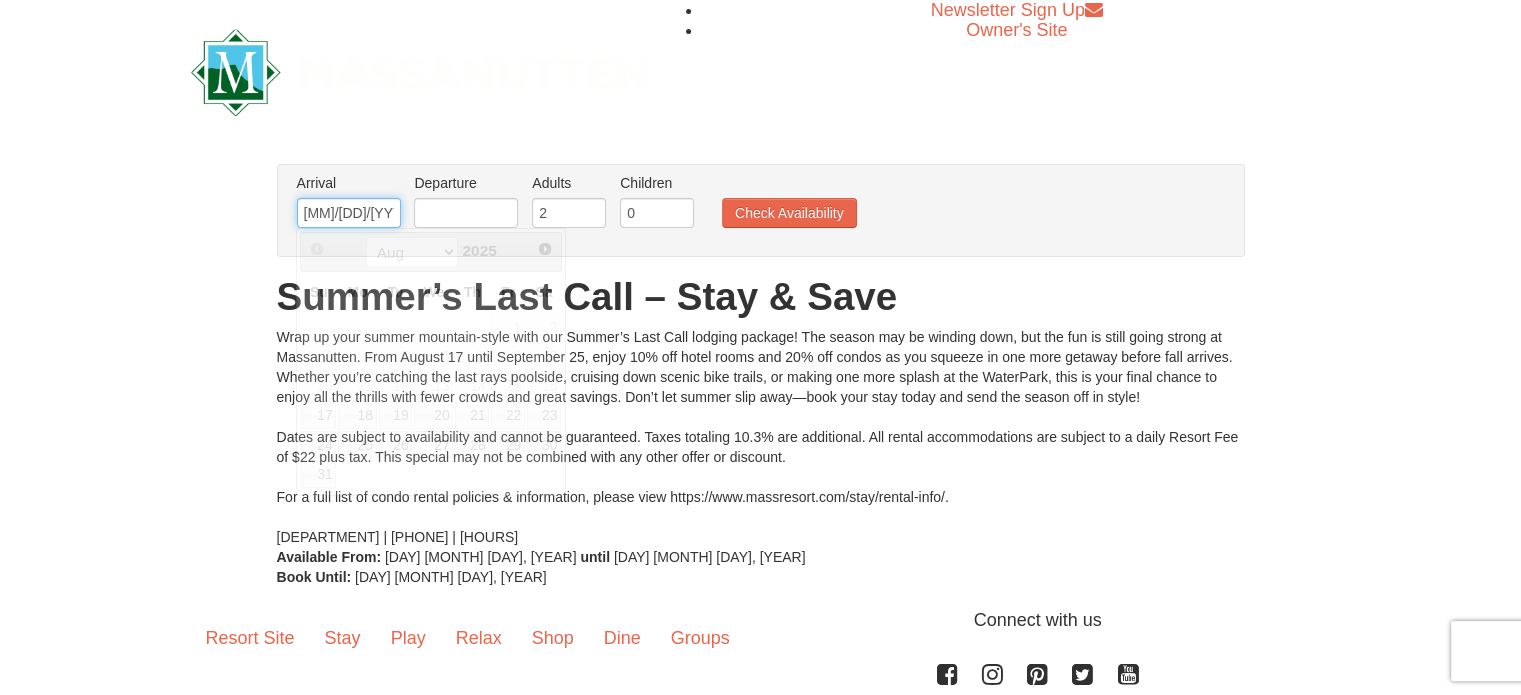 click on "[MM]/[DD]/[YYYY]" at bounding box center [349, 213] 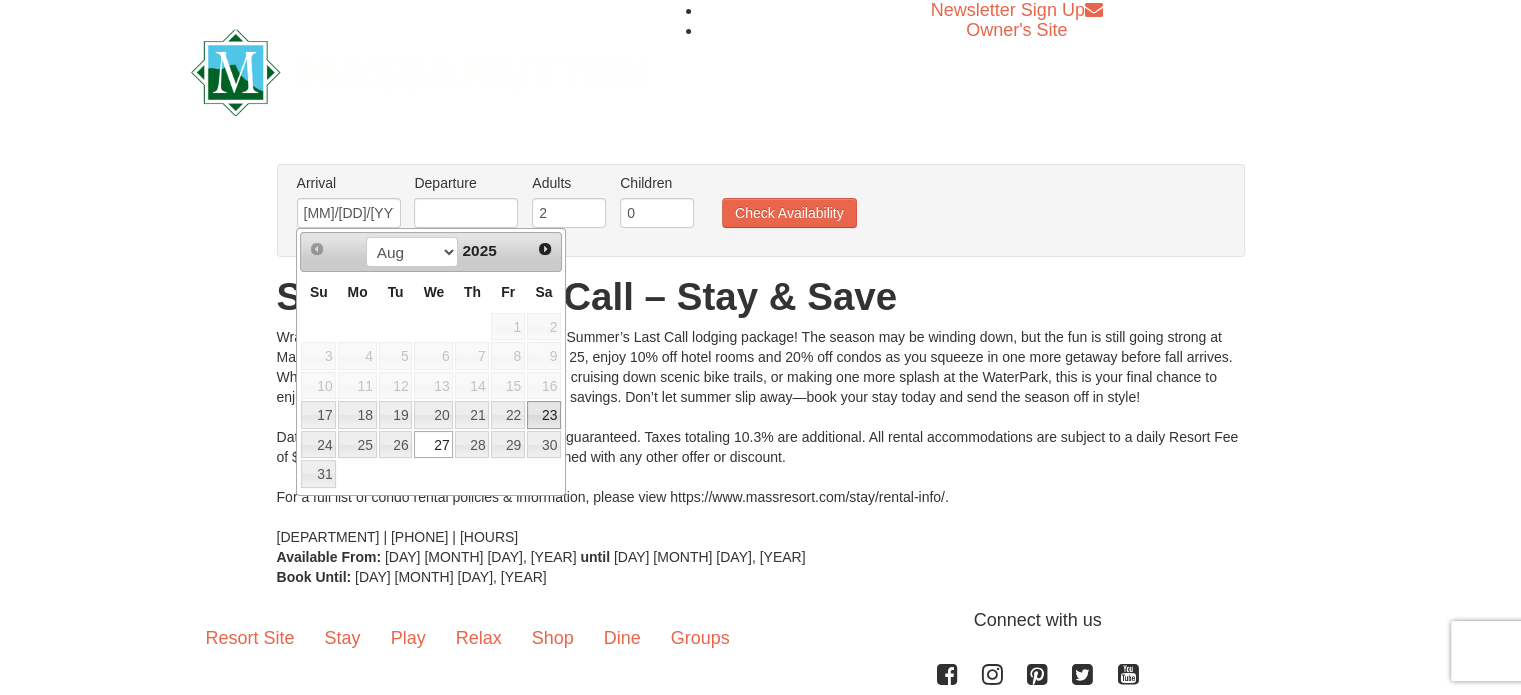 click on "23" at bounding box center [544, 415] 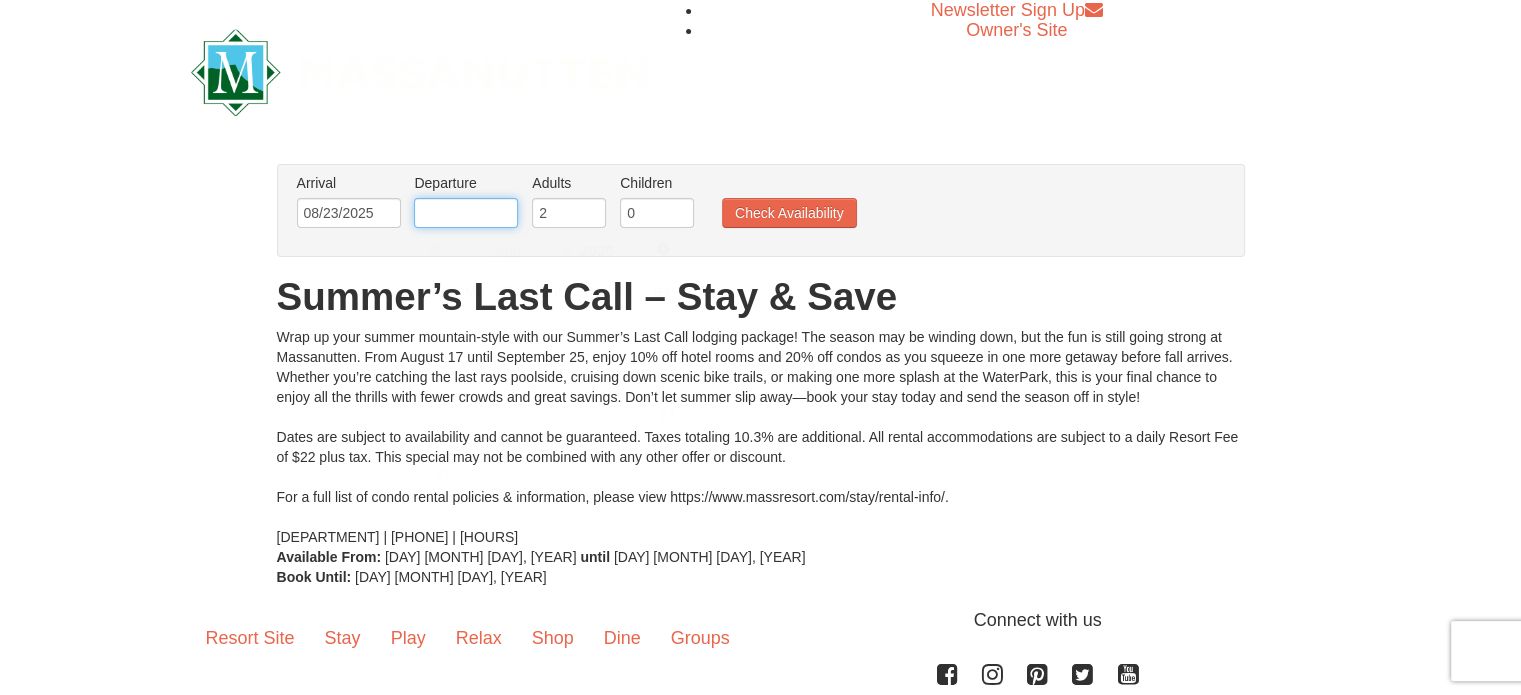 click at bounding box center (466, 213) 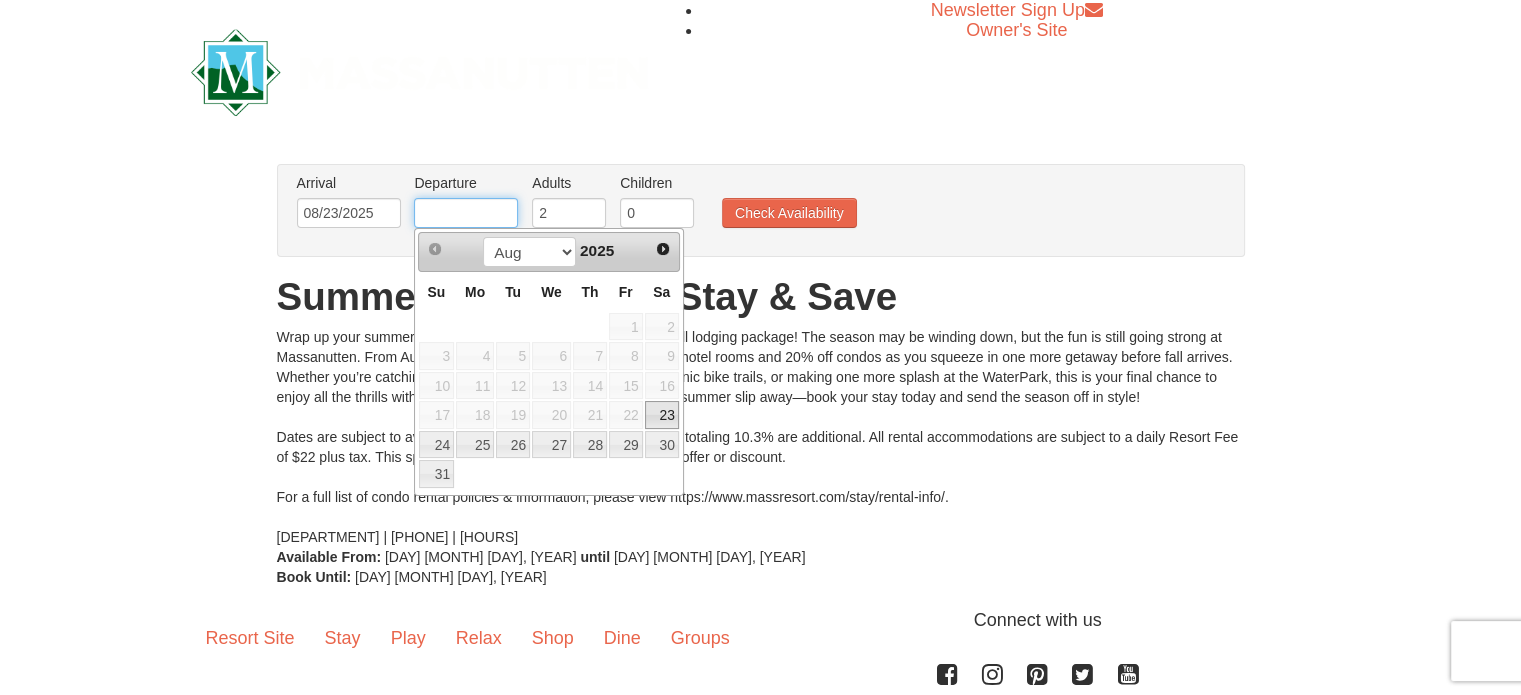 type on "[MONTH]/[DATE]/[YEAR]" 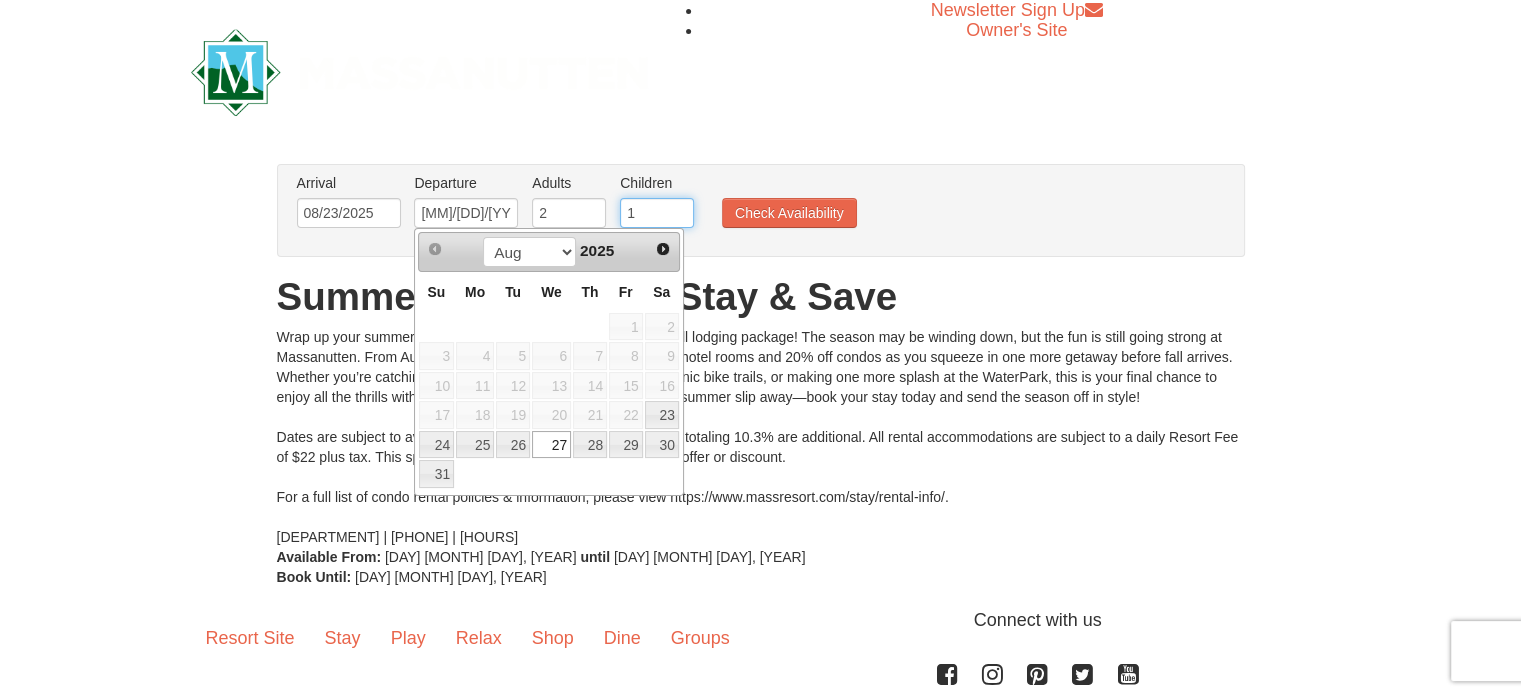 click on "1" at bounding box center (657, 213) 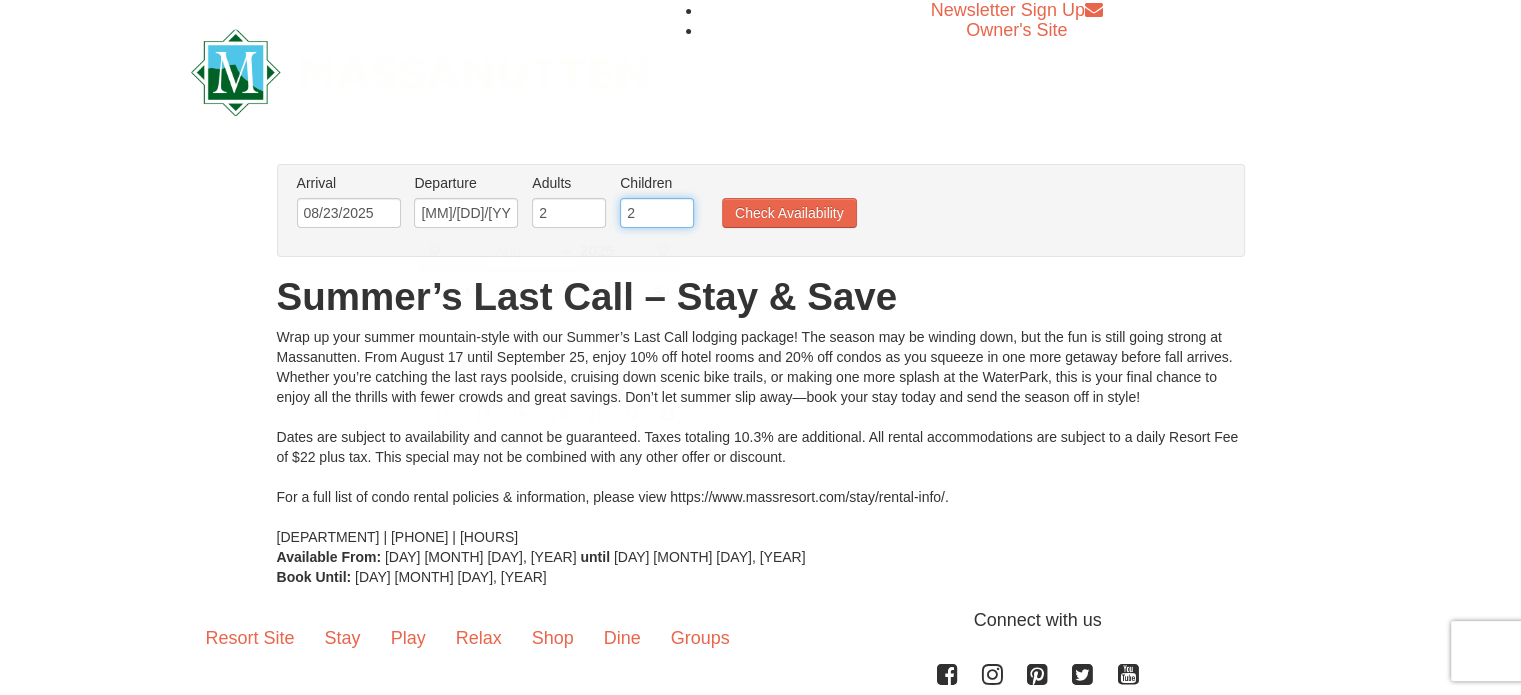 type on "2" 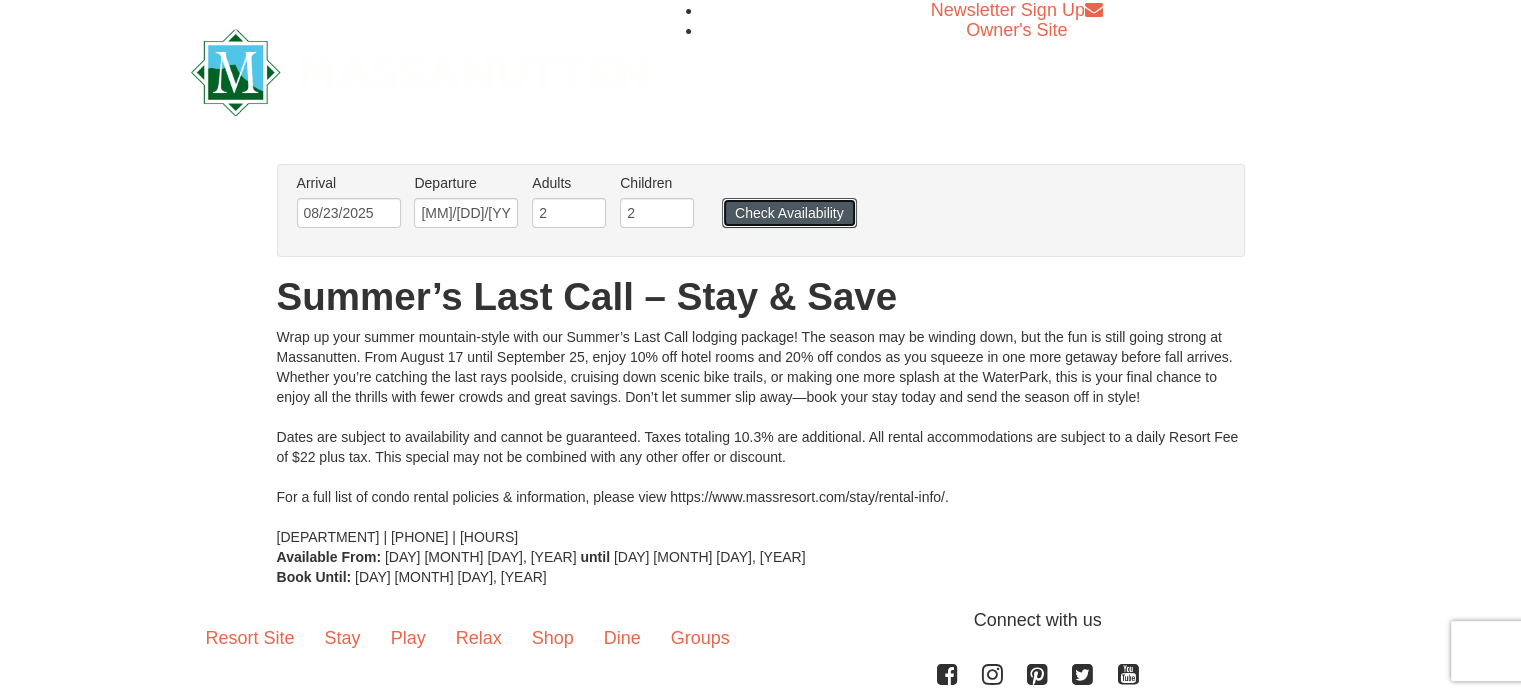 click on "Check Availability" at bounding box center [789, 213] 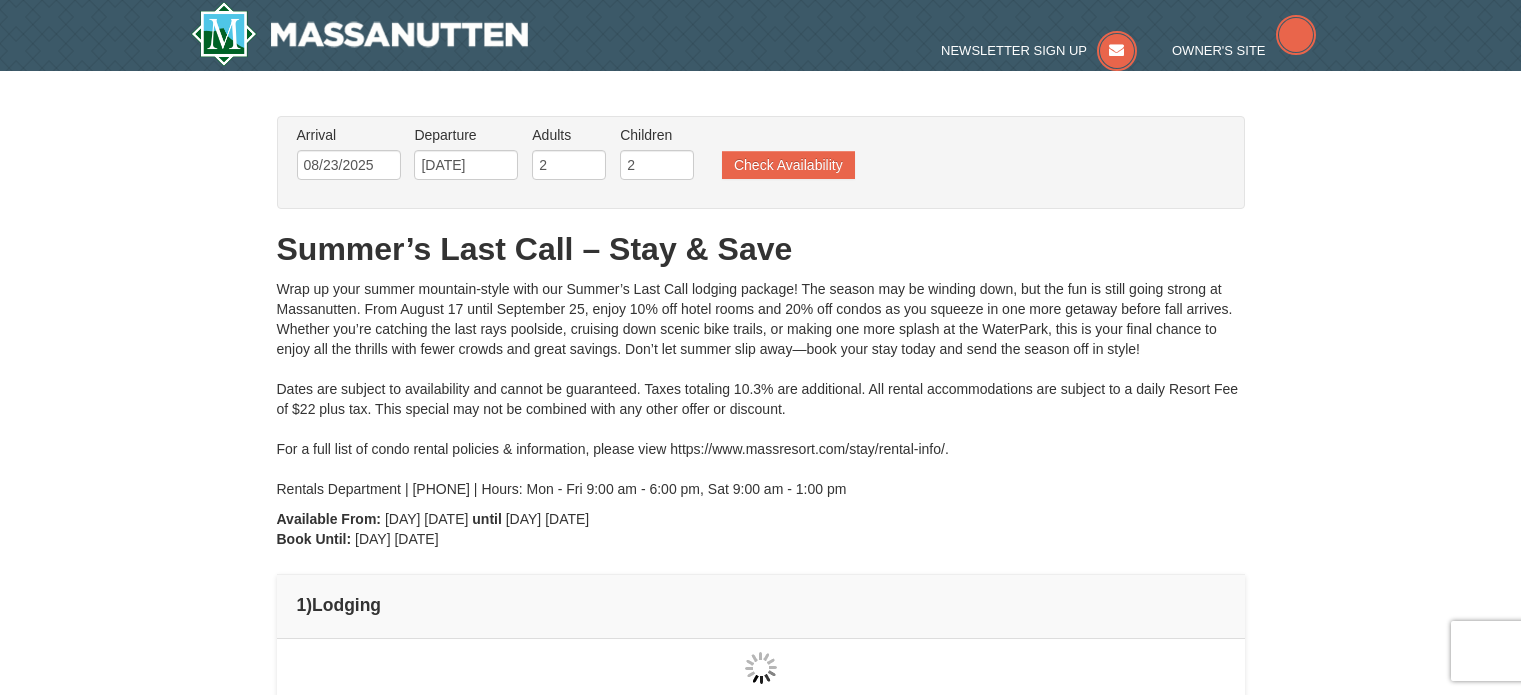 scroll, scrollTop: 0, scrollLeft: 0, axis: both 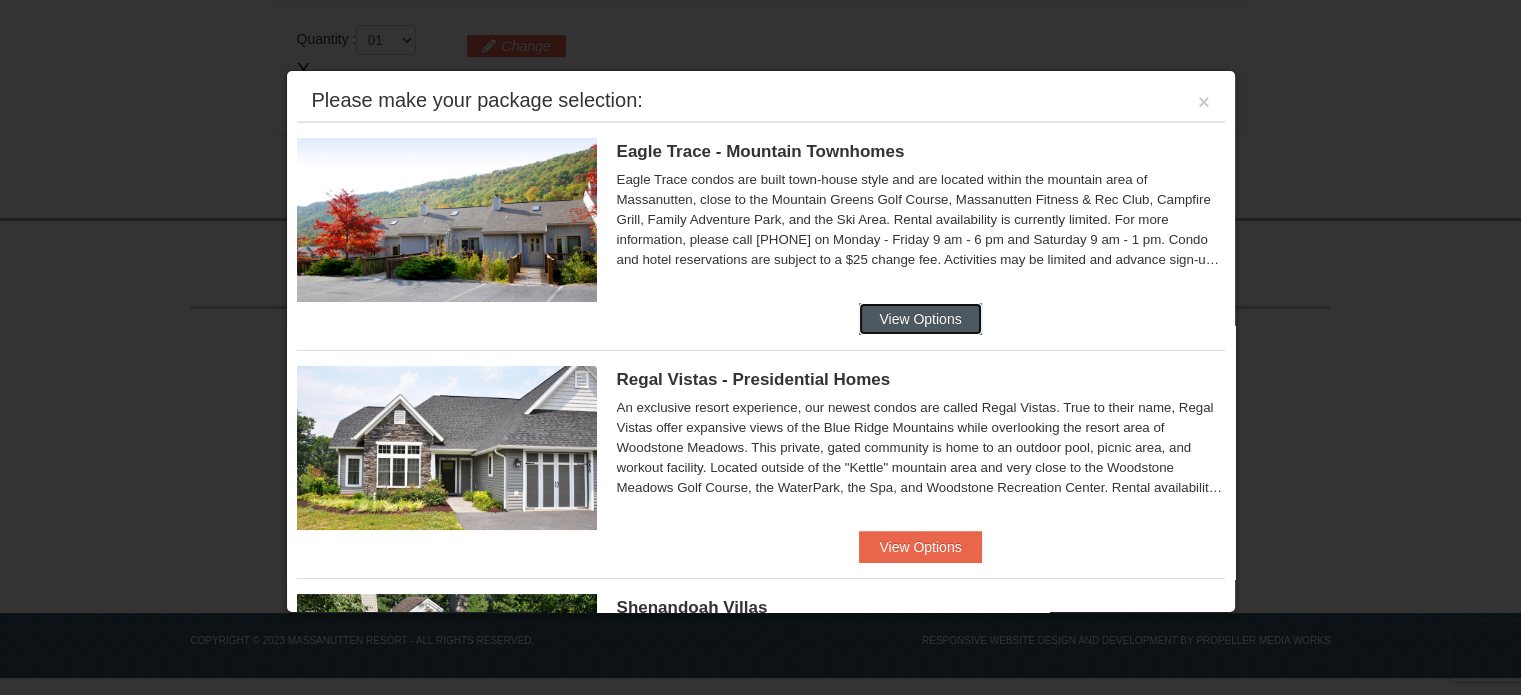 click on "View Options" at bounding box center [920, 319] 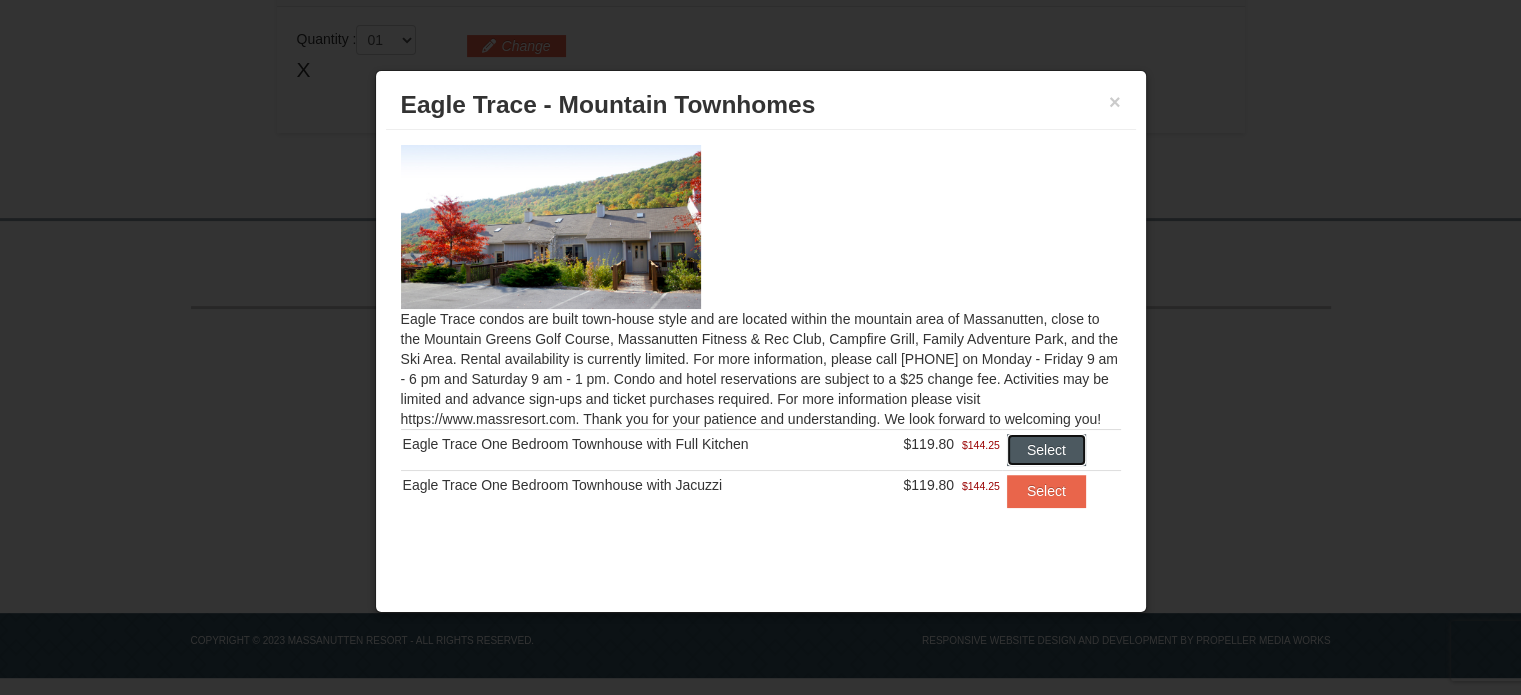 click on "Select" at bounding box center (1046, 450) 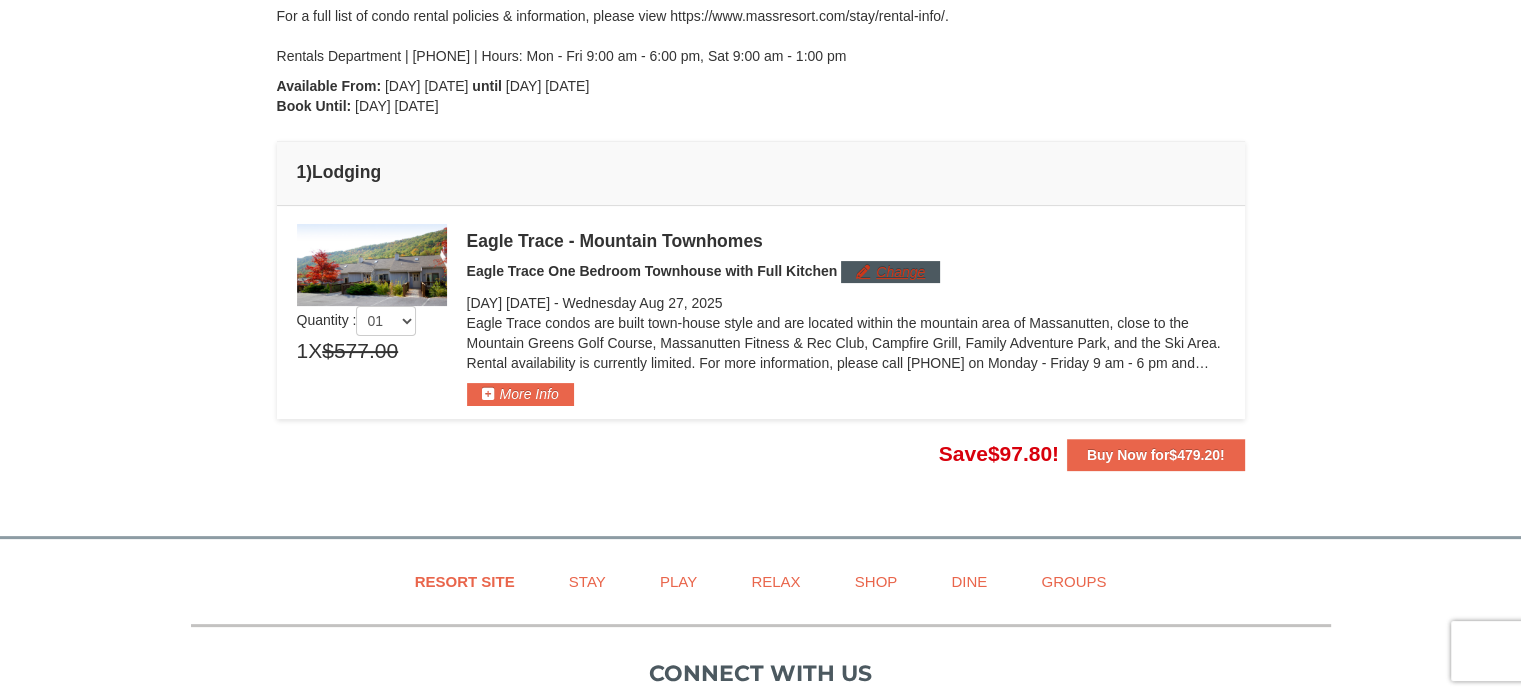 scroll, scrollTop: 431, scrollLeft: 0, axis: vertical 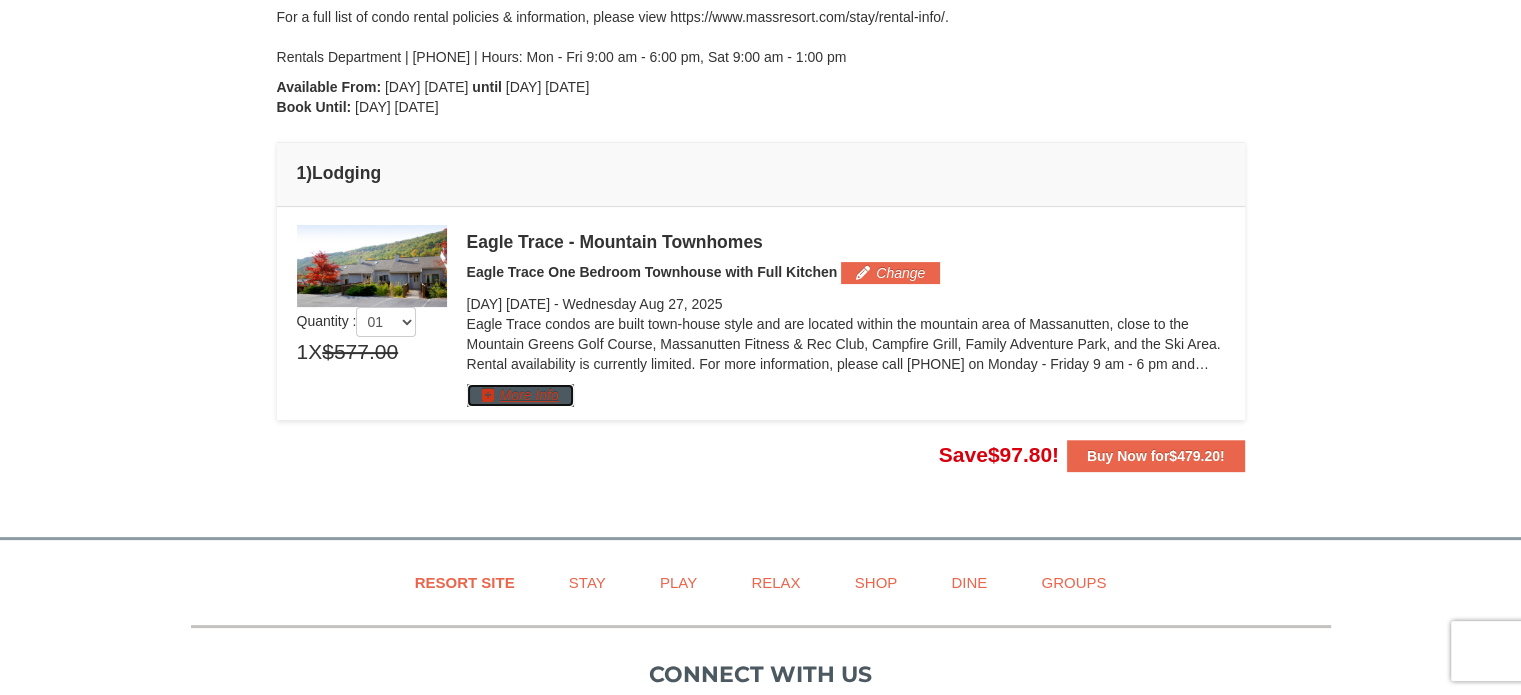 click on "More Info" at bounding box center (520, 395) 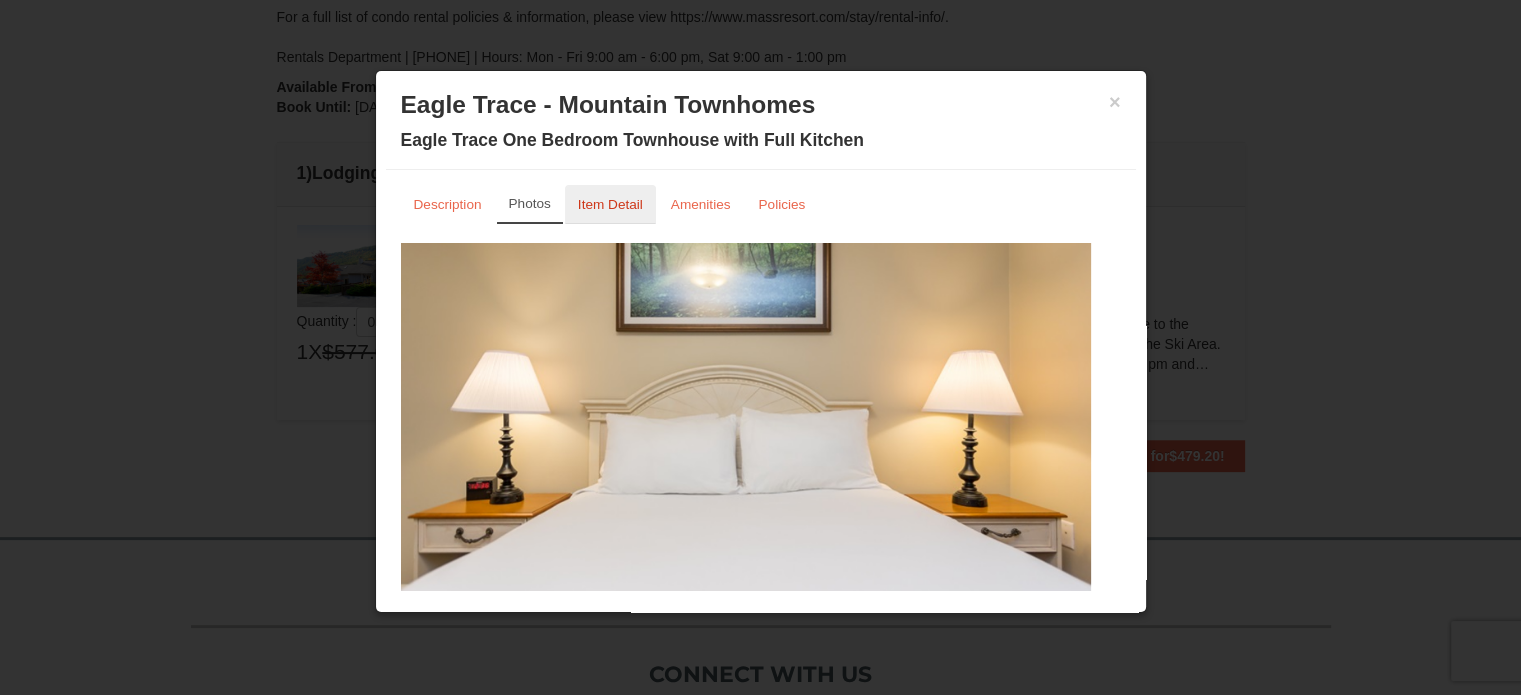 click on "Item Detail" at bounding box center [610, 204] 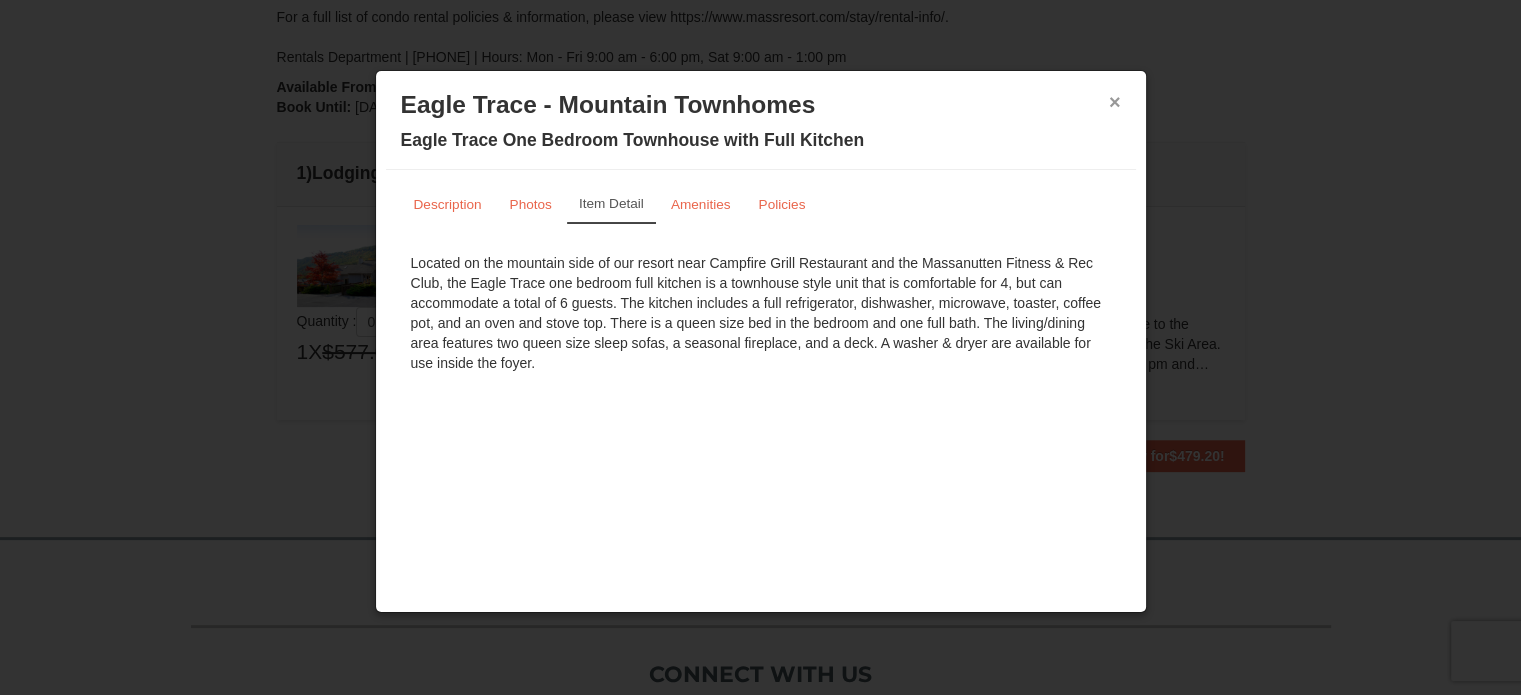 click on "×" at bounding box center [1115, 102] 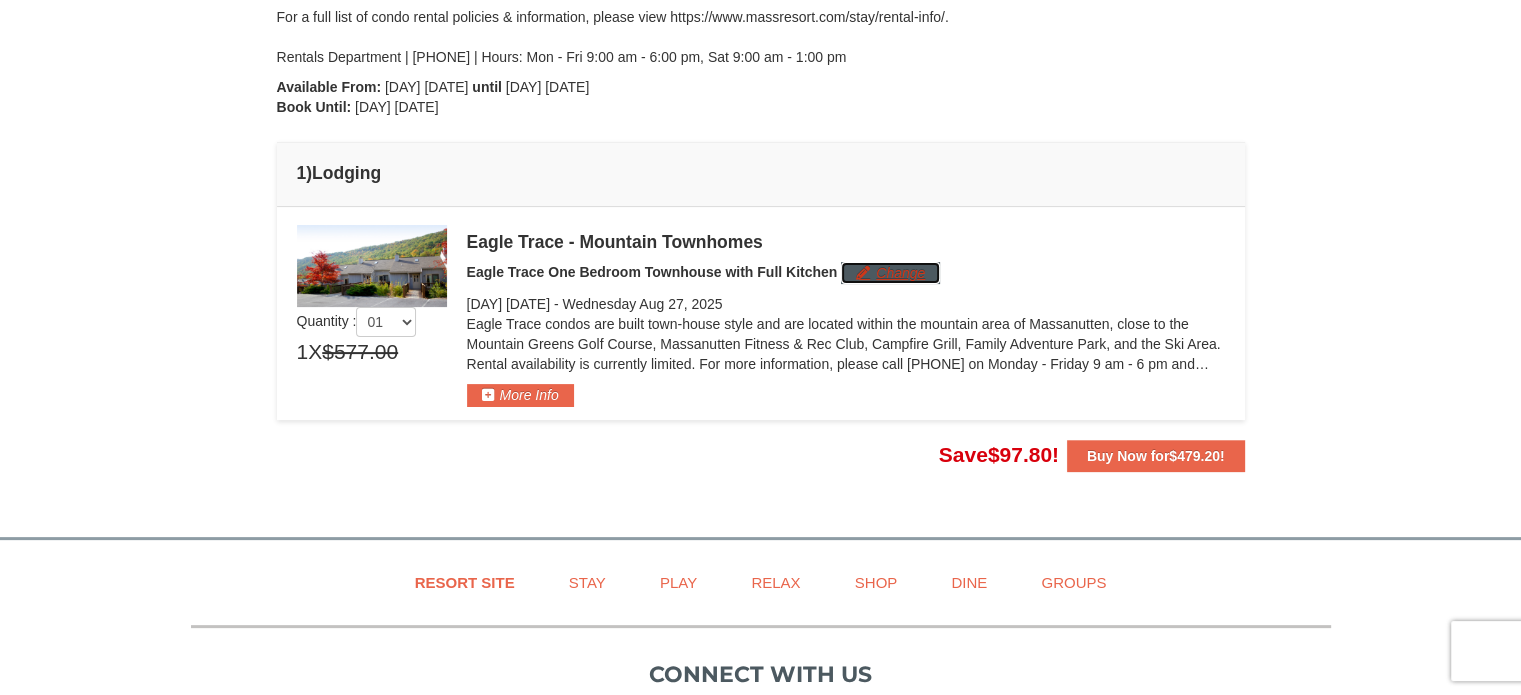 click on "Change" at bounding box center [890, 273] 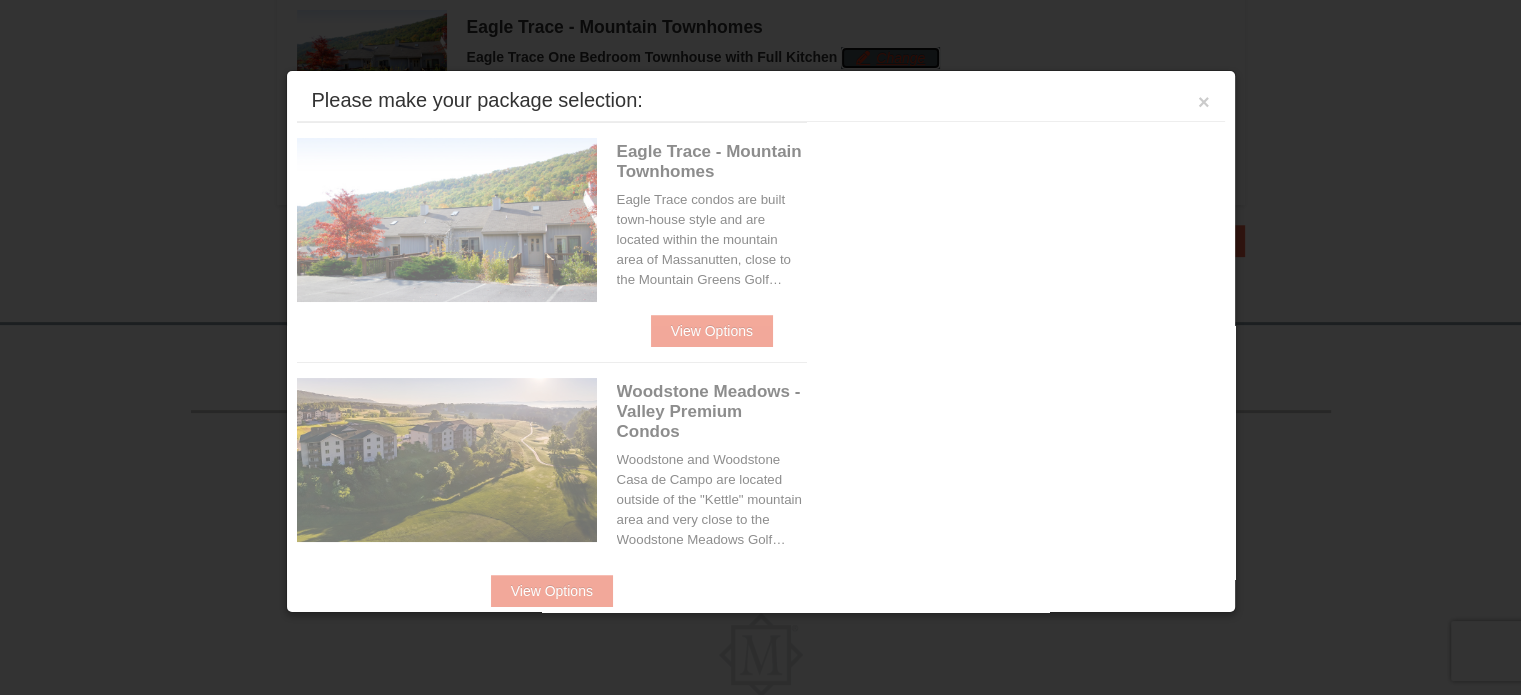 scroll, scrollTop: 655, scrollLeft: 0, axis: vertical 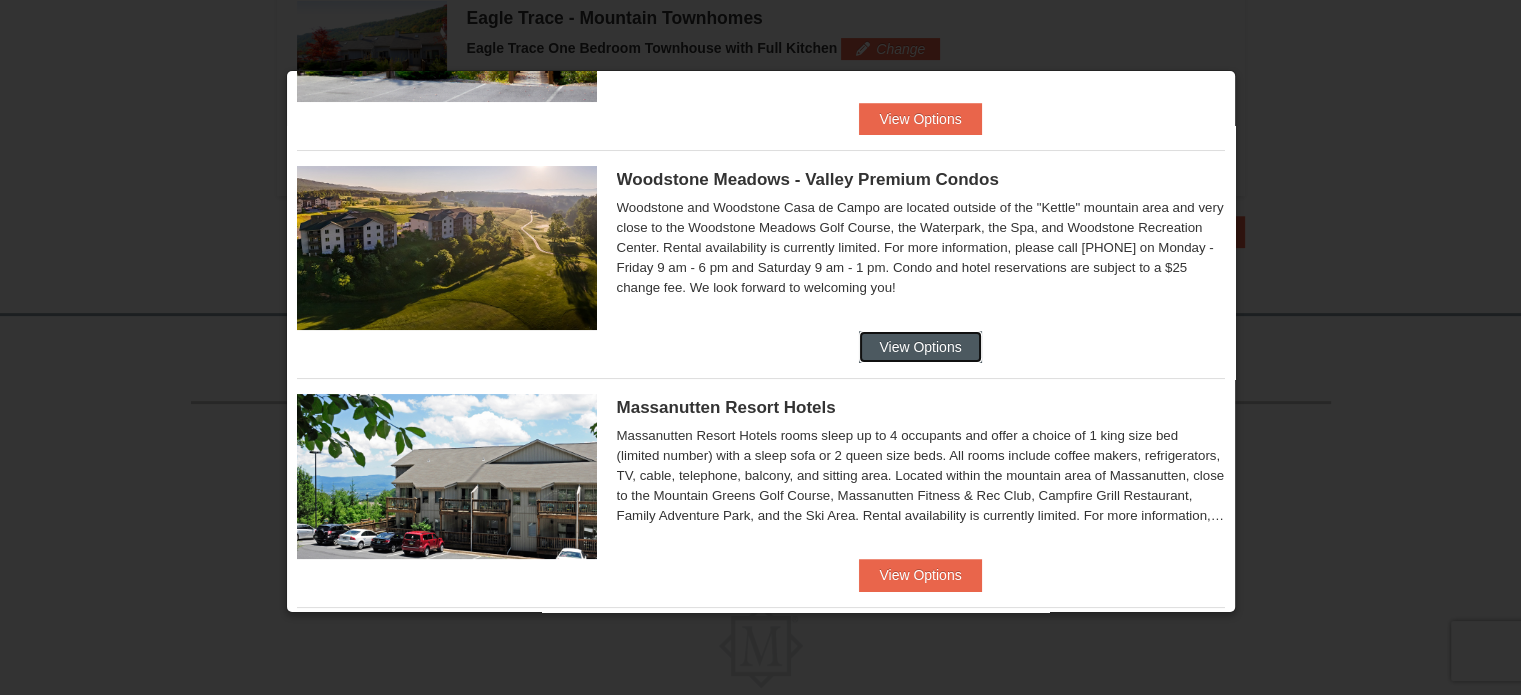 click on "View Options" at bounding box center [920, 347] 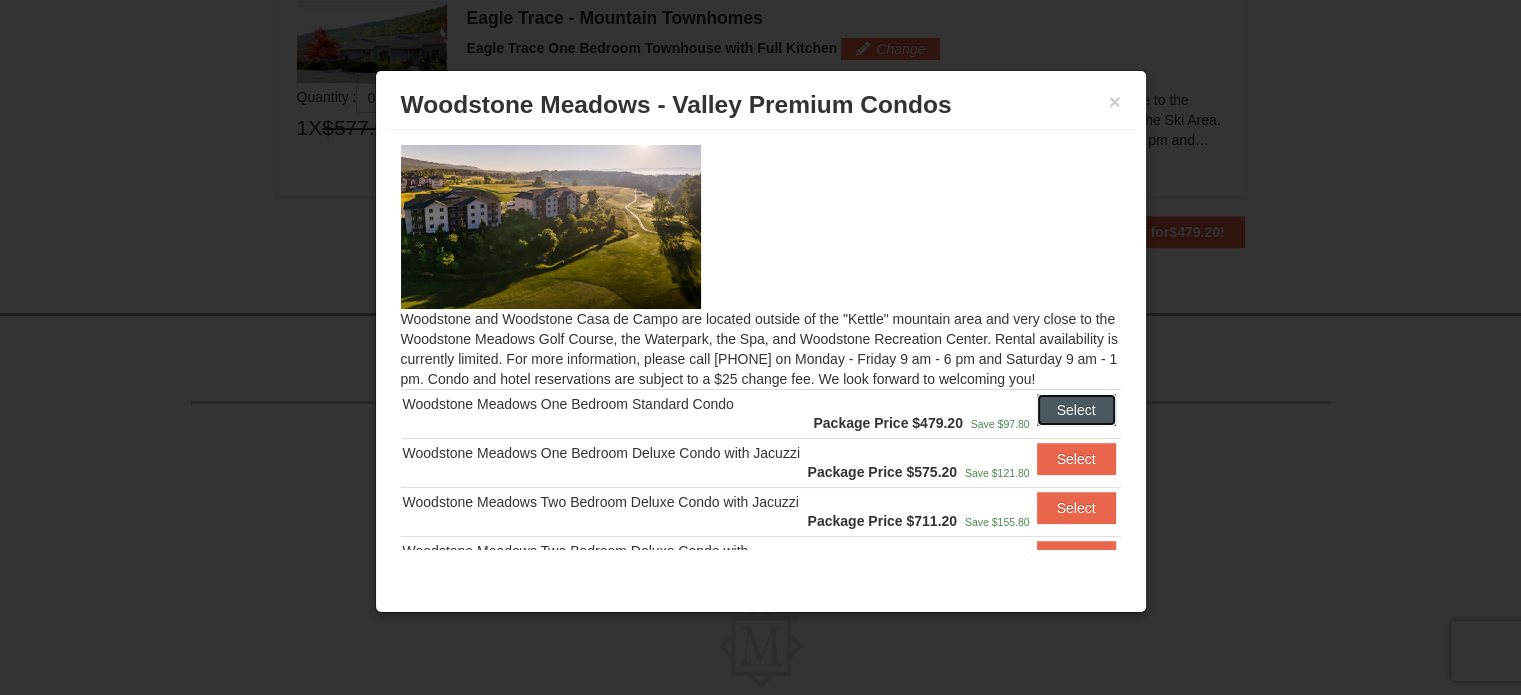 click on "Select" at bounding box center (1076, 410) 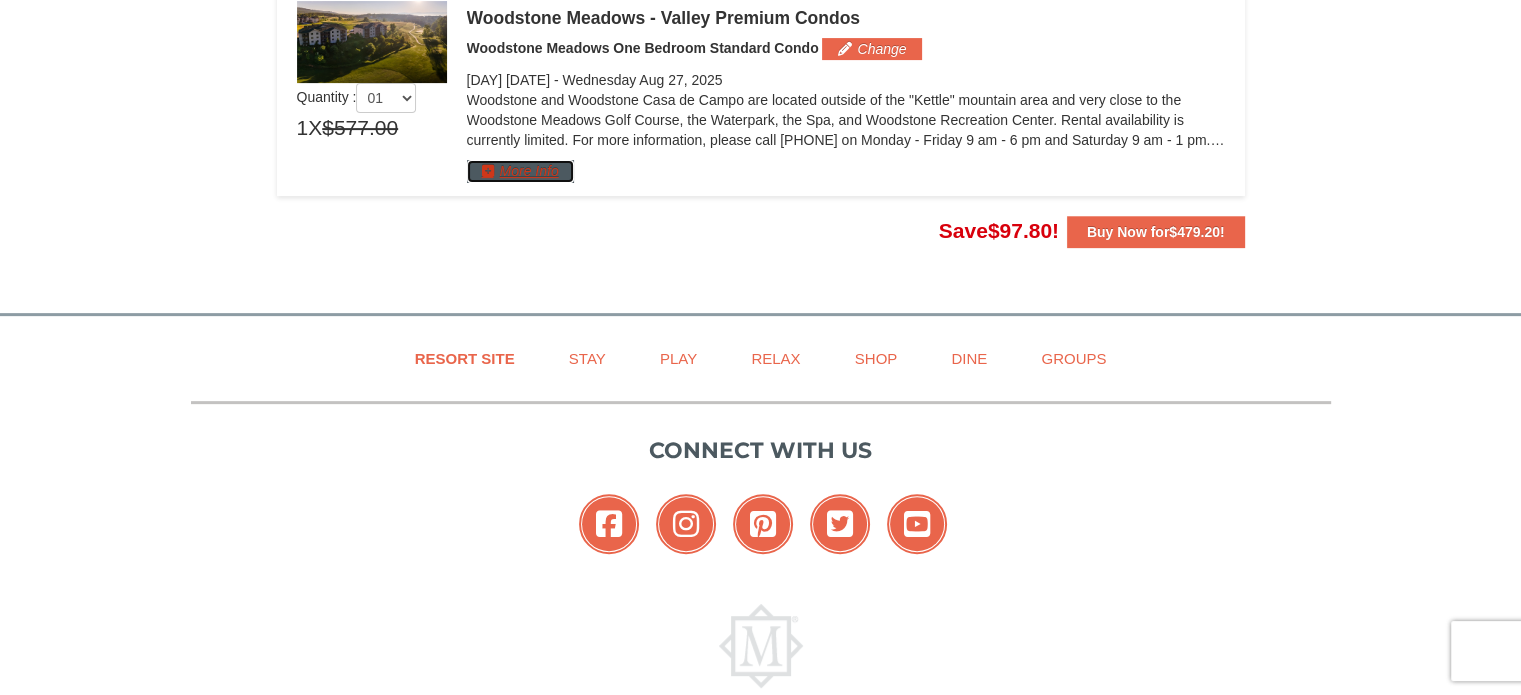 click on "More Info" at bounding box center (520, 171) 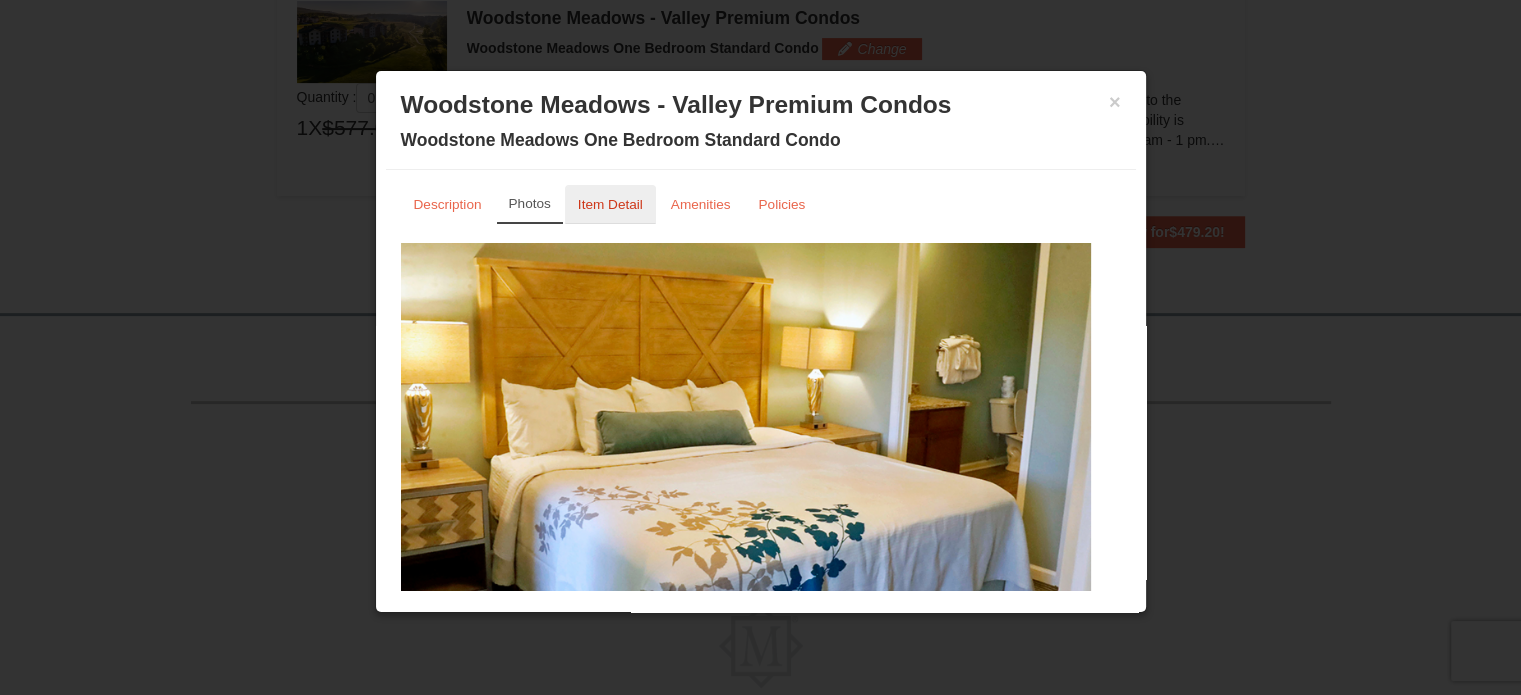 click on "Item Detail" at bounding box center (610, 204) 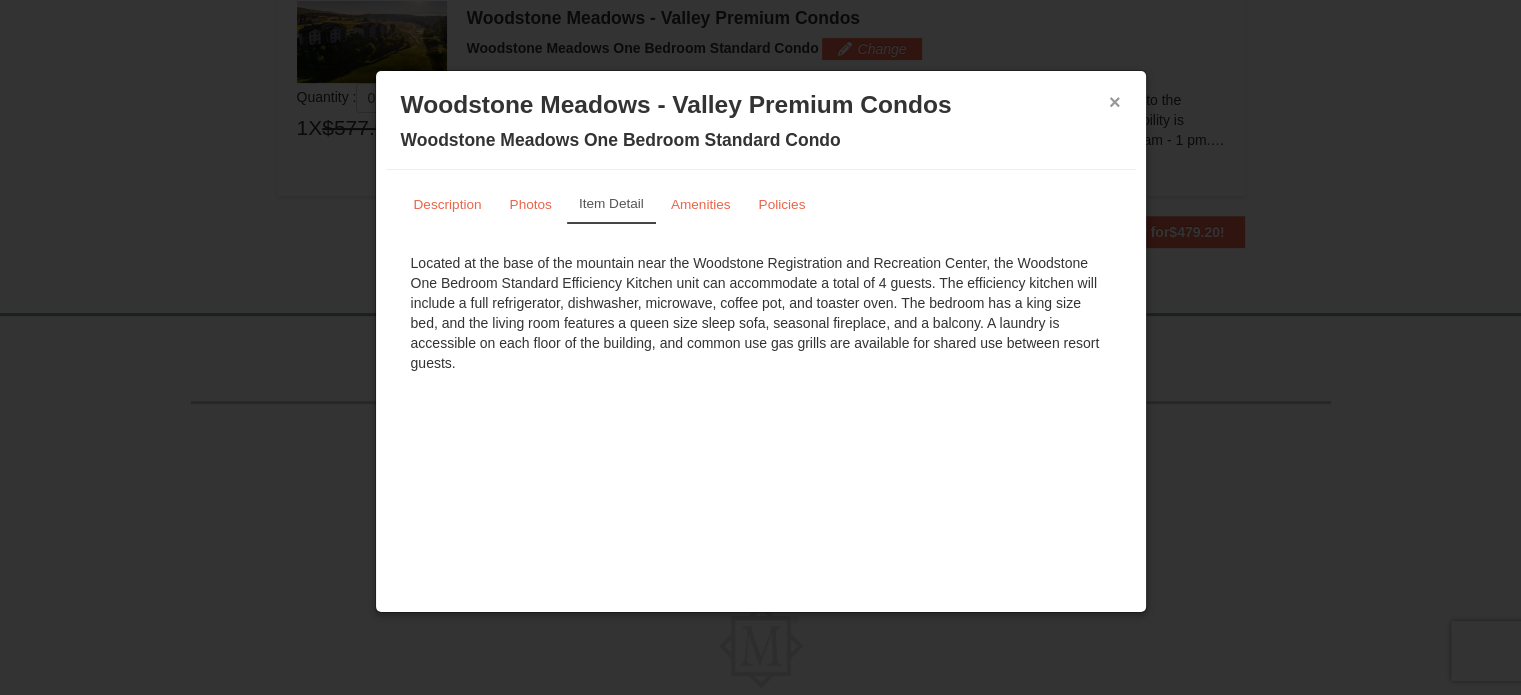 click on "×" at bounding box center (1115, 102) 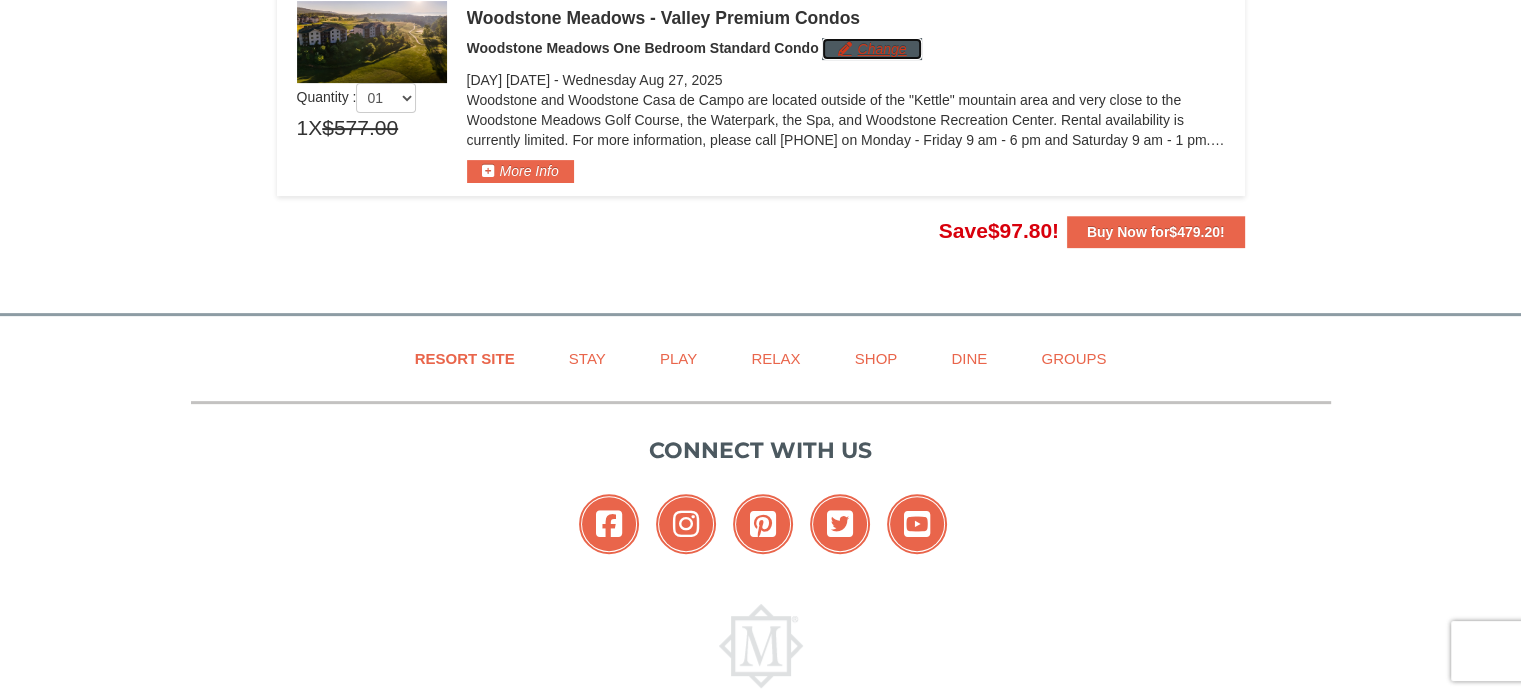 click on "Change" at bounding box center [871, 49] 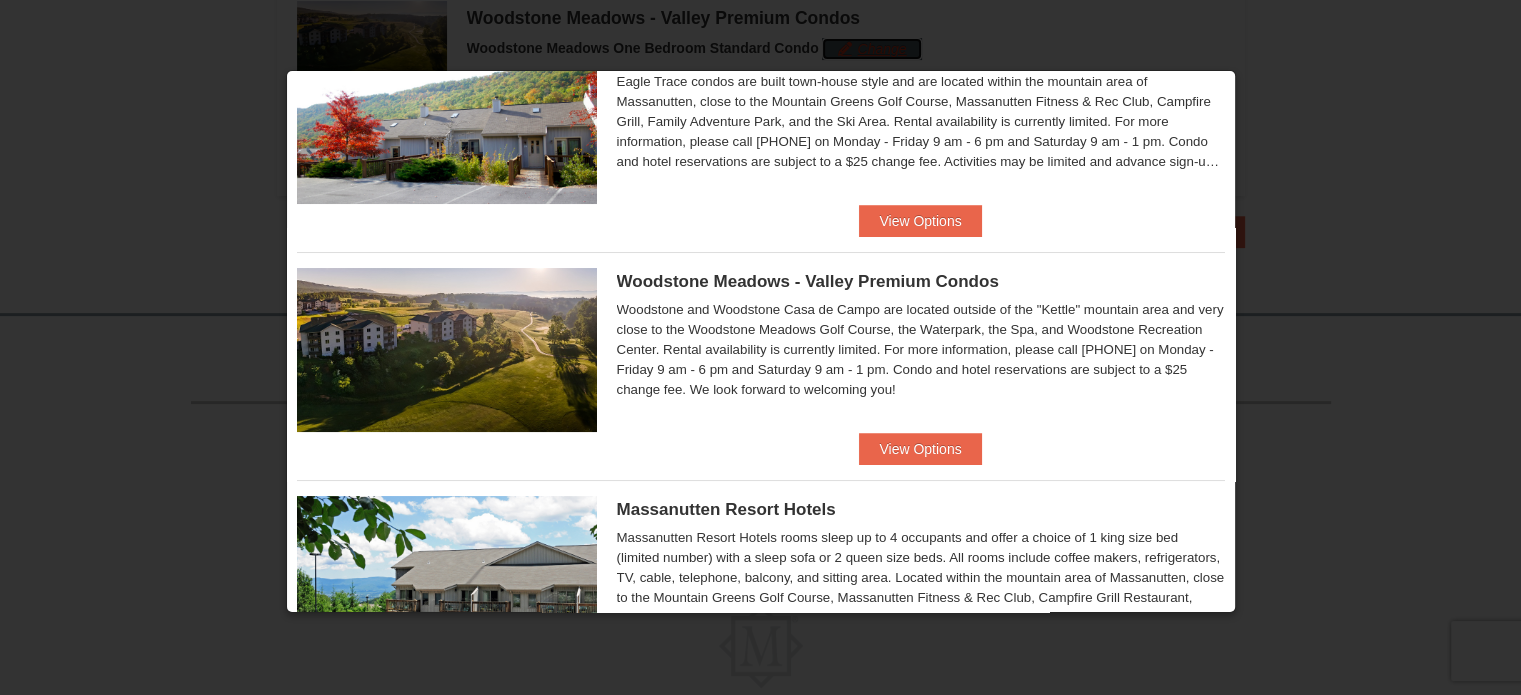 scroll, scrollTop: 100, scrollLeft: 0, axis: vertical 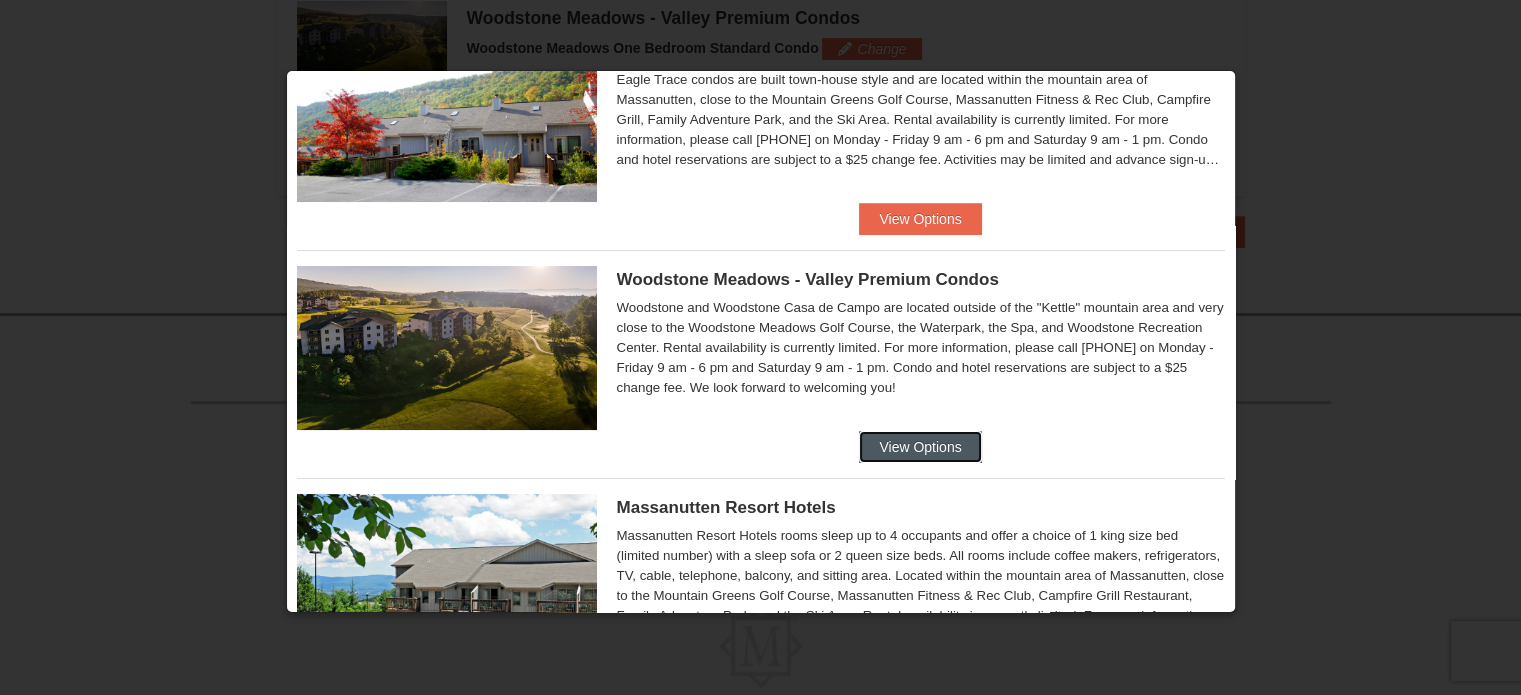 click on "View Options" at bounding box center (920, 447) 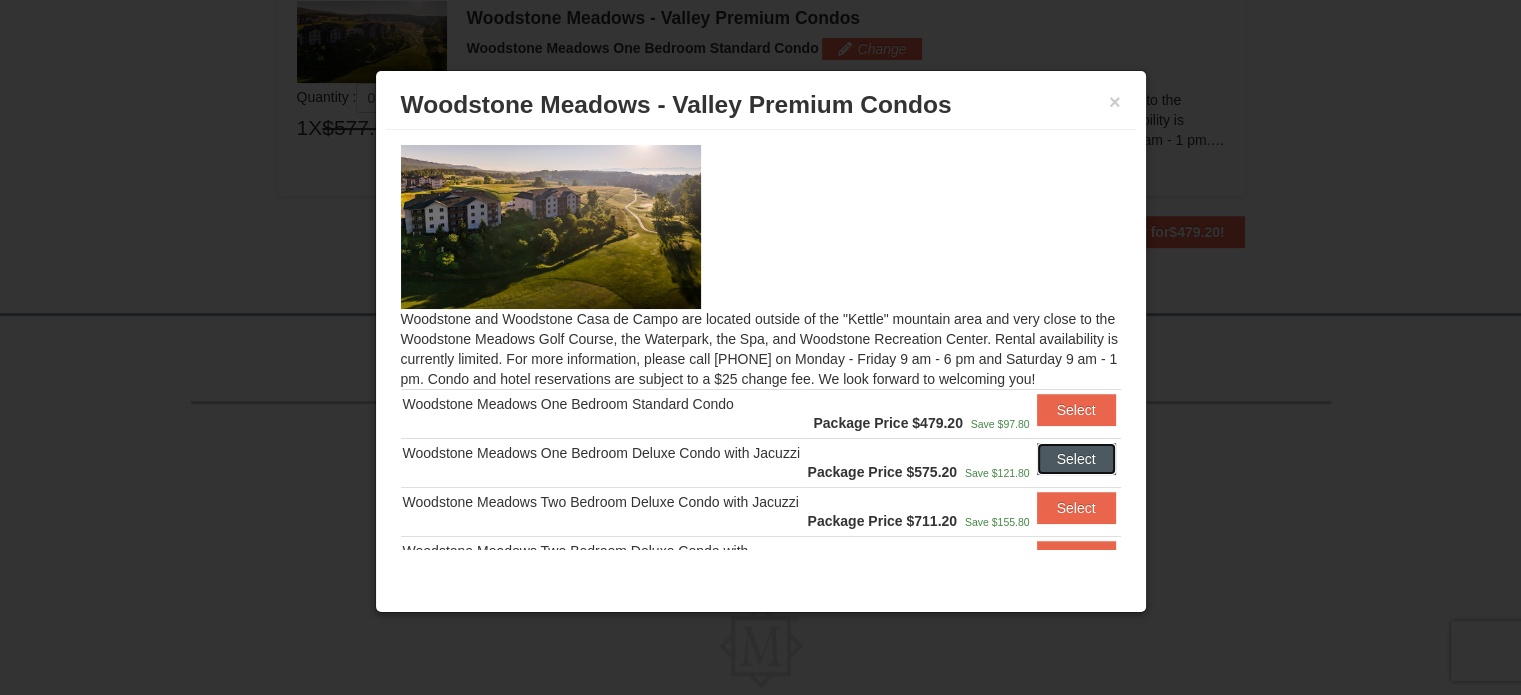 click on "Select" at bounding box center [1076, 459] 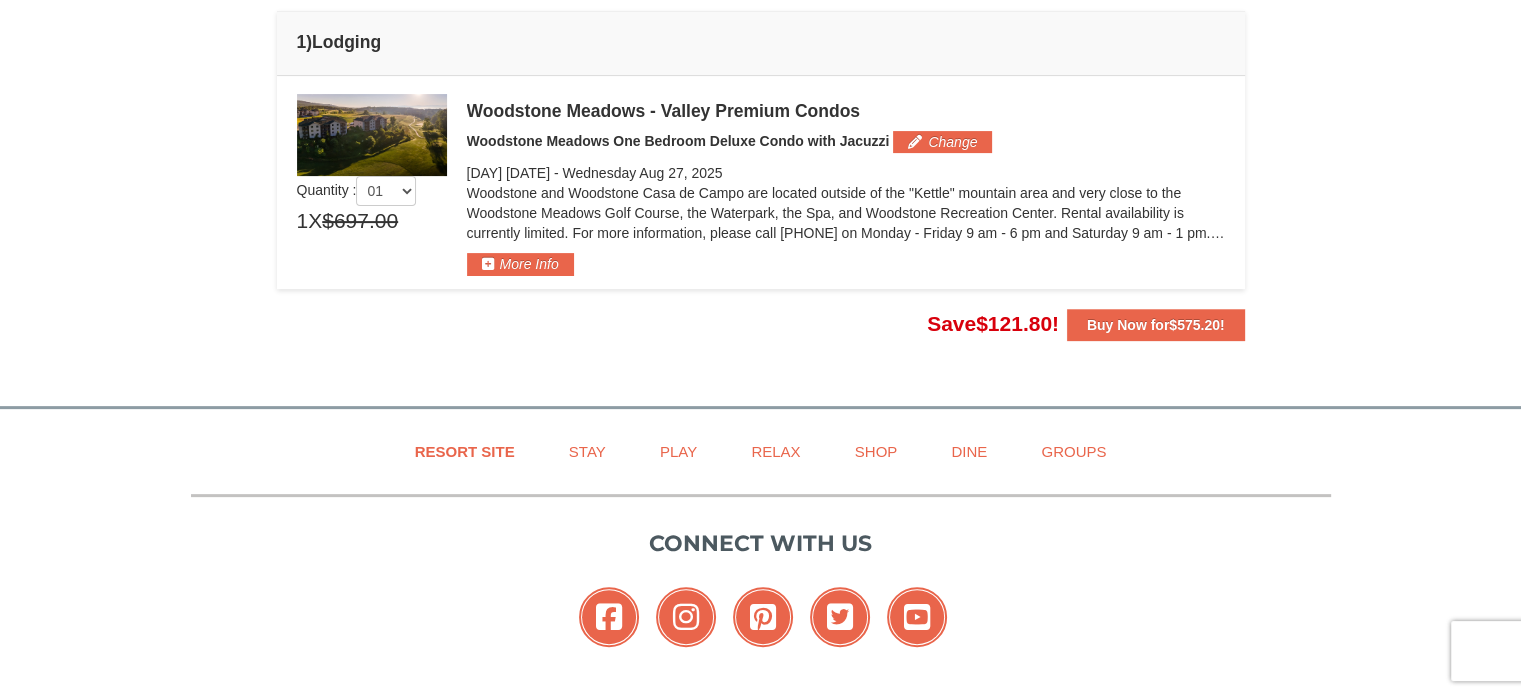 scroll, scrollTop: 550, scrollLeft: 0, axis: vertical 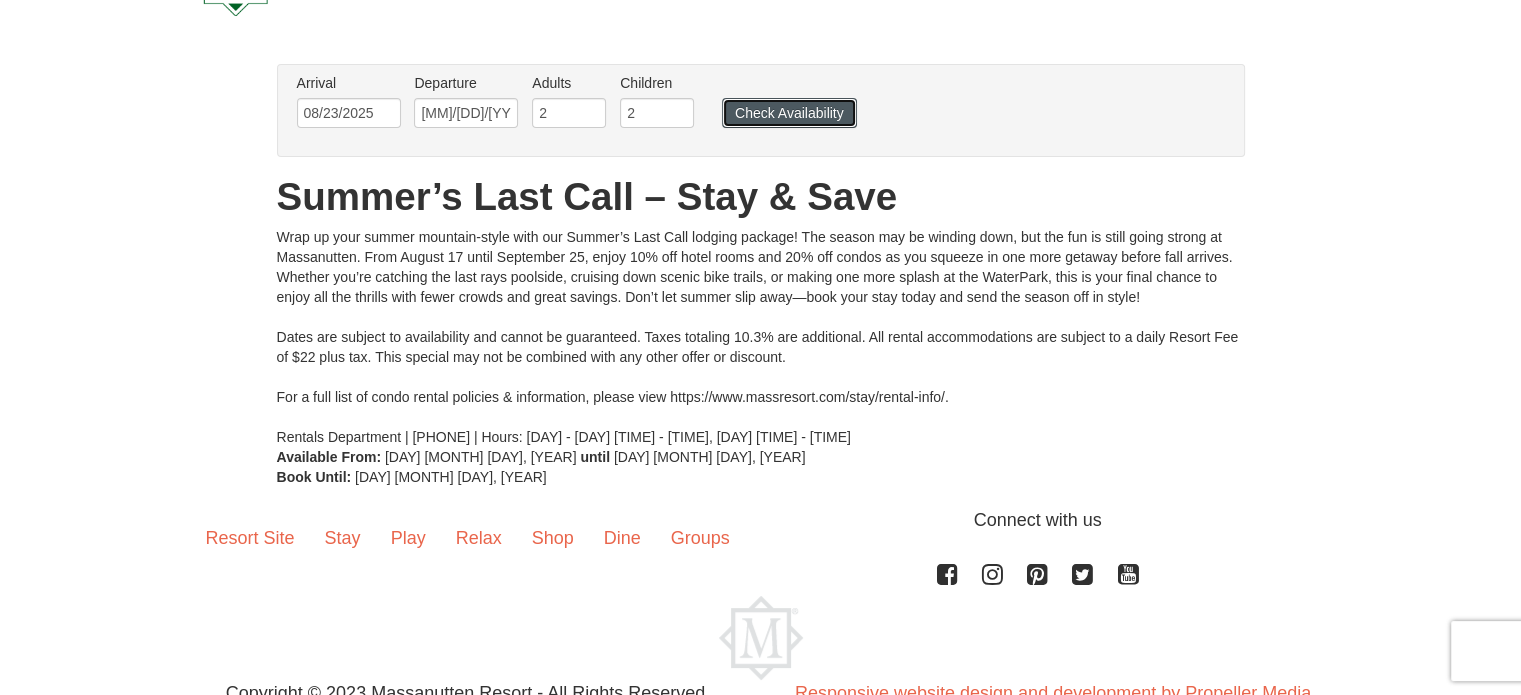 click on "Check Availability" at bounding box center (789, 113) 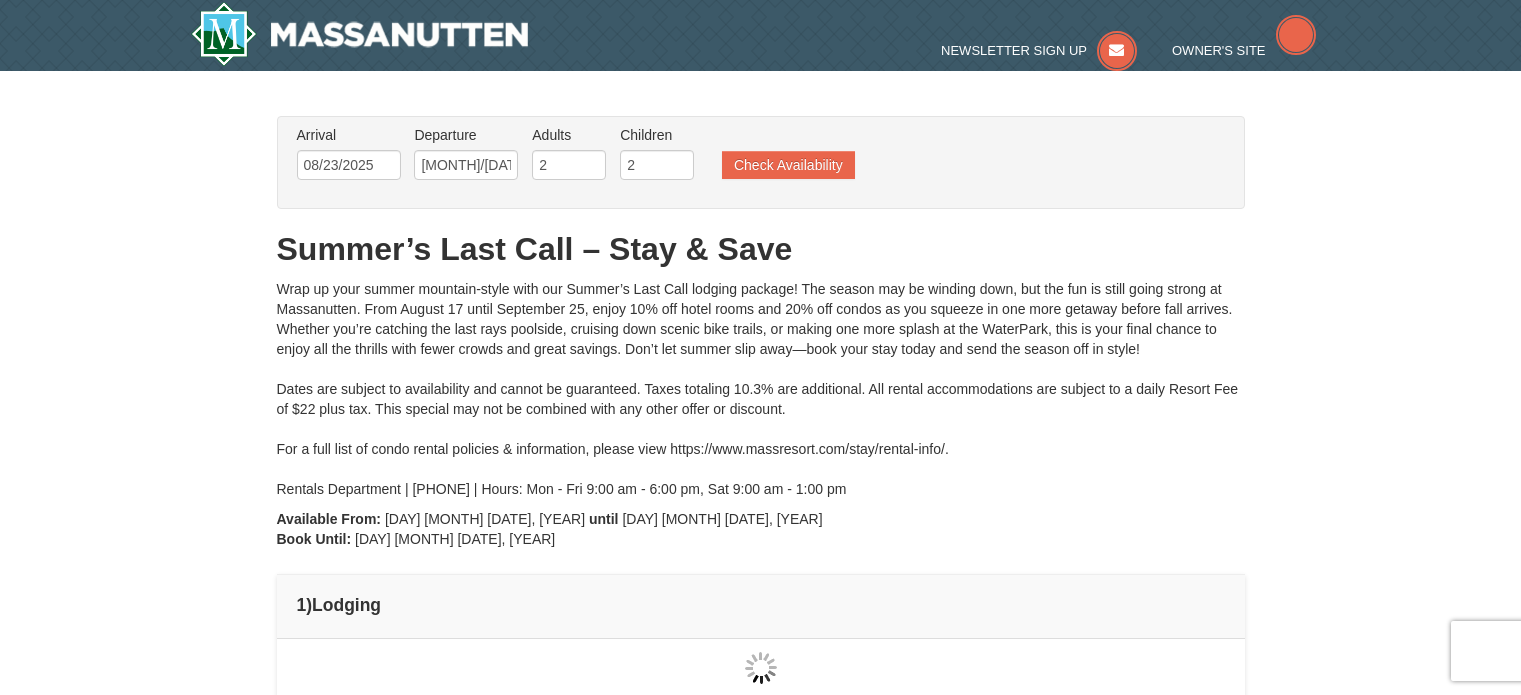 scroll, scrollTop: 83, scrollLeft: 0, axis: vertical 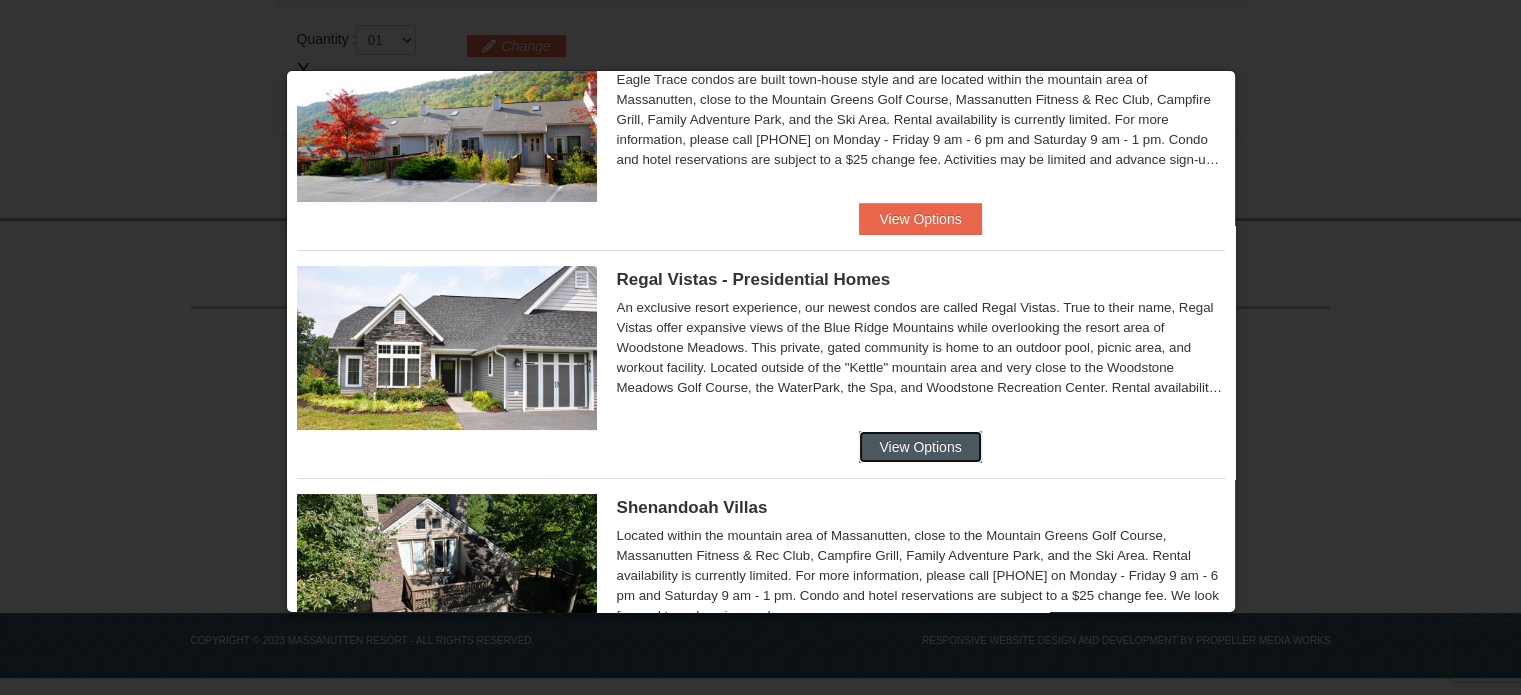 click on "View Options" at bounding box center (920, 447) 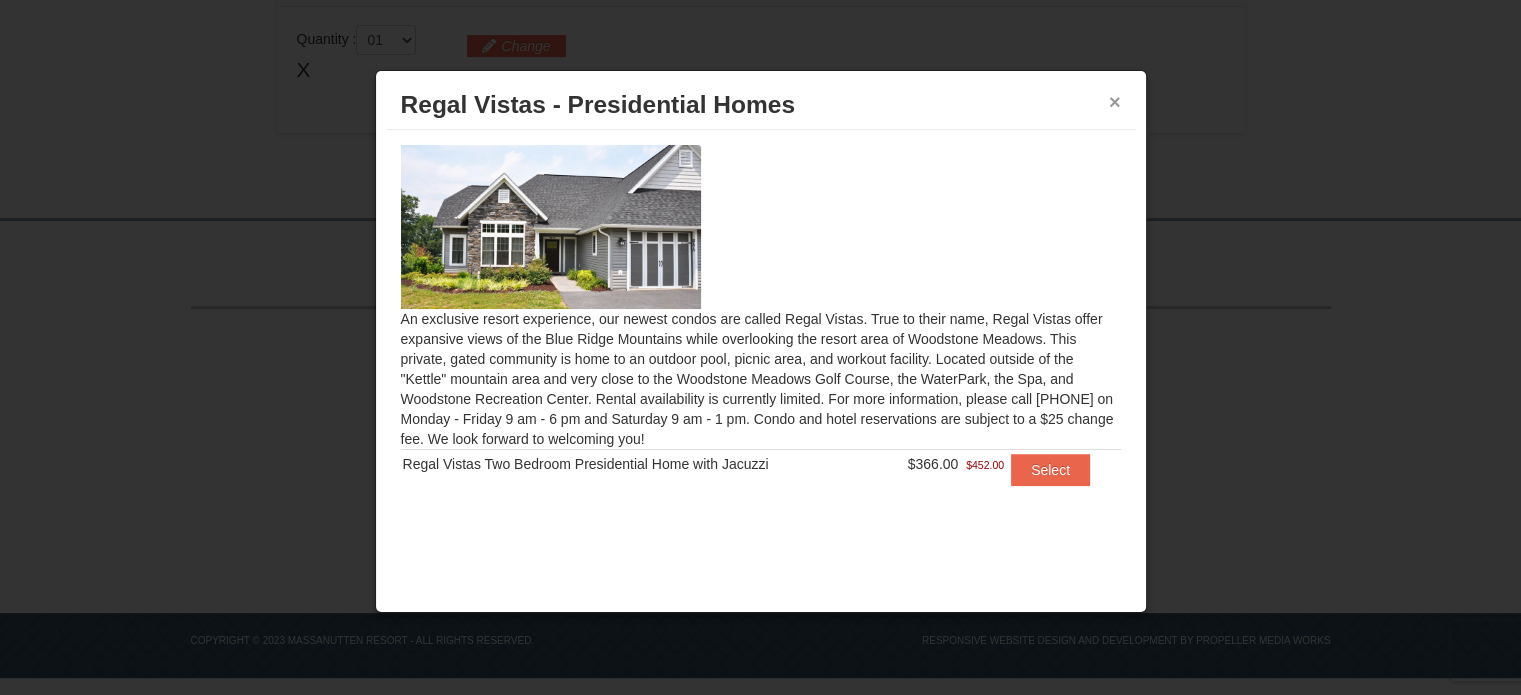 click on "×" at bounding box center [1115, 102] 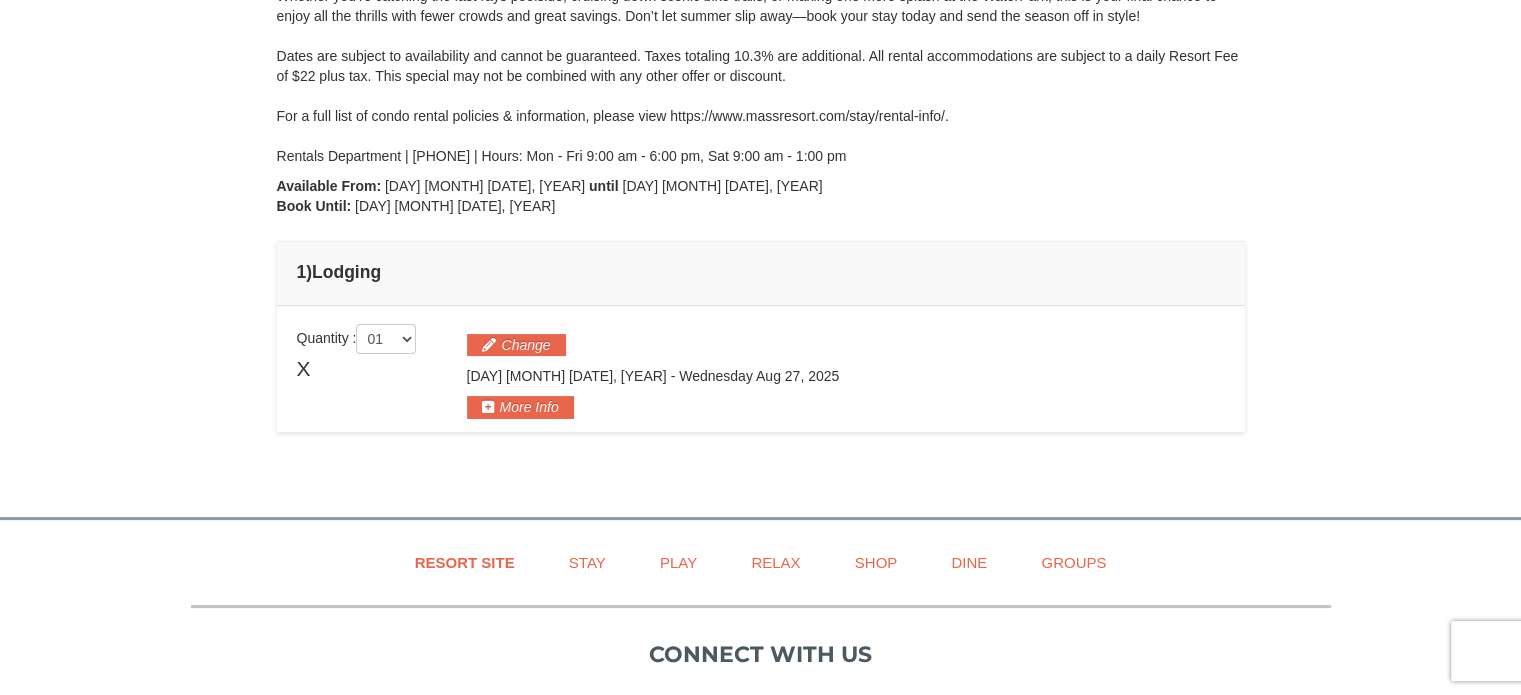 scroll, scrollTop: 231, scrollLeft: 0, axis: vertical 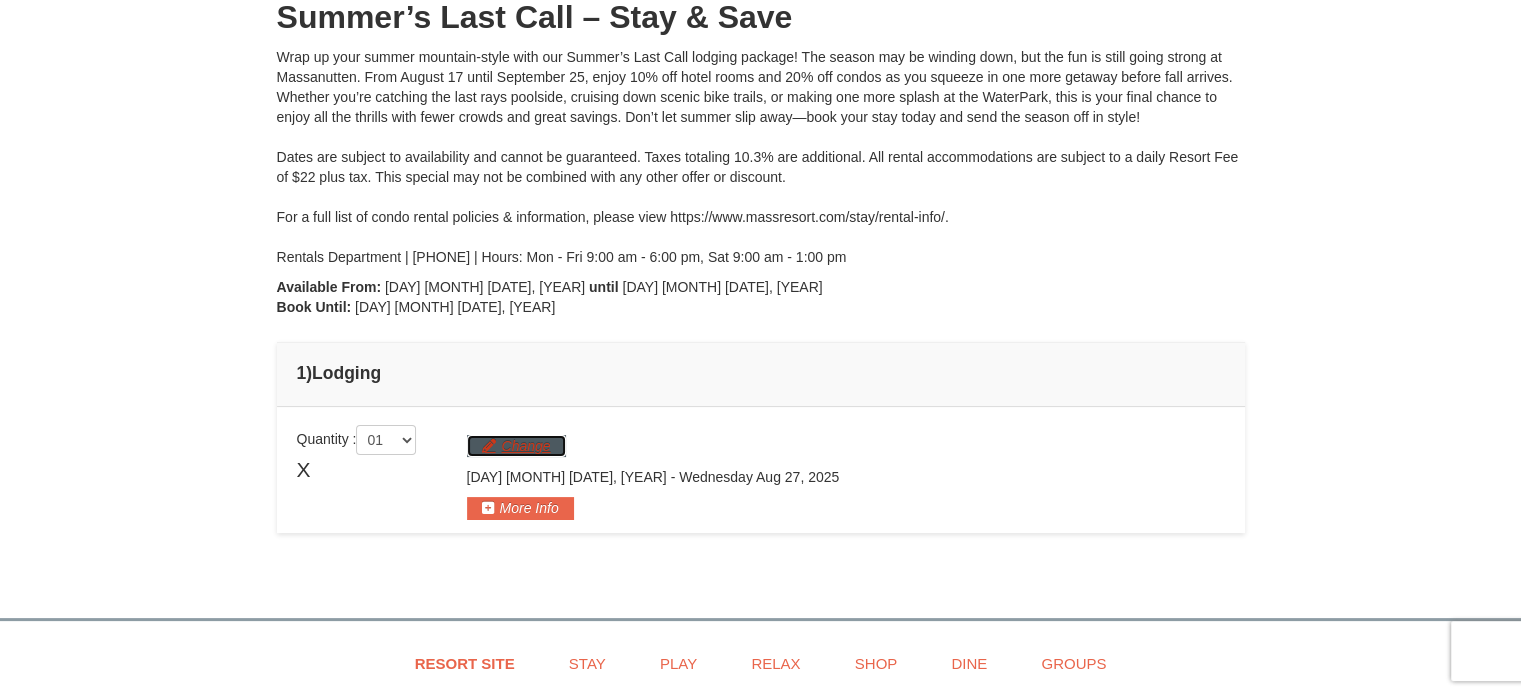 click on "Change" at bounding box center [516, 446] 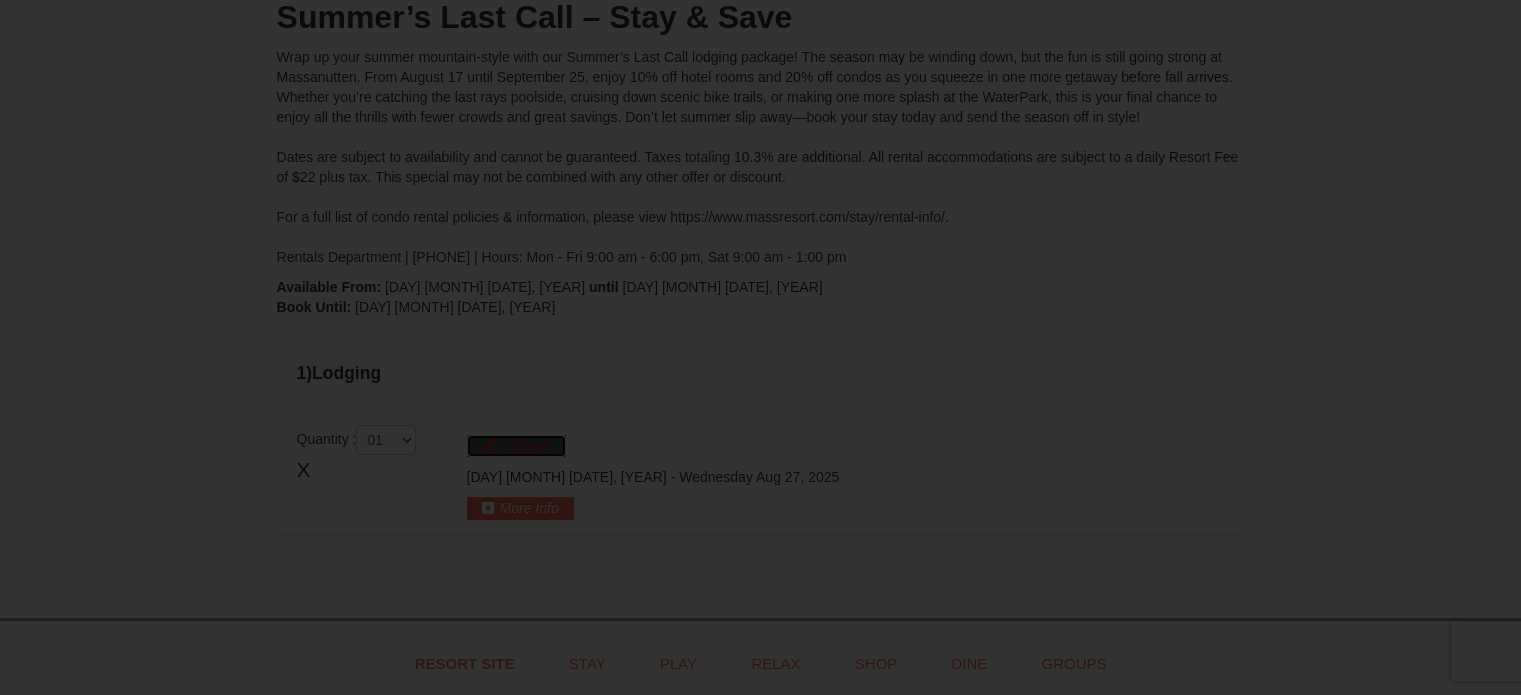 scroll, scrollTop: 283, scrollLeft: 0, axis: vertical 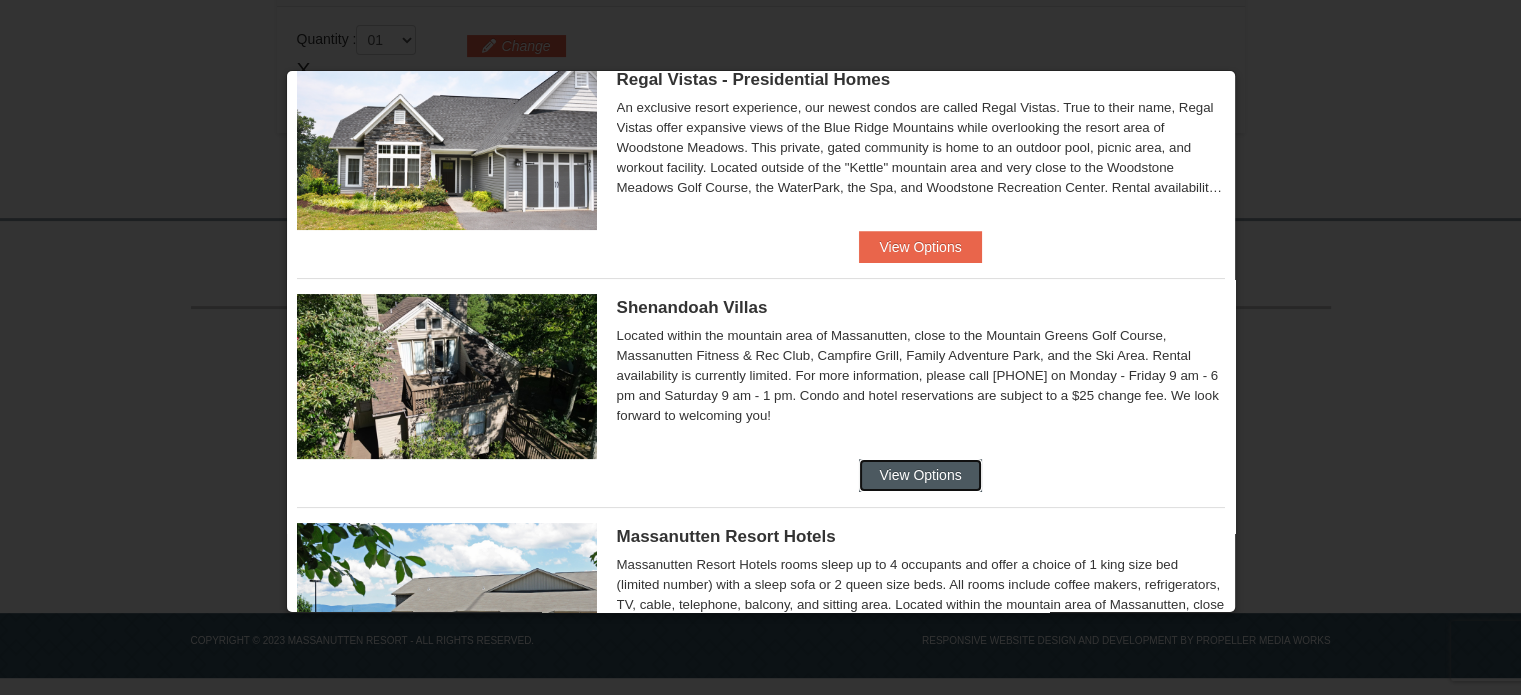 click on "View Options" at bounding box center (920, 475) 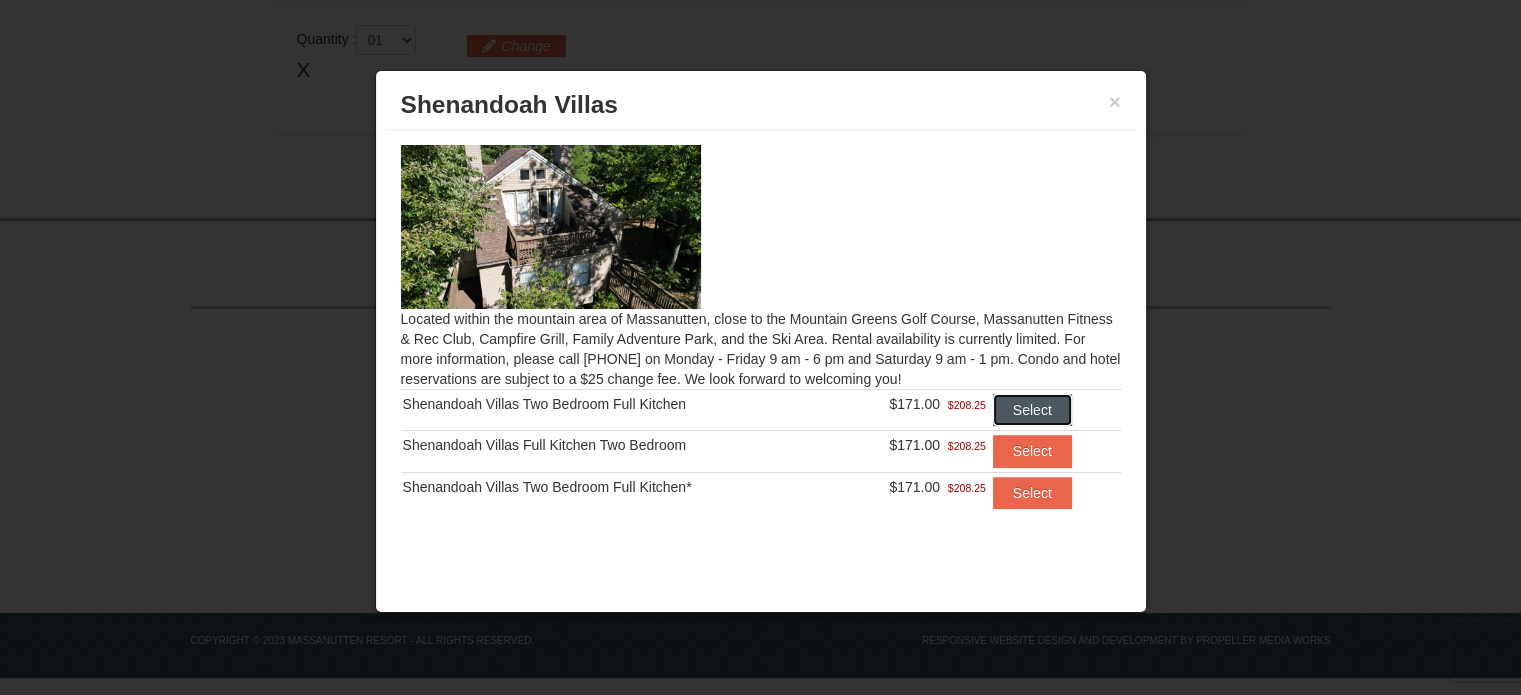click on "Select" at bounding box center (1032, 410) 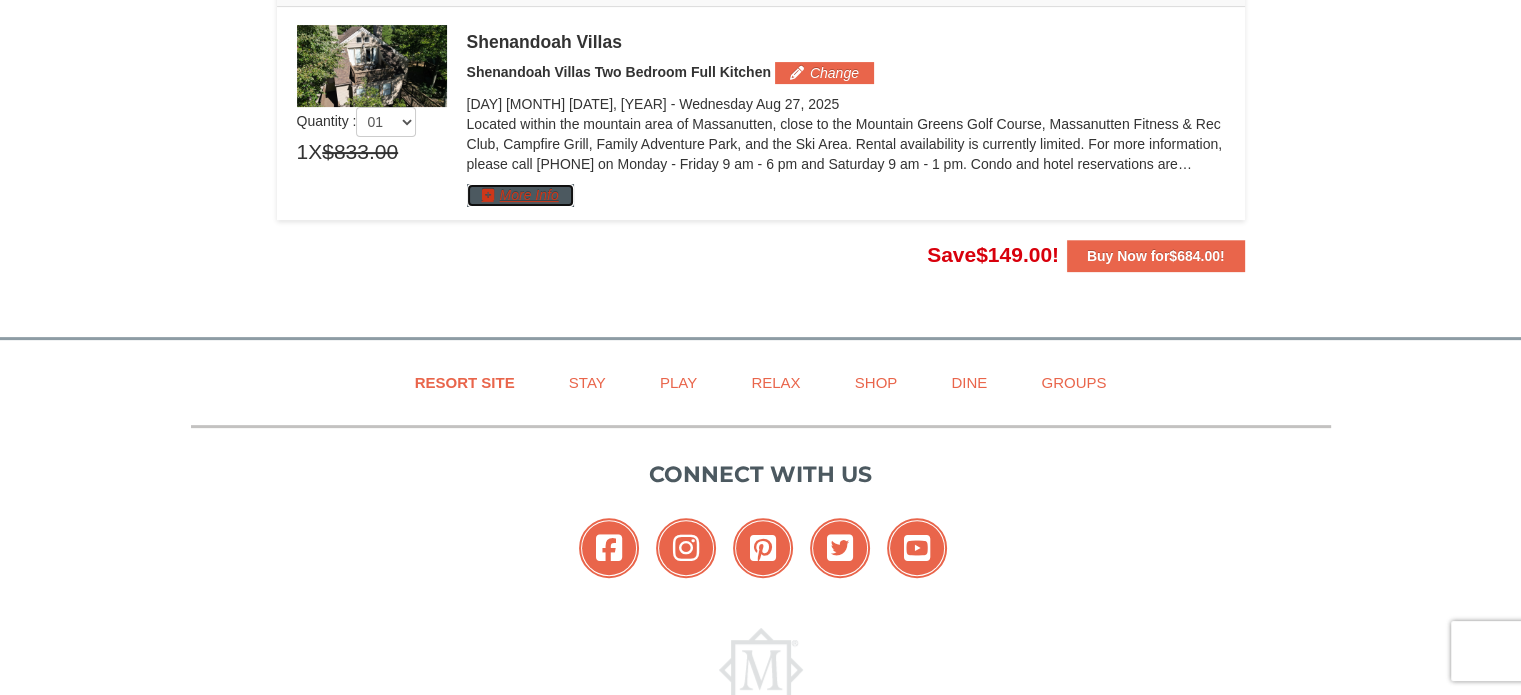 click on "More Info" at bounding box center (520, 195) 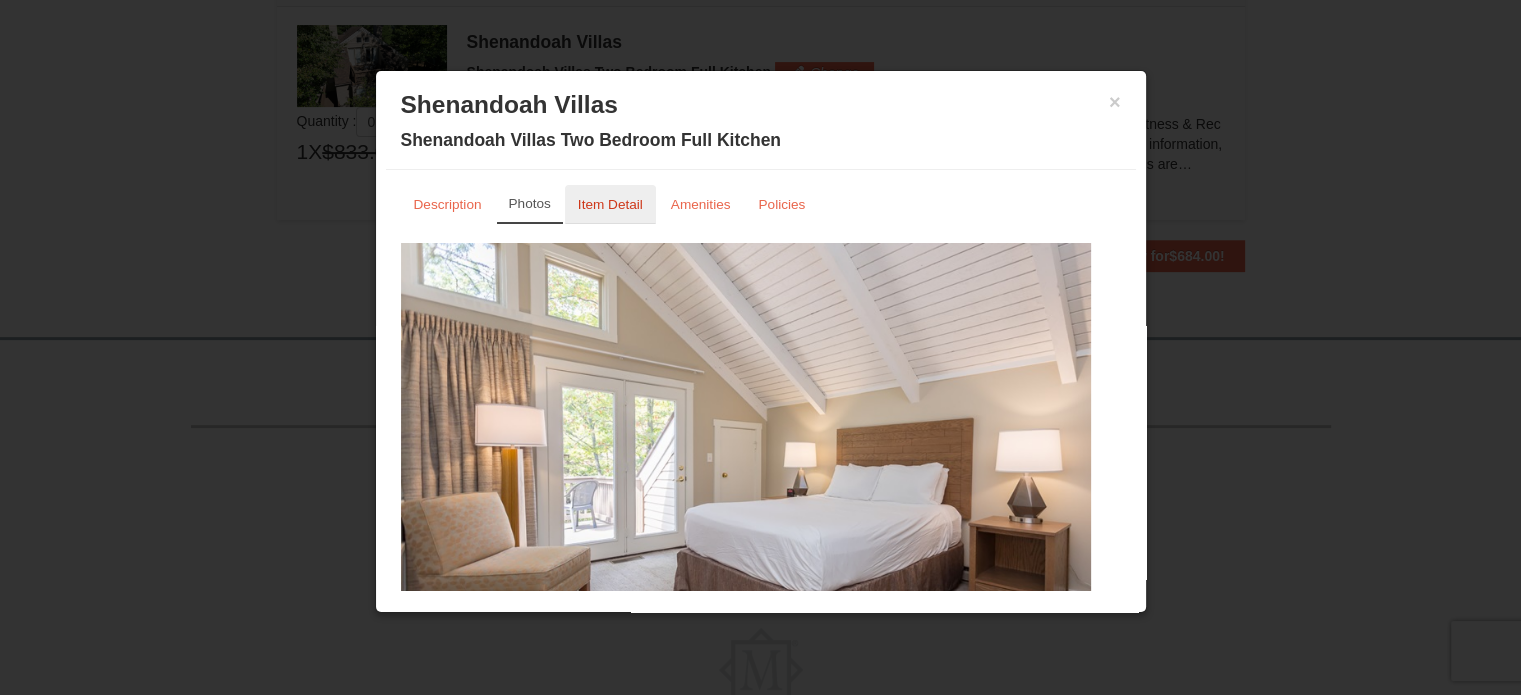 click on "Item Detail" at bounding box center (610, 204) 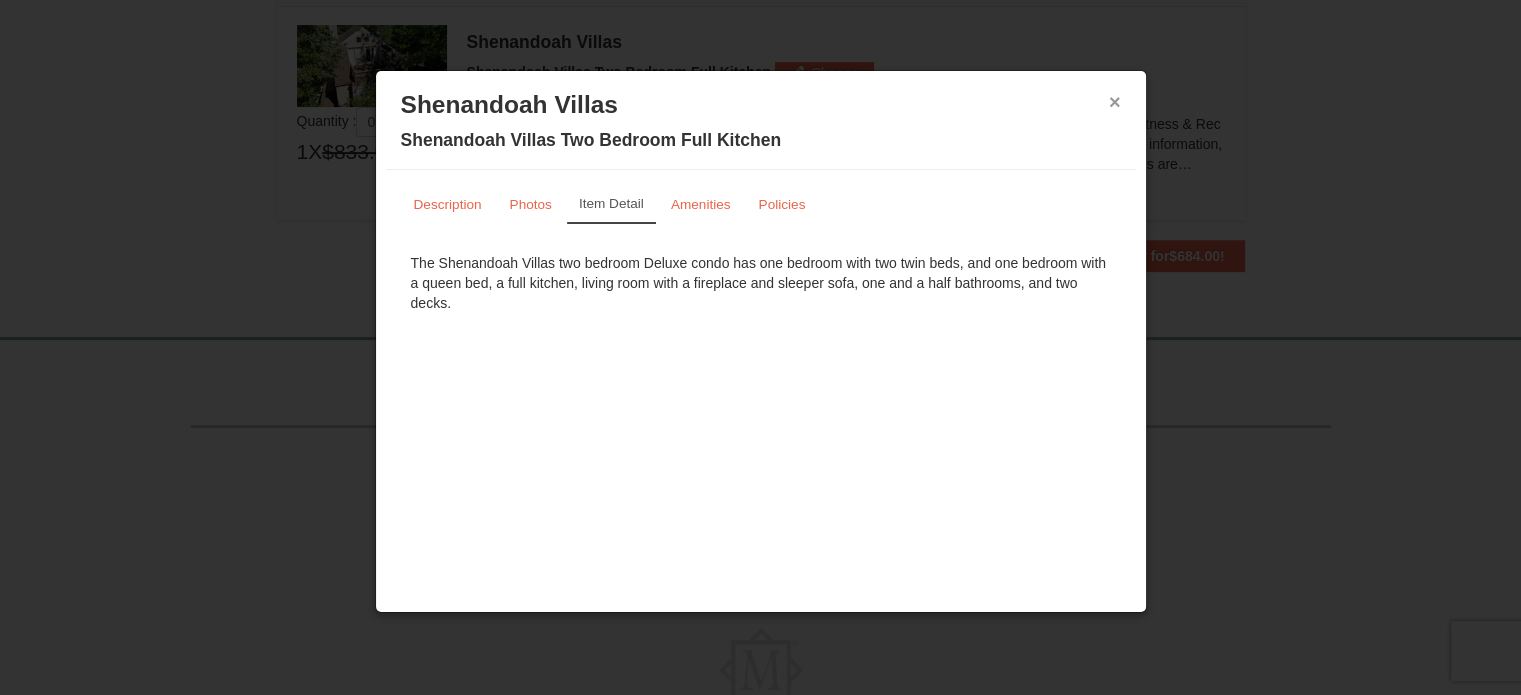 click on "×" at bounding box center (1115, 102) 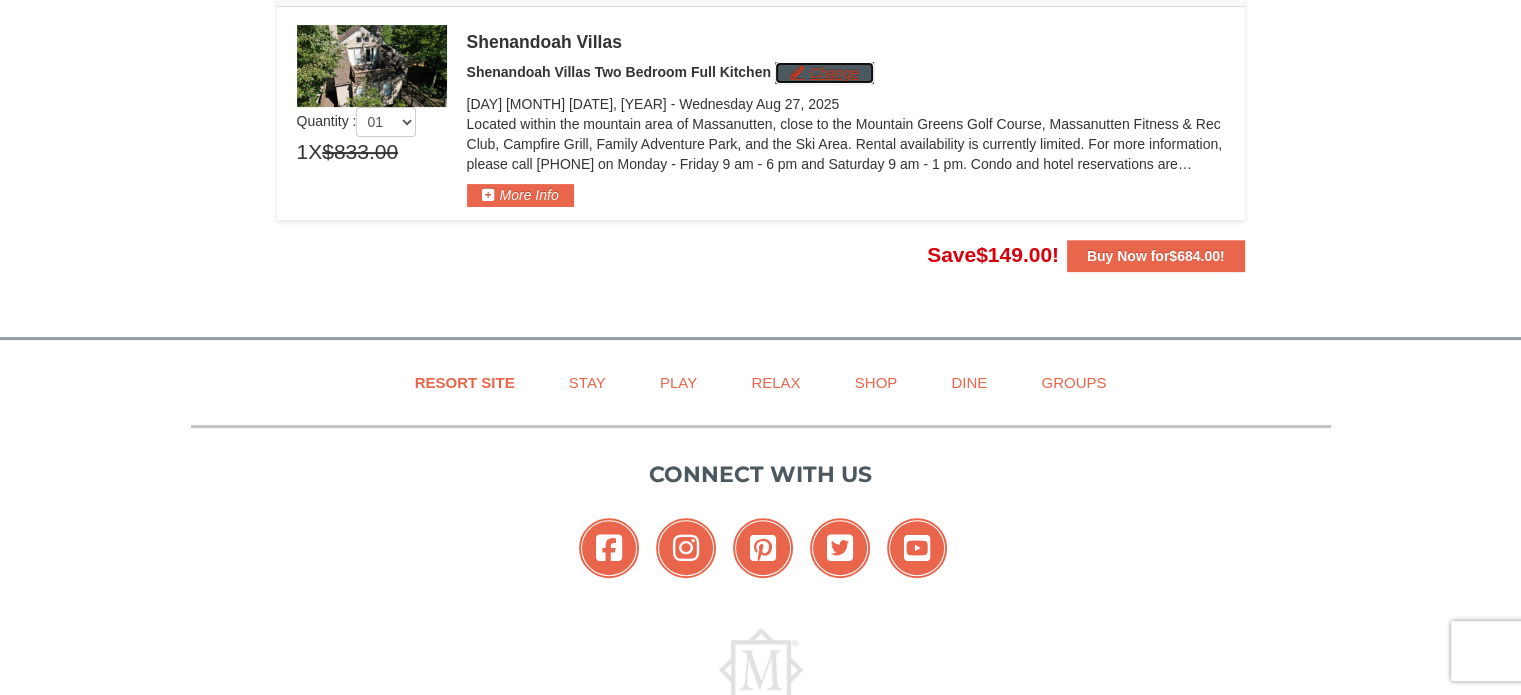 click on "Change" at bounding box center [824, 73] 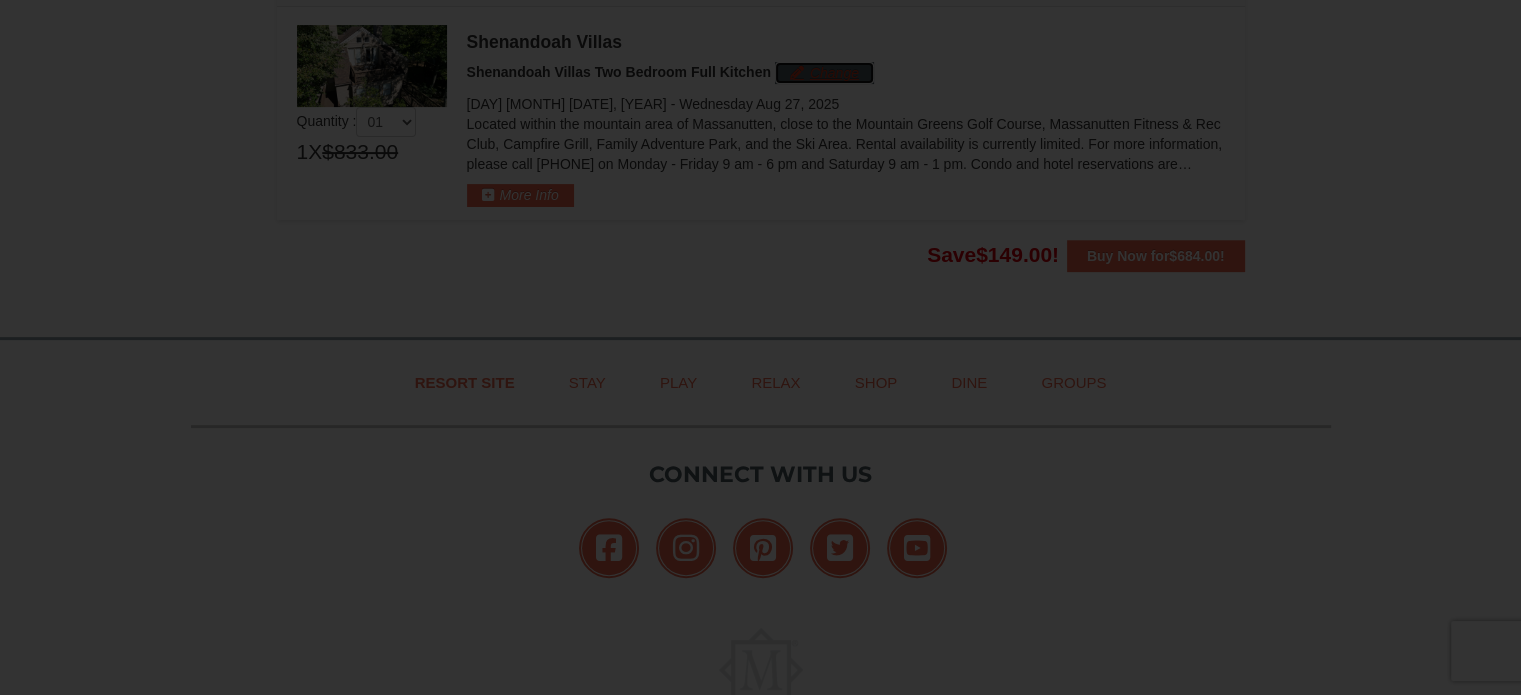 scroll, scrollTop: 636, scrollLeft: 0, axis: vertical 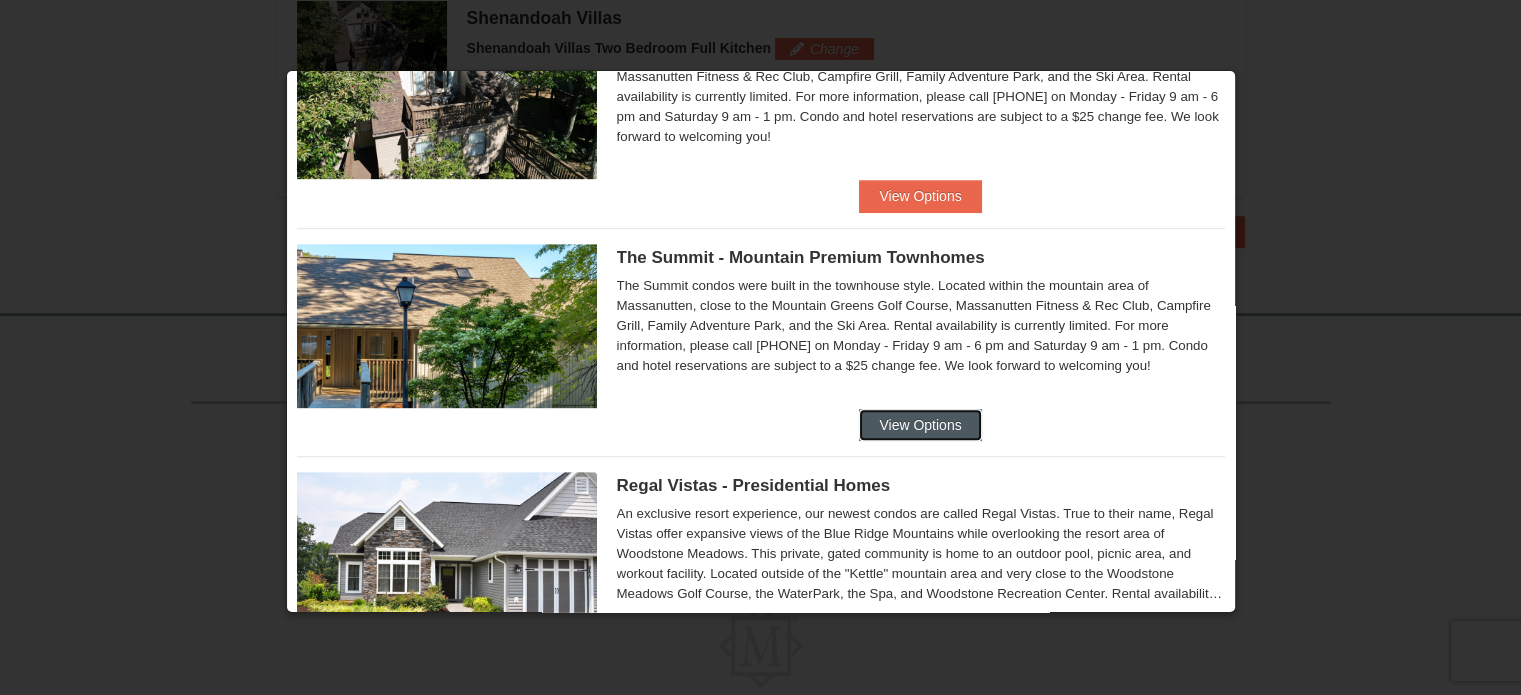 click on "View Options" at bounding box center (920, 425) 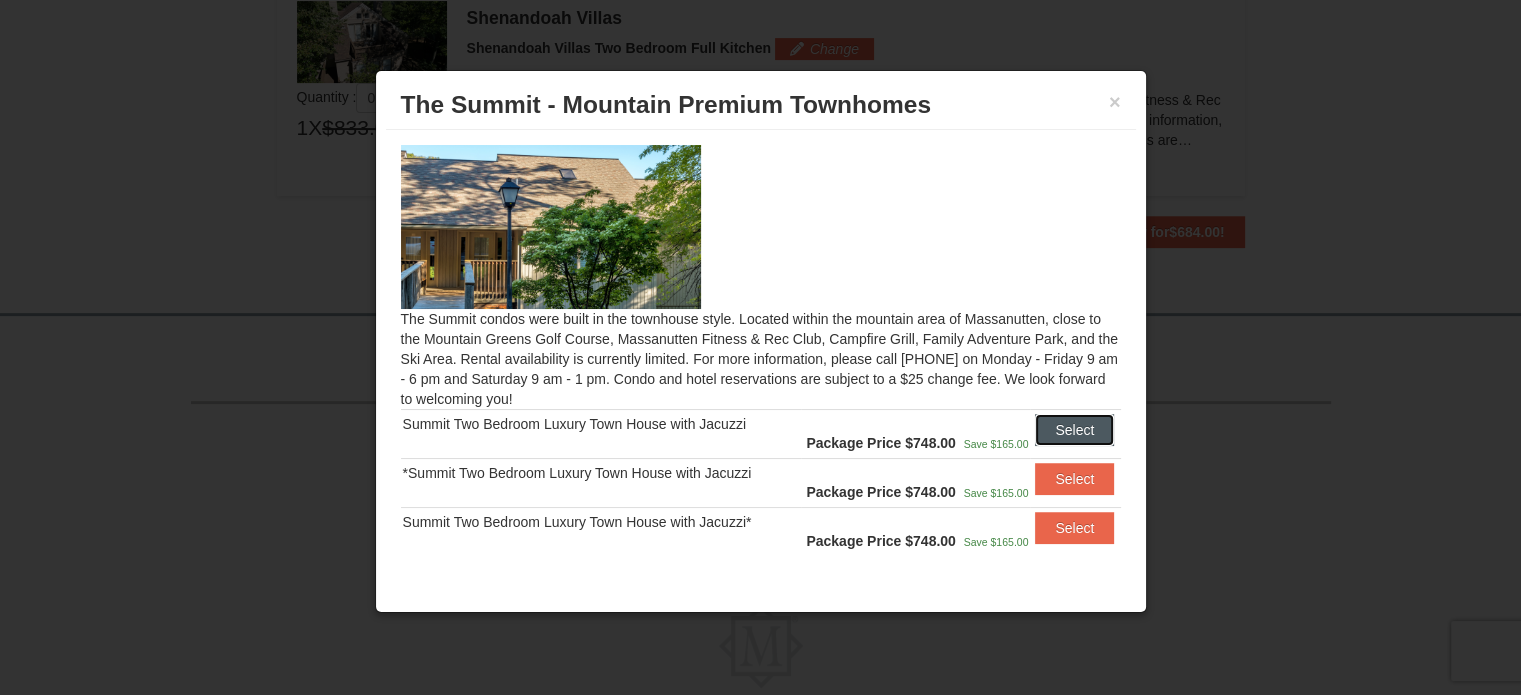 click on "Select" at bounding box center [1074, 430] 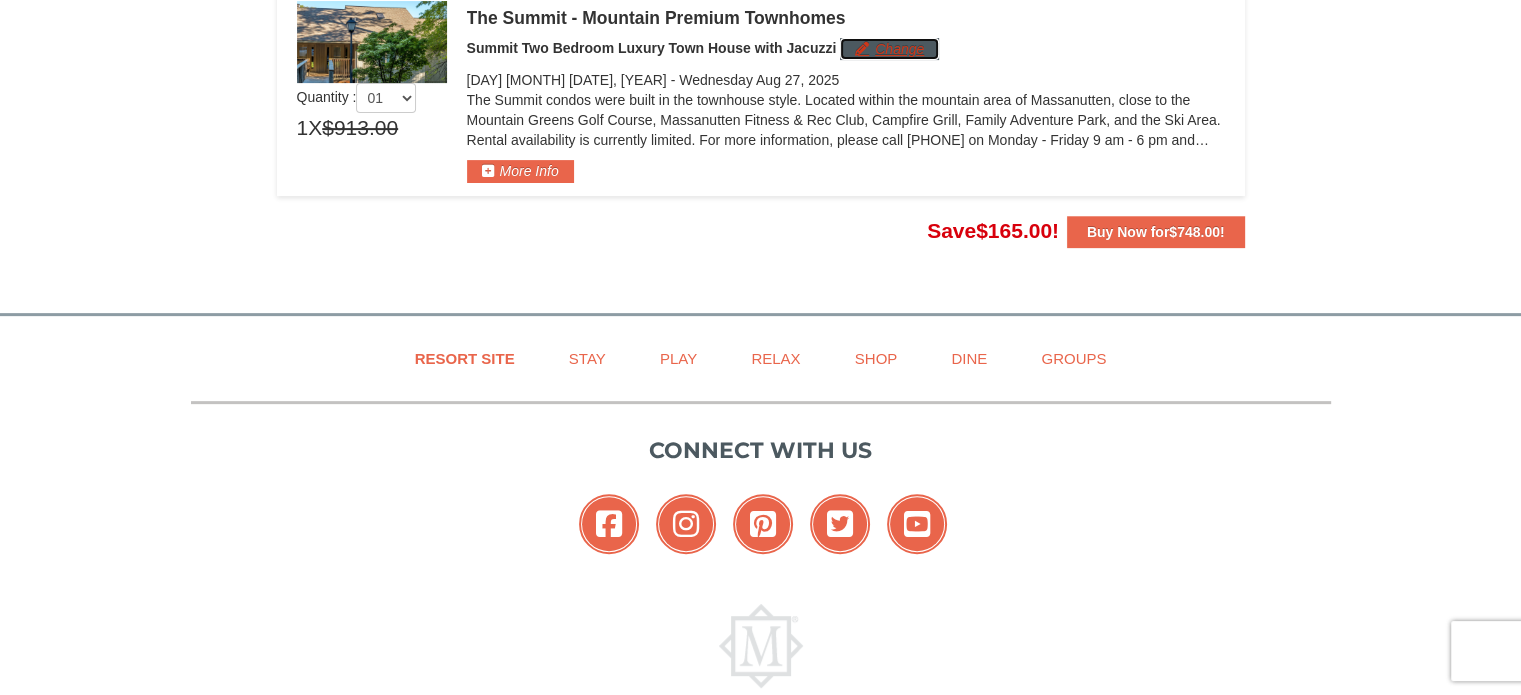 click on "Change" at bounding box center (889, 49) 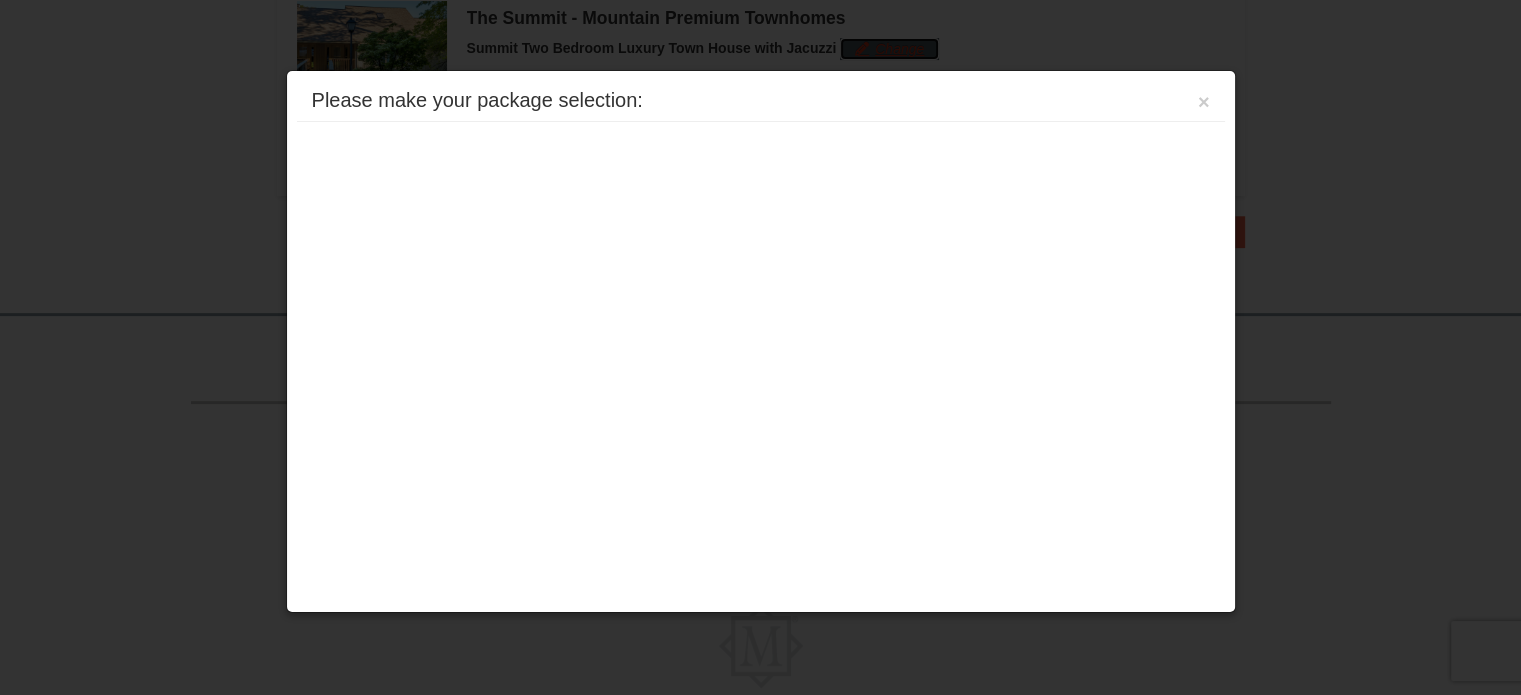 scroll, scrollTop: 0, scrollLeft: 0, axis: both 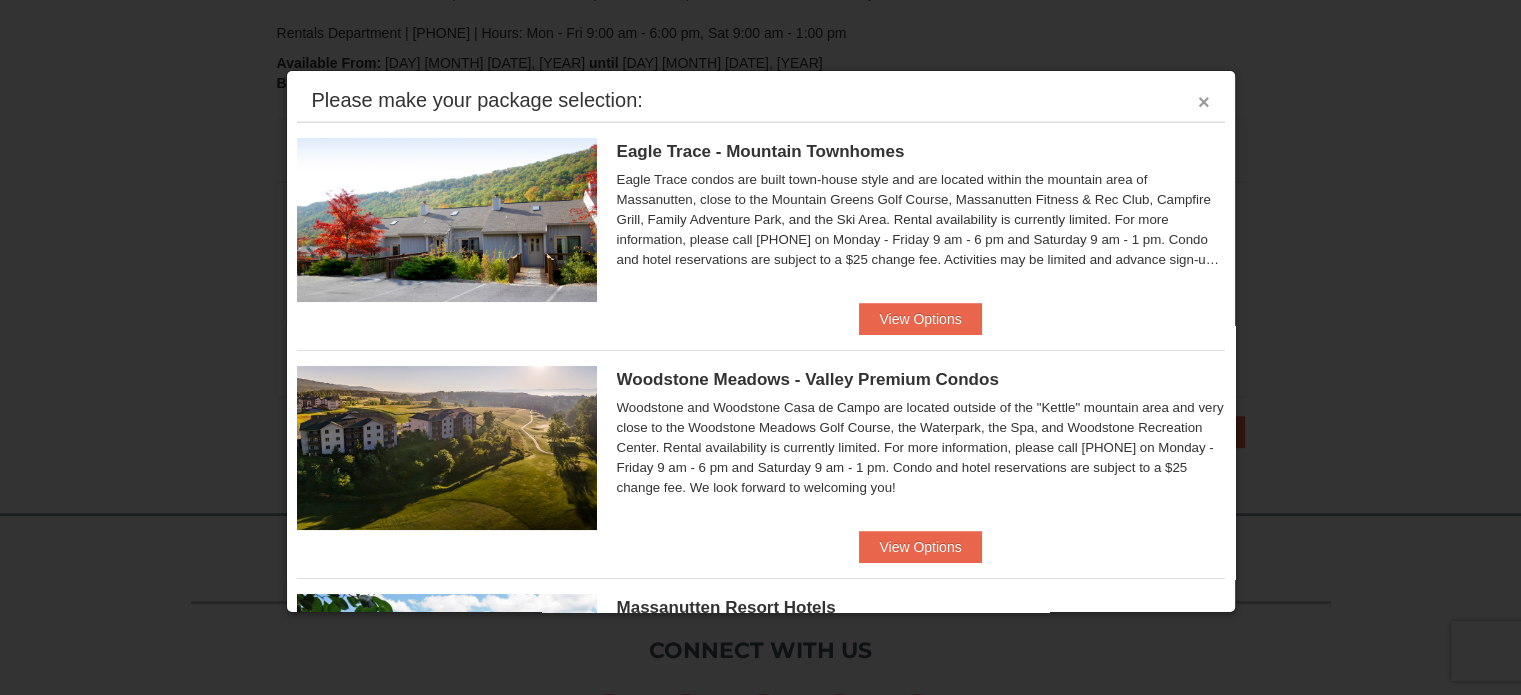 click on "×" at bounding box center [1204, 102] 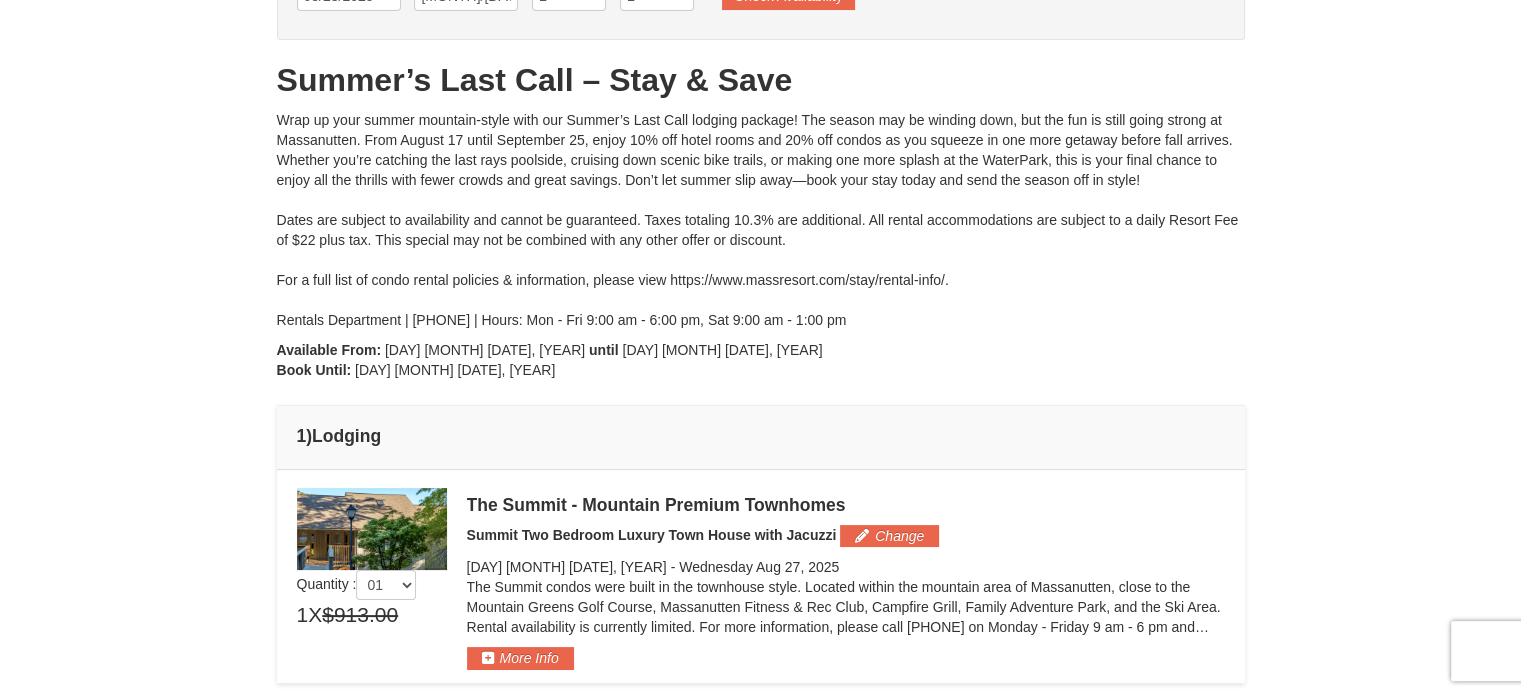 scroll, scrollTop: 0, scrollLeft: 0, axis: both 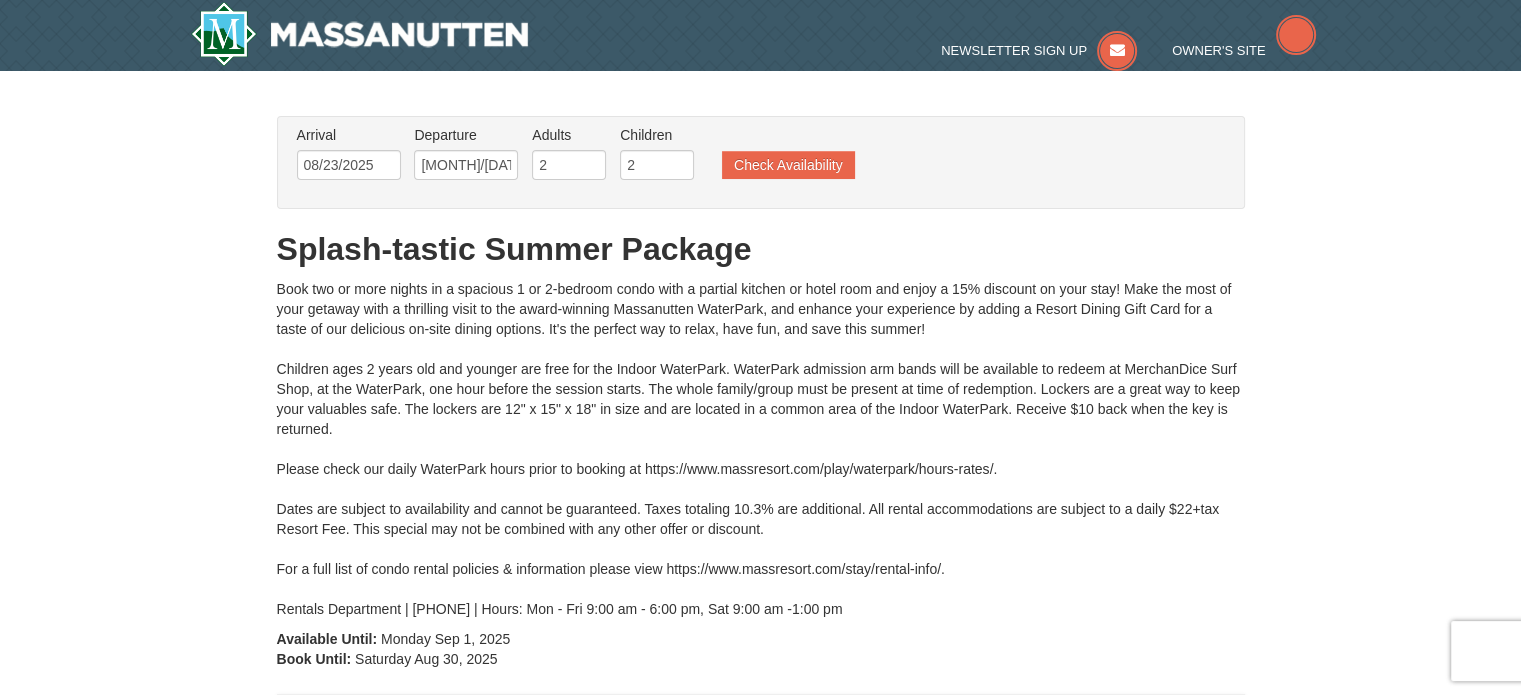 type on "08/23/2025" 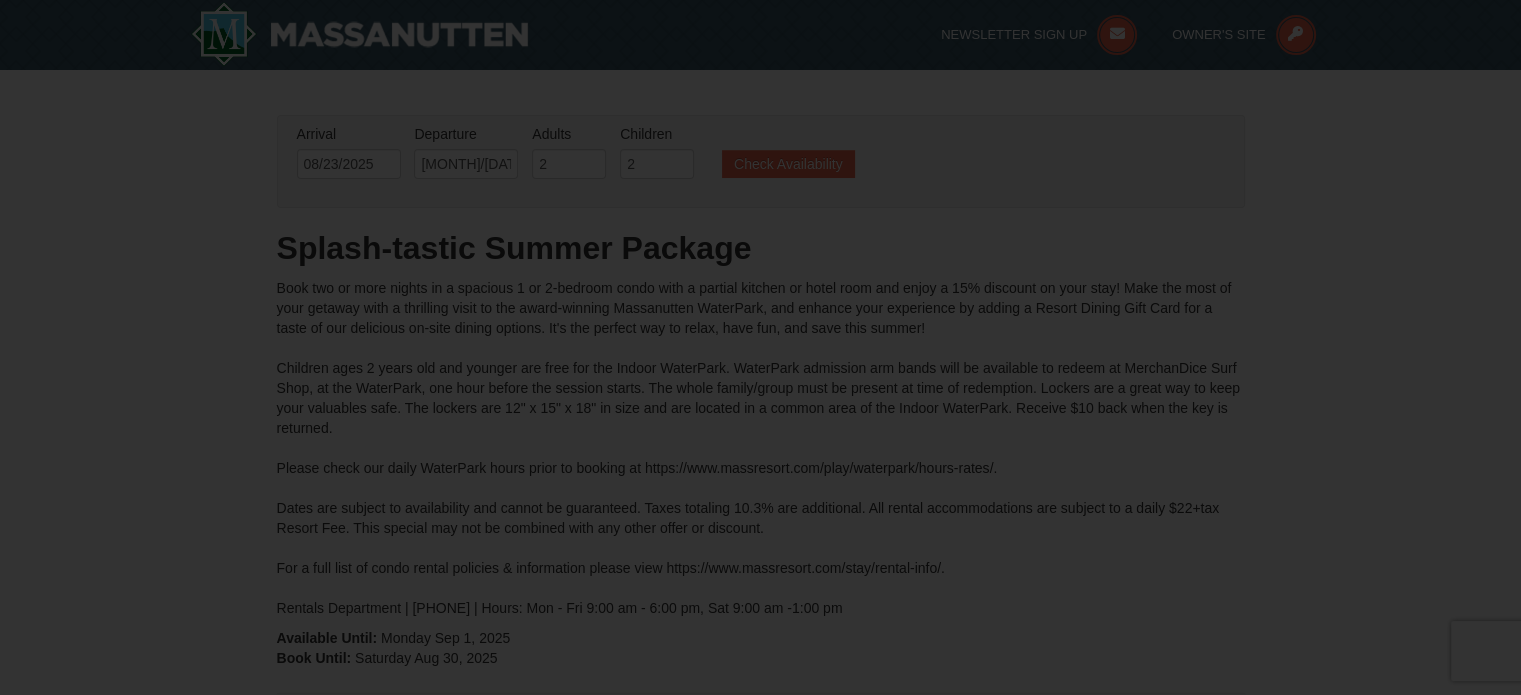 scroll, scrollTop: 162, scrollLeft: 0, axis: vertical 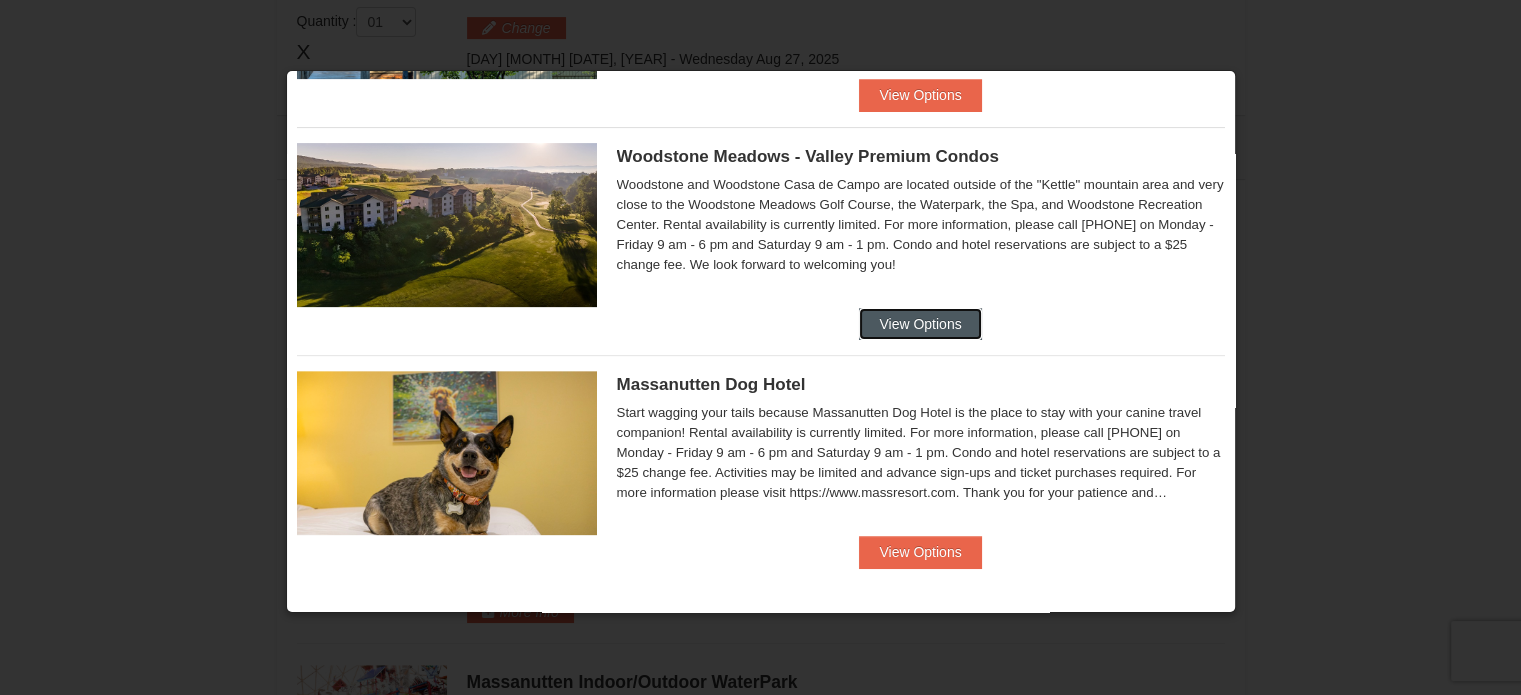 click on "View Options" at bounding box center [920, 324] 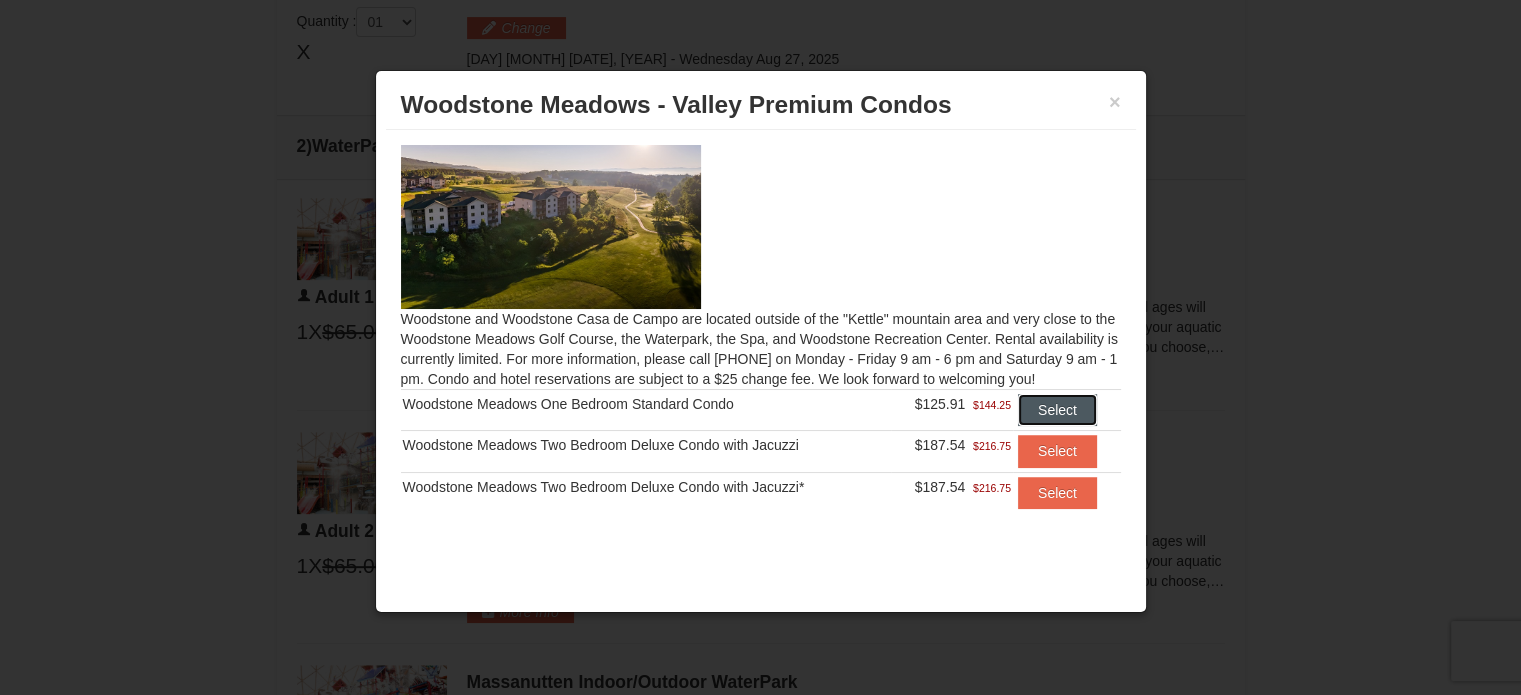 click on "Select" at bounding box center [1057, 410] 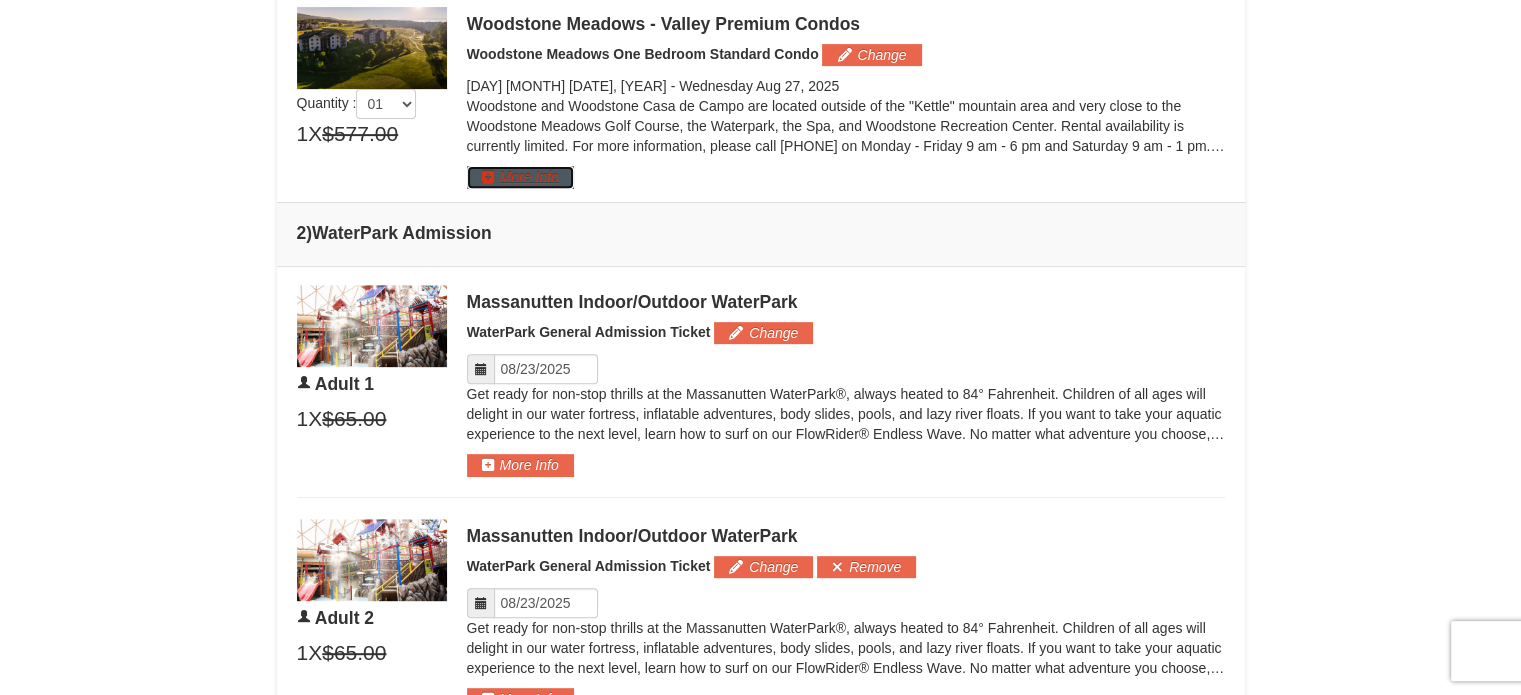 click on "More Info" at bounding box center [520, 177] 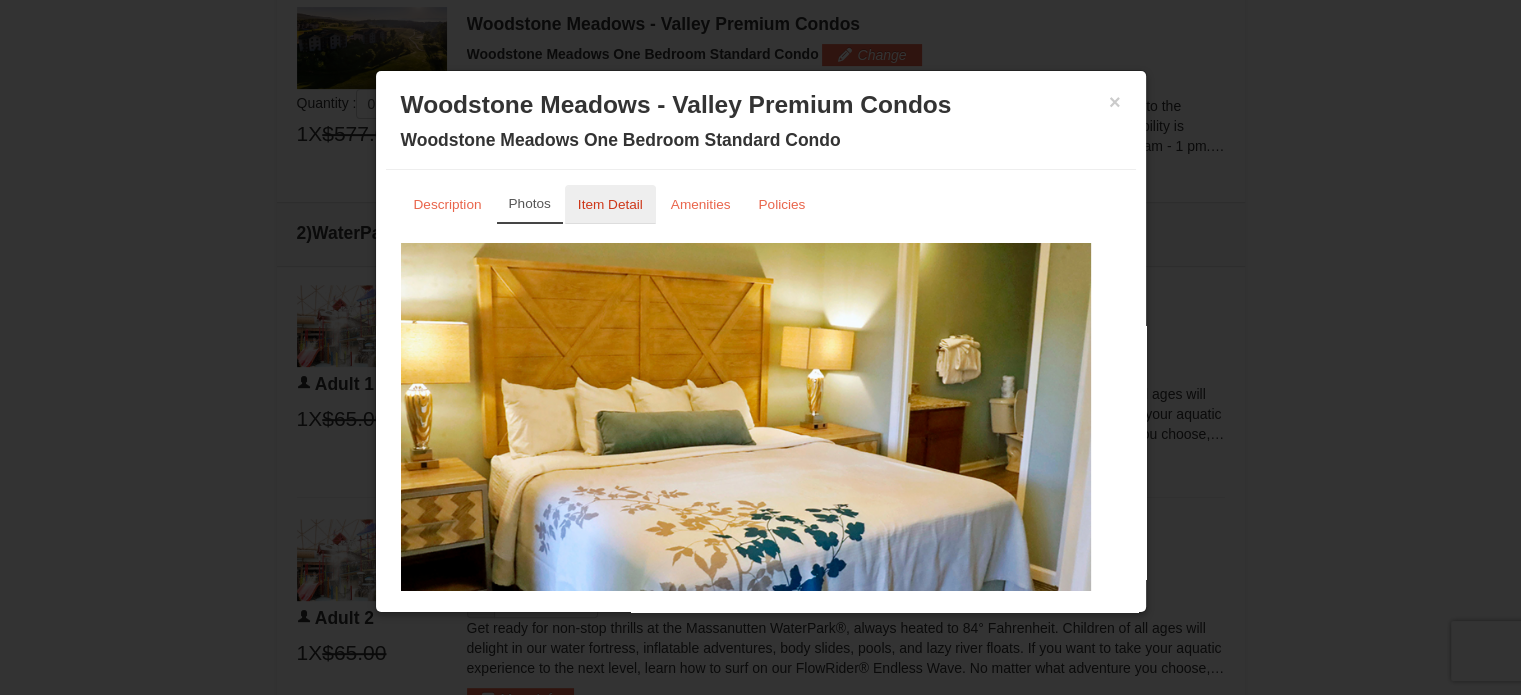 click on "Item Detail" at bounding box center [610, 204] 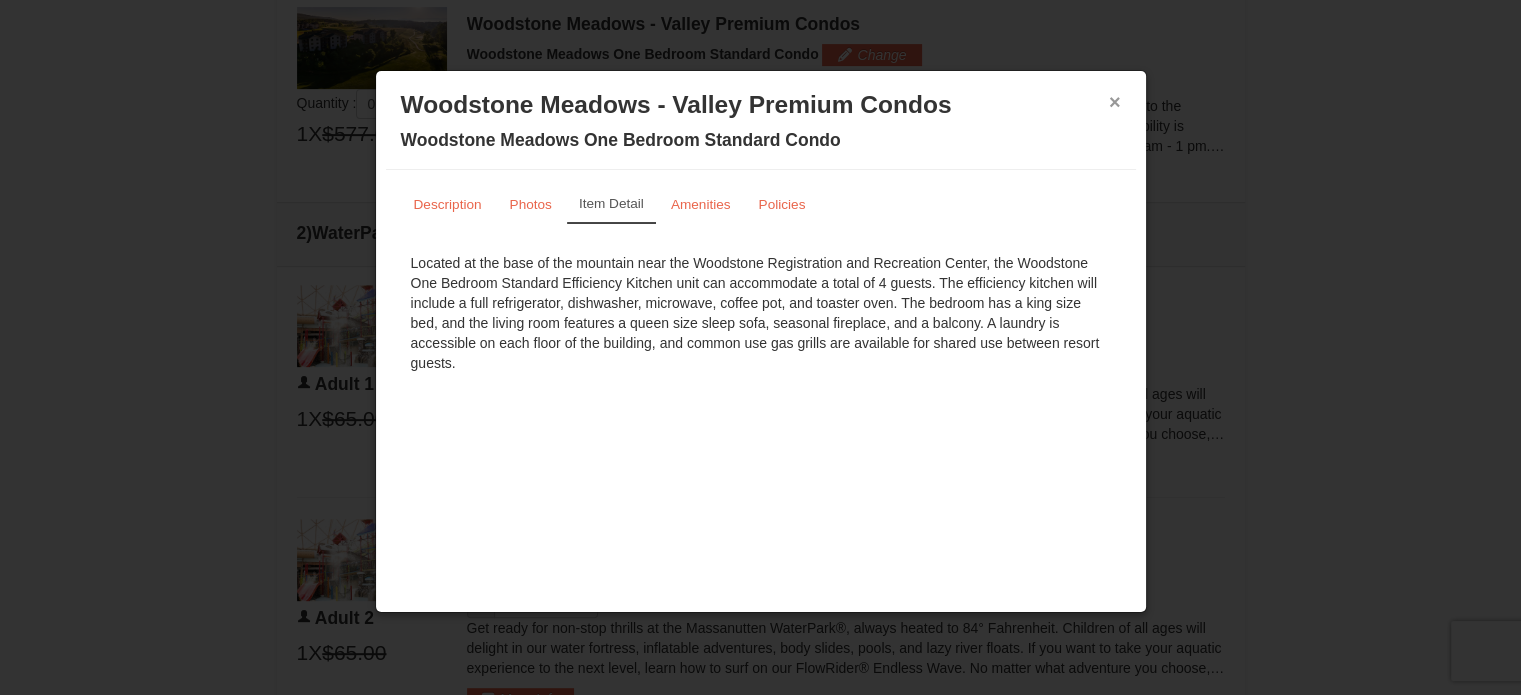 click on "×" at bounding box center [1115, 102] 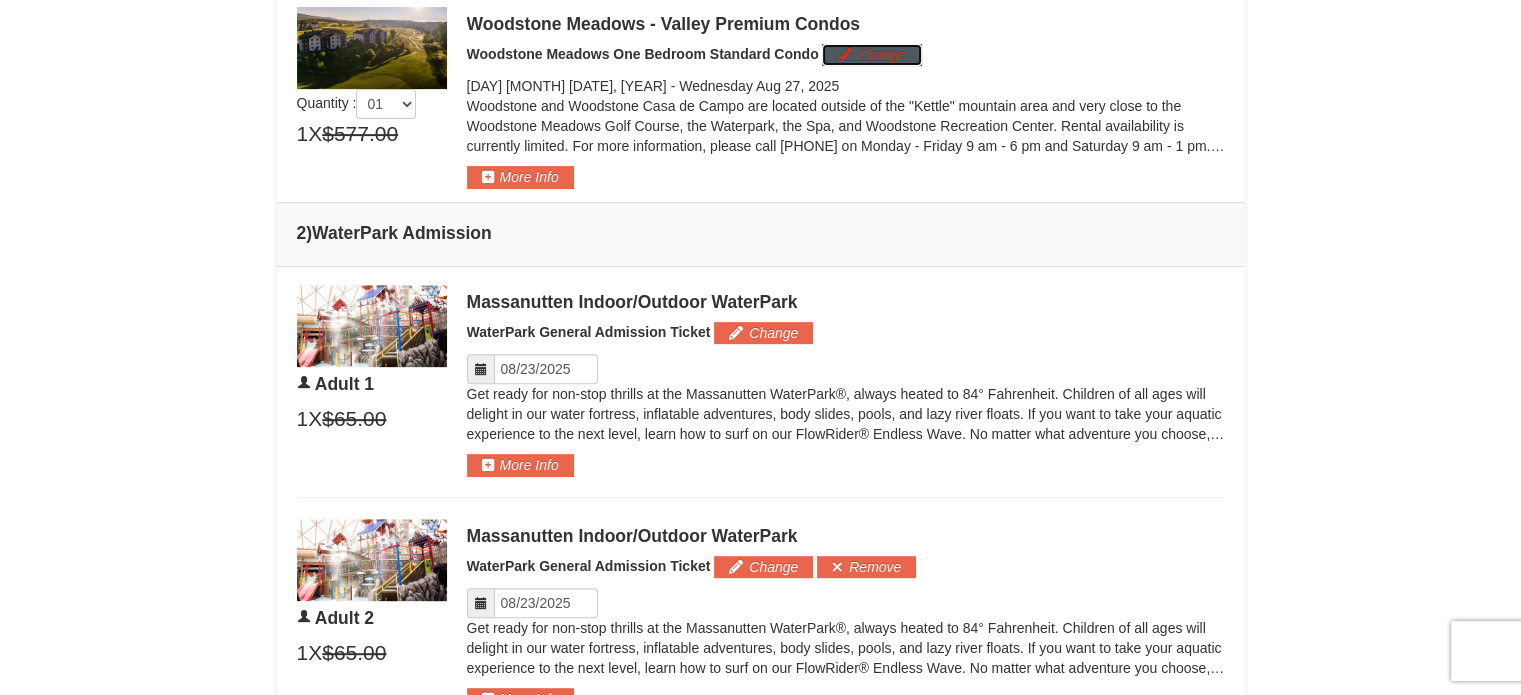 click on "Change" at bounding box center (871, 55) 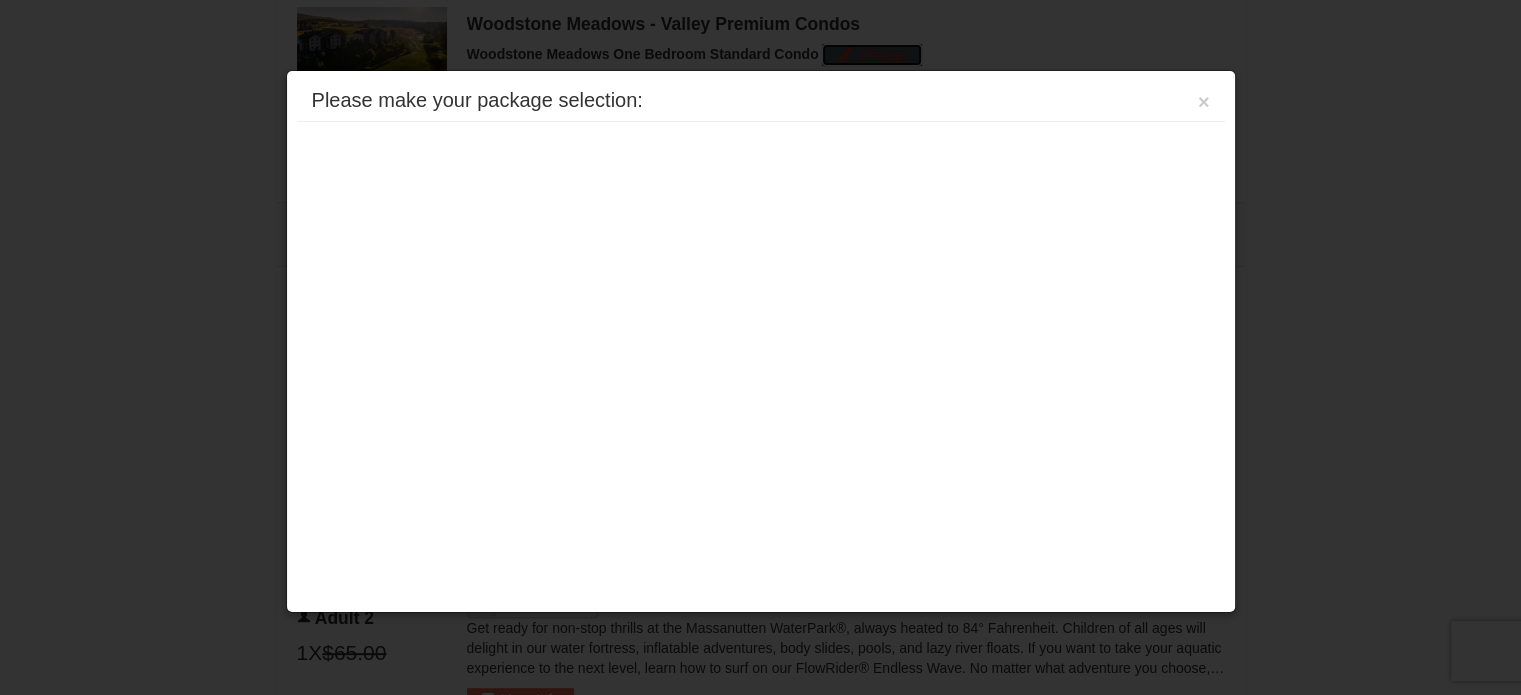 scroll, scrollTop: 771, scrollLeft: 0, axis: vertical 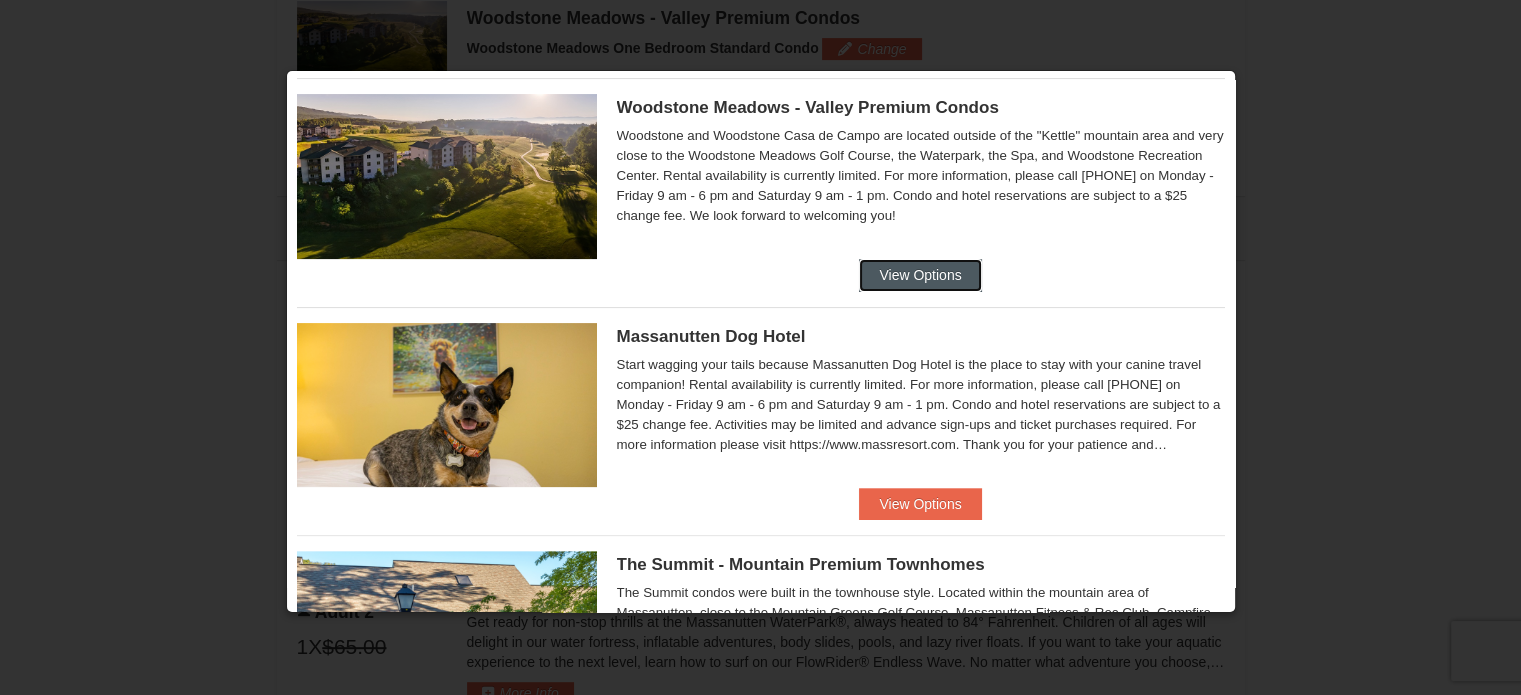click on "View Options" at bounding box center [920, 275] 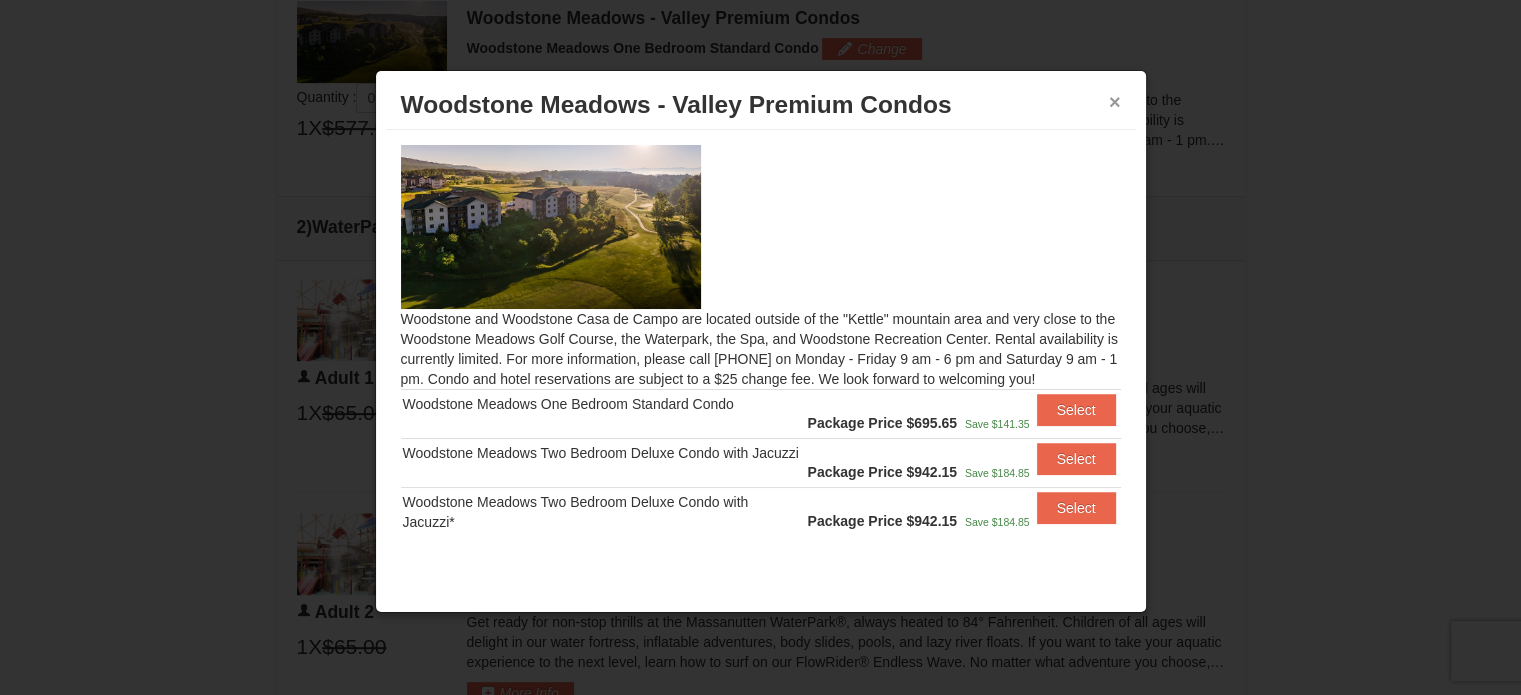 click on "×" at bounding box center (1115, 102) 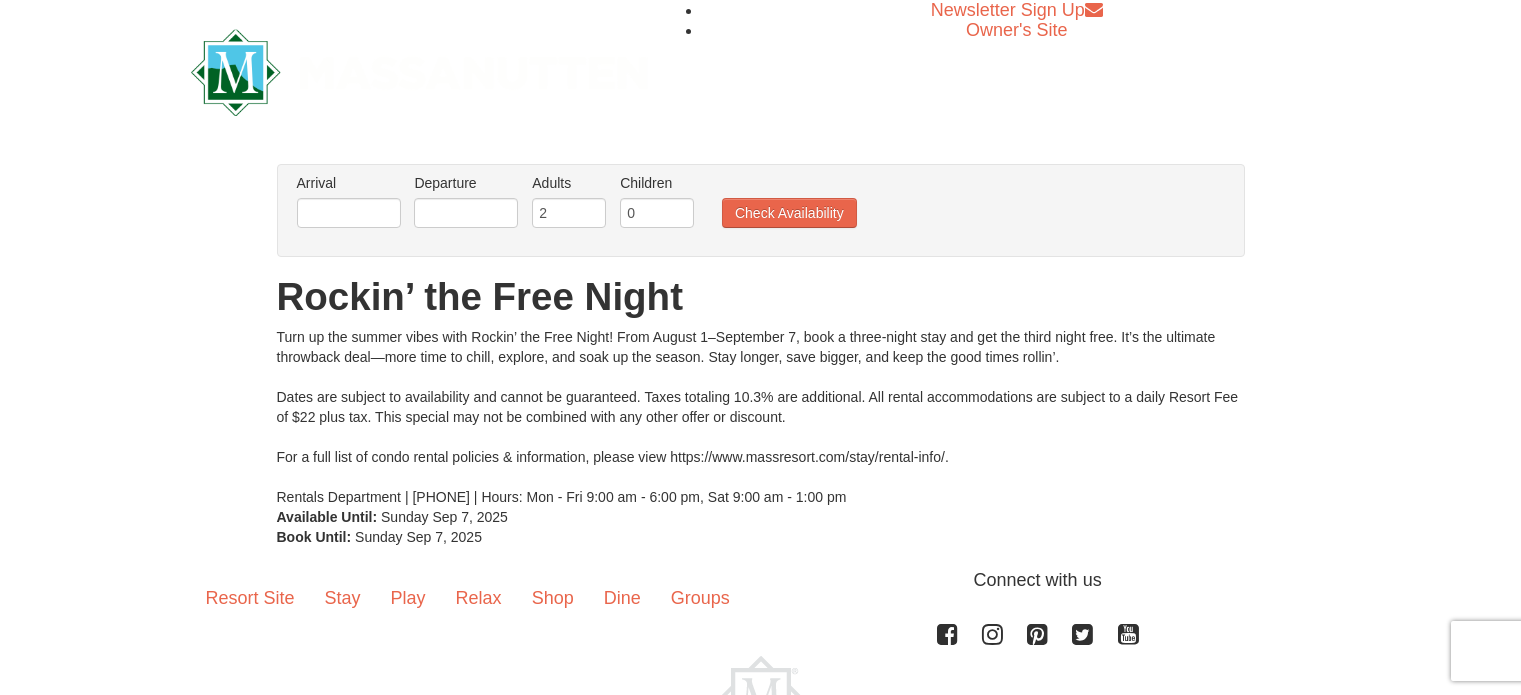 scroll, scrollTop: 0, scrollLeft: 0, axis: both 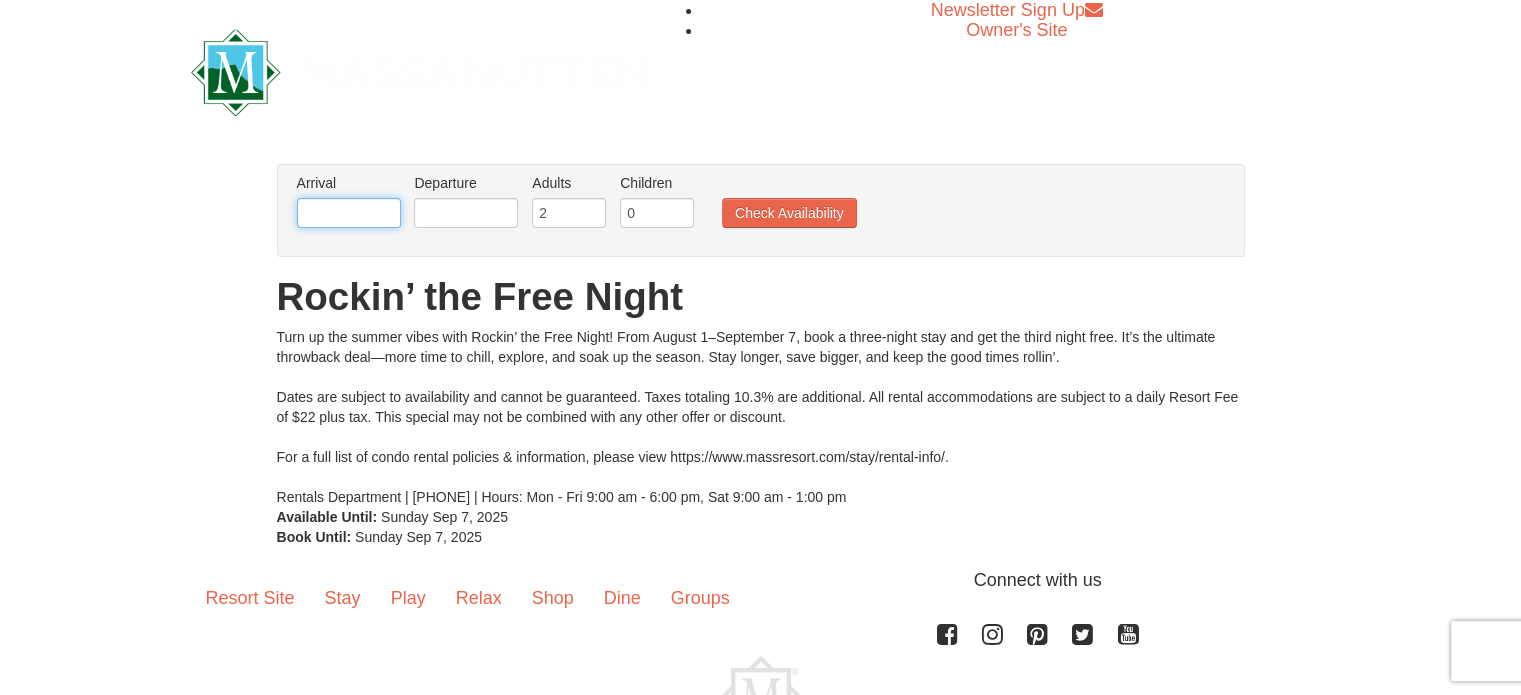 click at bounding box center [349, 213] 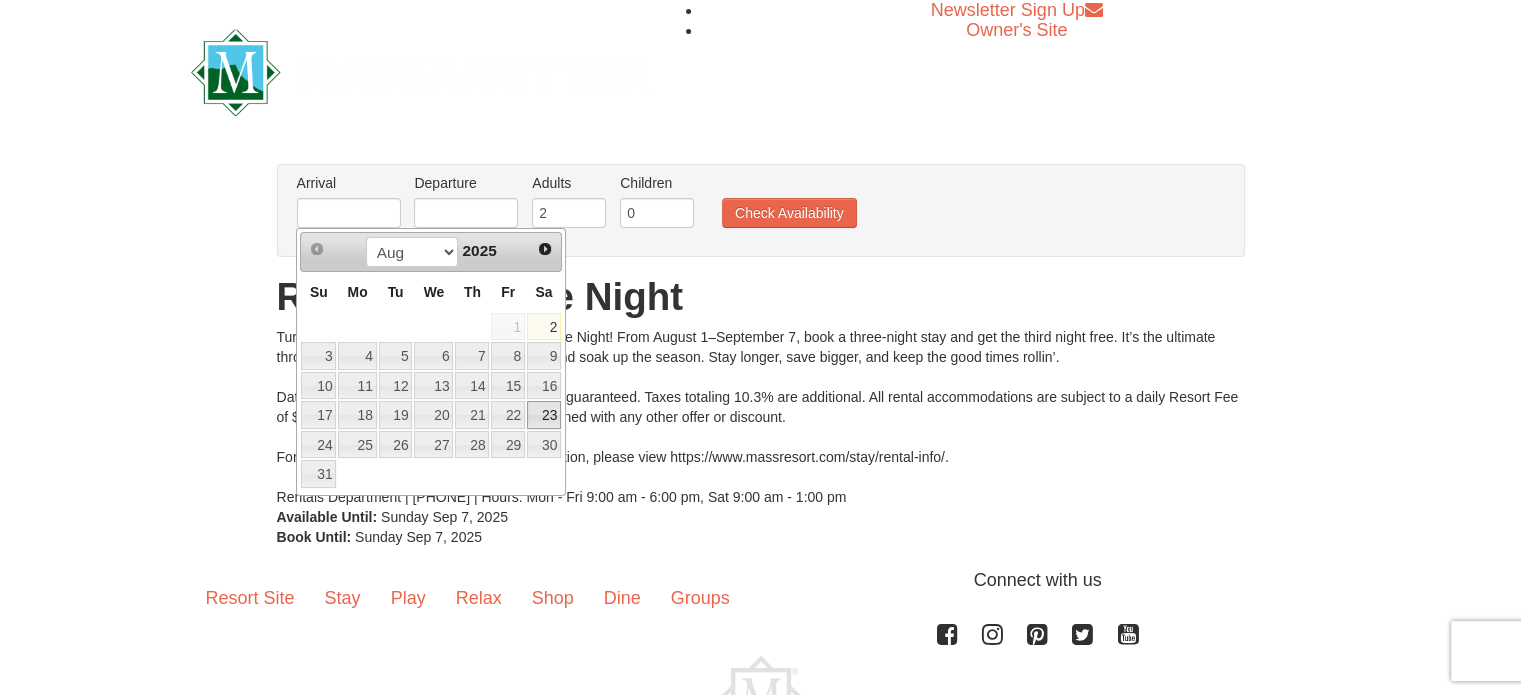 click on "23" at bounding box center (544, 415) 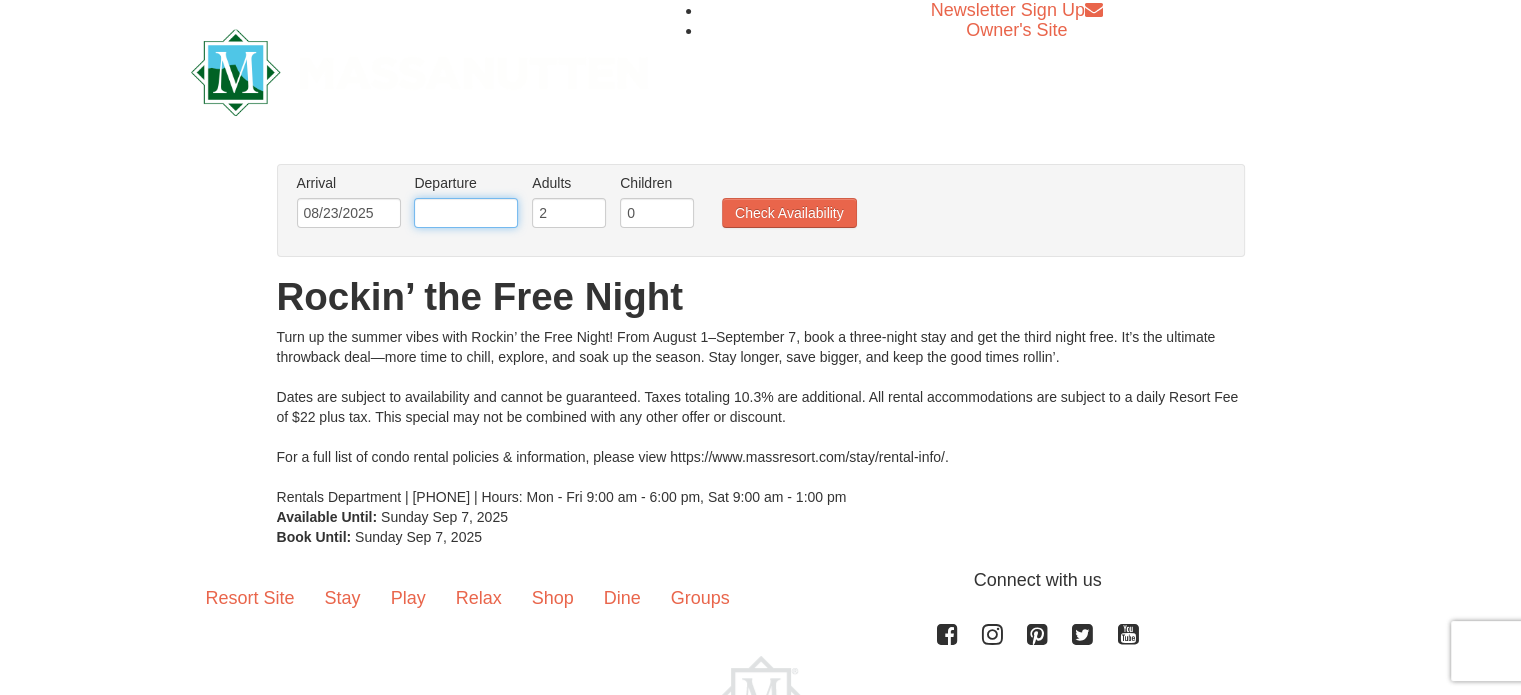 click at bounding box center [466, 213] 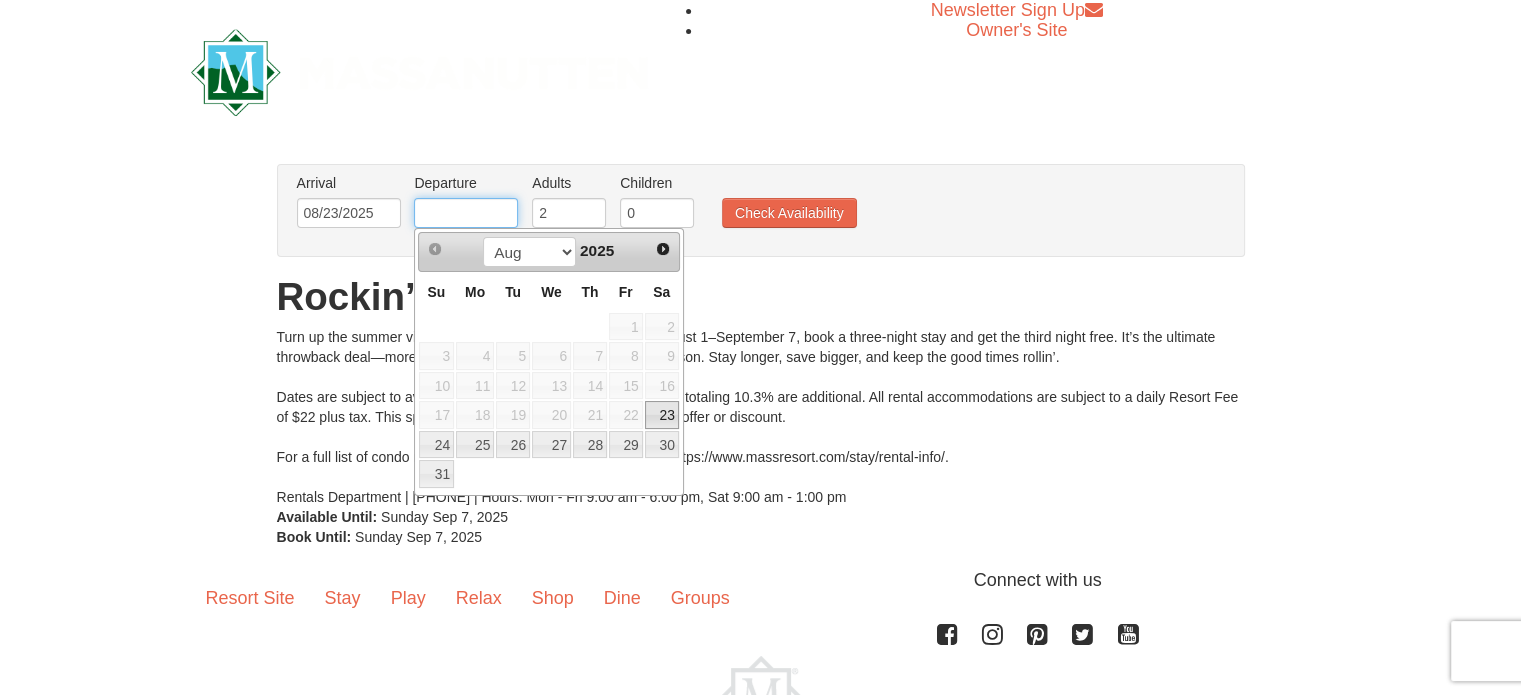 type on "[DATE]" 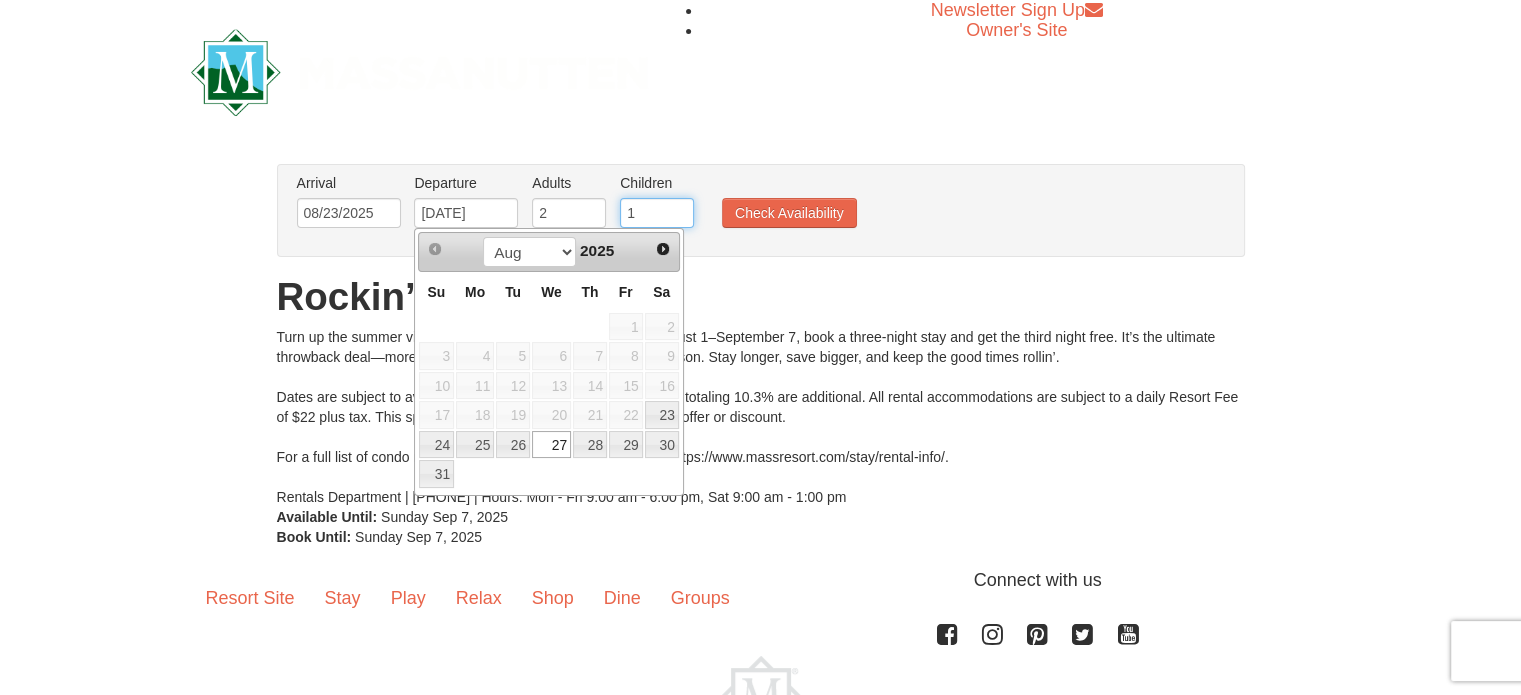 click on "1" at bounding box center [657, 213] 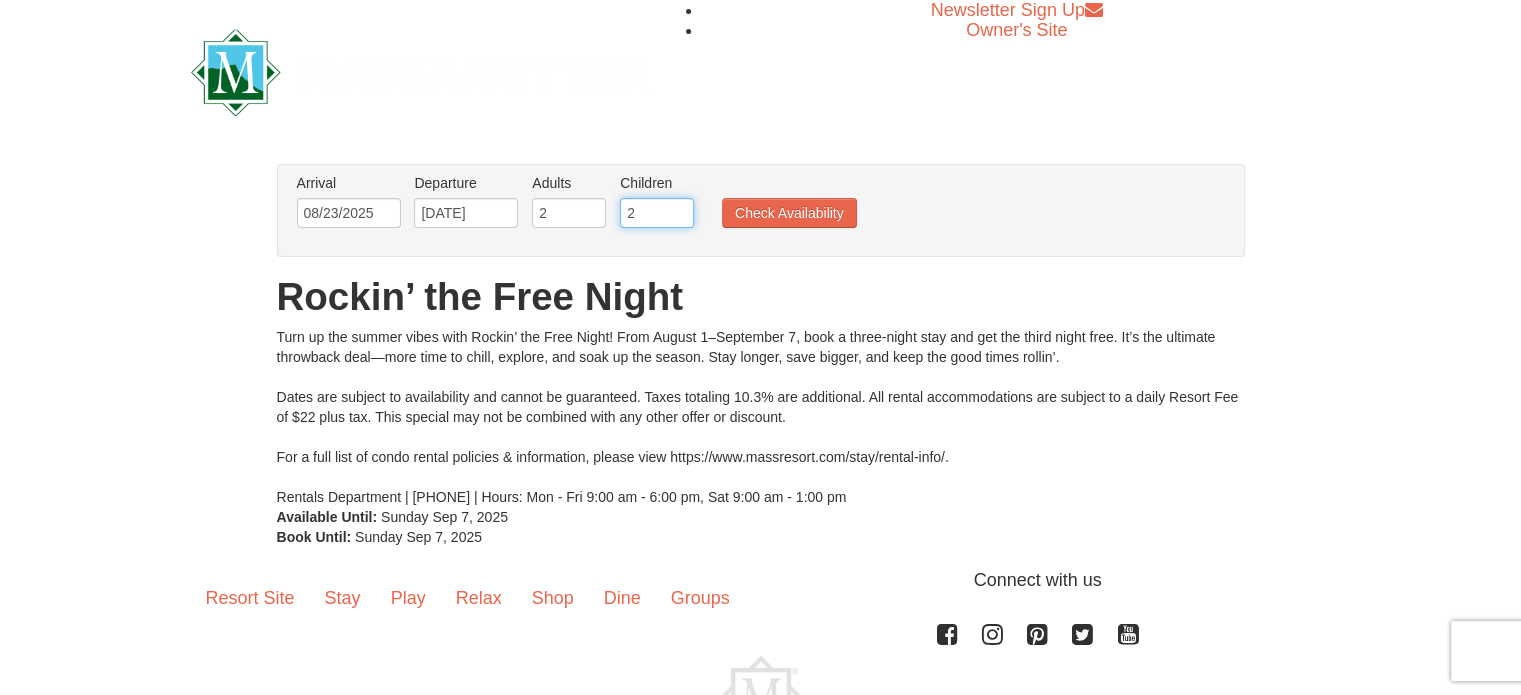 type on "2" 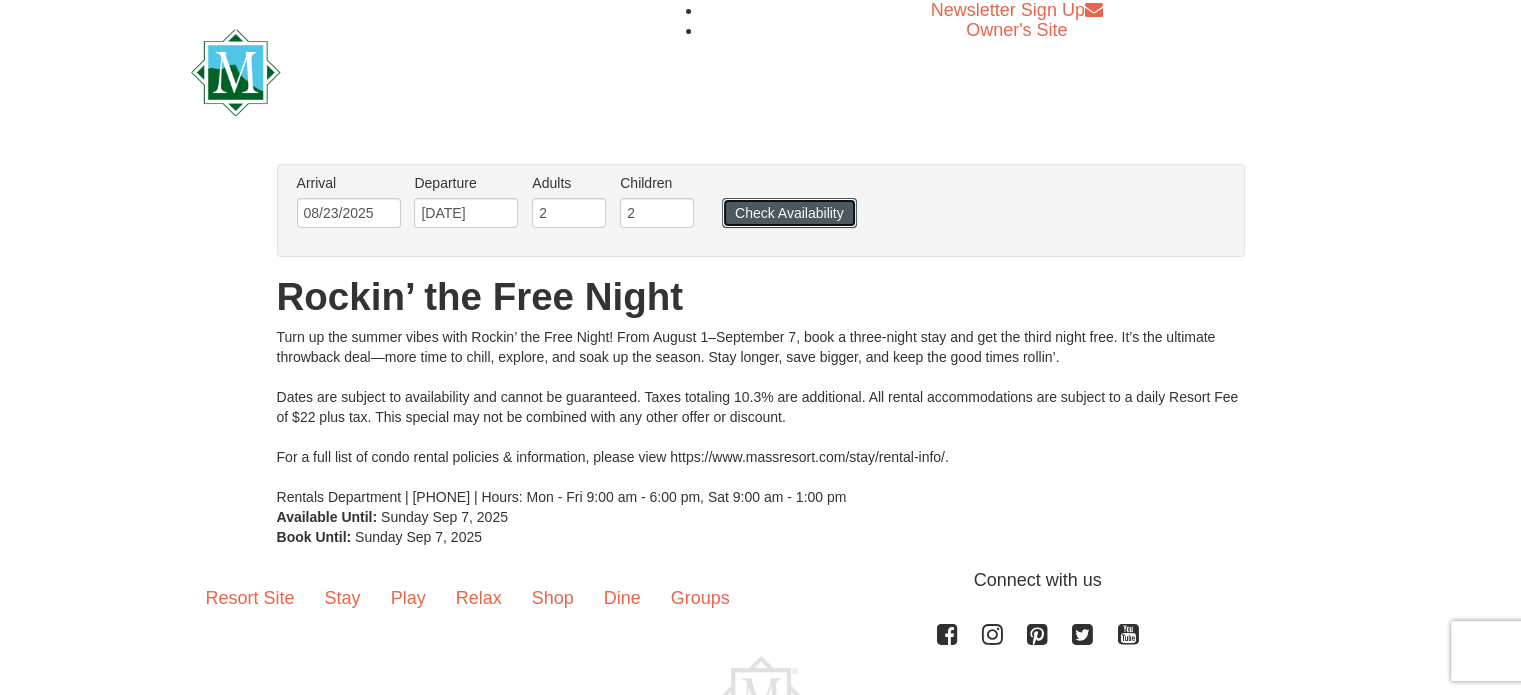 click on "Check Availability" at bounding box center [789, 213] 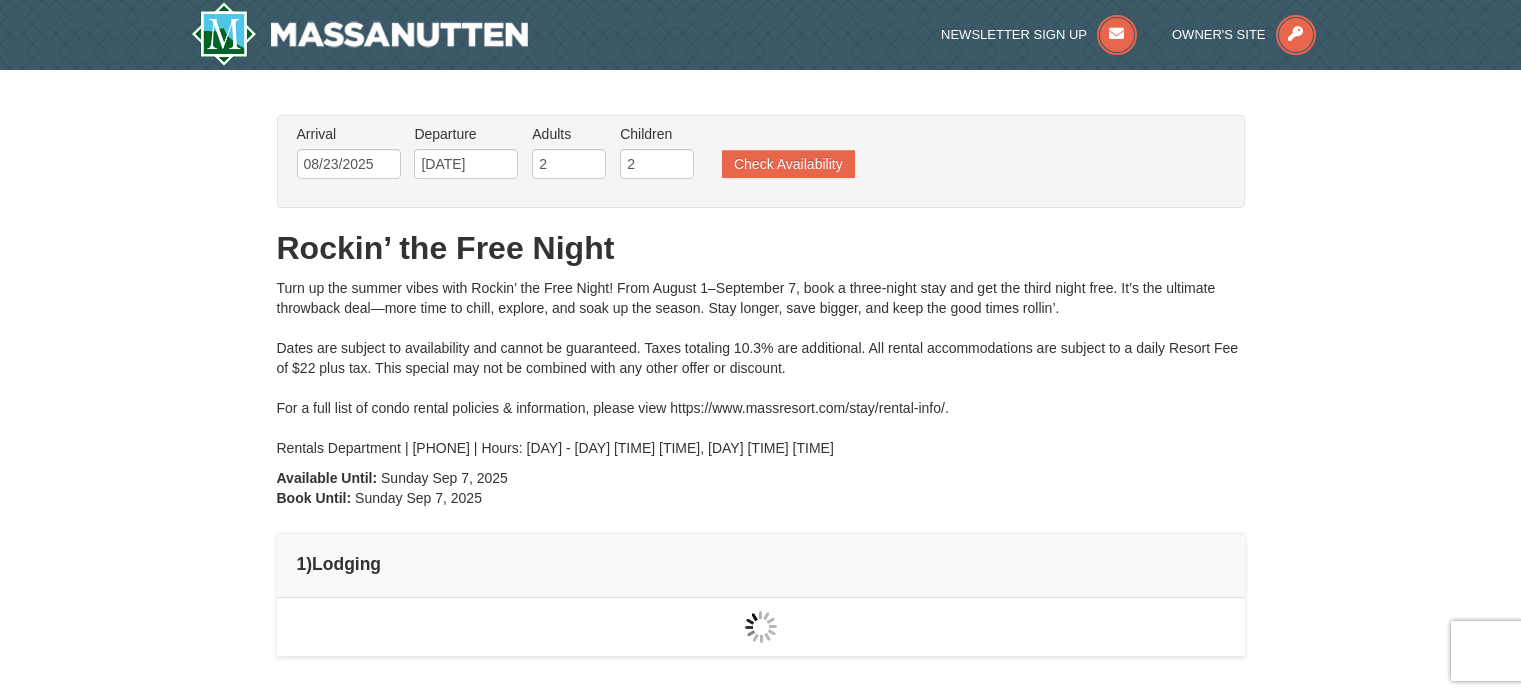 scroll, scrollTop: 0, scrollLeft: 0, axis: both 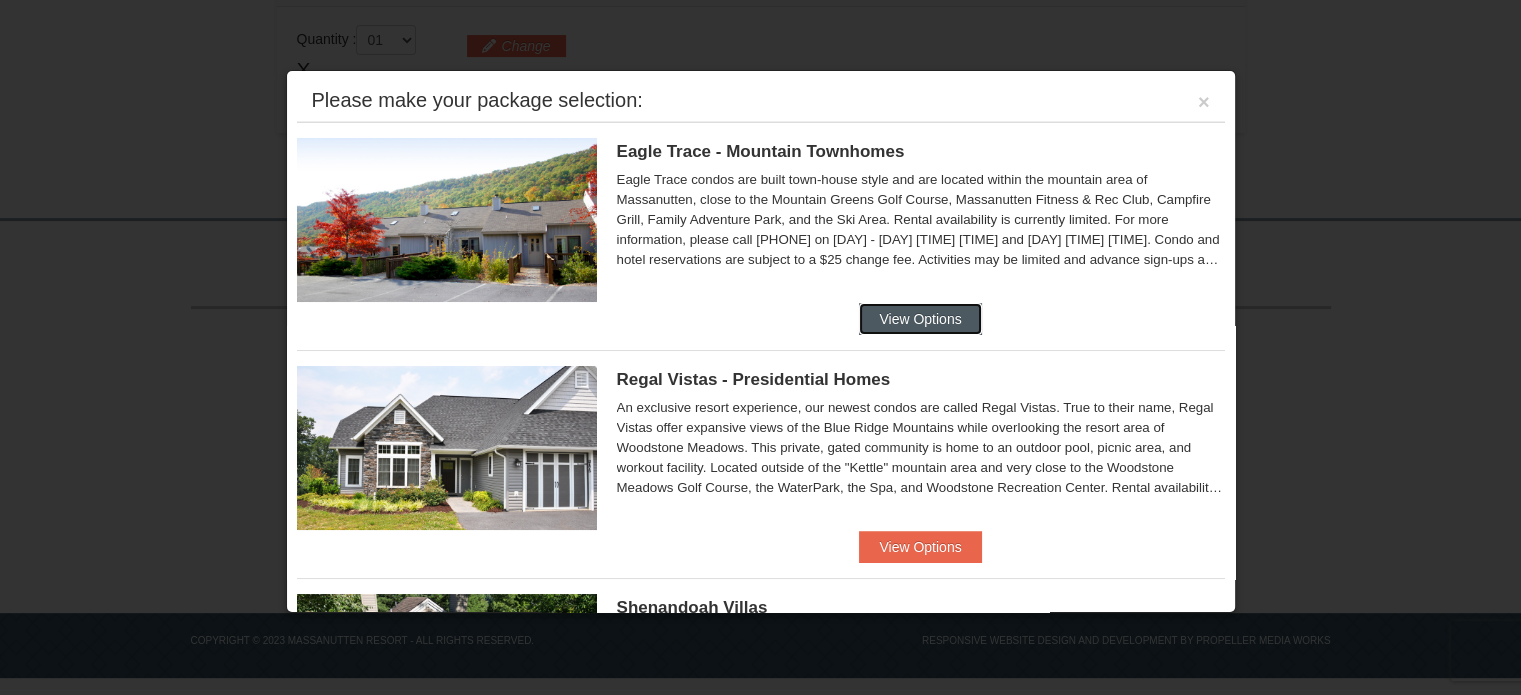 click on "View Options" at bounding box center (920, 319) 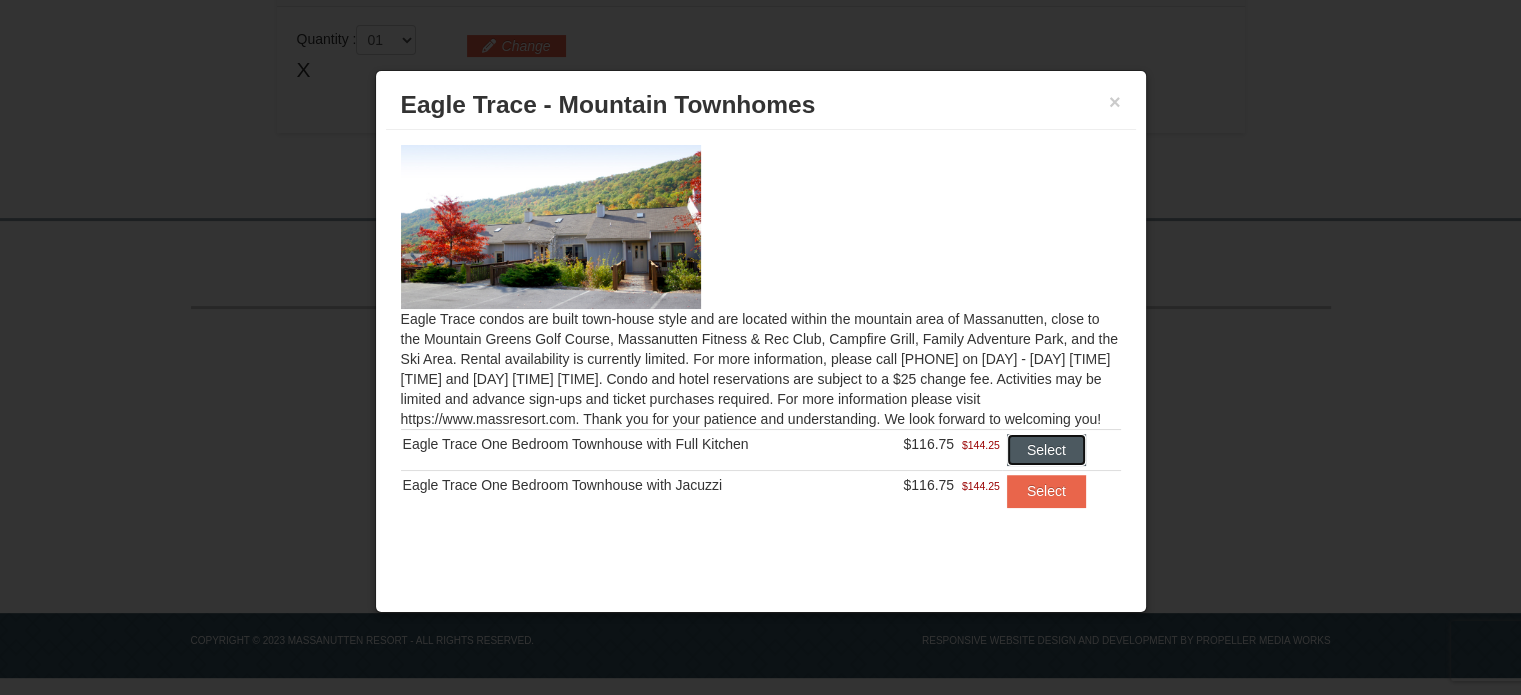click on "Select" at bounding box center [1046, 450] 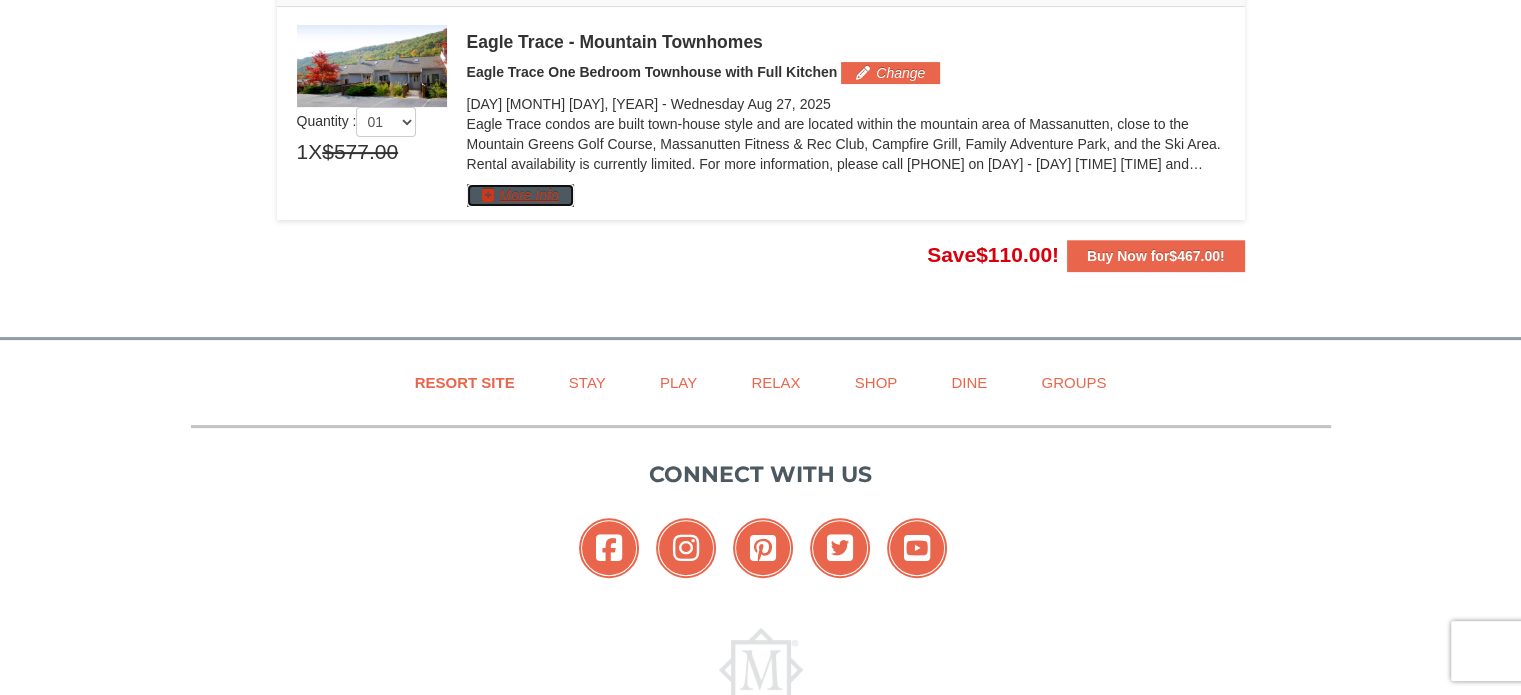 click on "More Info" at bounding box center [520, 195] 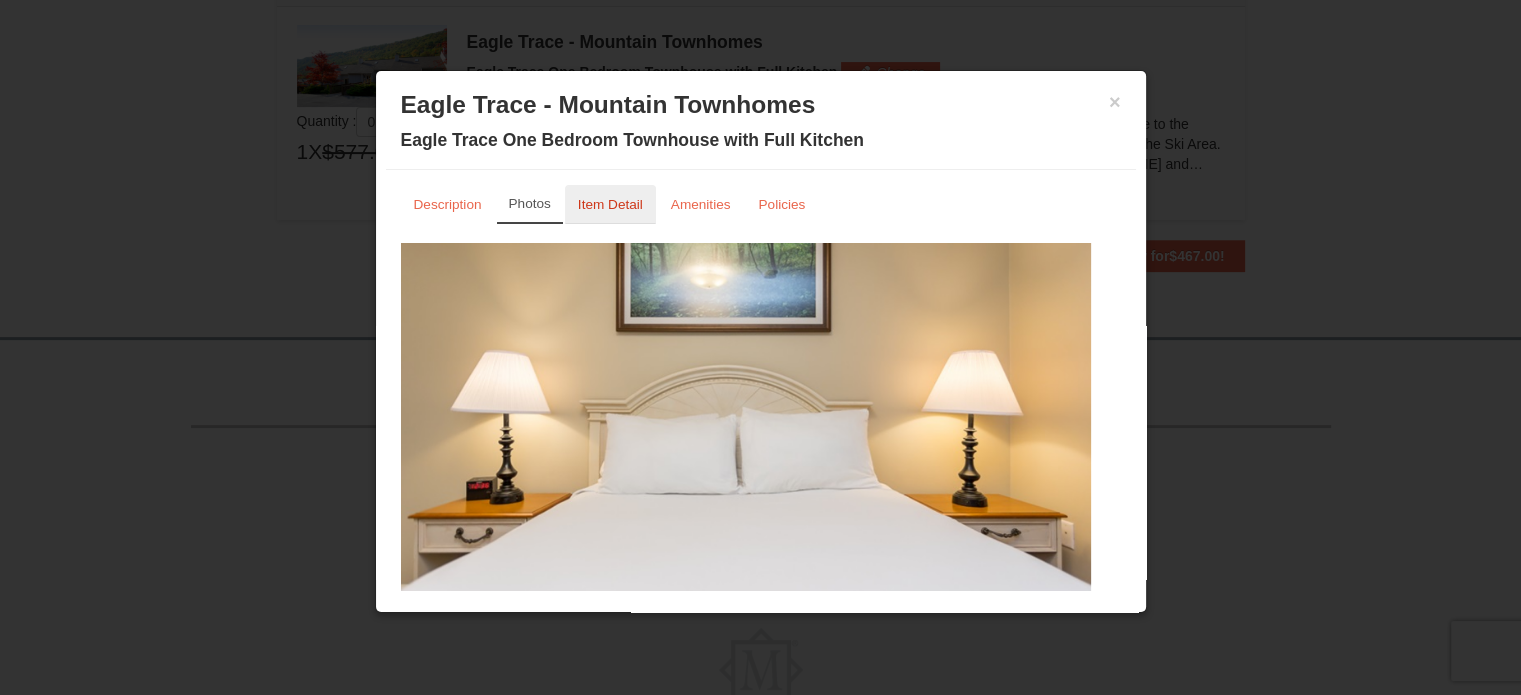 click on "Item Detail" at bounding box center [610, 204] 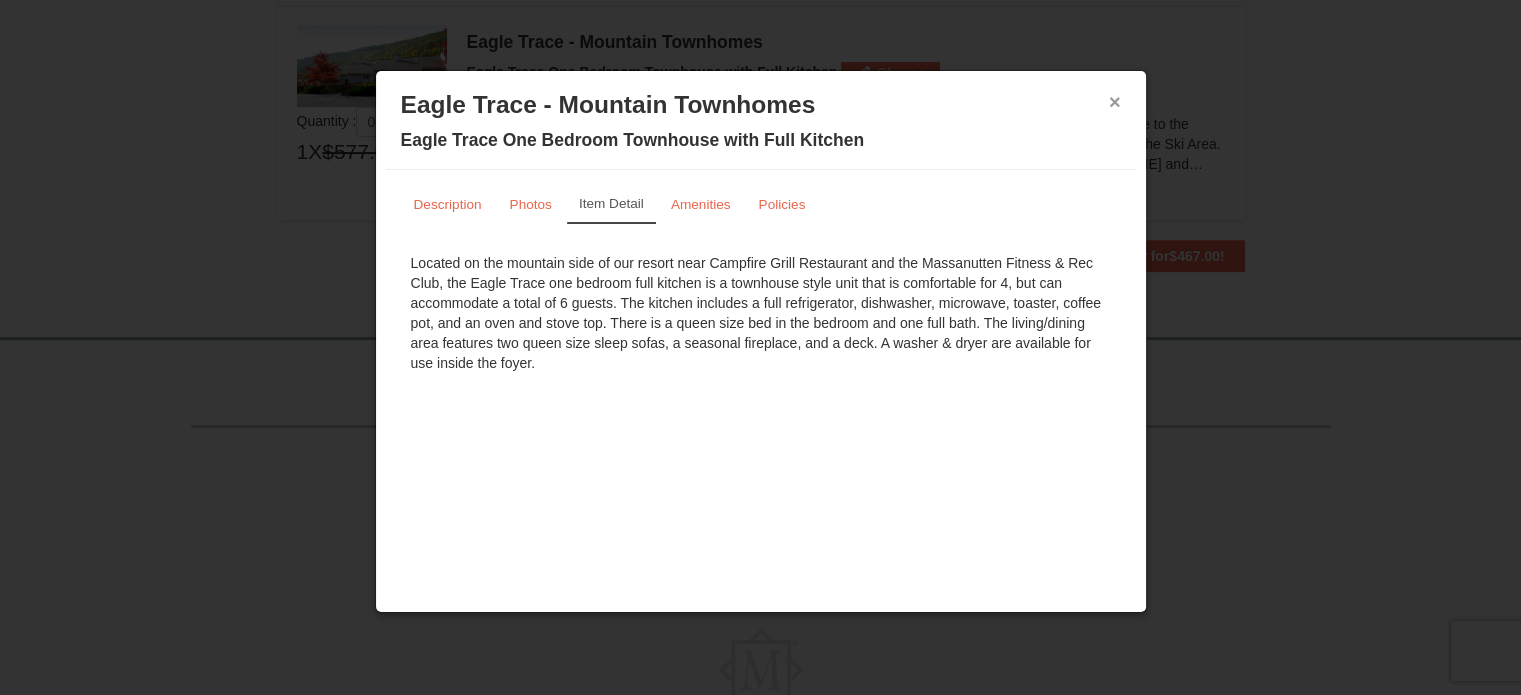 click on "×" at bounding box center [1115, 102] 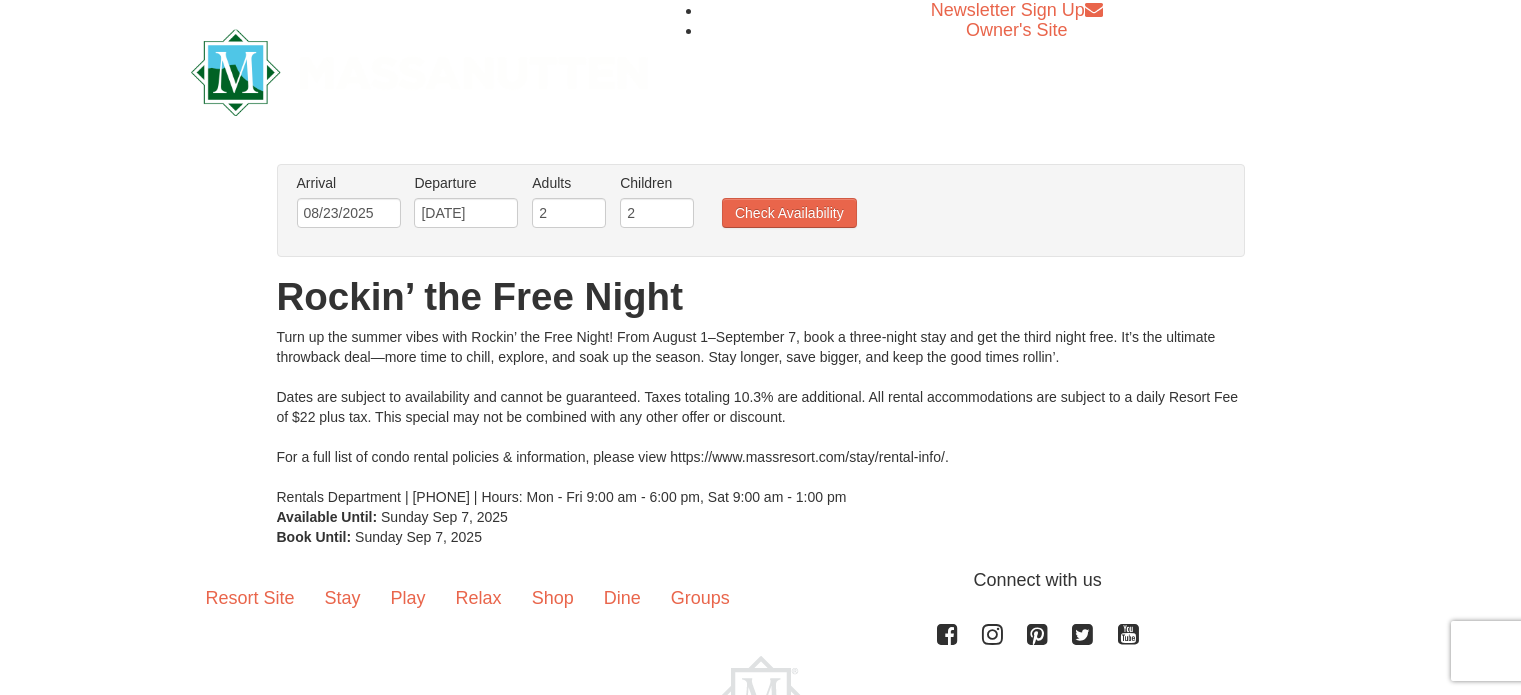 scroll, scrollTop: 0, scrollLeft: 0, axis: both 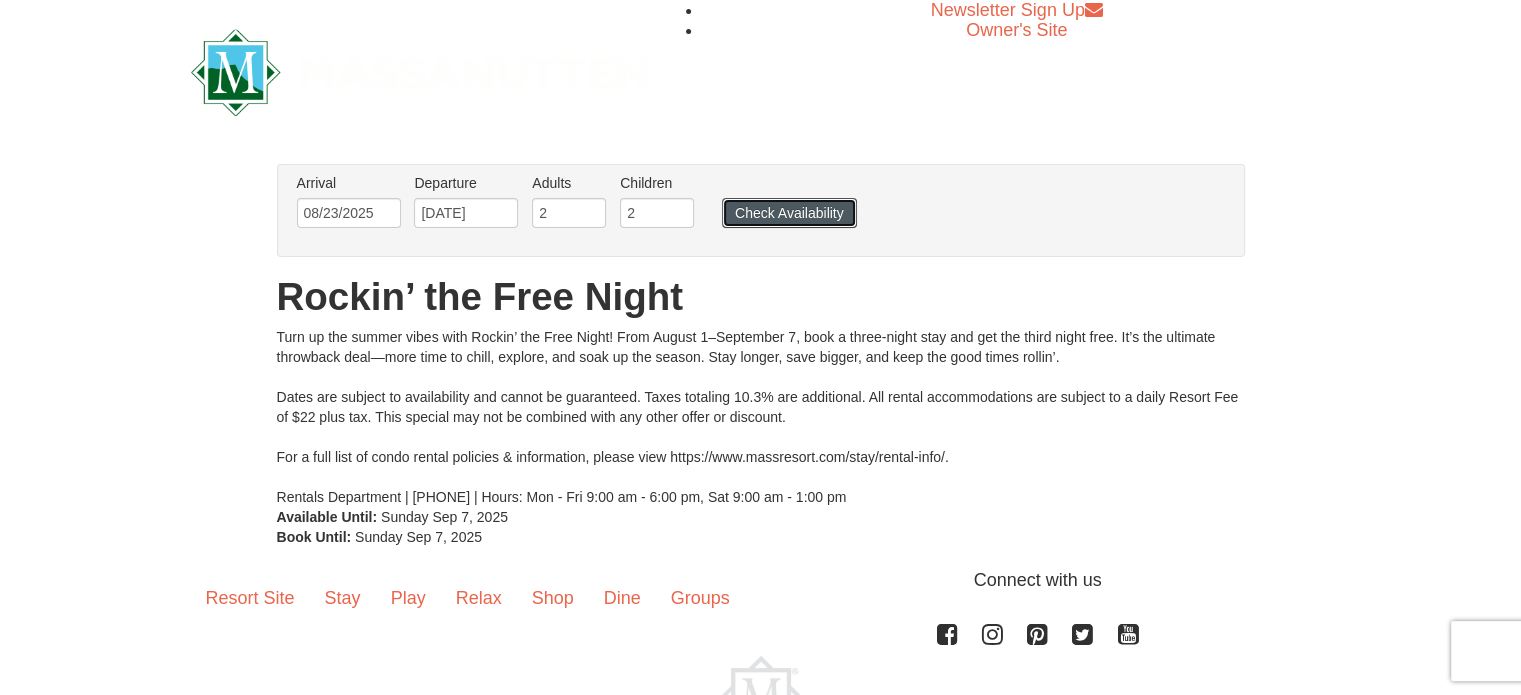 click on "Check Availability" at bounding box center [789, 213] 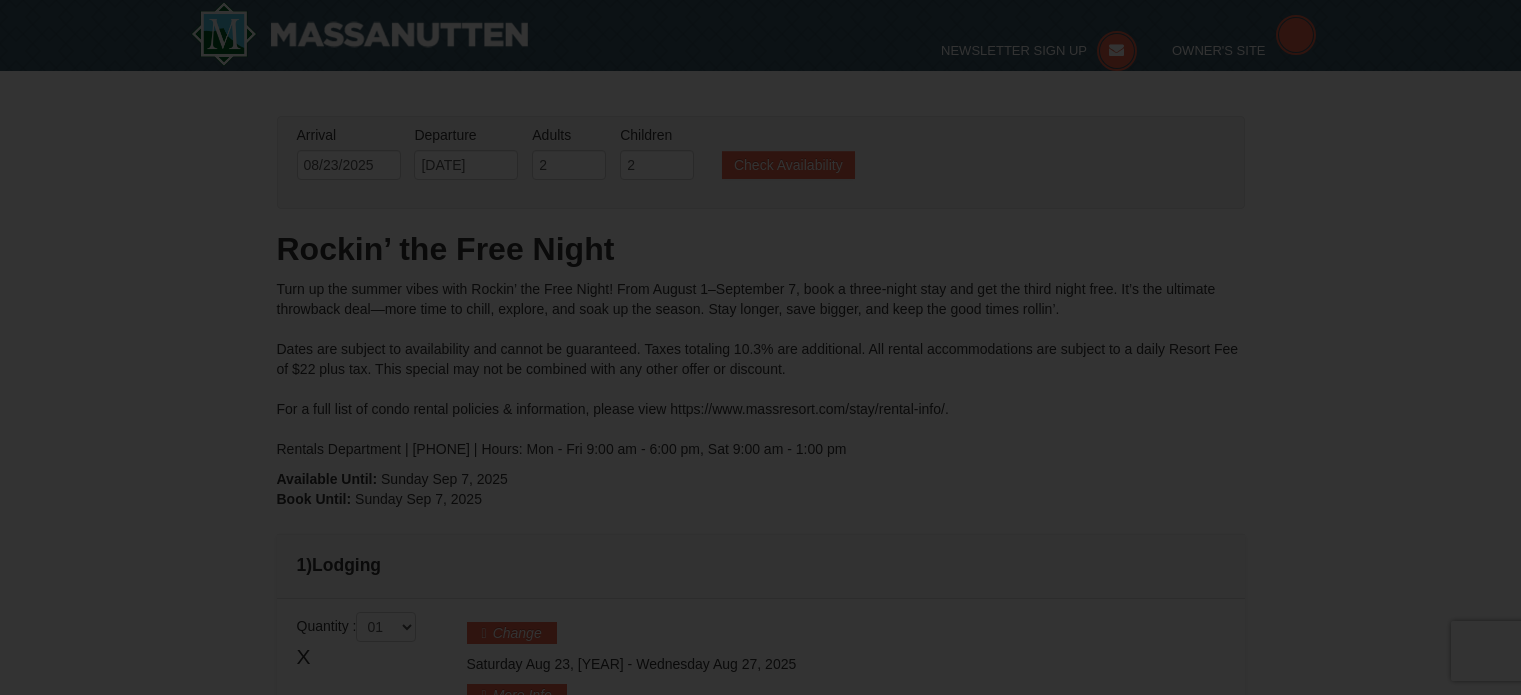 scroll, scrollTop: 111, scrollLeft: 0, axis: vertical 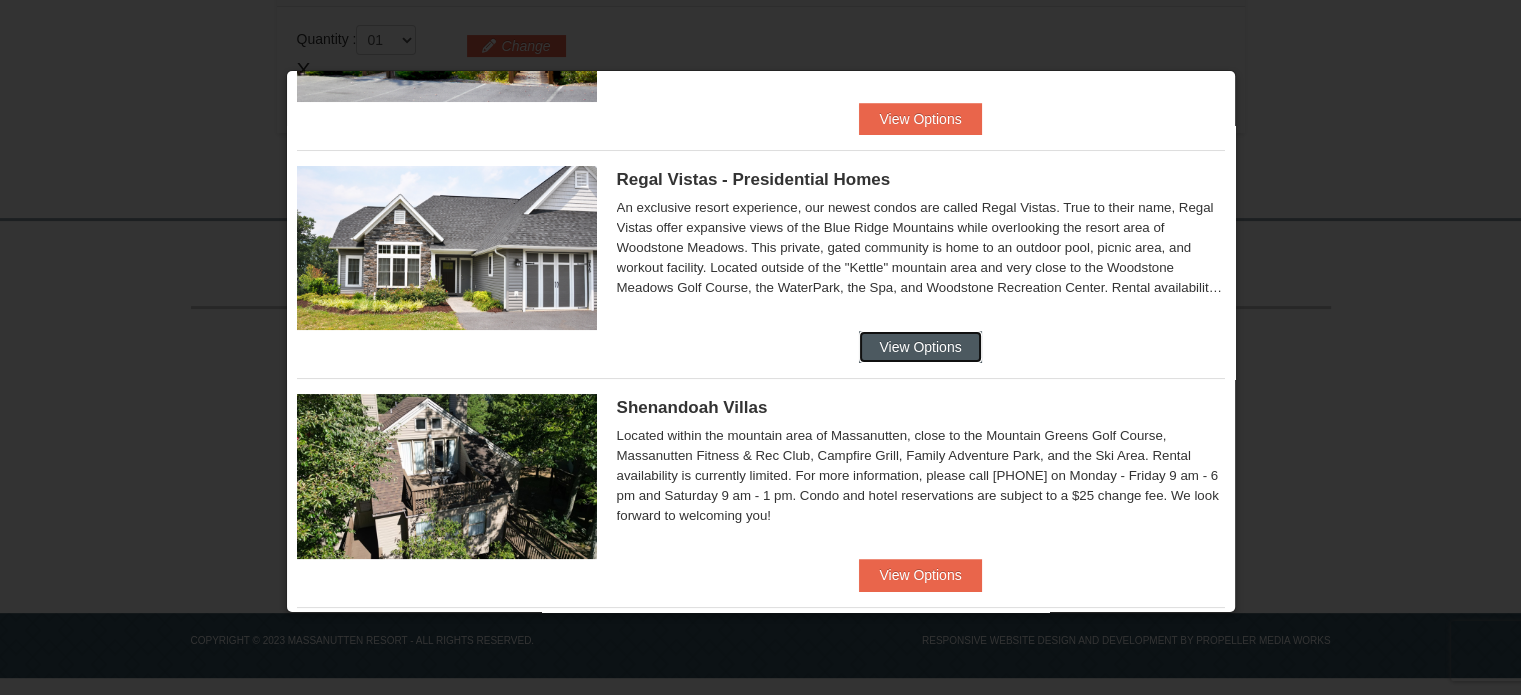 click on "View Options" at bounding box center (920, 347) 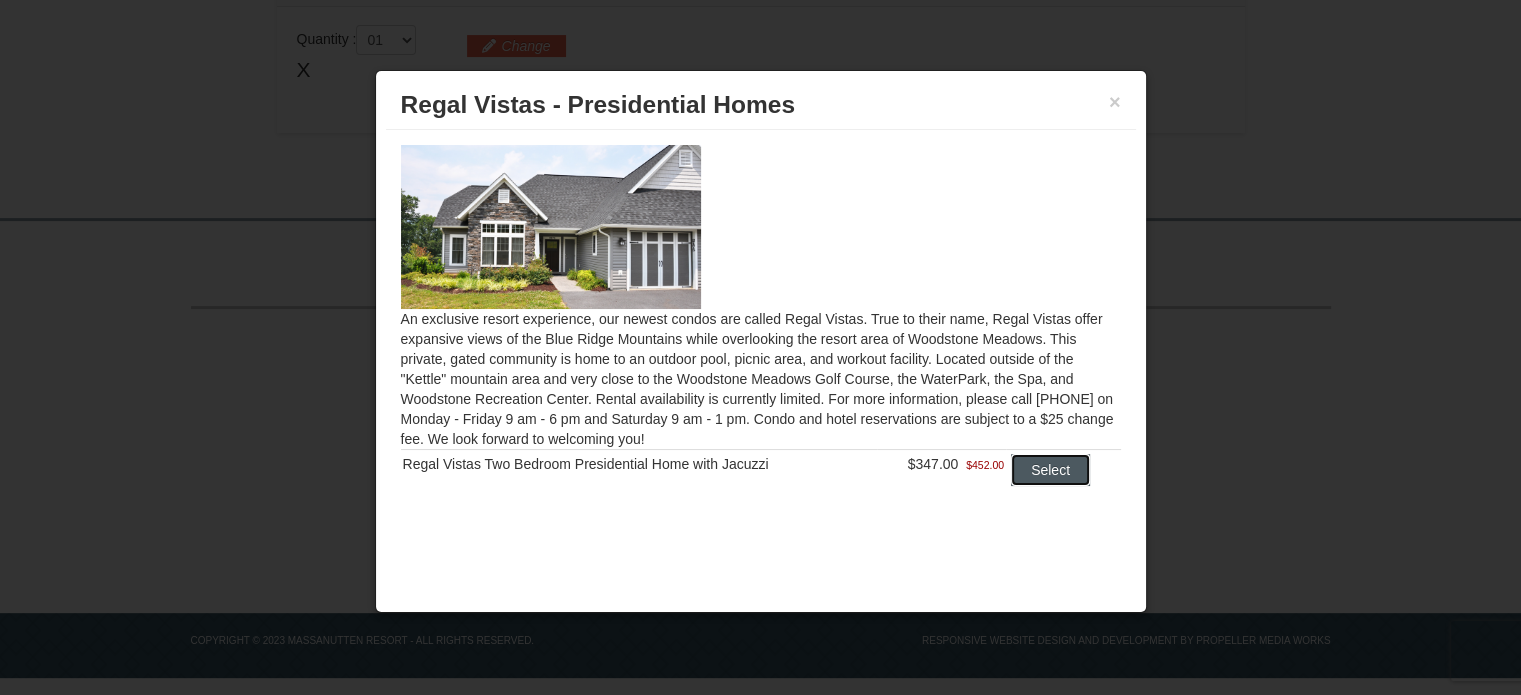 click on "Select" at bounding box center (1050, 470) 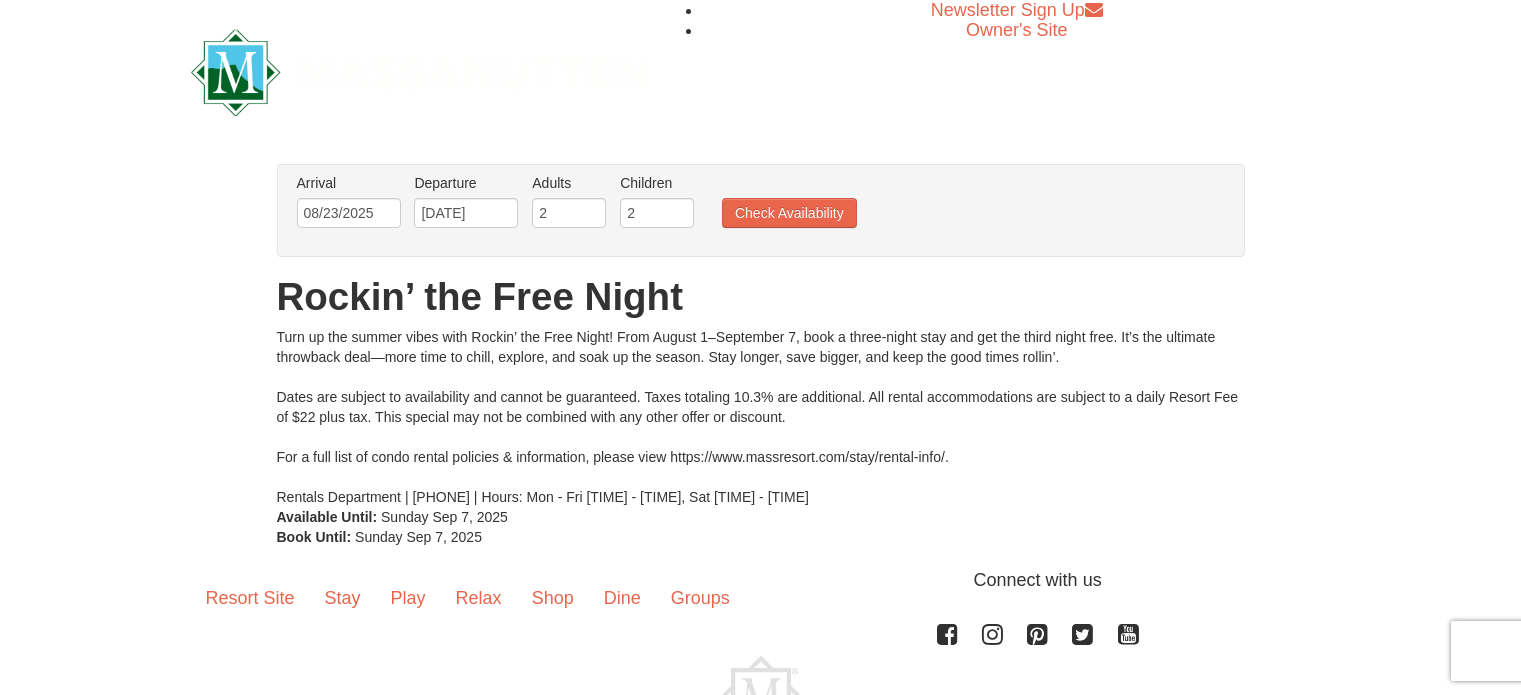 scroll, scrollTop: 0, scrollLeft: 0, axis: both 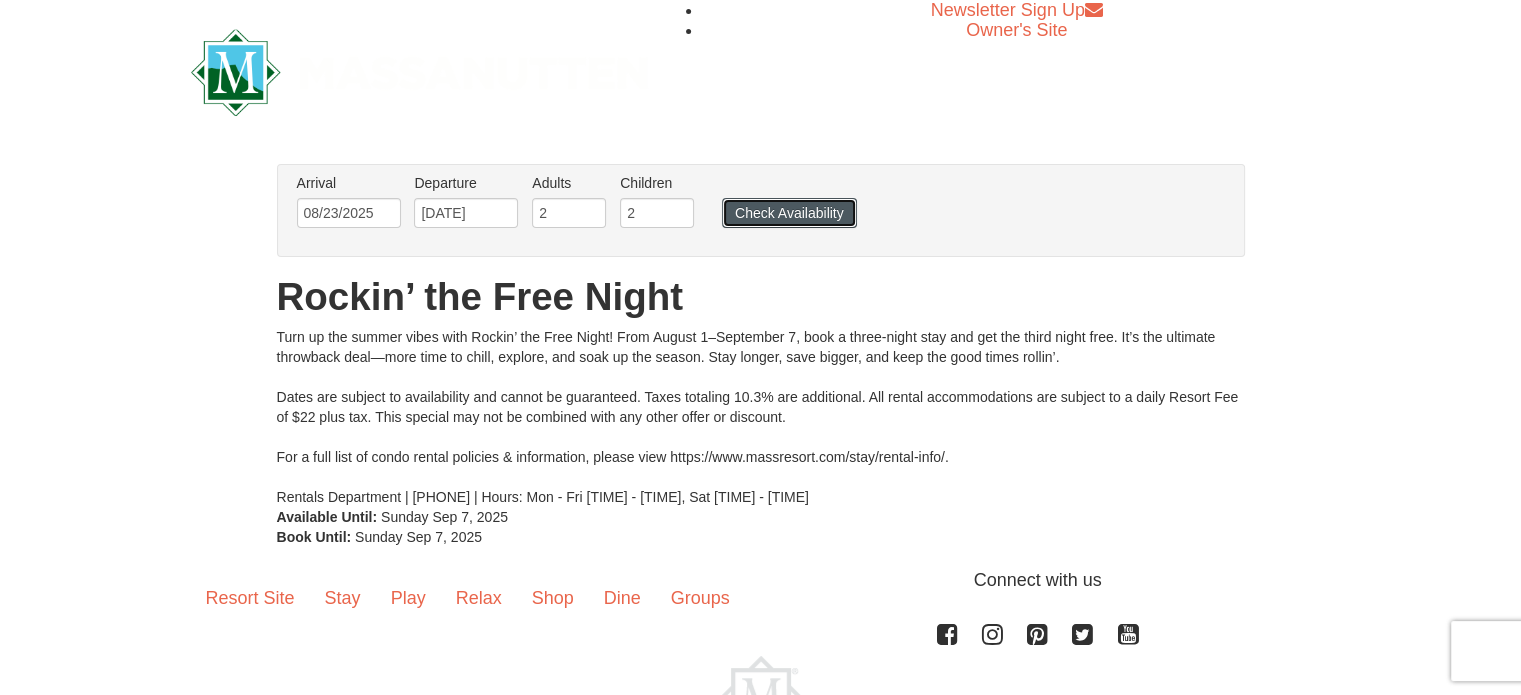 click on "Check Availability" at bounding box center [789, 213] 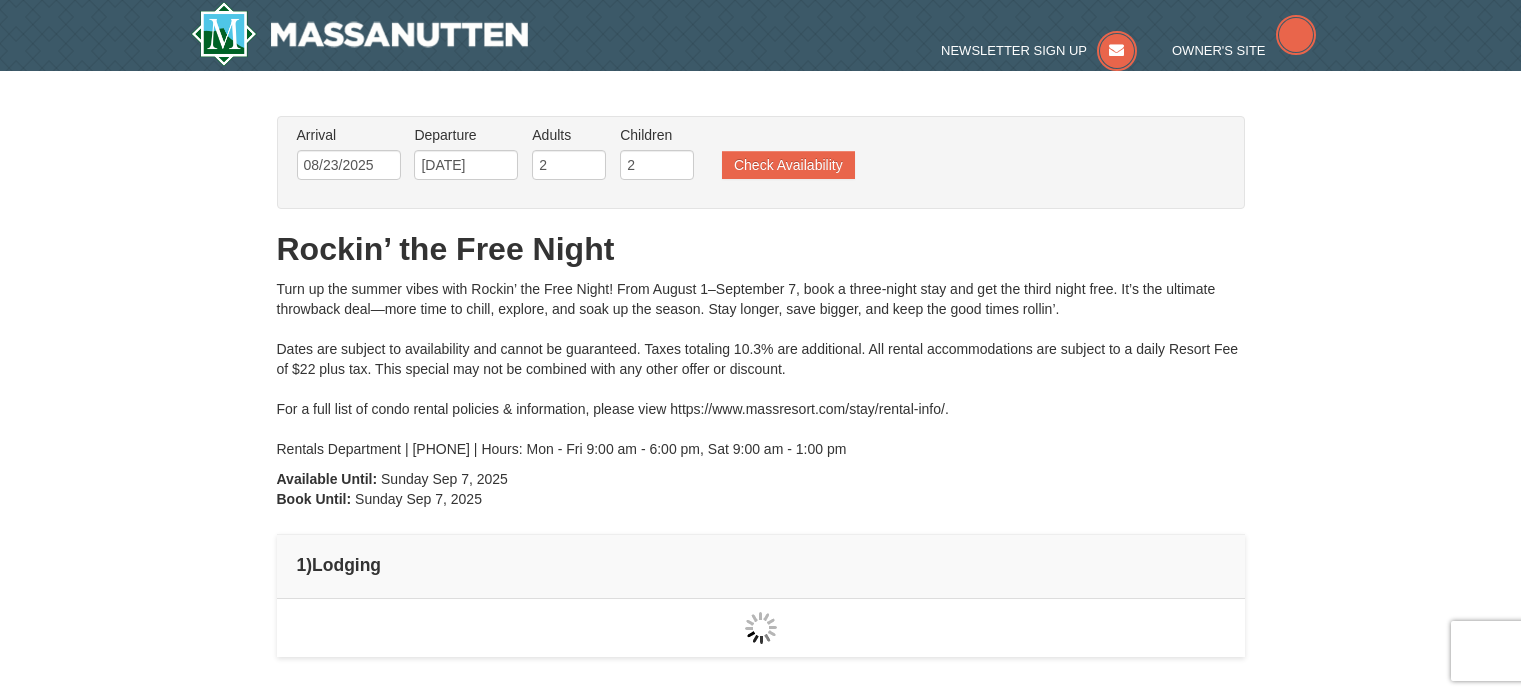 scroll, scrollTop: 0, scrollLeft: 0, axis: both 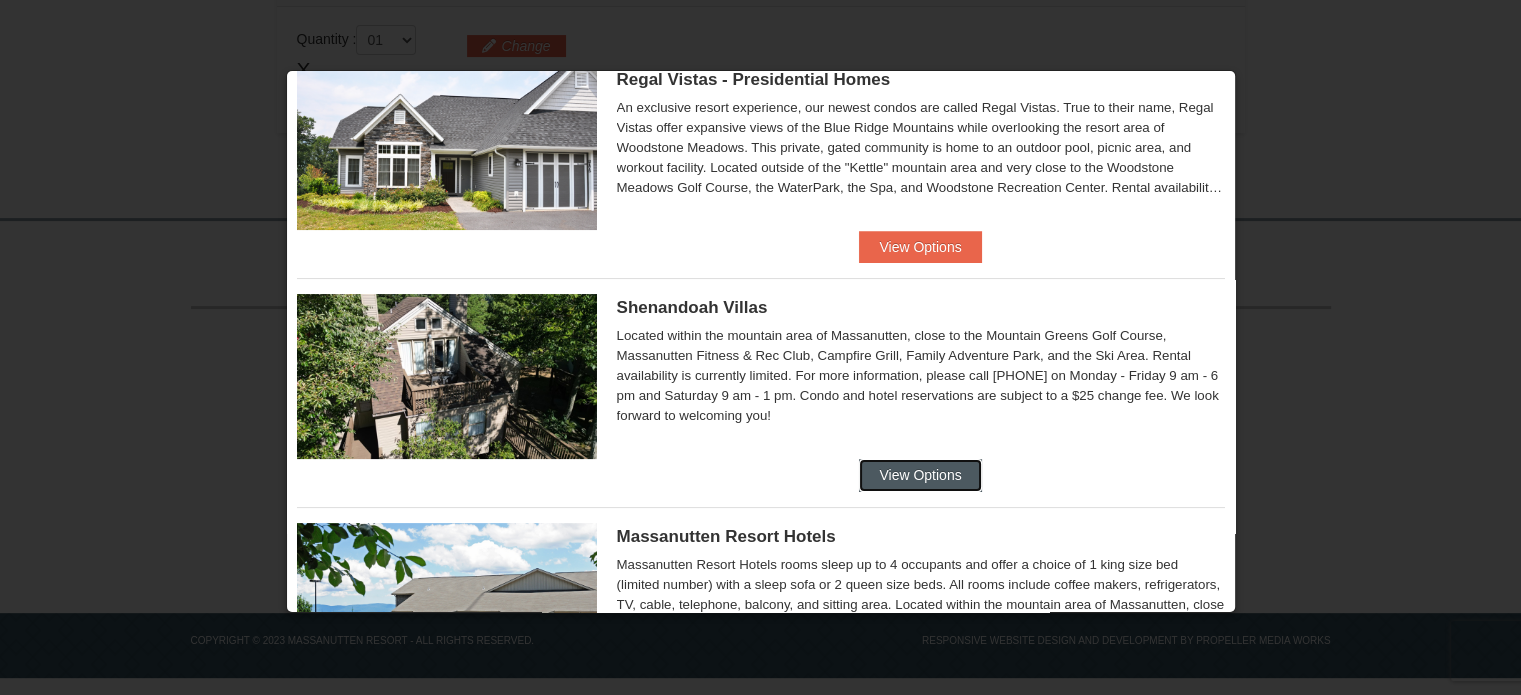 click on "View Options" at bounding box center (920, 475) 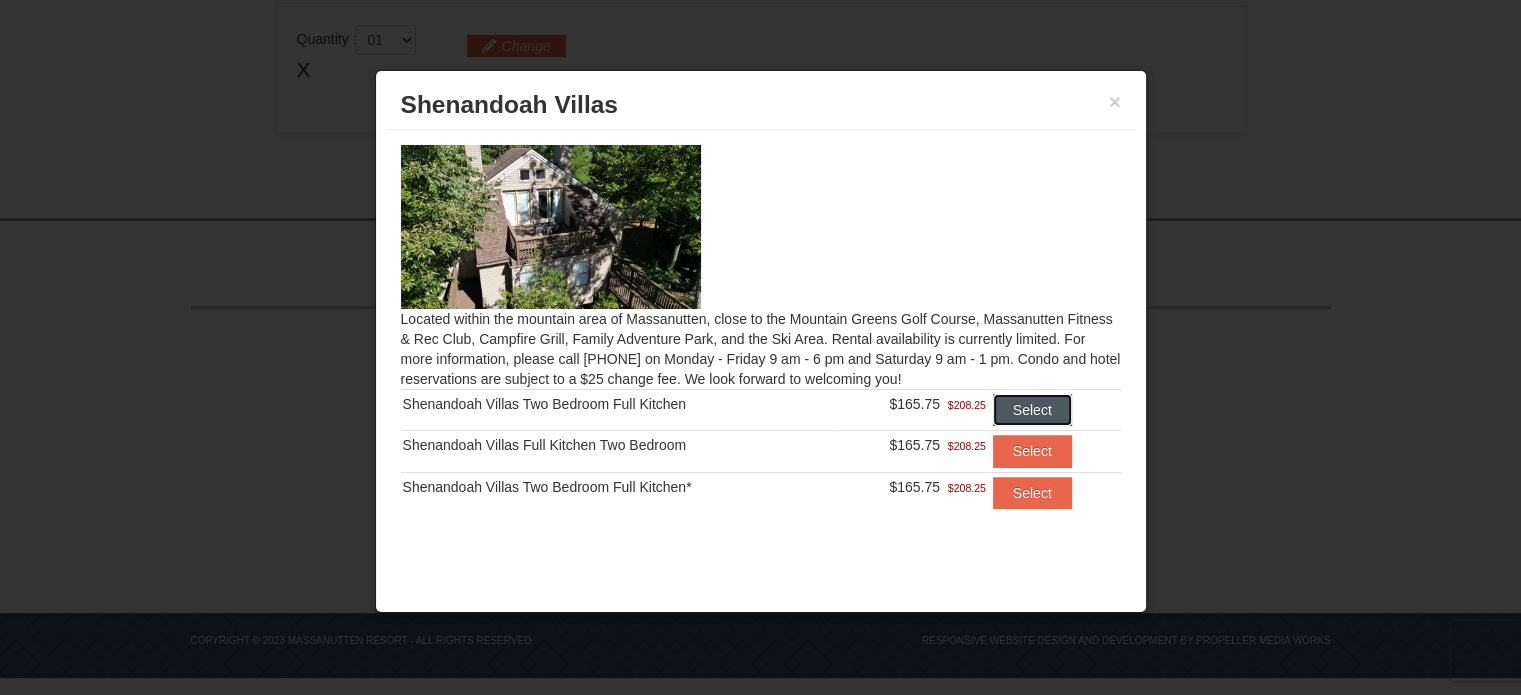 click on "Select" at bounding box center [1032, 410] 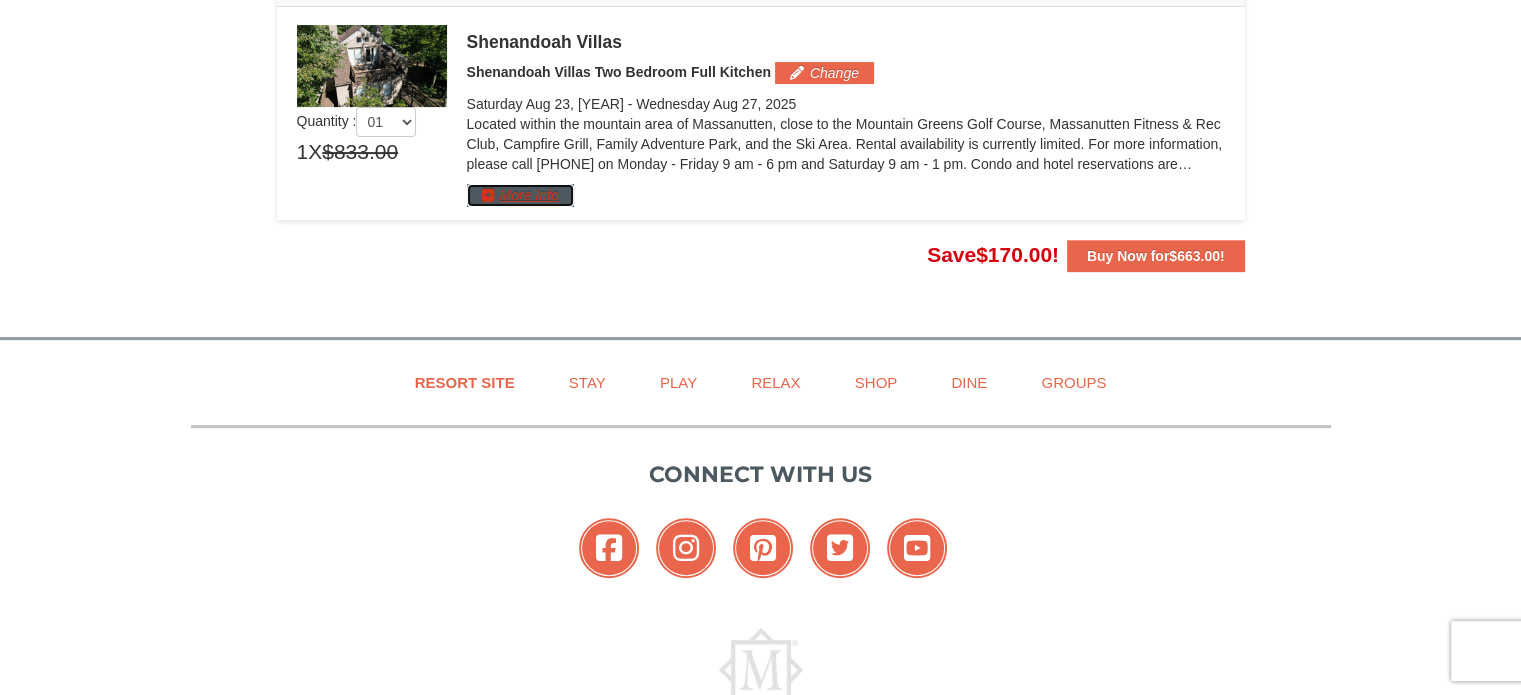 click on "More Info" at bounding box center (520, 195) 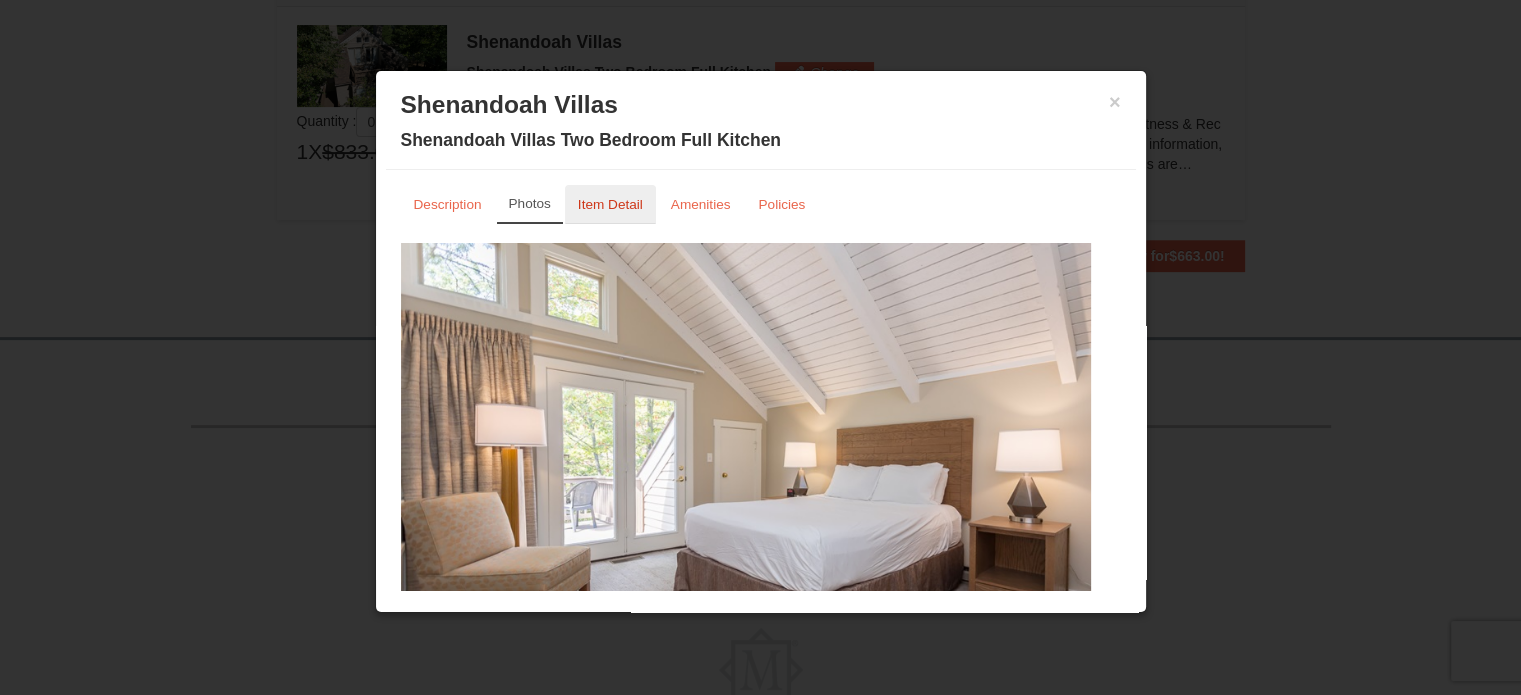 click on "Item Detail" at bounding box center (610, 204) 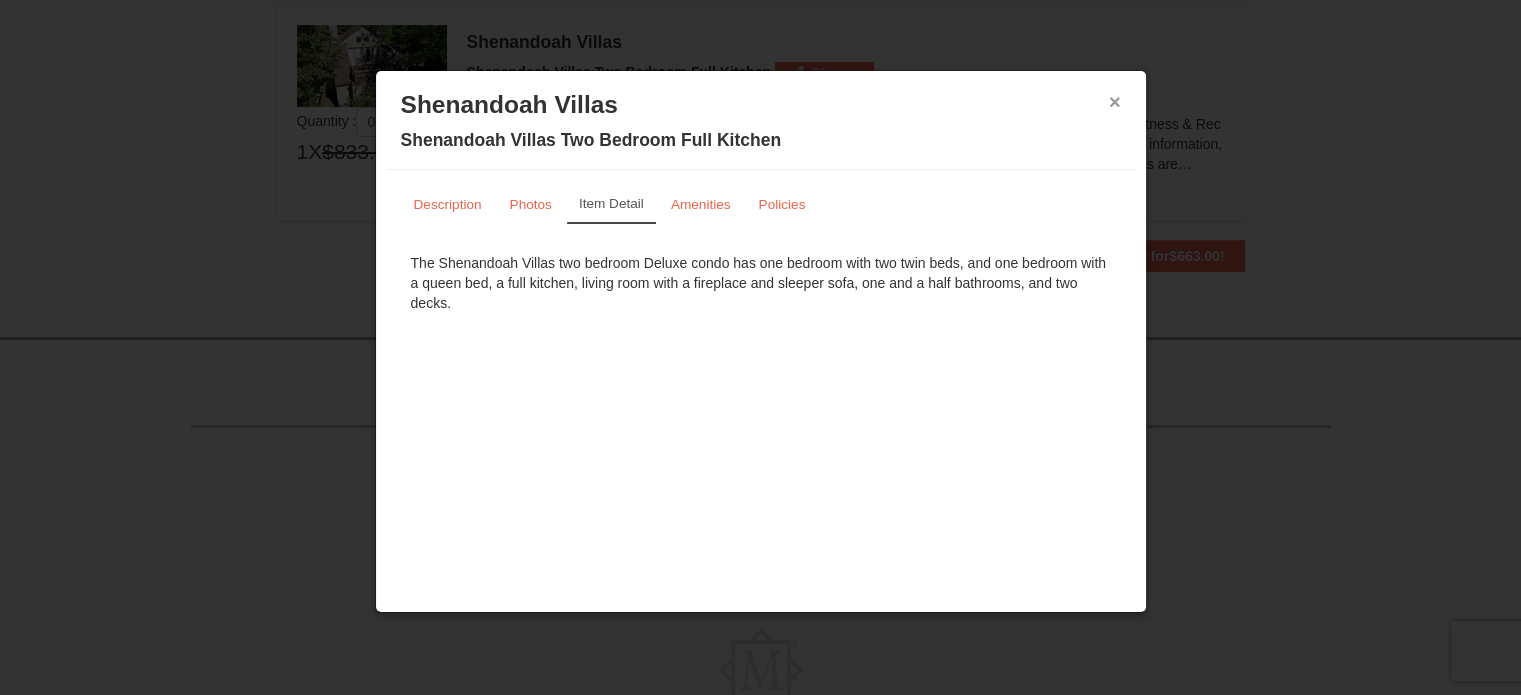 click on "×" at bounding box center [1115, 102] 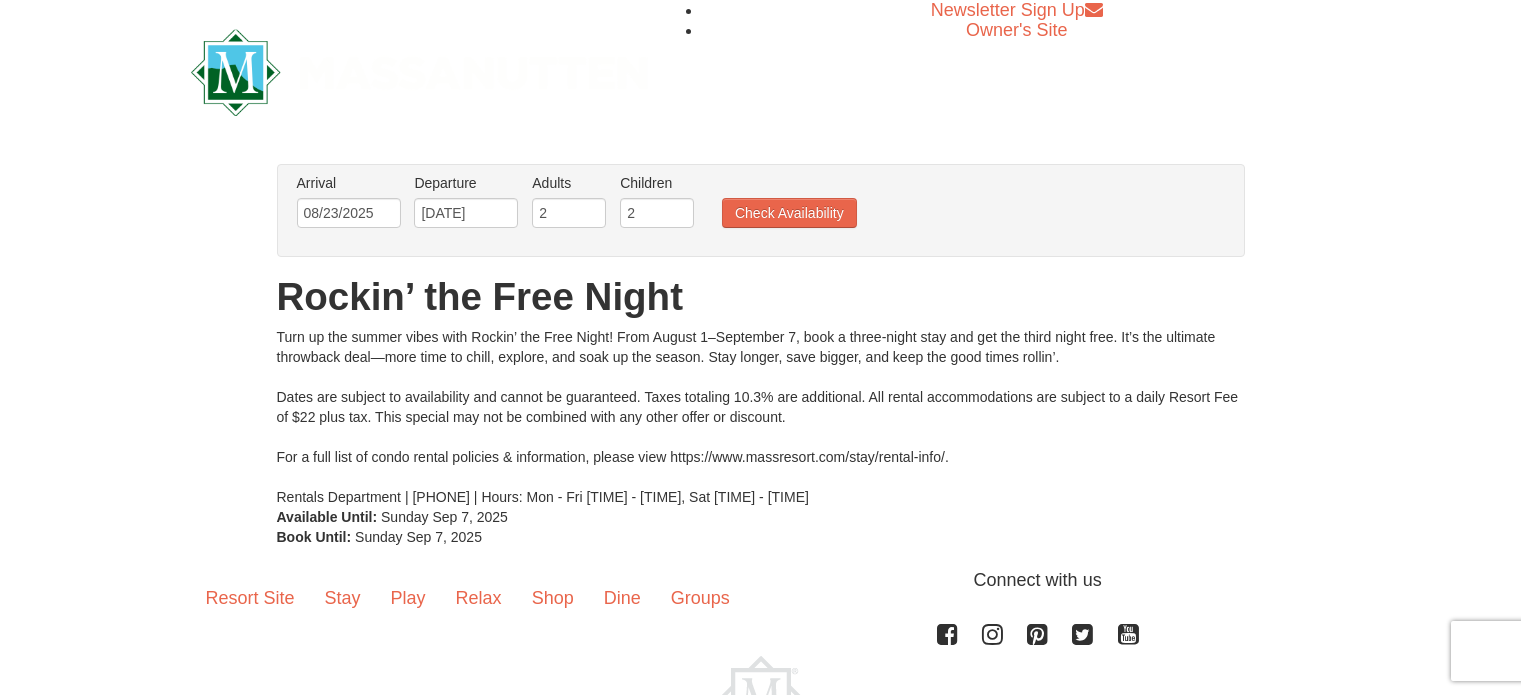 scroll, scrollTop: 0, scrollLeft: 0, axis: both 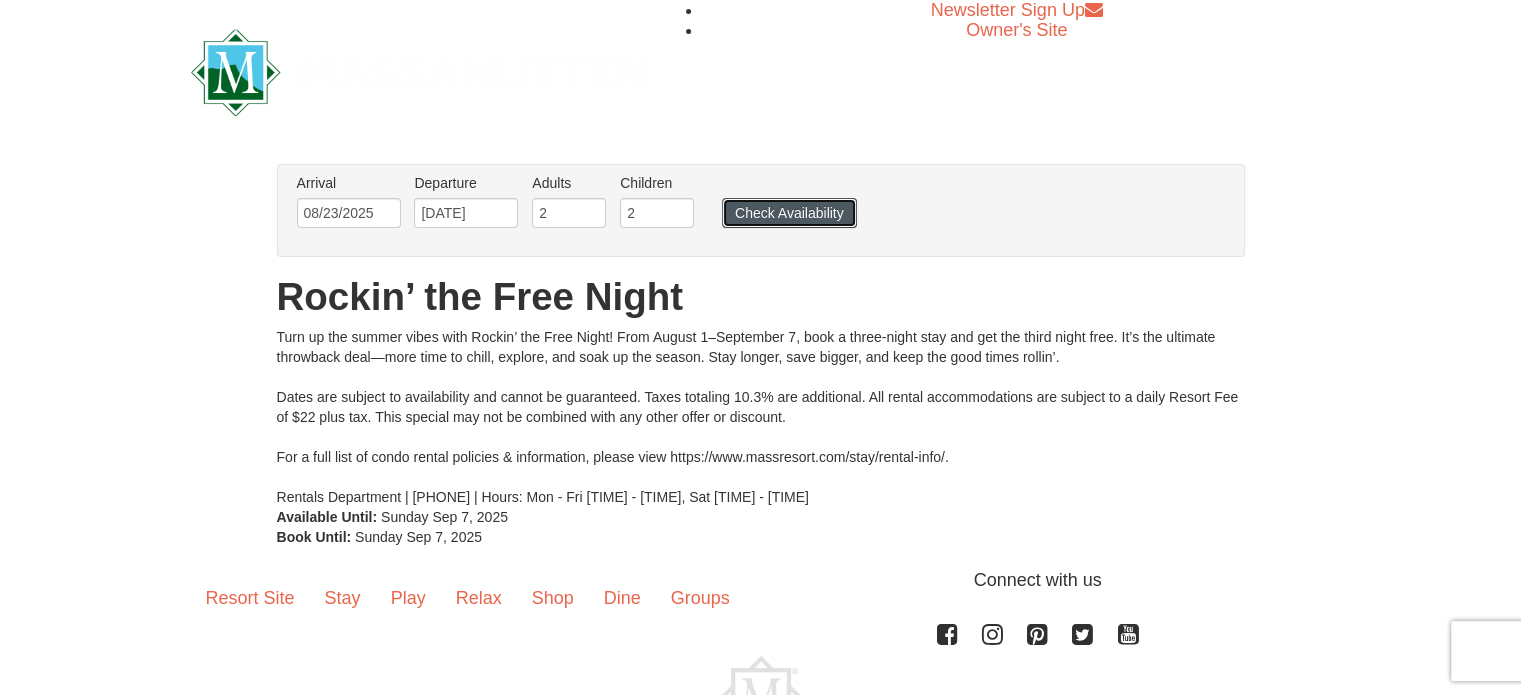 click on "Check Availability" at bounding box center [789, 213] 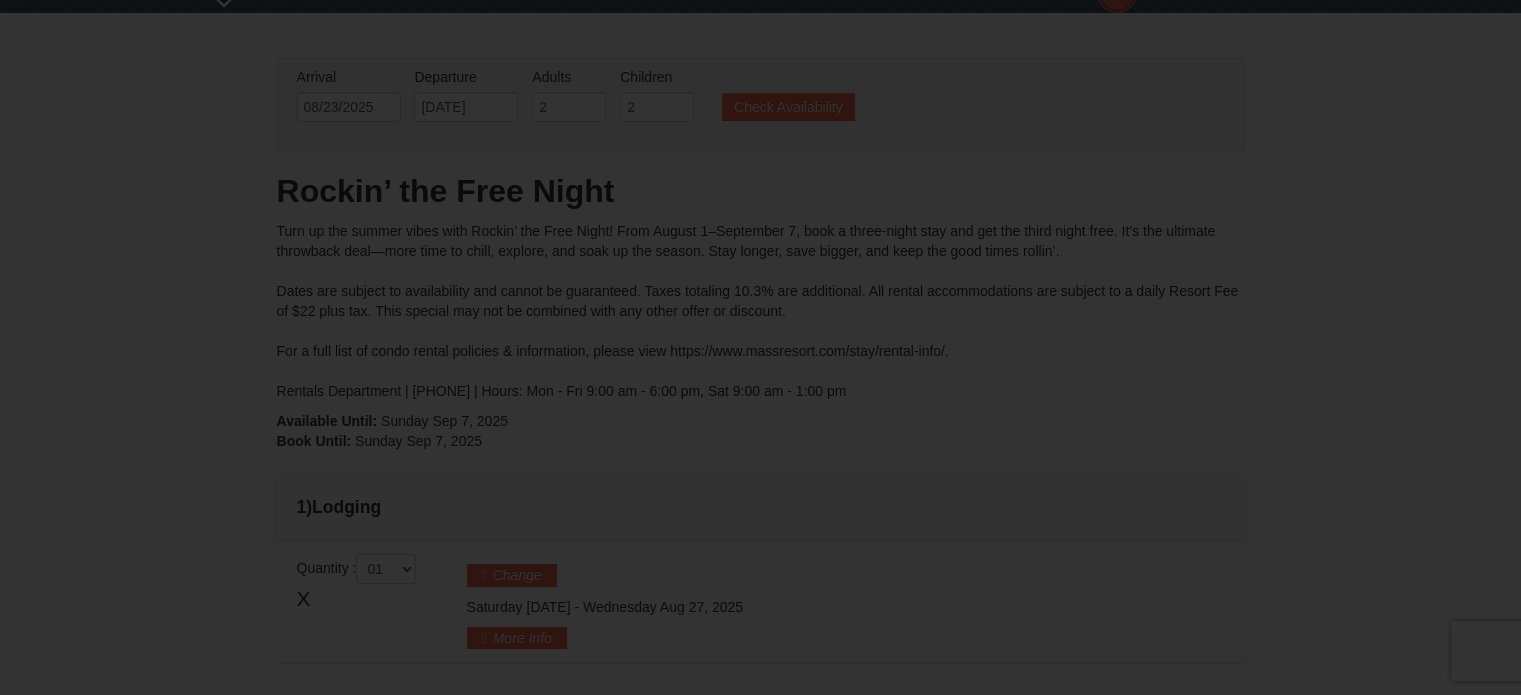 scroll, scrollTop: 0, scrollLeft: 0, axis: both 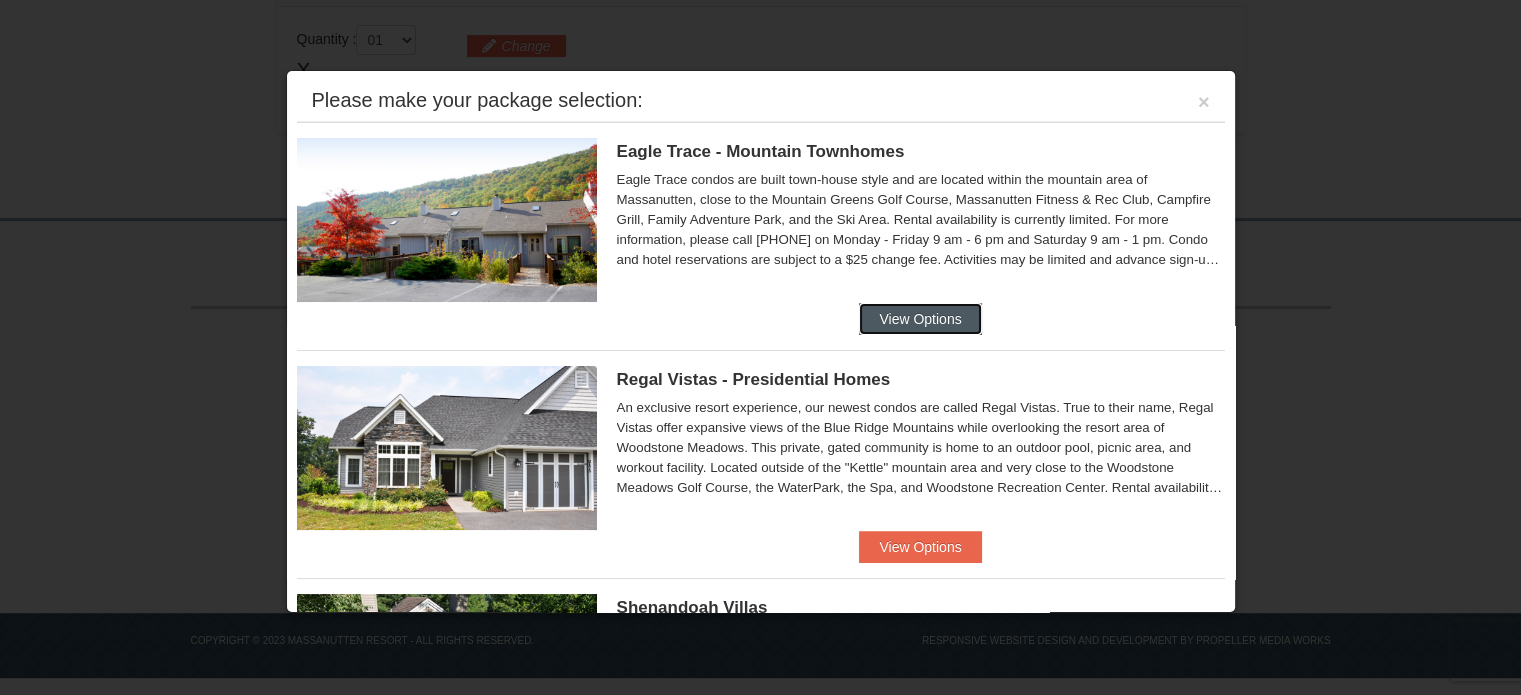 click on "View Options" at bounding box center (920, 319) 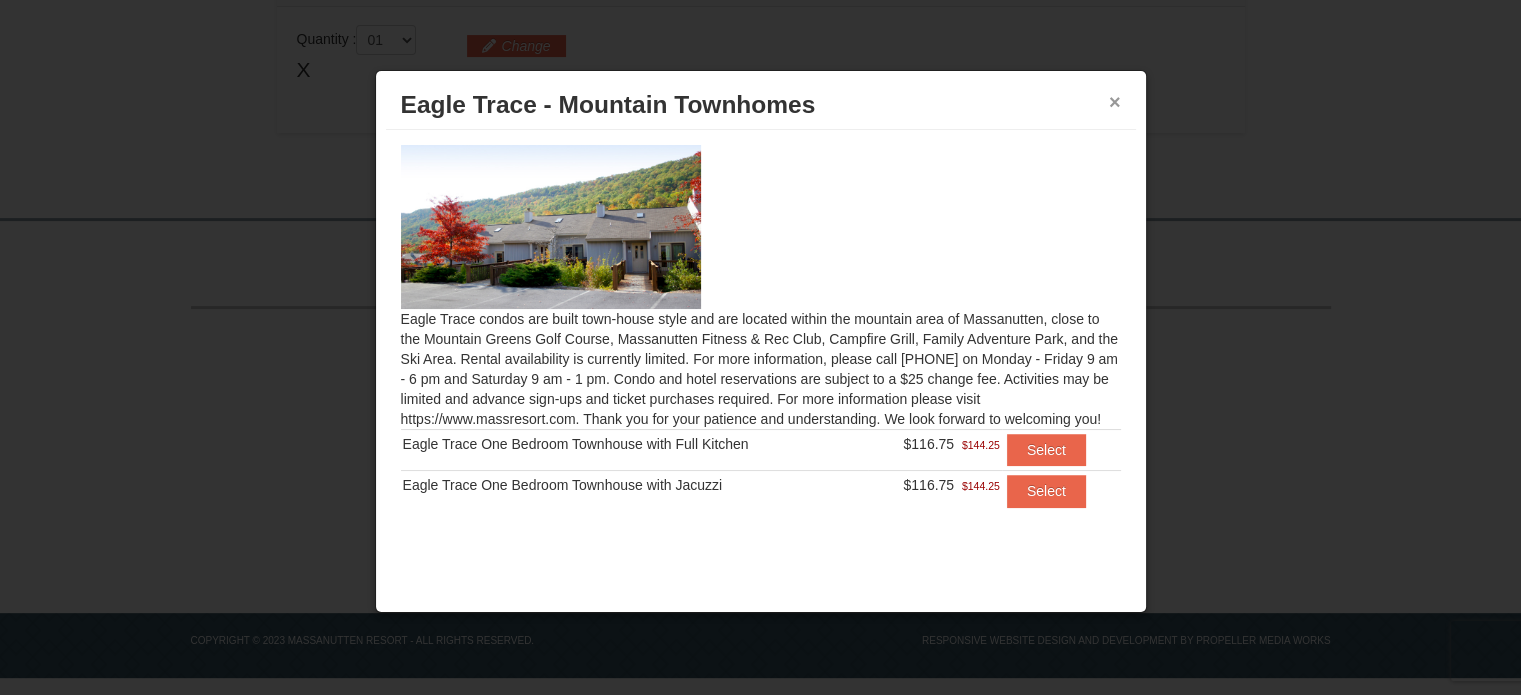 click on "×" at bounding box center [1115, 102] 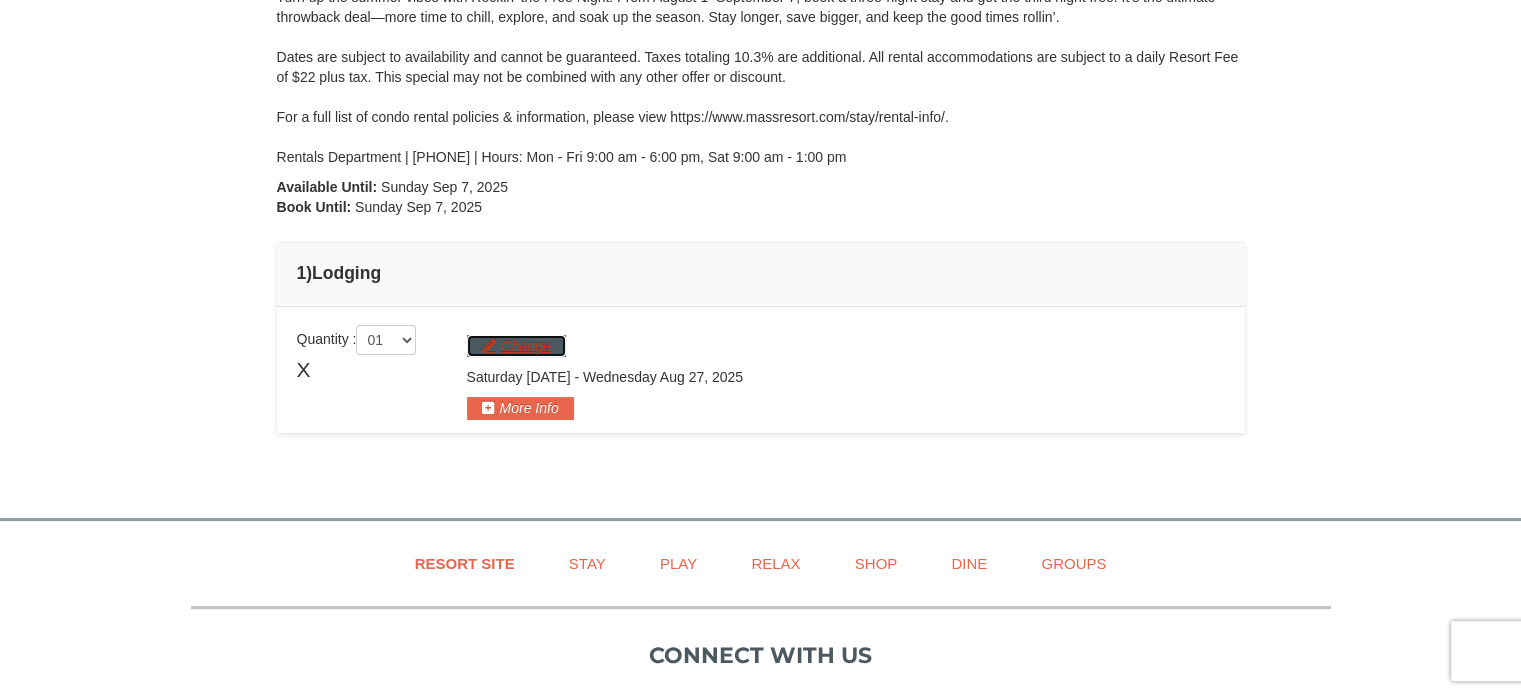 click on "Change" at bounding box center (516, 346) 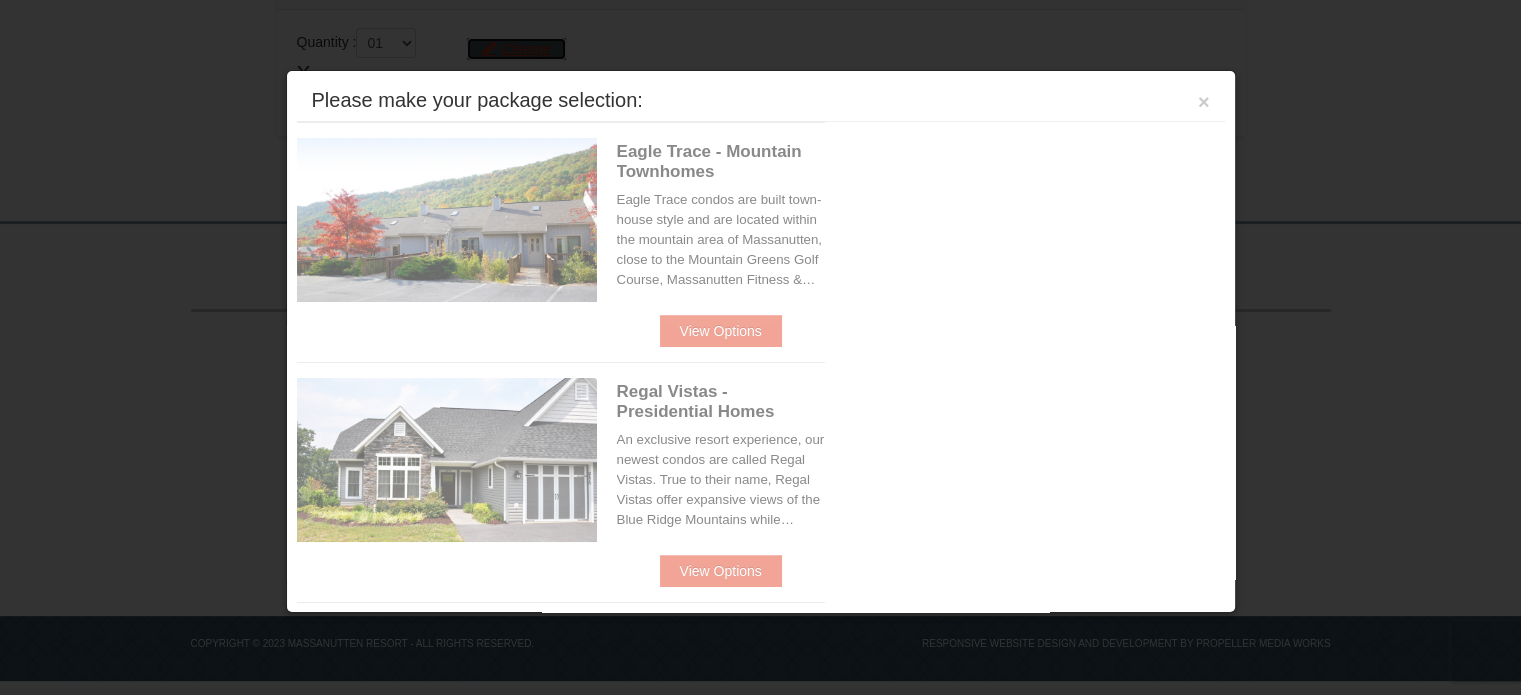 scroll, scrollTop: 591, scrollLeft: 0, axis: vertical 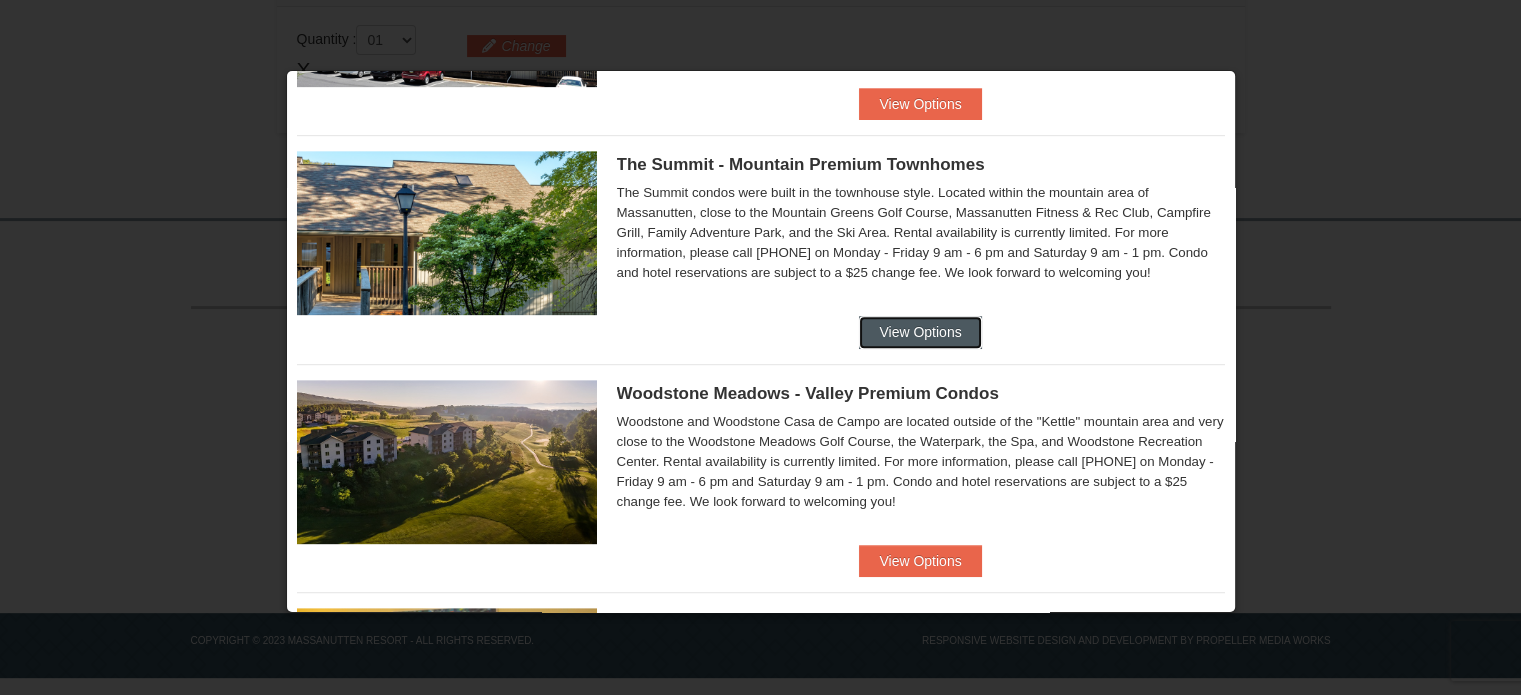 click on "View Options" at bounding box center (920, 332) 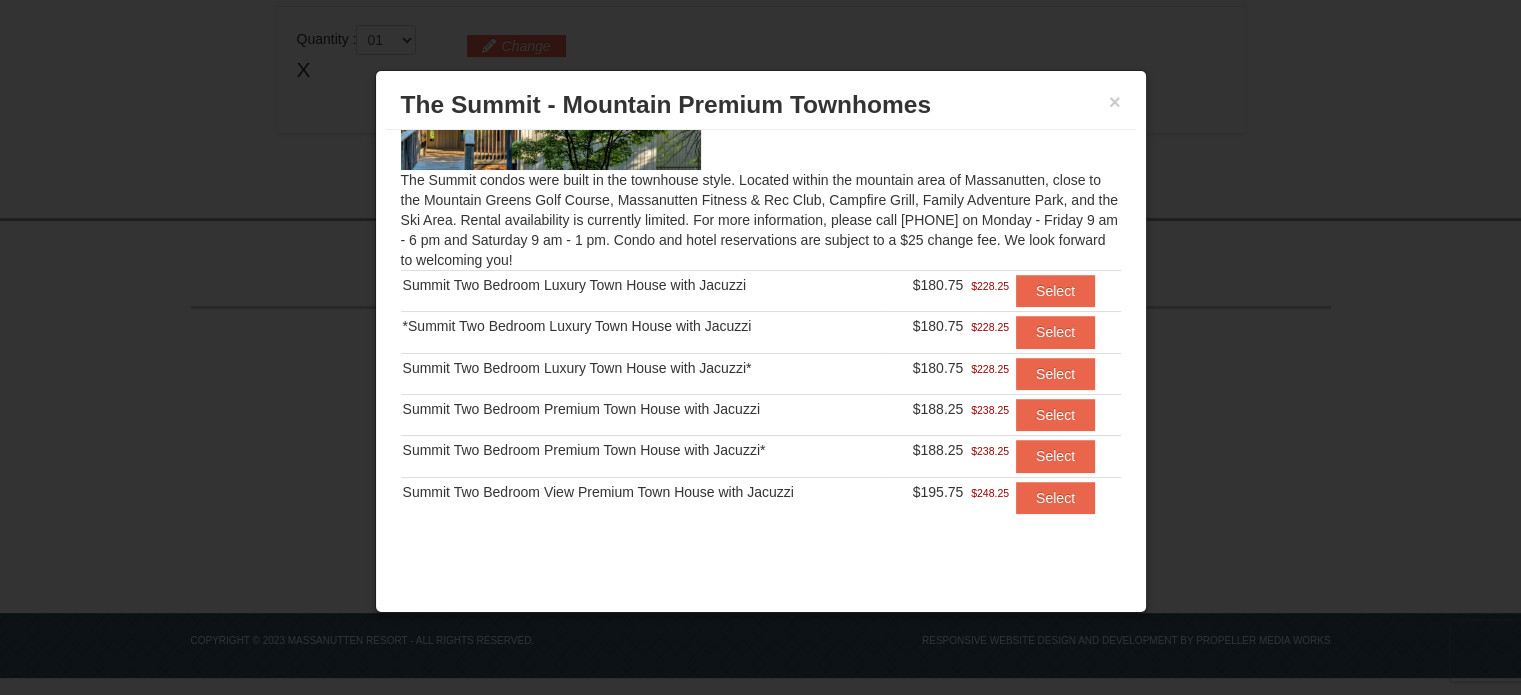 scroll, scrollTop: 140, scrollLeft: 0, axis: vertical 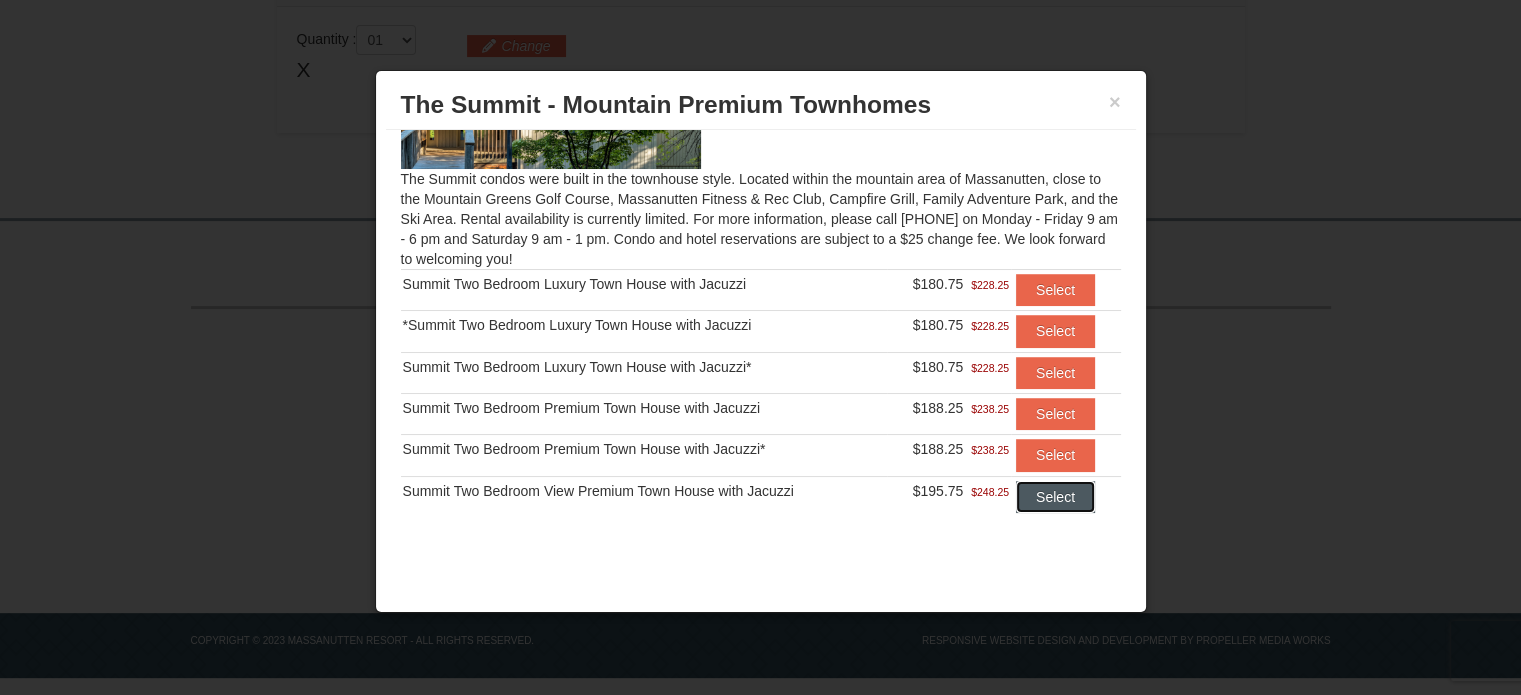 click on "Select" at bounding box center [1055, 497] 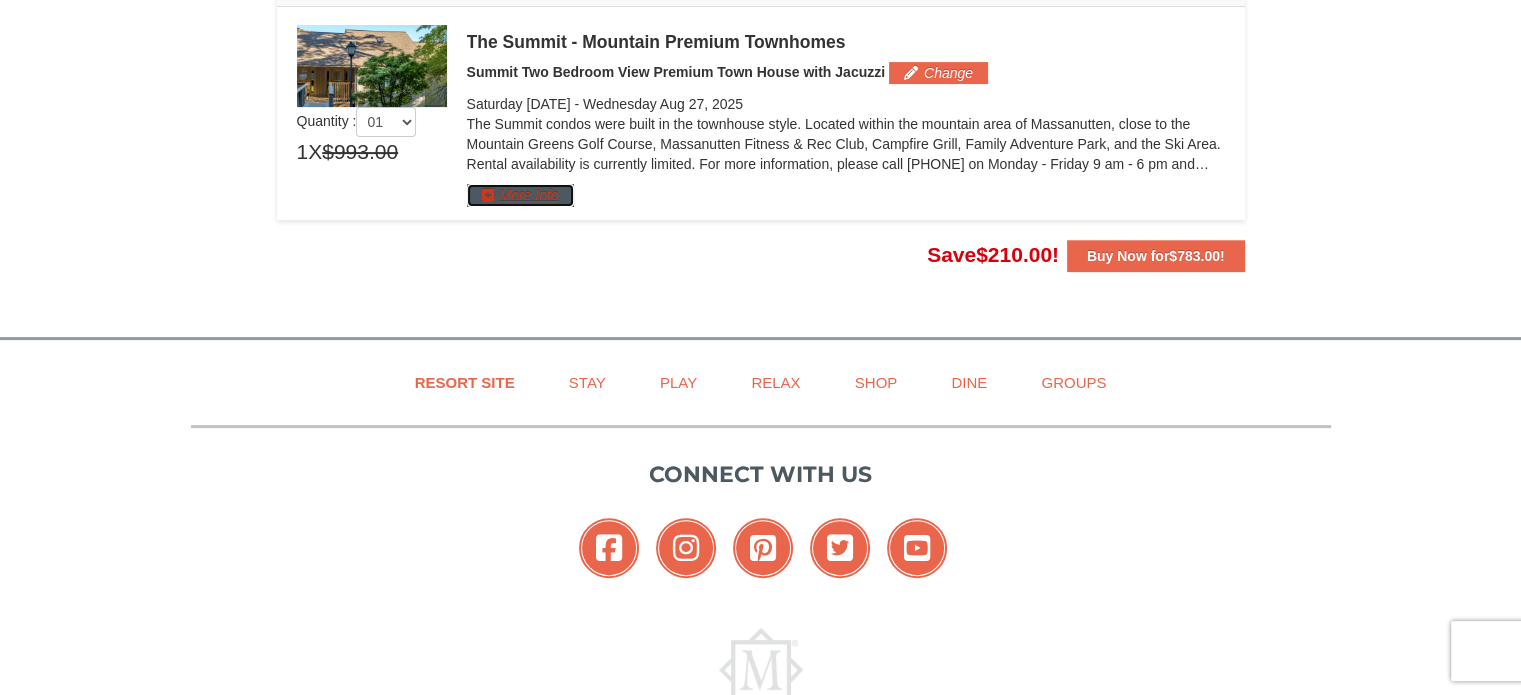 click on "More Info" at bounding box center (520, 195) 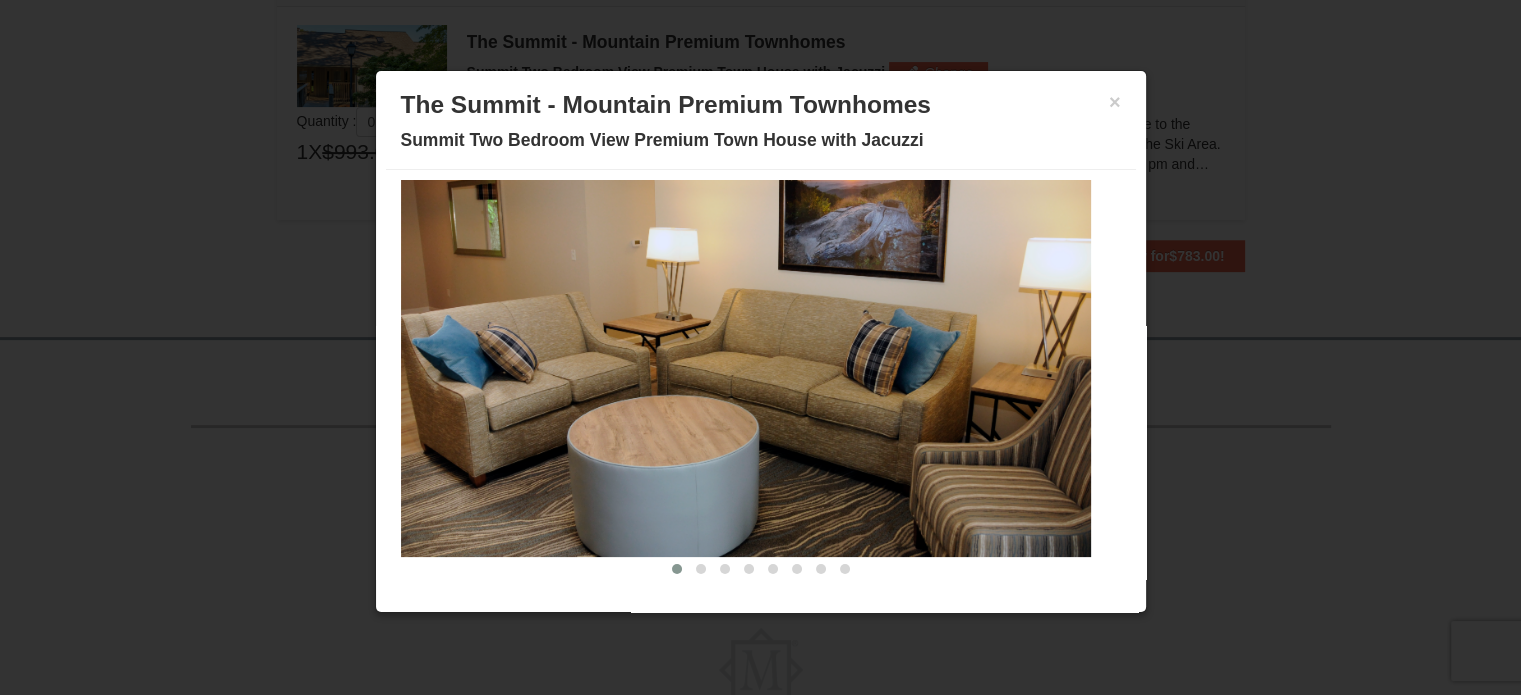scroll, scrollTop: 64, scrollLeft: 0, axis: vertical 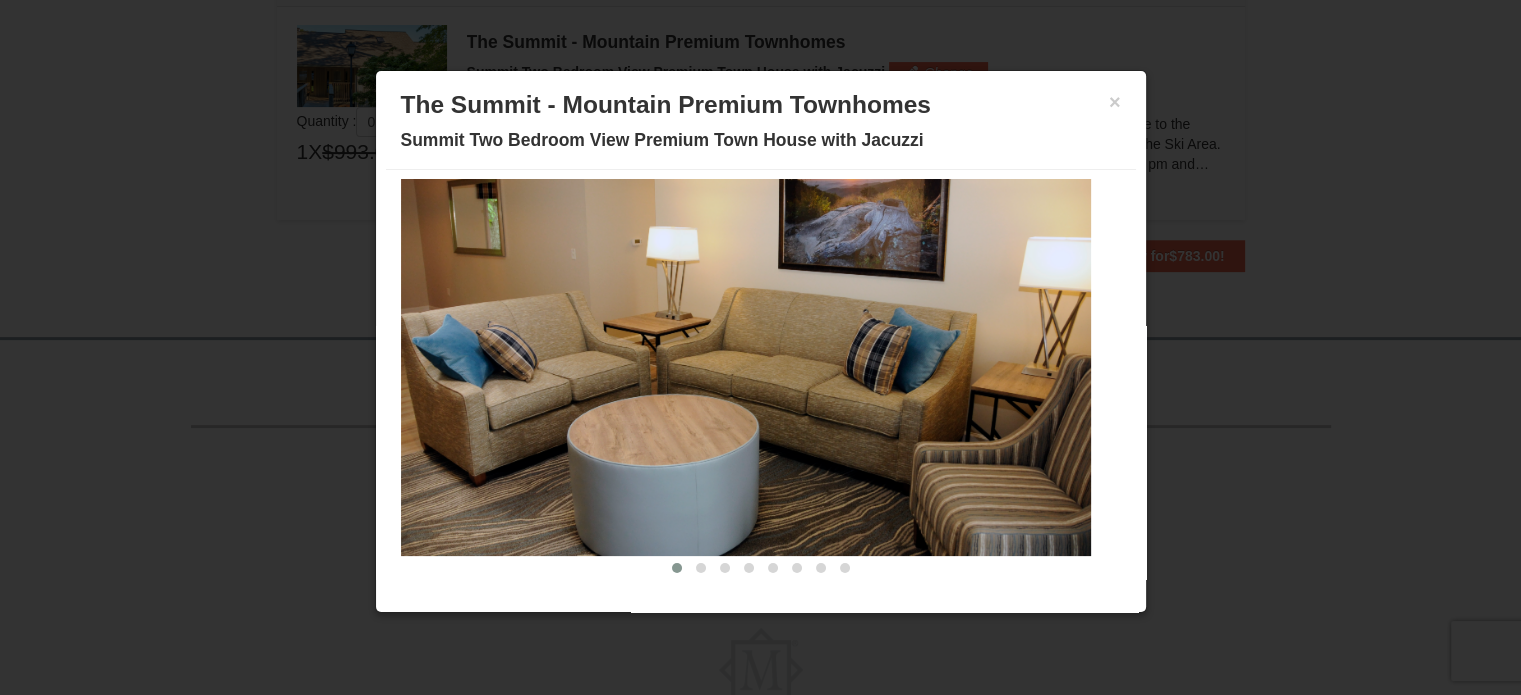 click at bounding box center (746, 368) 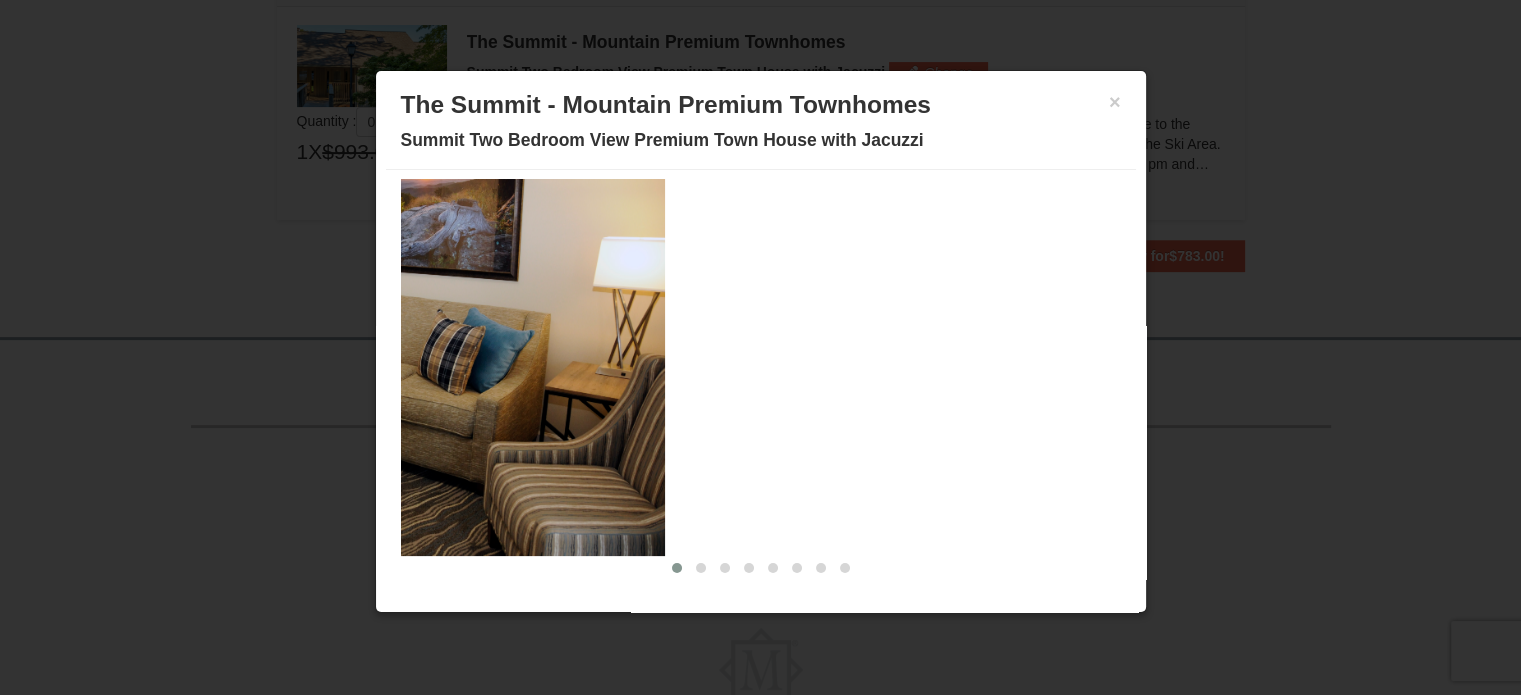 drag, startPoint x: 1056, startPoint y: 371, endPoint x: 456, endPoint y: 384, distance: 600.1408 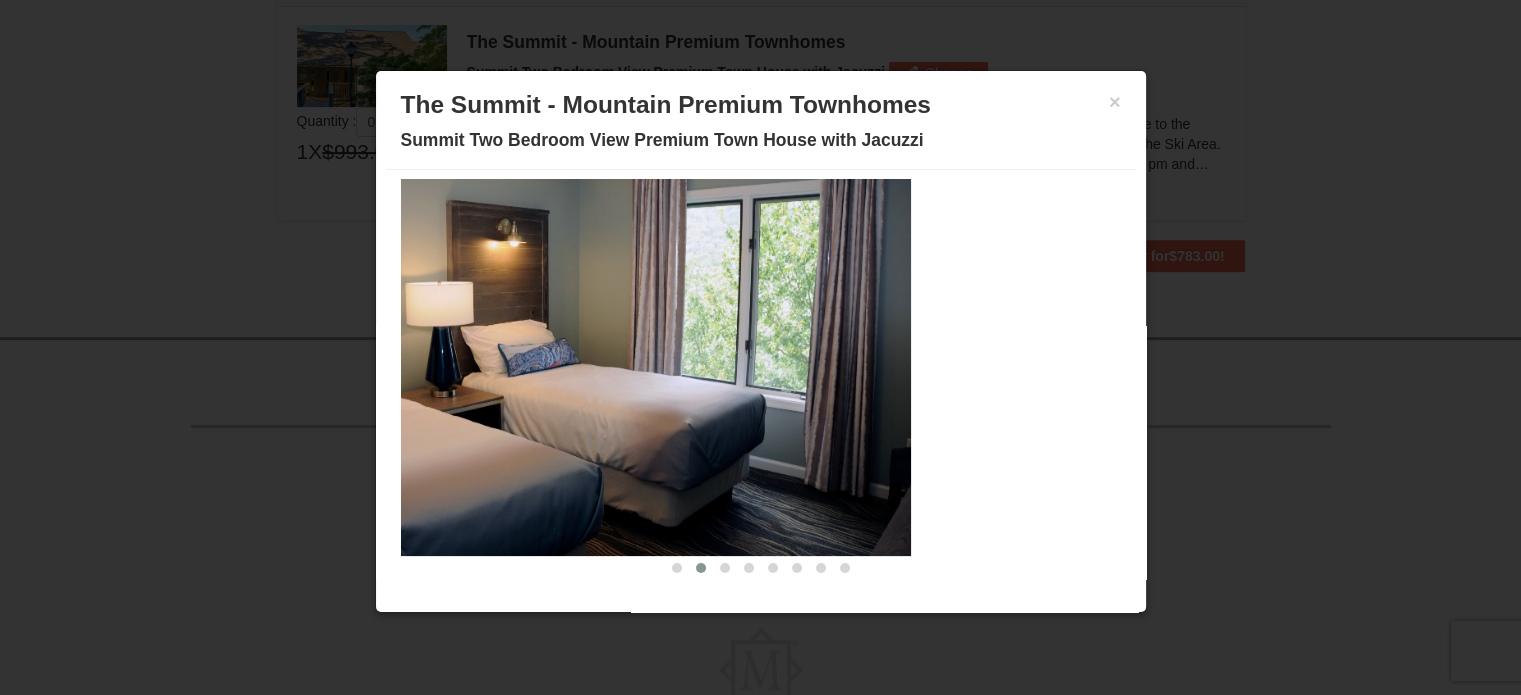 drag, startPoint x: 1004, startPoint y: 368, endPoint x: 547, endPoint y: 370, distance: 457.00436 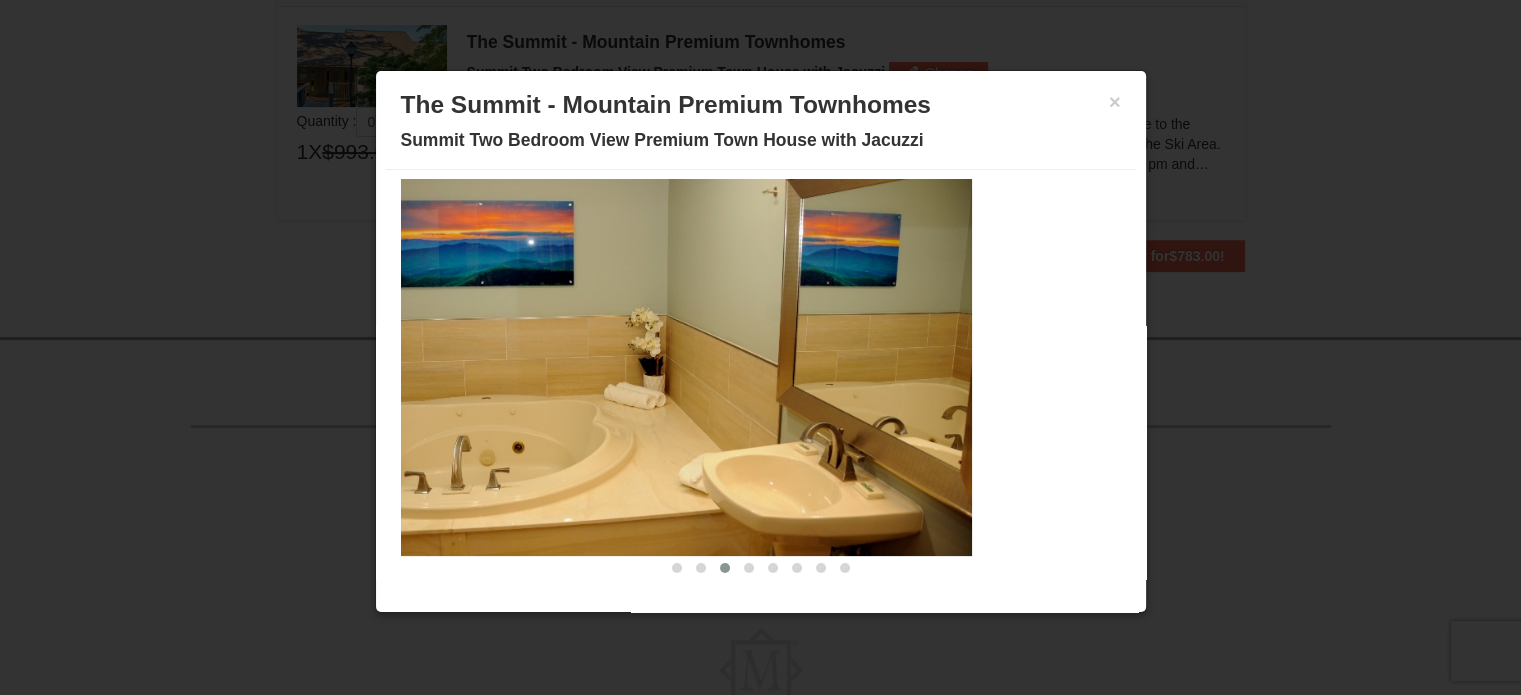 drag, startPoint x: 959, startPoint y: 371, endPoint x: 470, endPoint y: 383, distance: 489.14722 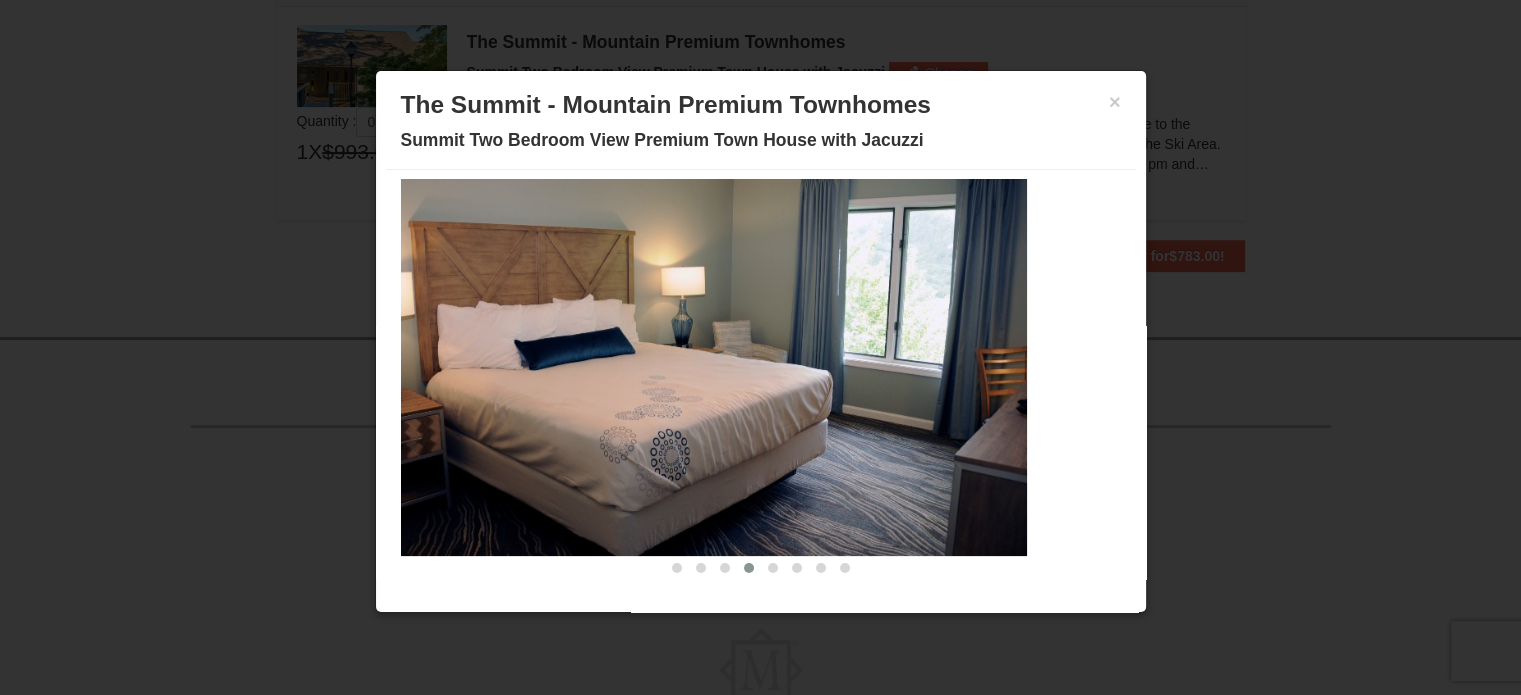drag, startPoint x: 948, startPoint y: 363, endPoint x: 554, endPoint y: 373, distance: 394.1269 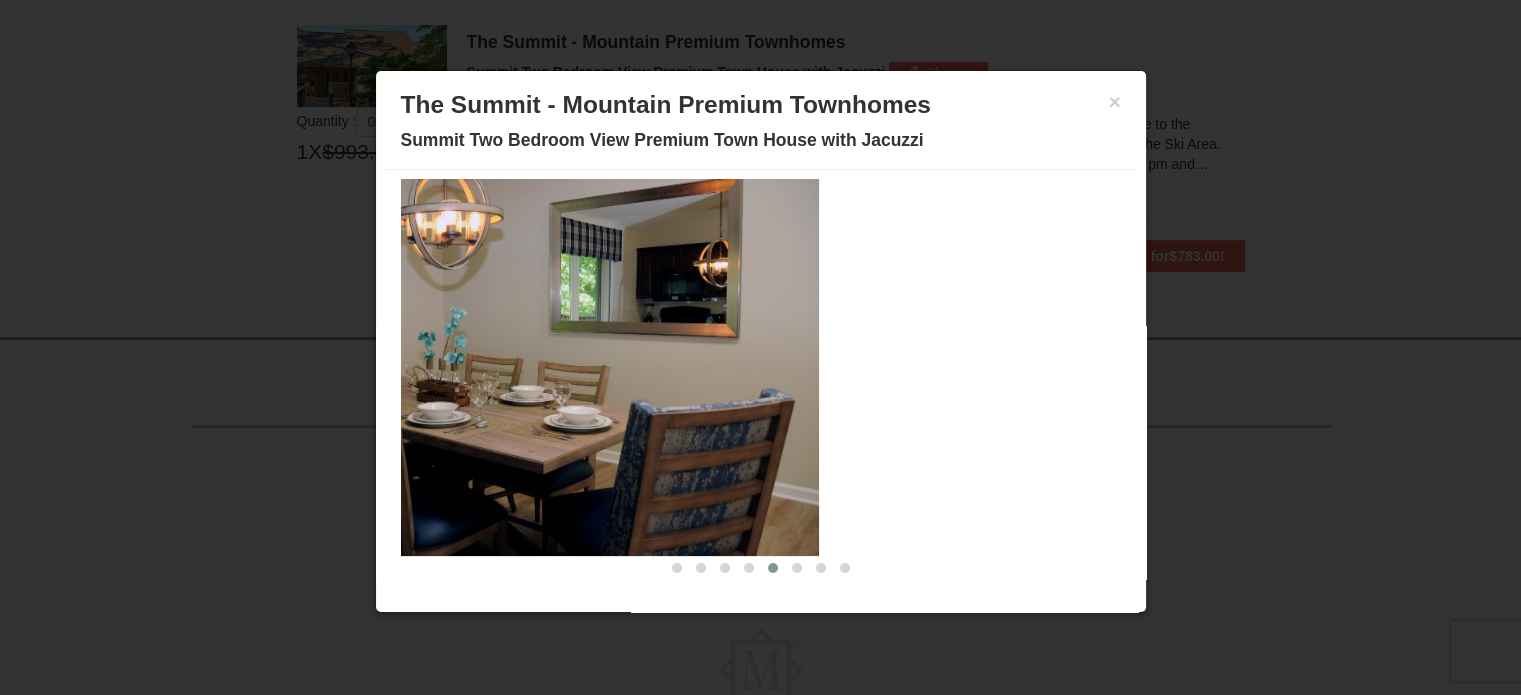 drag, startPoint x: 946, startPoint y: 371, endPoint x: 552, endPoint y: 374, distance: 394.0114 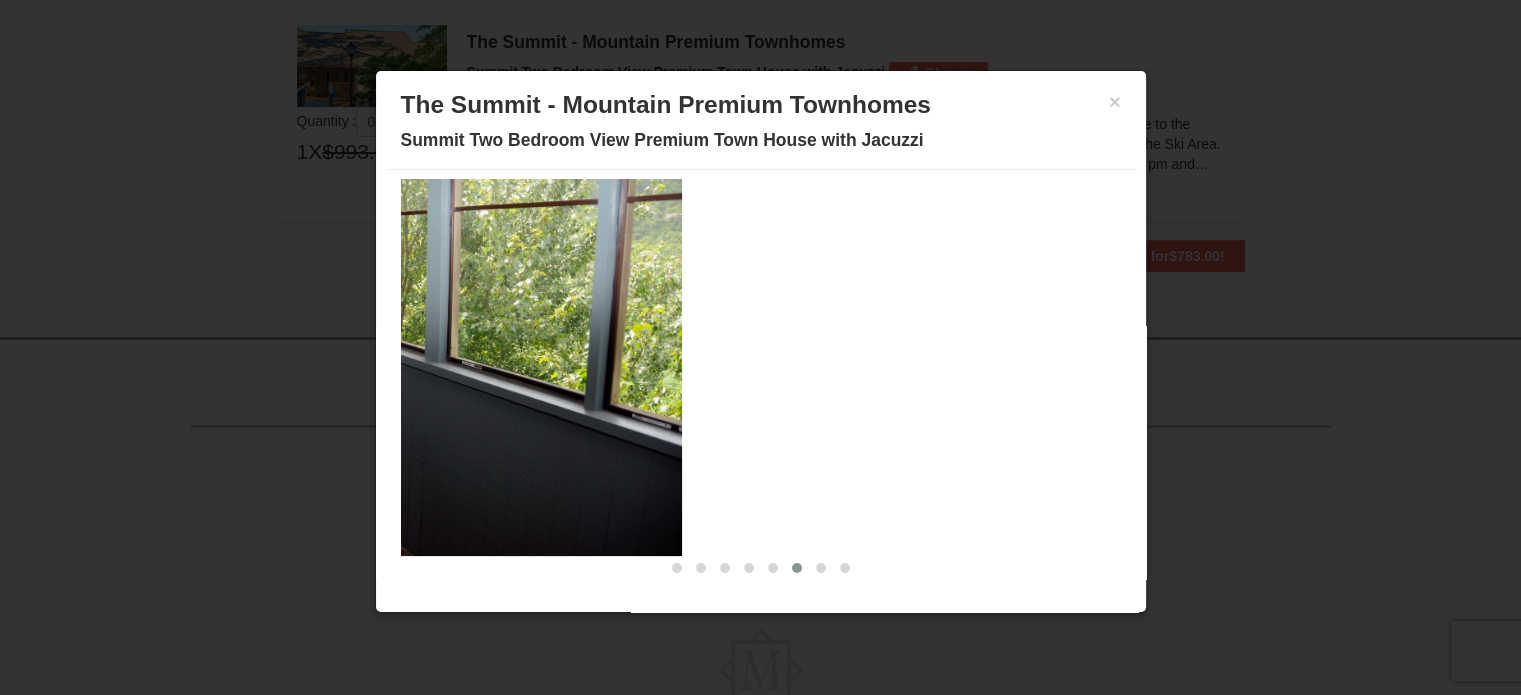 drag, startPoint x: 1028, startPoint y: 323, endPoint x: 618, endPoint y: 336, distance: 410.20605 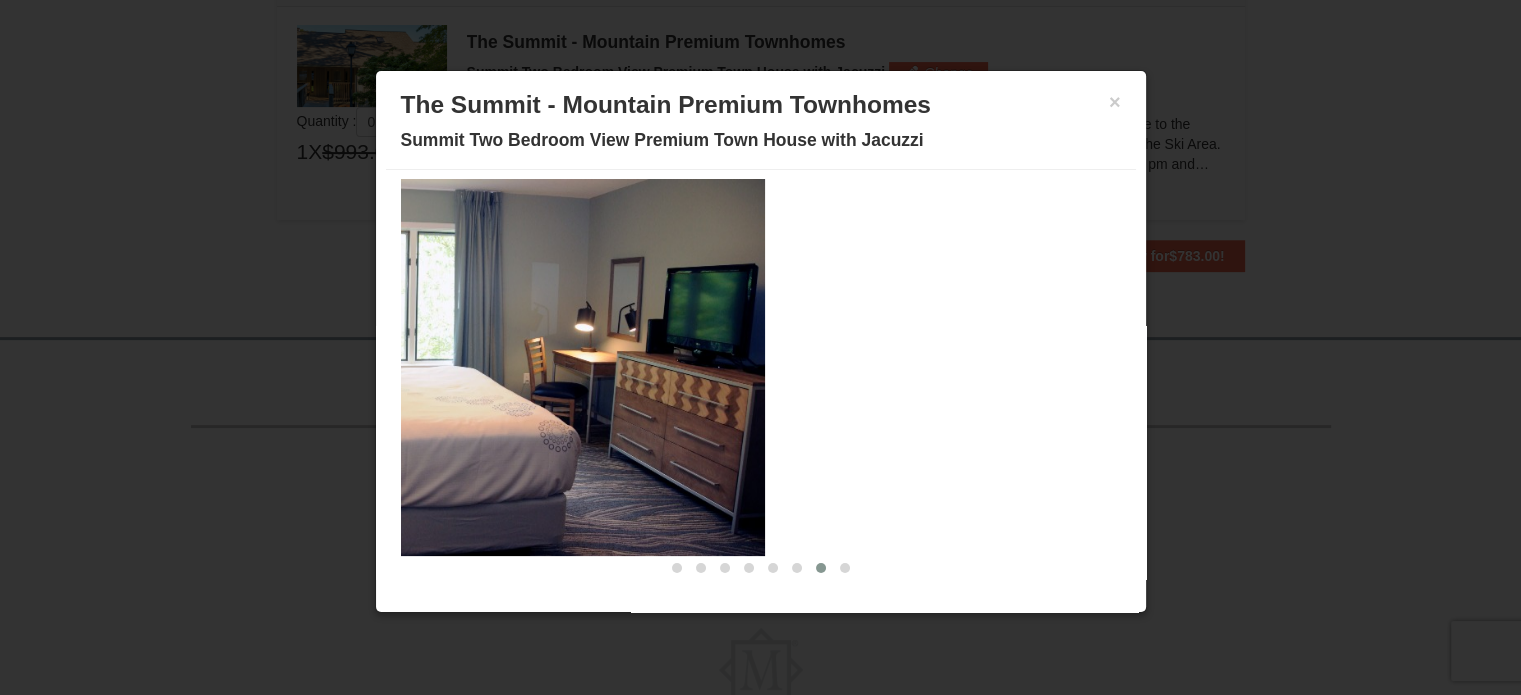 drag, startPoint x: 1003, startPoint y: 370, endPoint x: 611, endPoint y: 372, distance: 392.0051 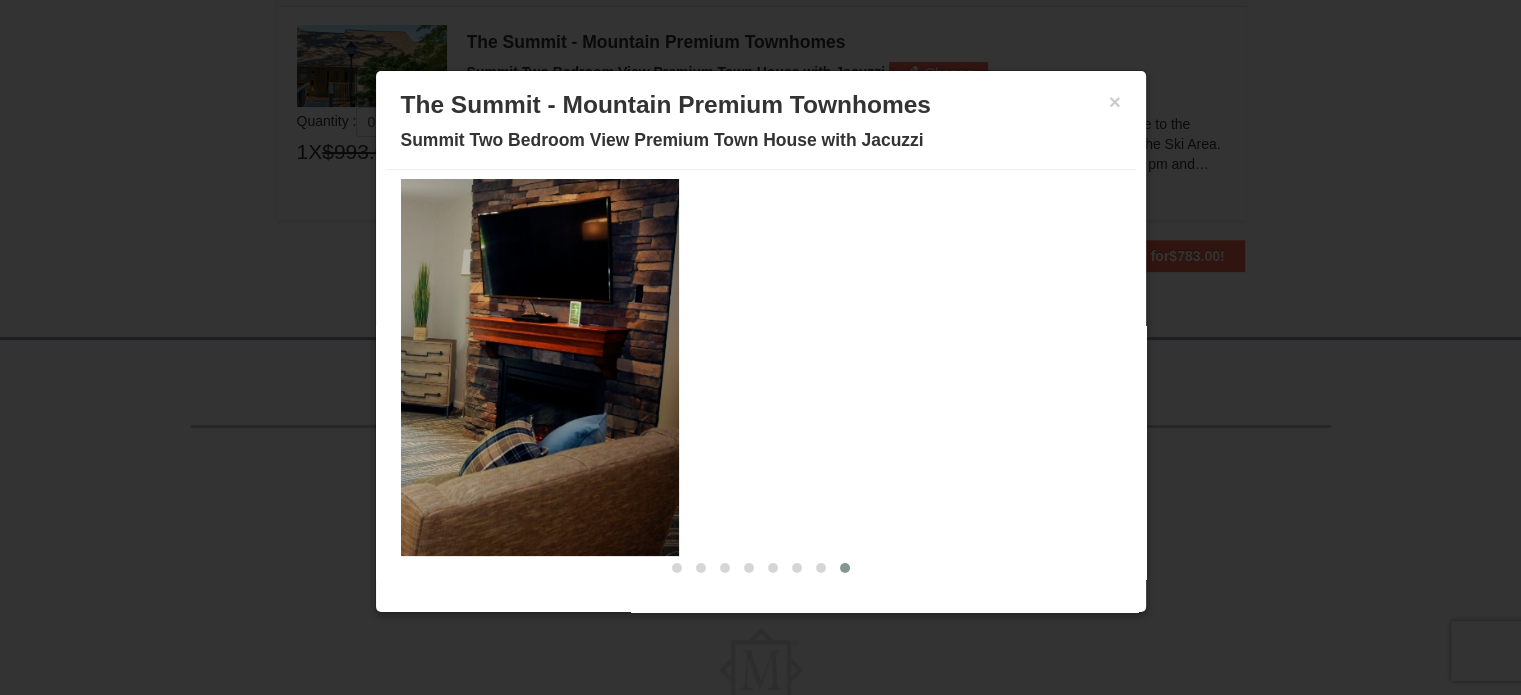 drag, startPoint x: 974, startPoint y: 363, endPoint x: 515, endPoint y: 379, distance: 459.27878 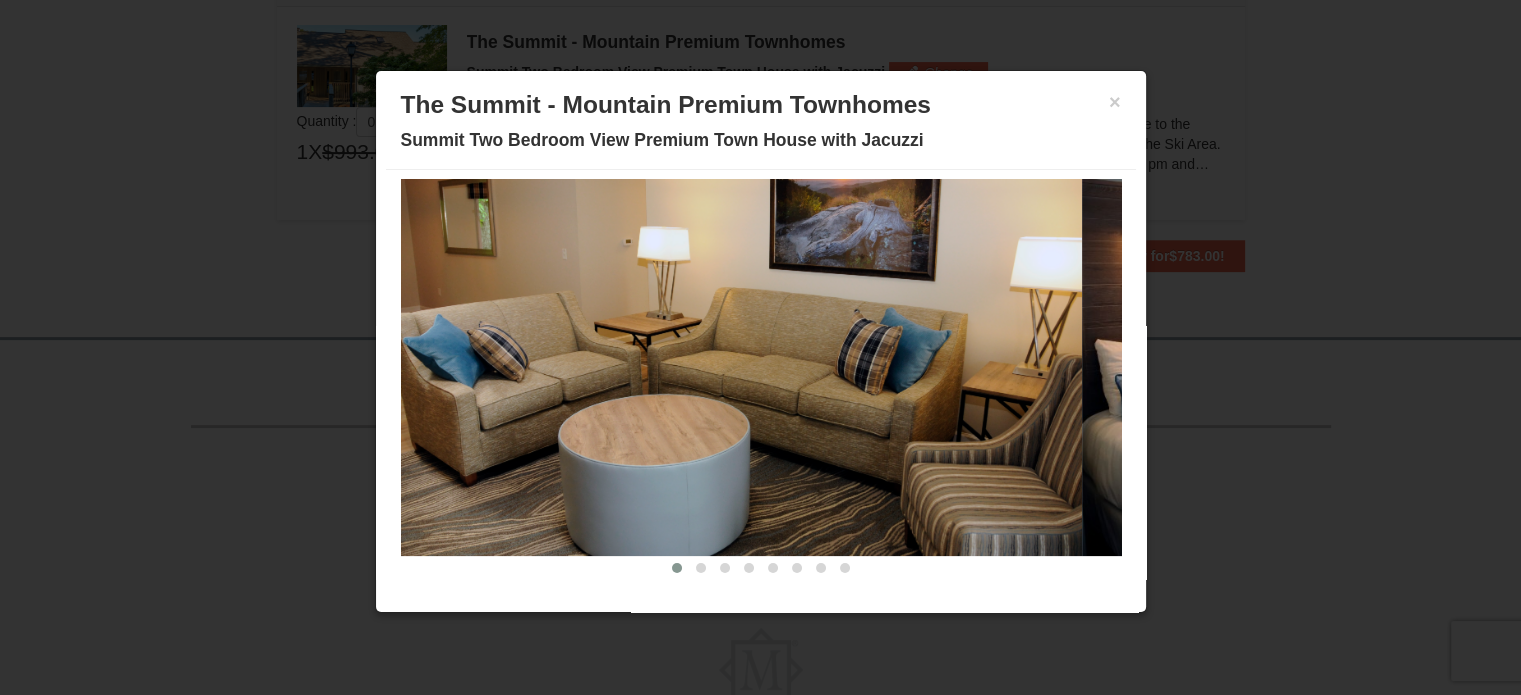 drag, startPoint x: 907, startPoint y: 370, endPoint x: 521, endPoint y: 378, distance: 386.0829 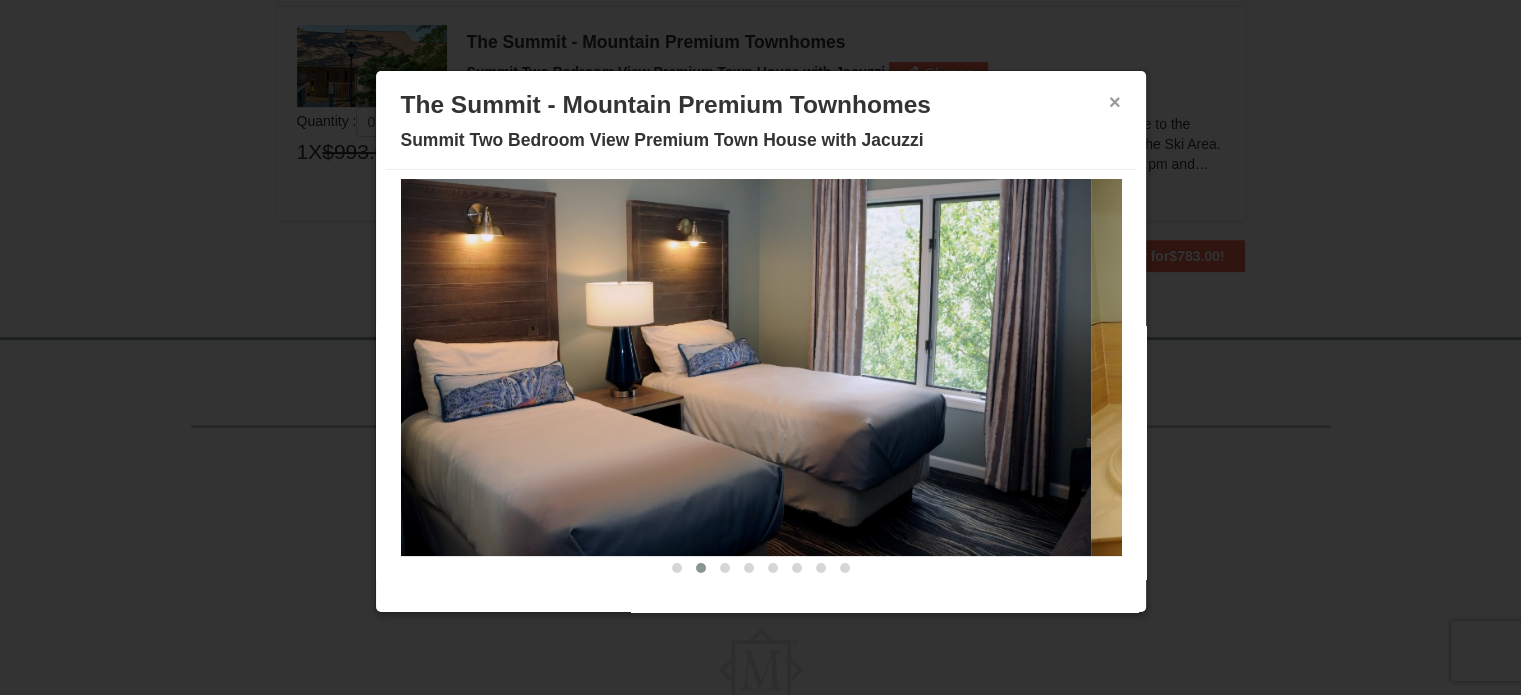 click on "×" at bounding box center [1115, 102] 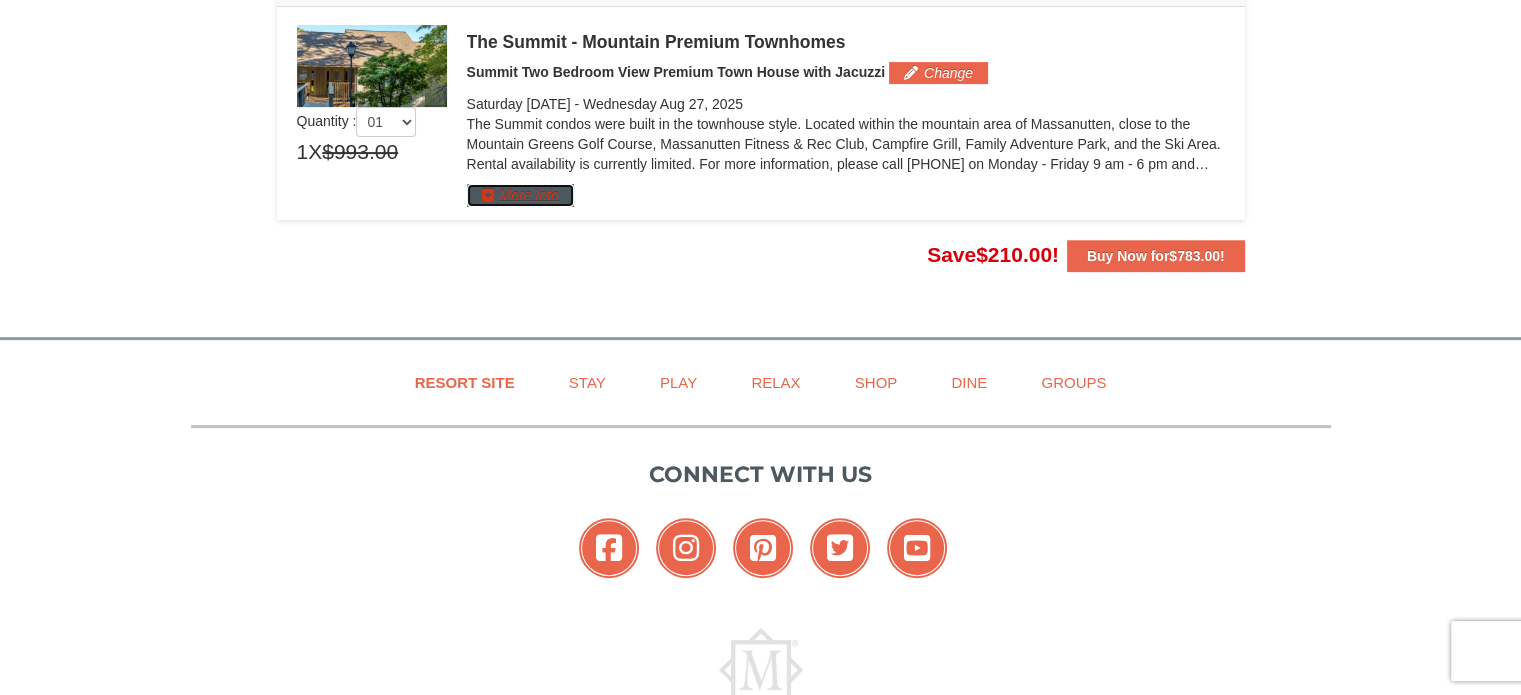 click on "More Info" at bounding box center (520, 195) 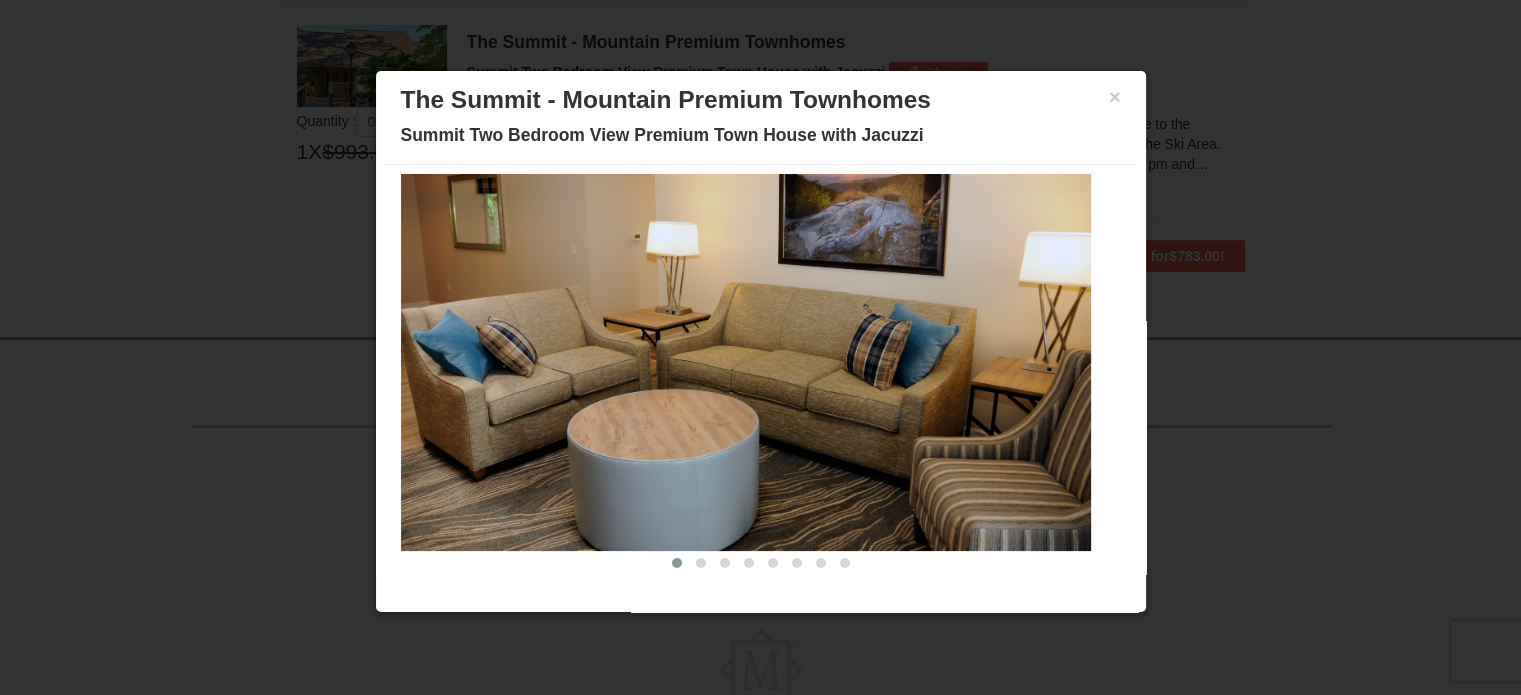scroll, scrollTop: 8, scrollLeft: 0, axis: vertical 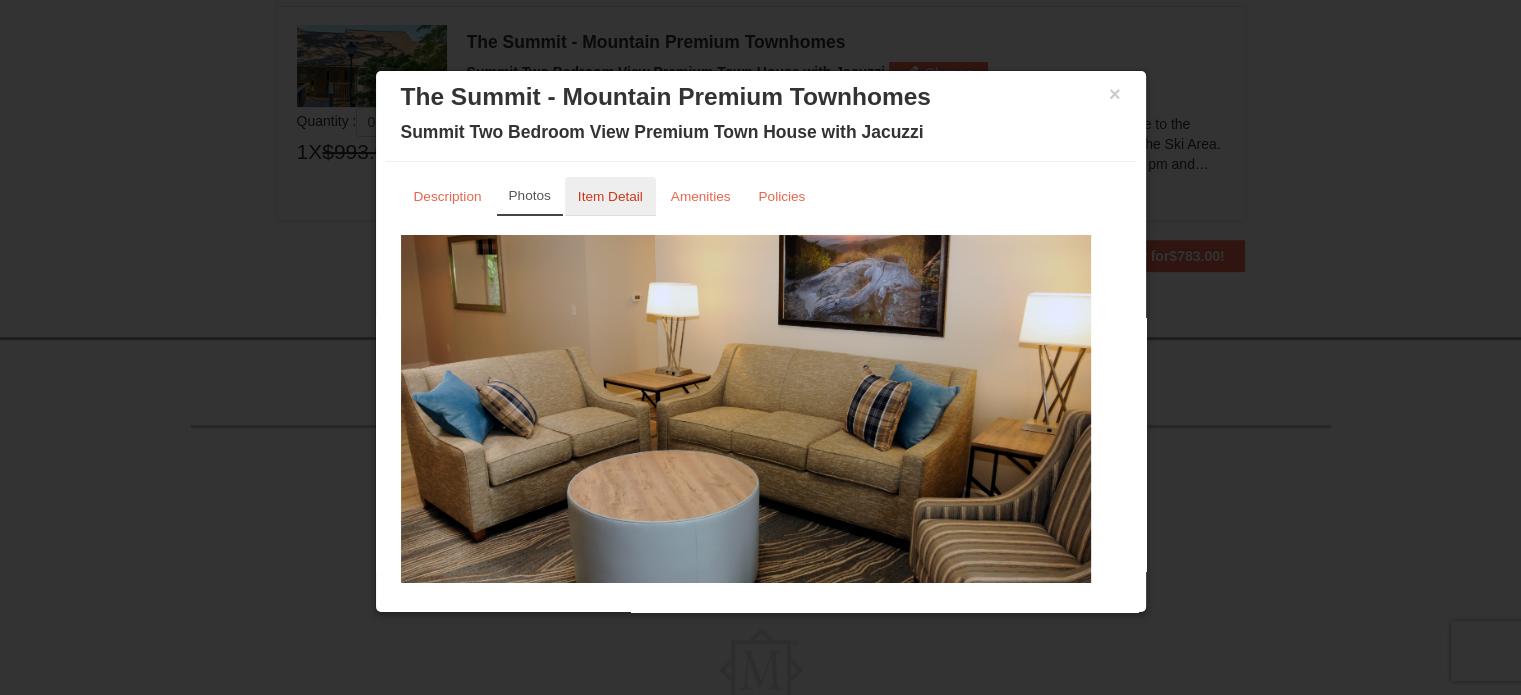 click on "Item Detail" at bounding box center [610, 196] 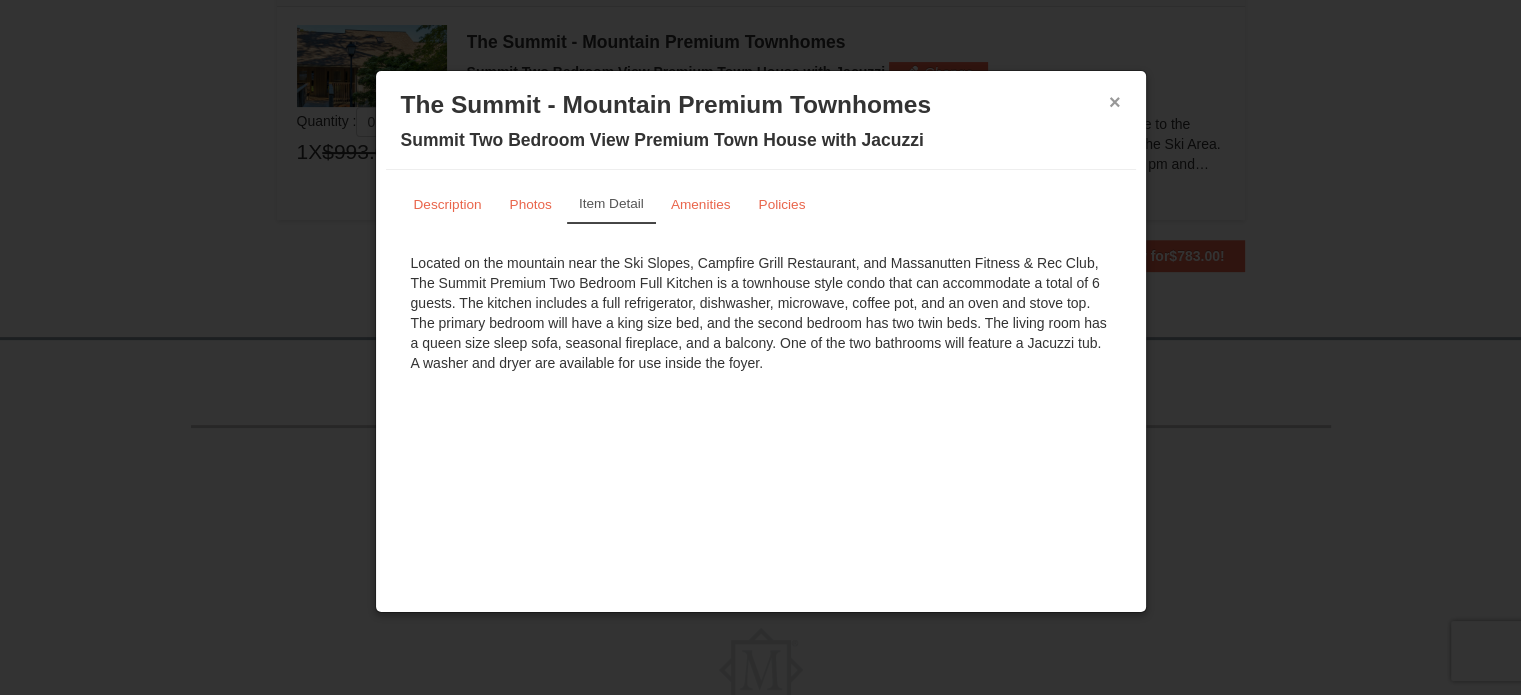 click on "×" at bounding box center [1115, 102] 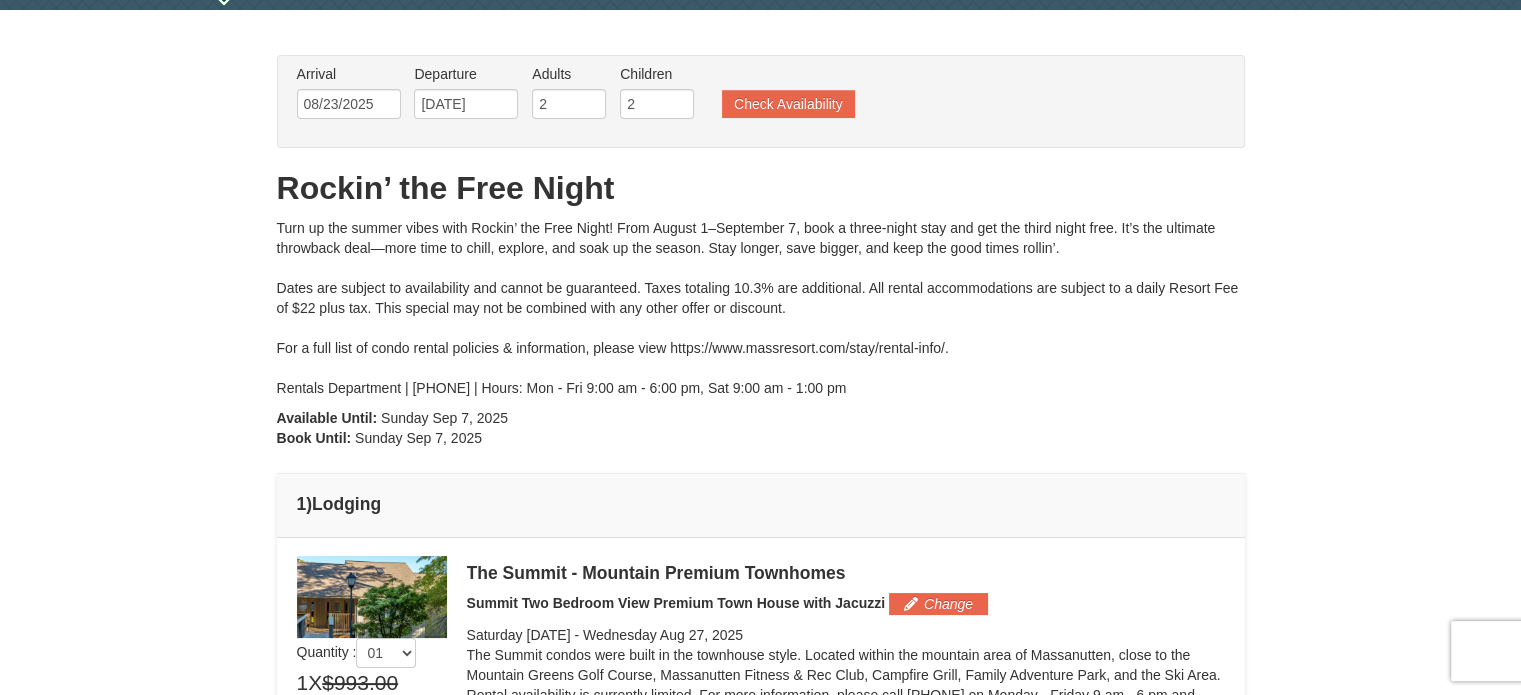 scroll, scrollTop: 300, scrollLeft: 0, axis: vertical 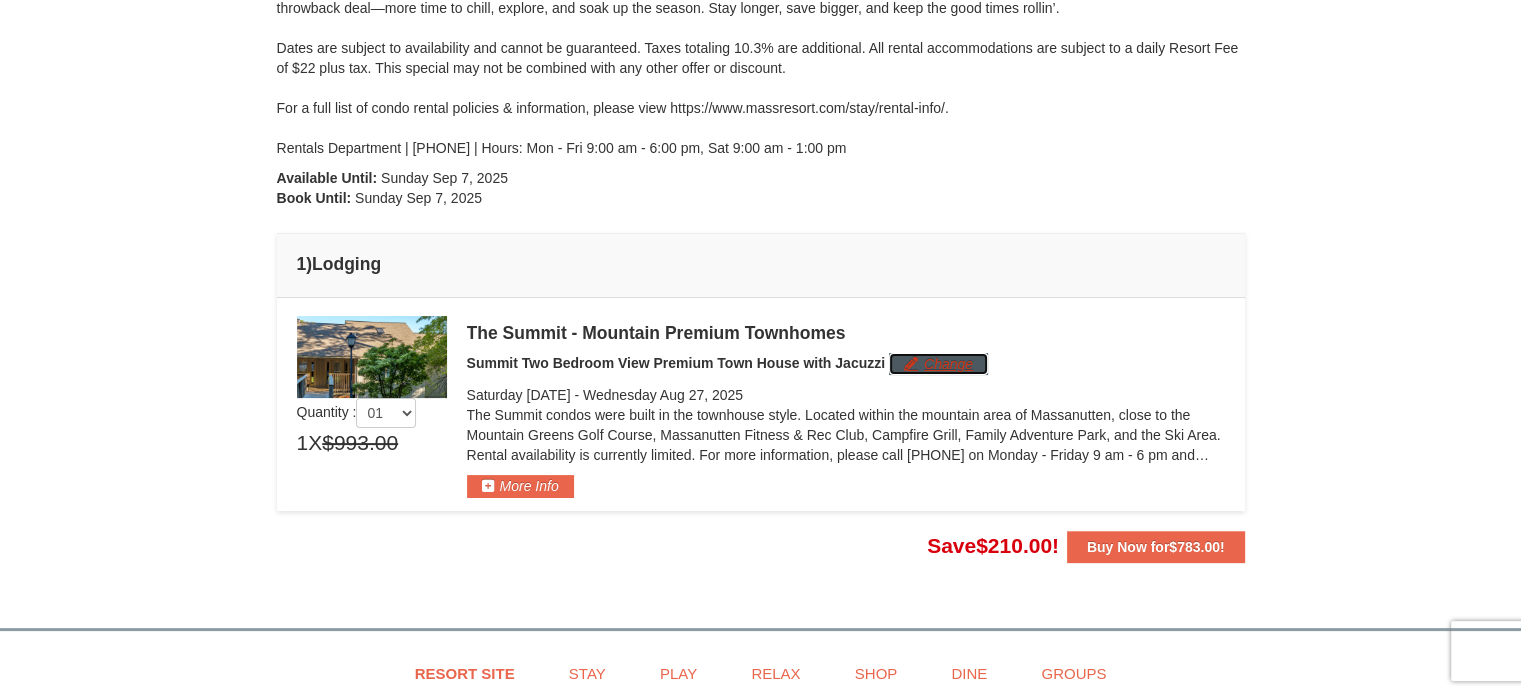 click on "Change" at bounding box center (938, 364) 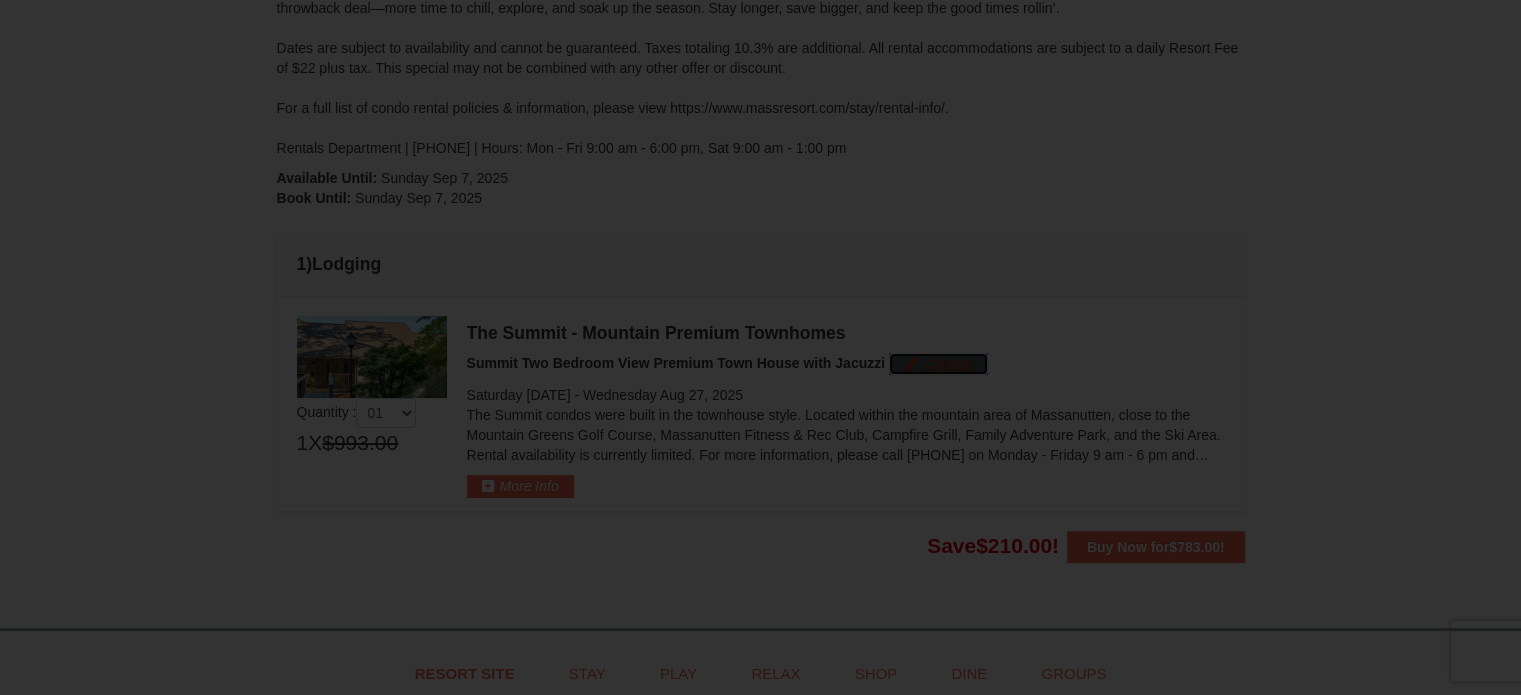 scroll, scrollTop: 339, scrollLeft: 0, axis: vertical 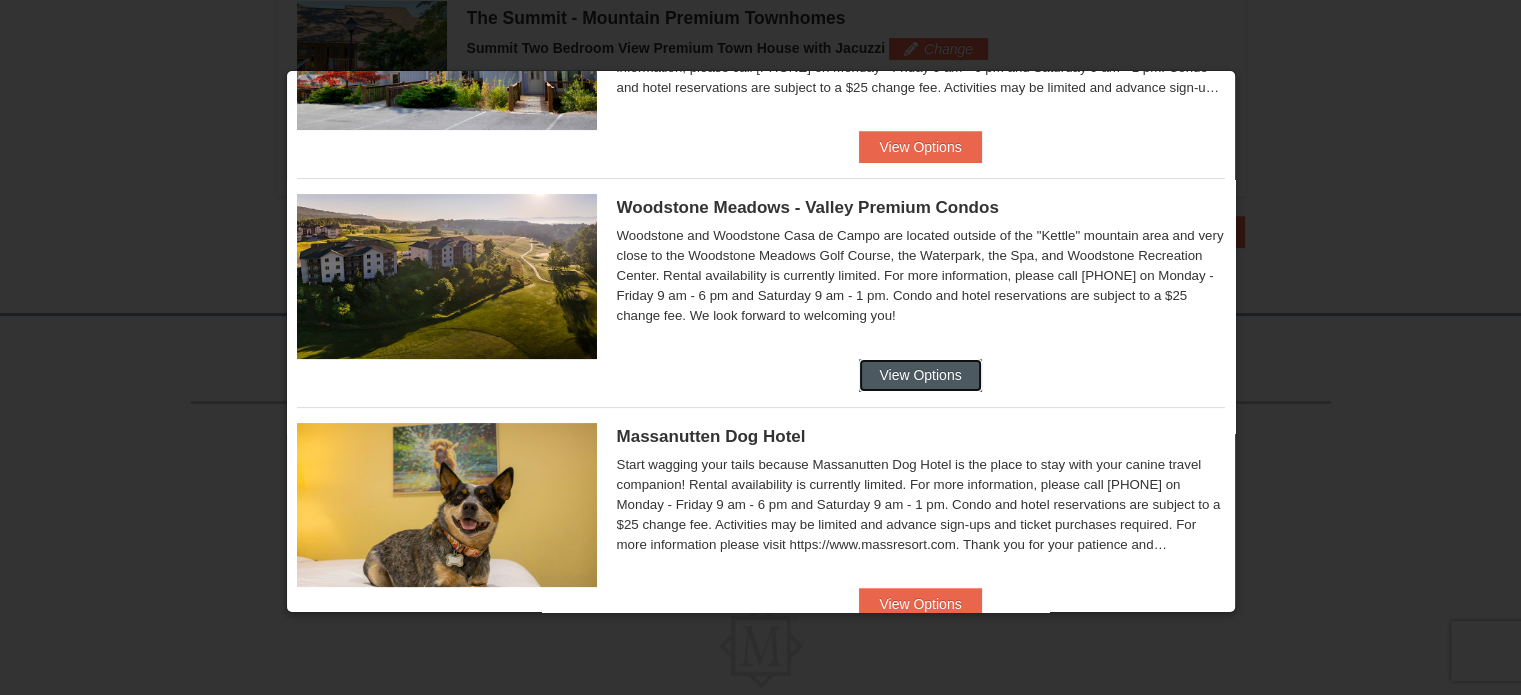 click on "View Options" at bounding box center (920, 375) 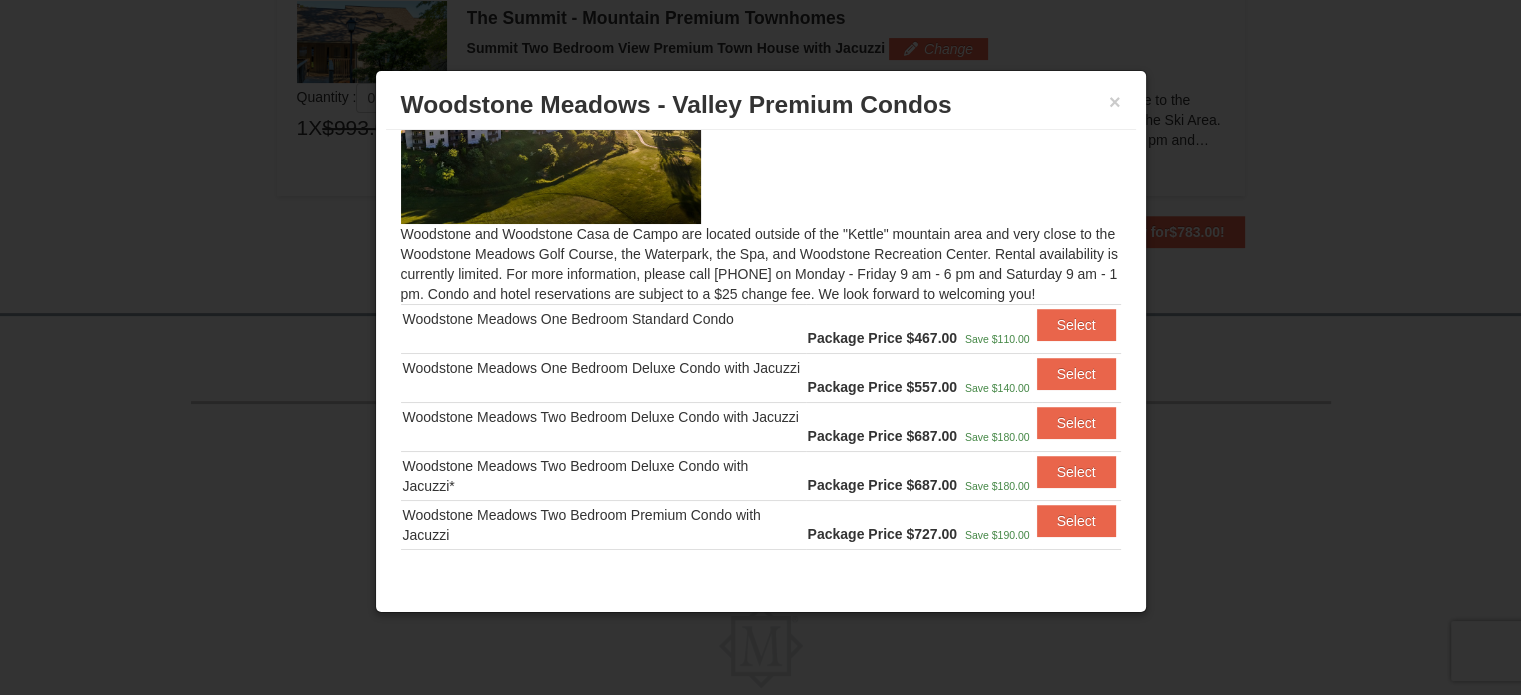scroll, scrollTop: 140, scrollLeft: 0, axis: vertical 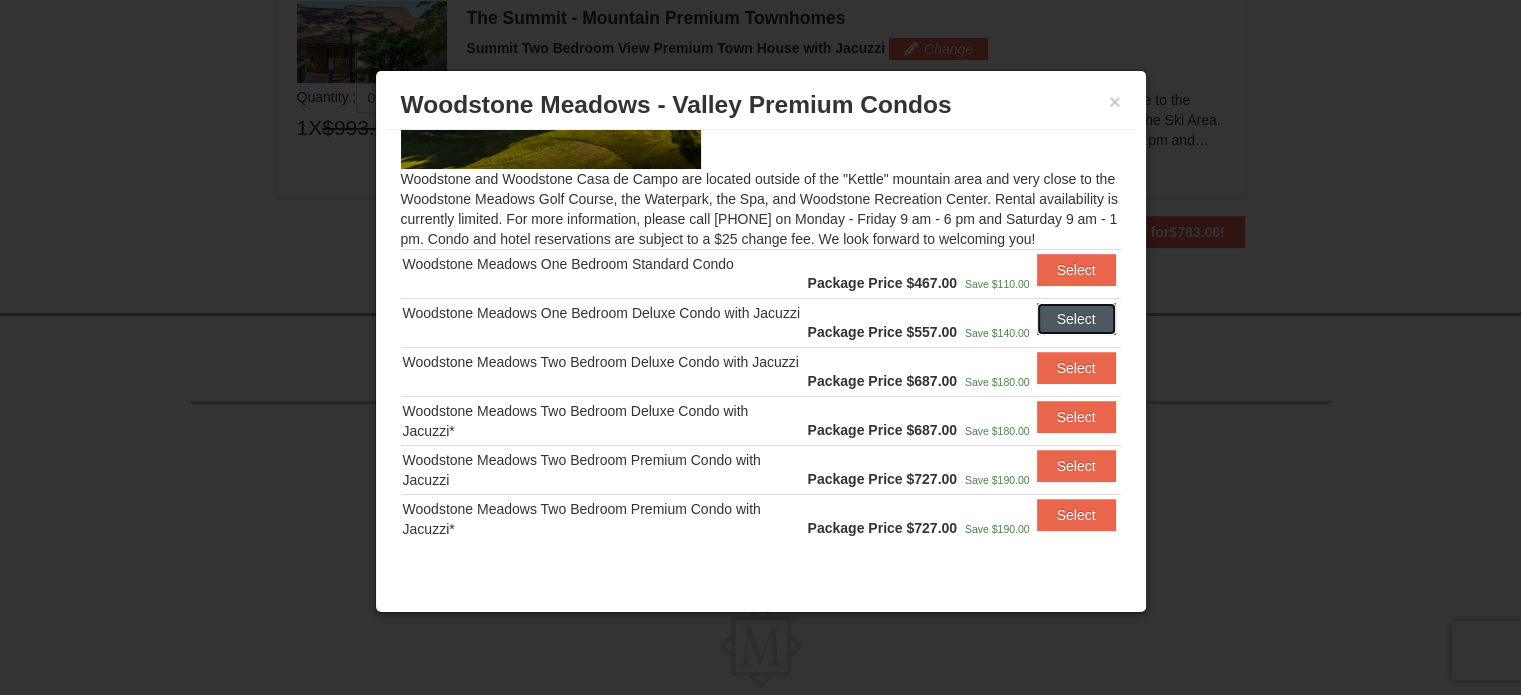click on "Select" at bounding box center (1076, 319) 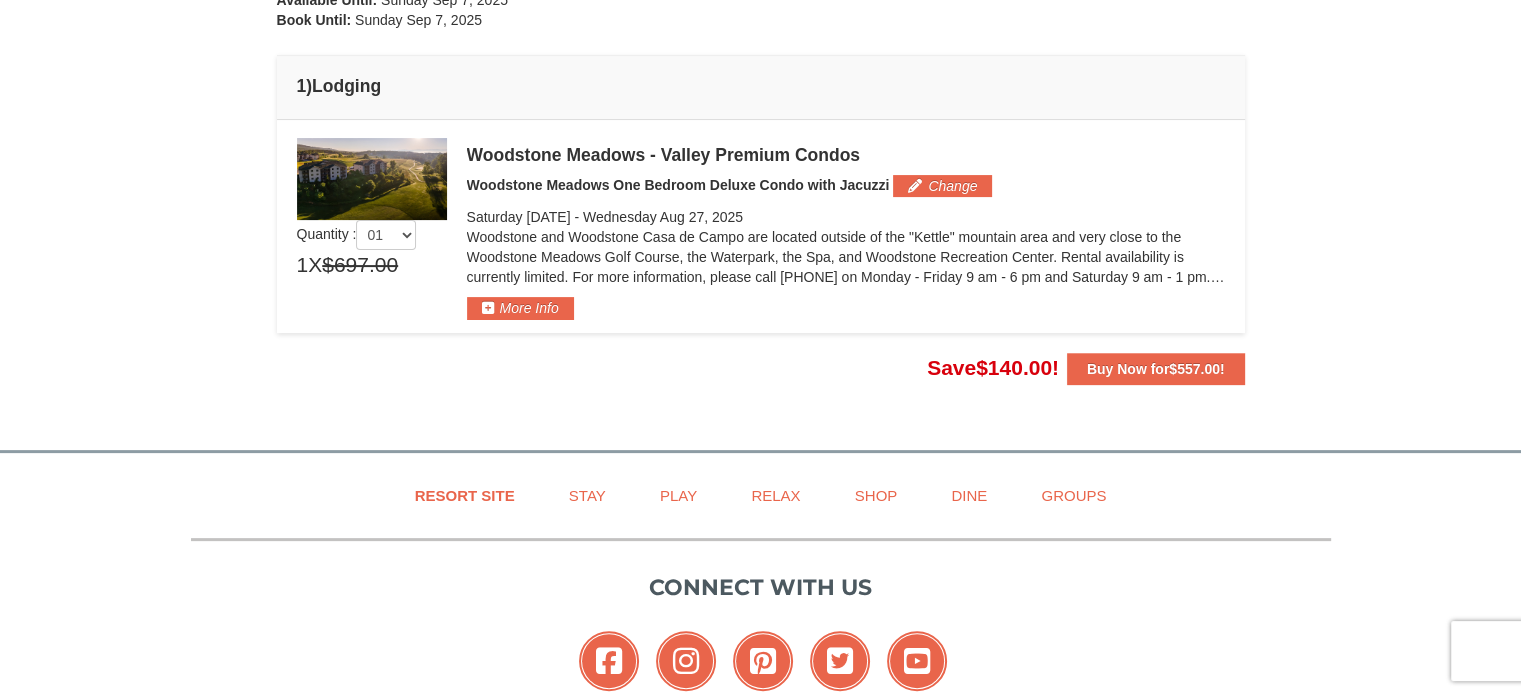 scroll, scrollTop: 415, scrollLeft: 0, axis: vertical 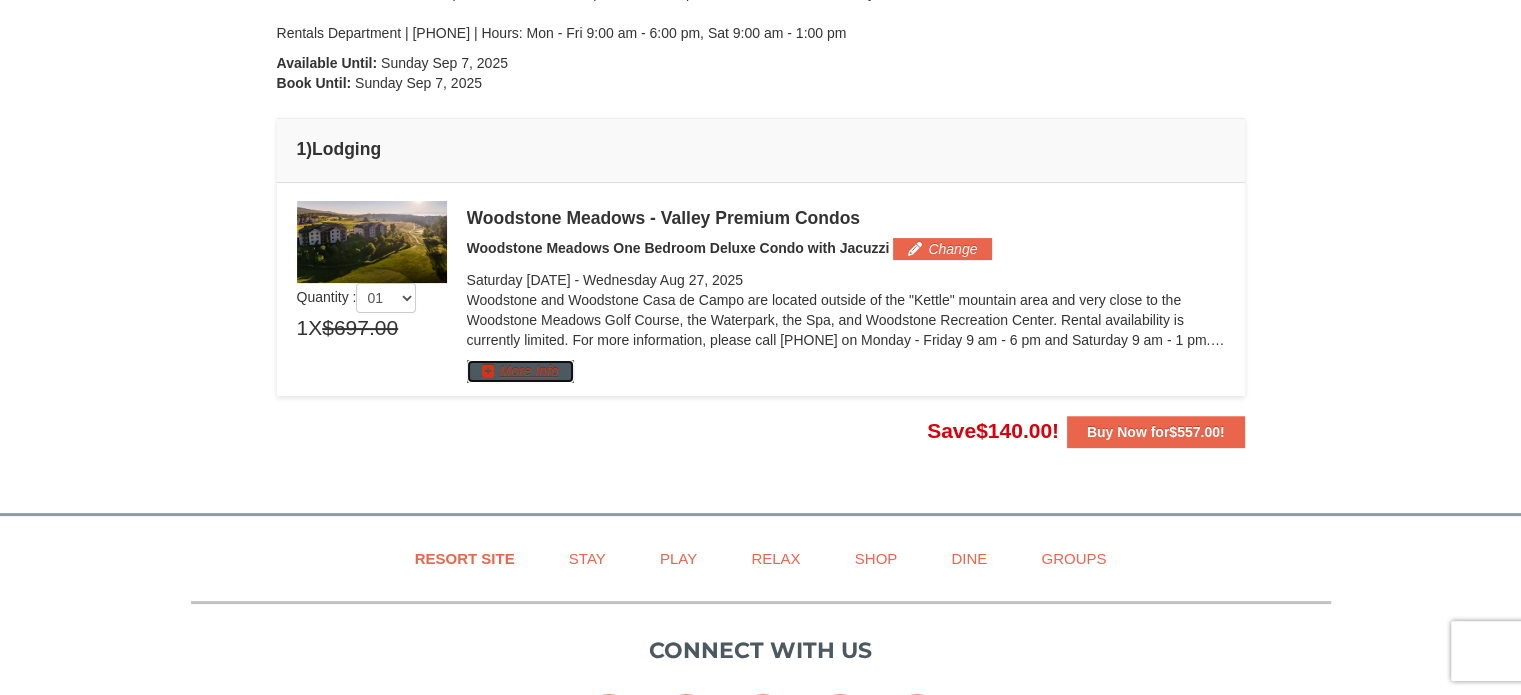 click on "More Info" at bounding box center [520, 371] 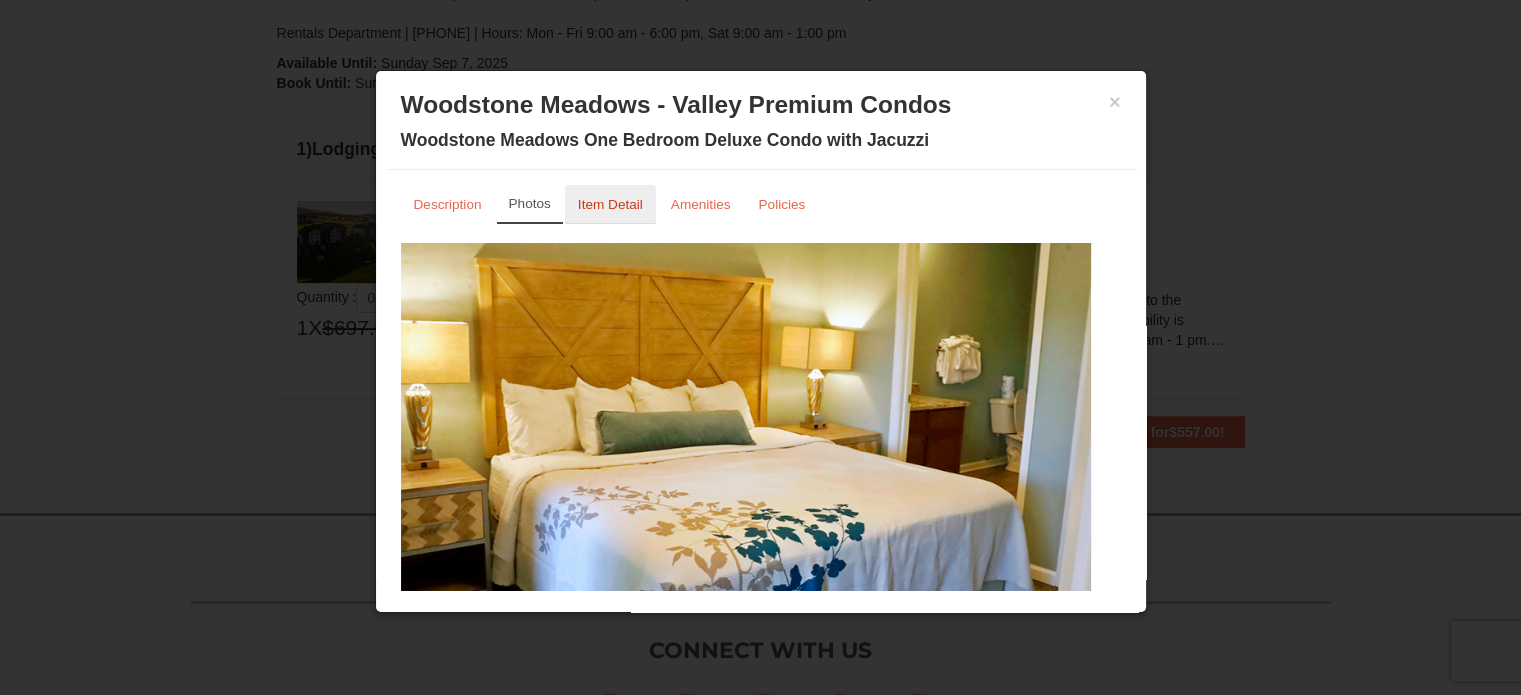 click on "Item Detail" at bounding box center (610, 204) 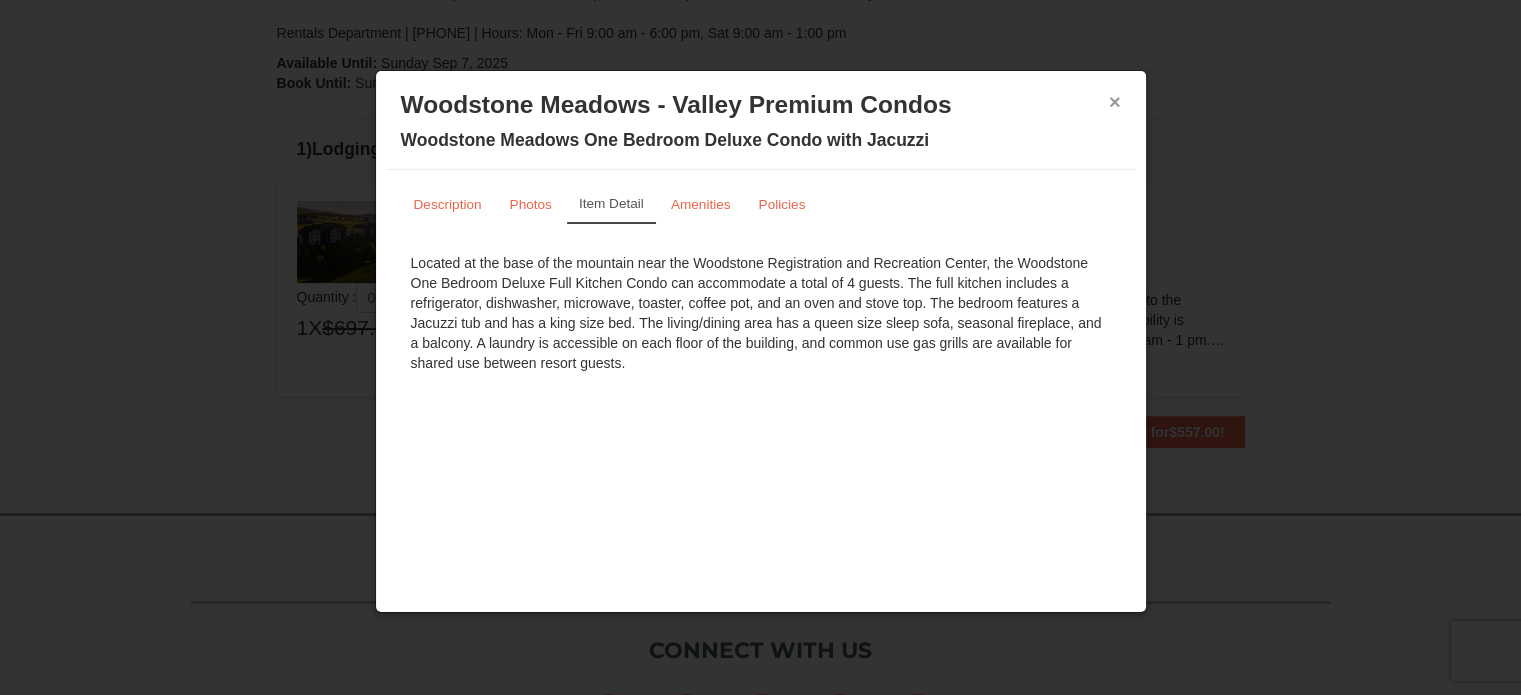 click on "×" at bounding box center [1115, 102] 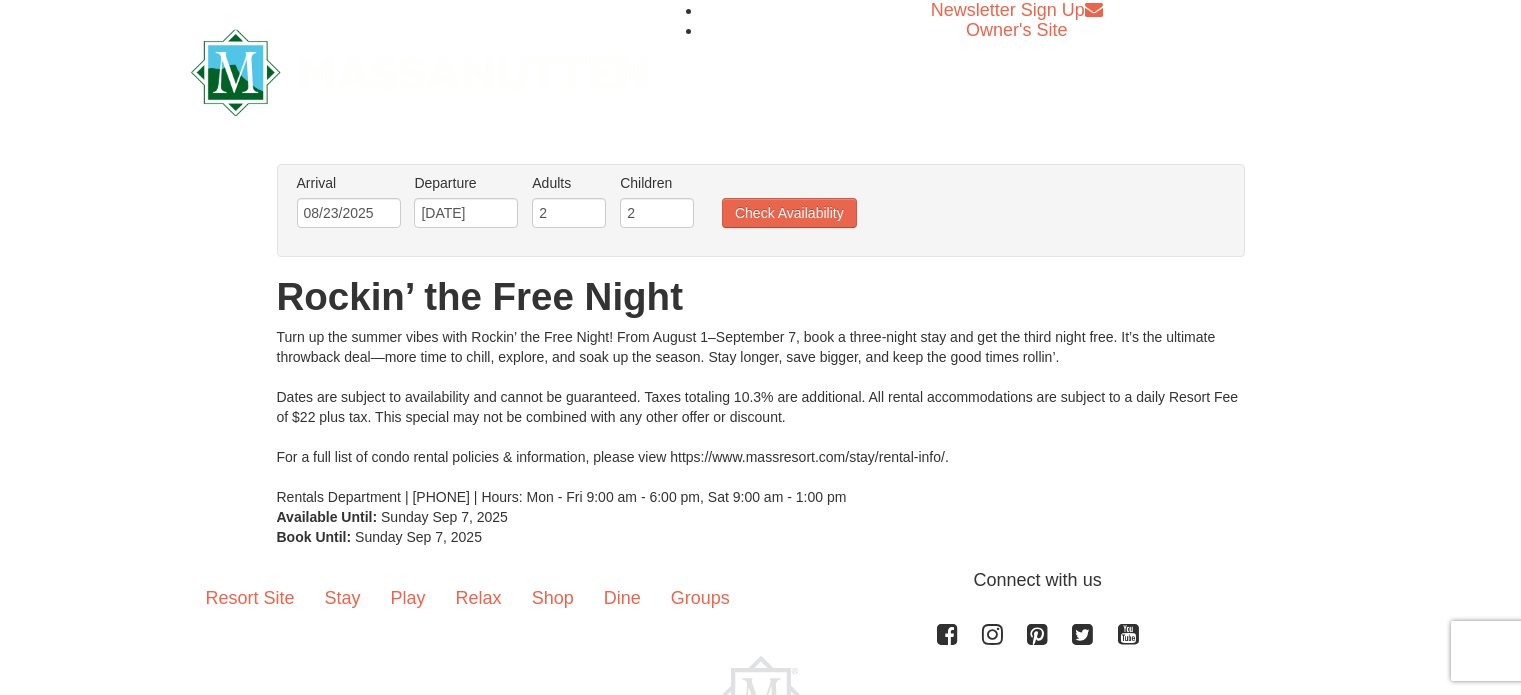 scroll, scrollTop: 0, scrollLeft: 0, axis: both 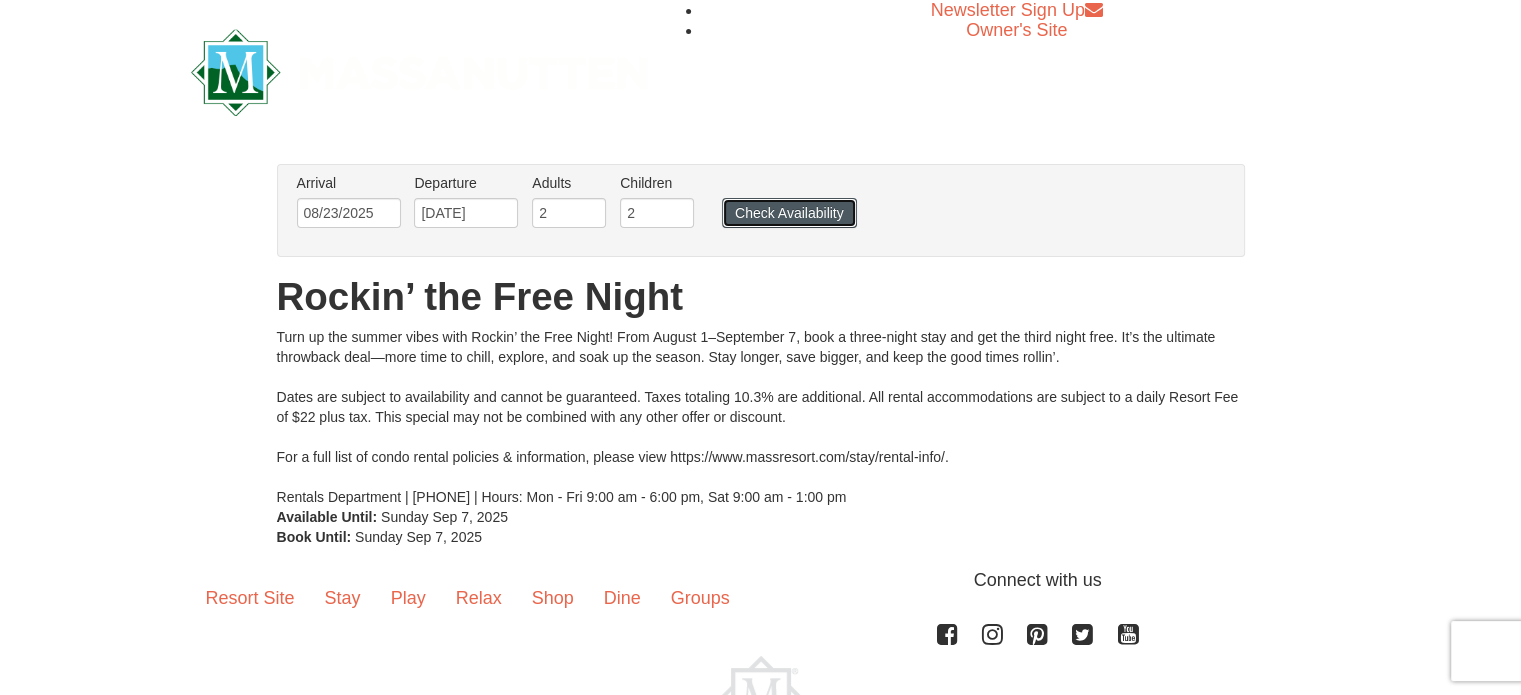 click on "Check Availability" at bounding box center [789, 213] 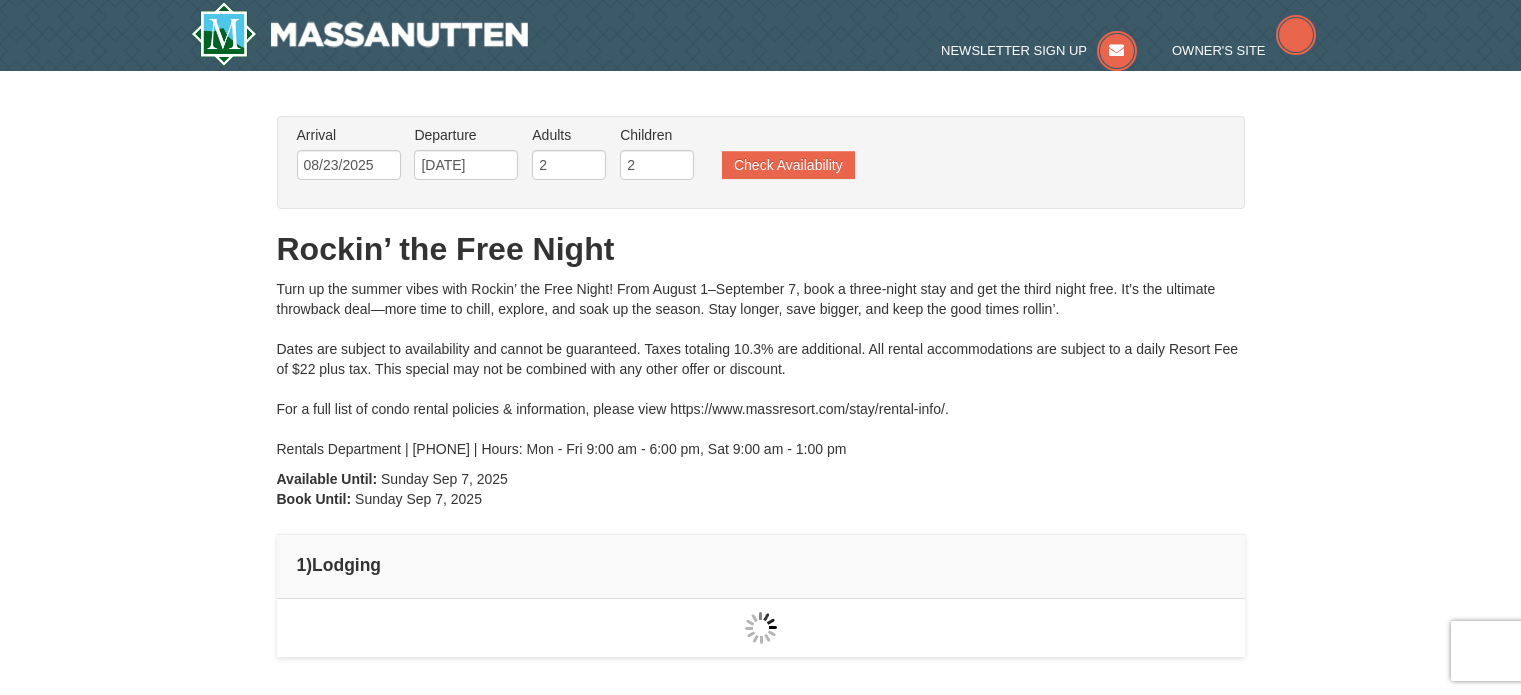 scroll, scrollTop: 0, scrollLeft: 0, axis: both 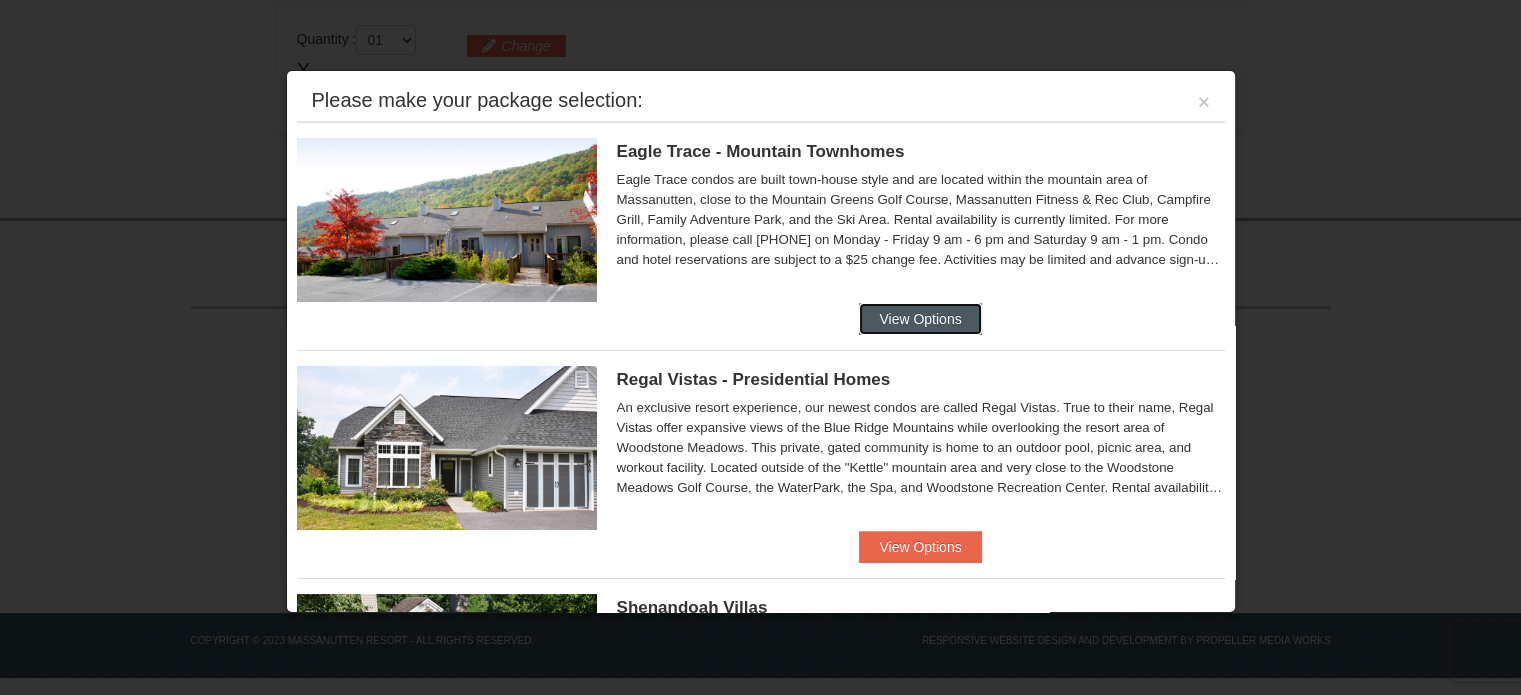 click on "View Options" at bounding box center (920, 319) 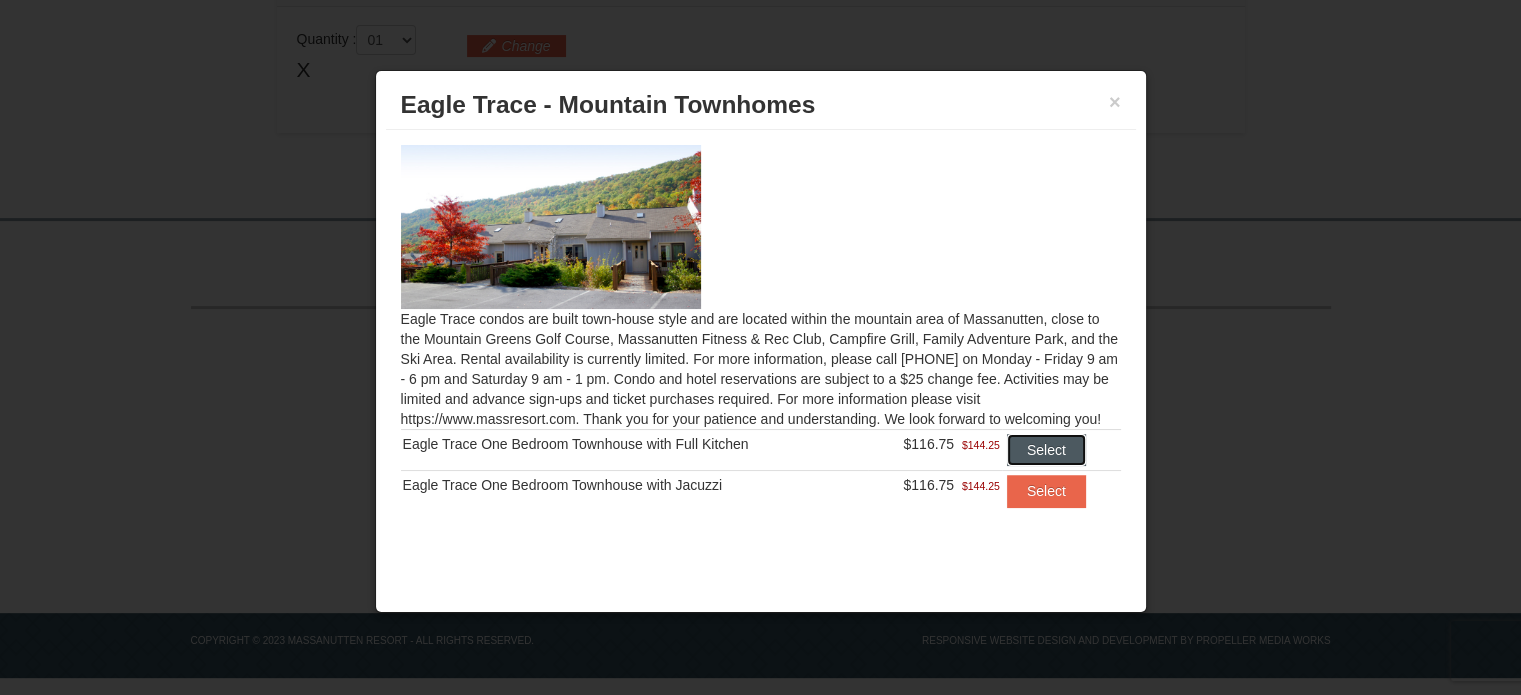 click on "Select" at bounding box center [1046, 450] 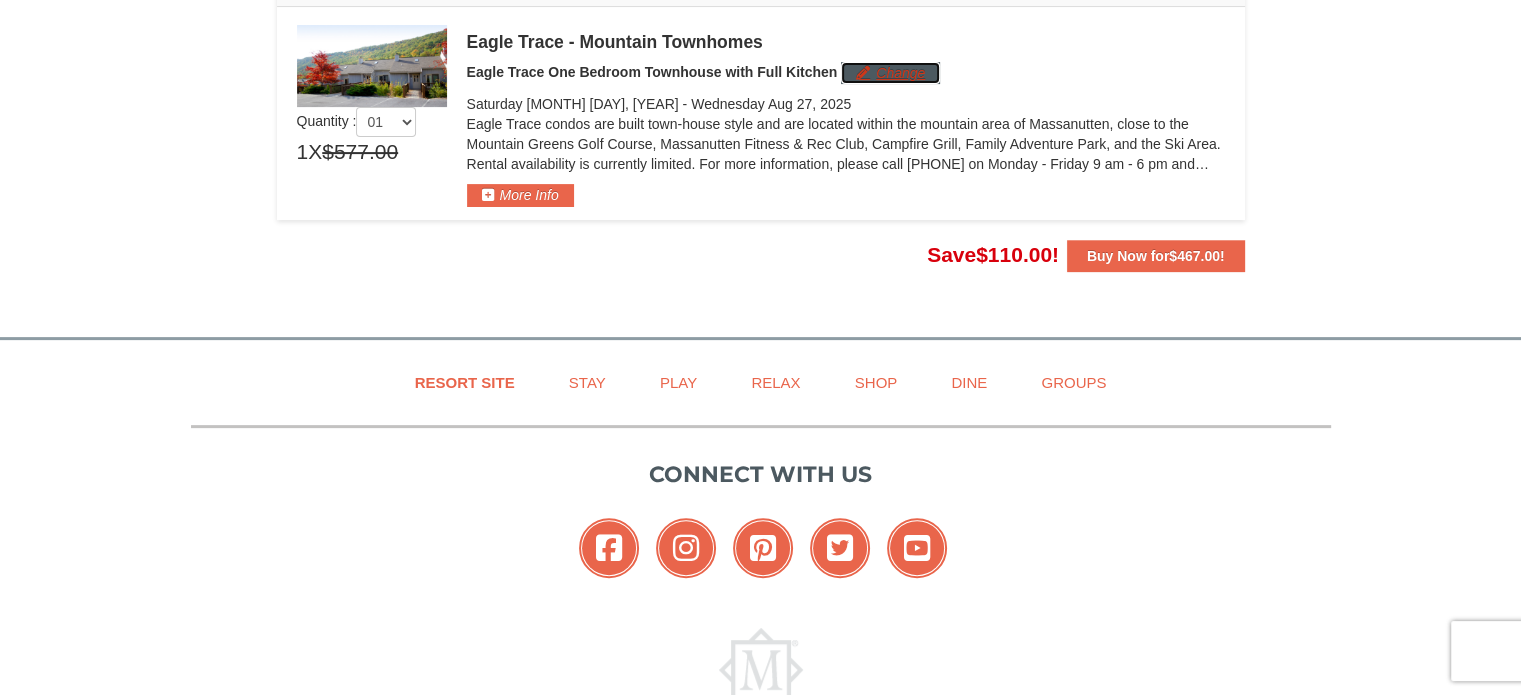 click on "Change" at bounding box center [890, 73] 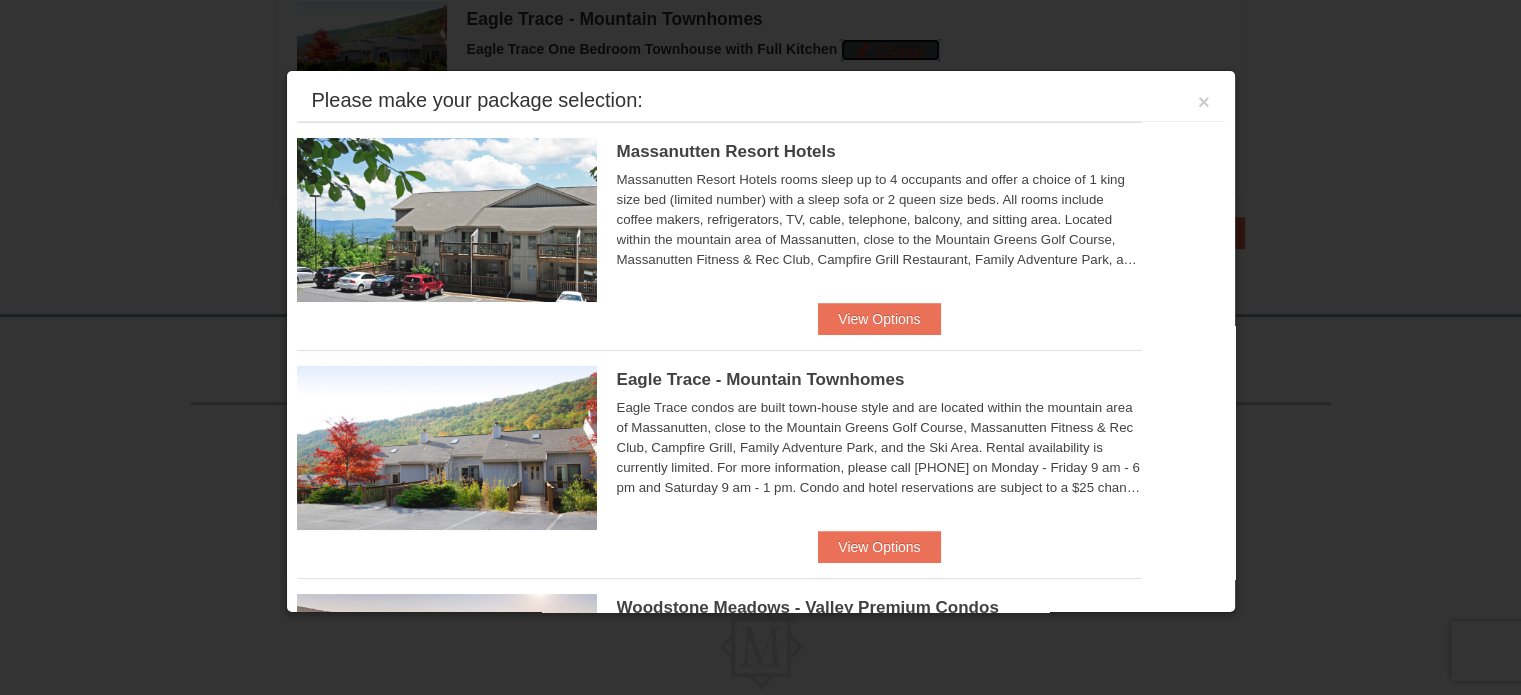 scroll, scrollTop: 615, scrollLeft: 0, axis: vertical 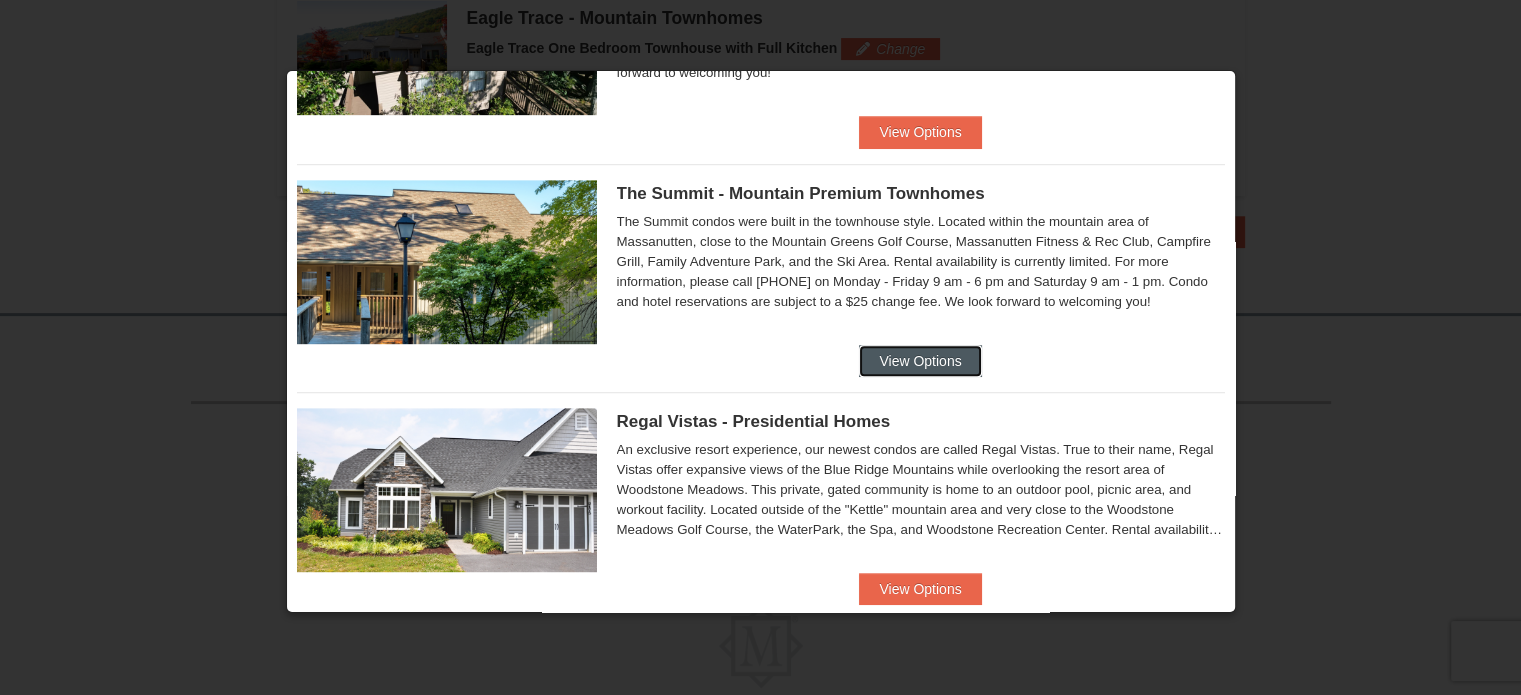 click on "View Options" at bounding box center (920, 361) 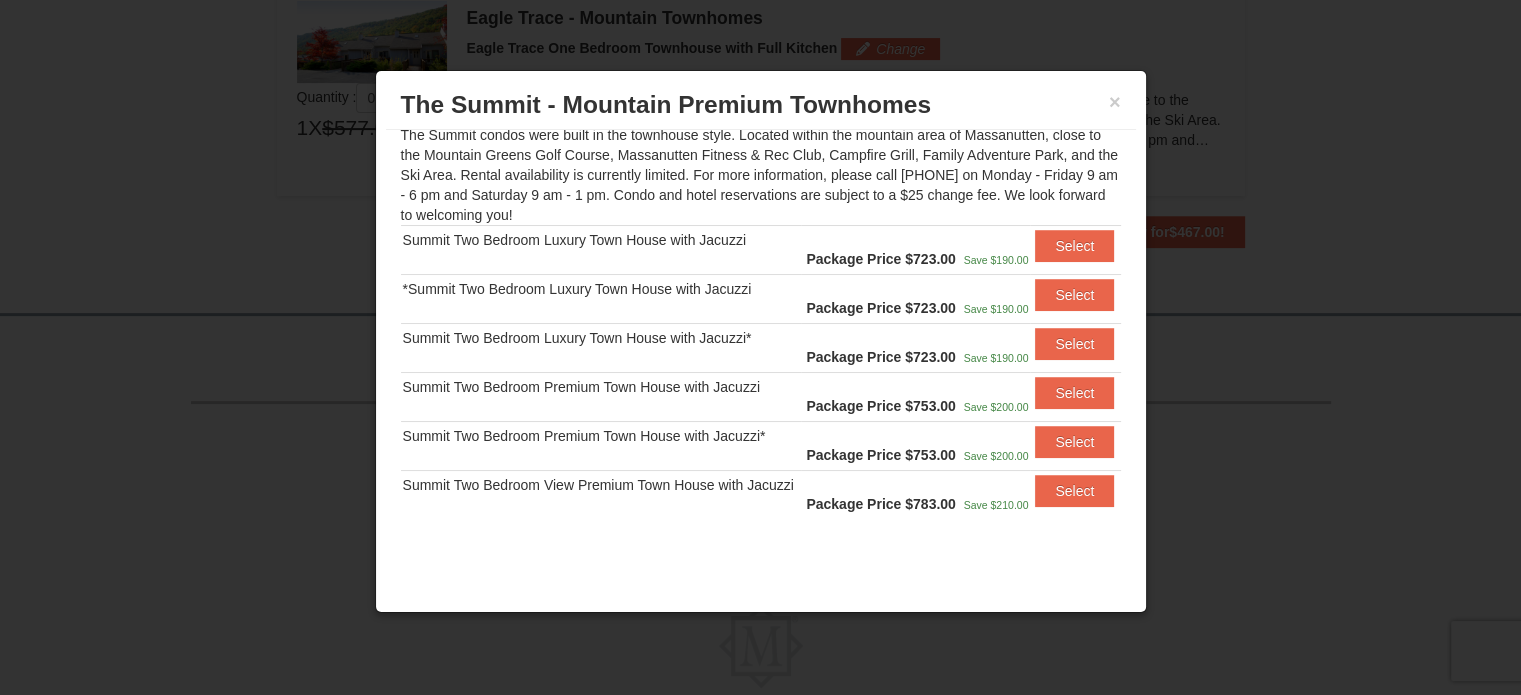 scroll, scrollTop: 185, scrollLeft: 0, axis: vertical 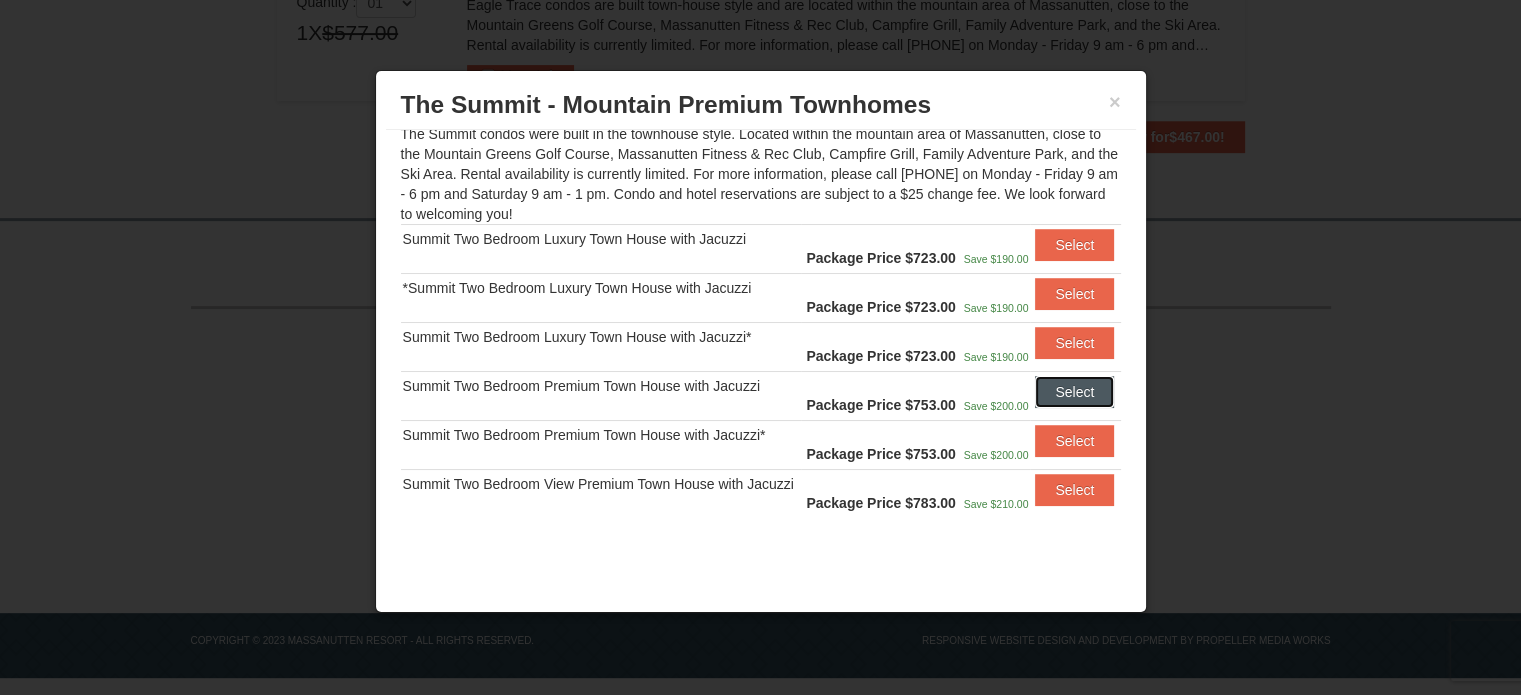 click on "Select" at bounding box center (1074, 392) 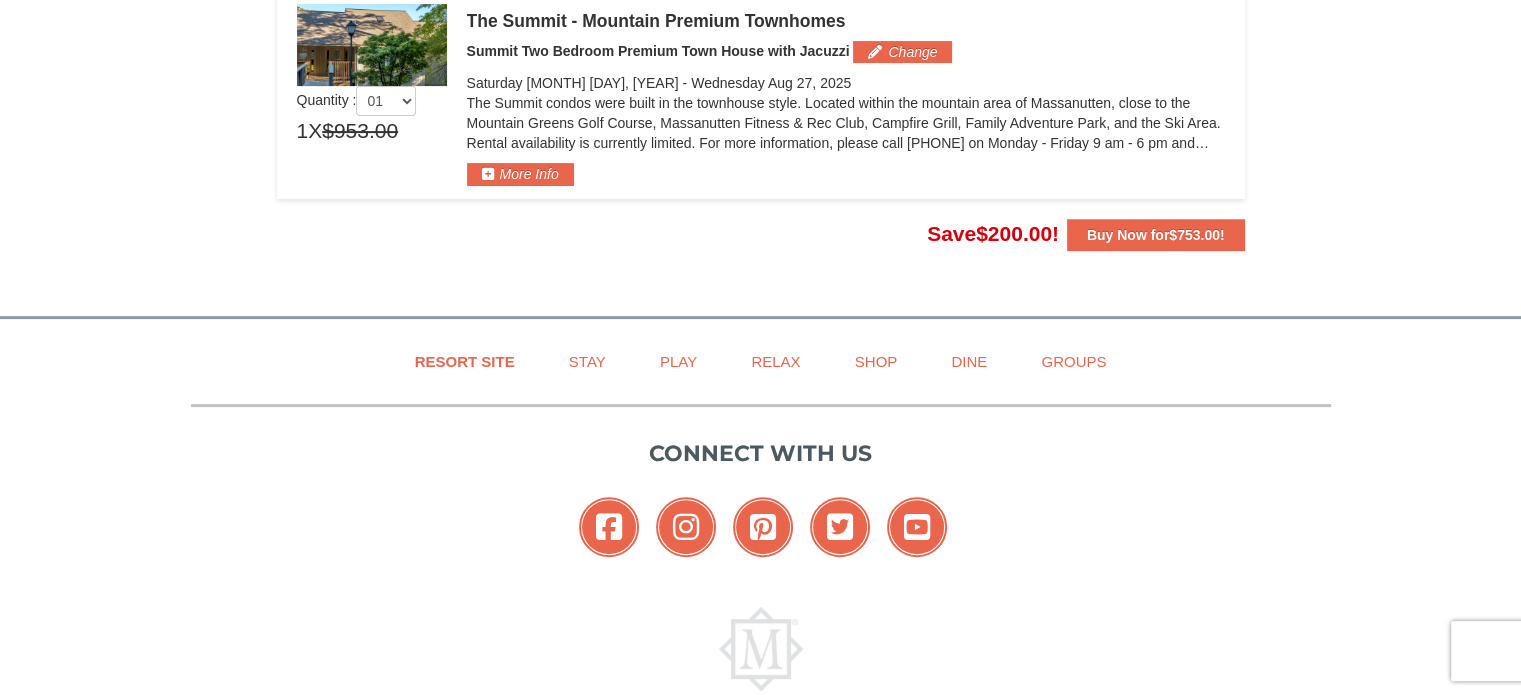 scroll, scrollTop: 610, scrollLeft: 0, axis: vertical 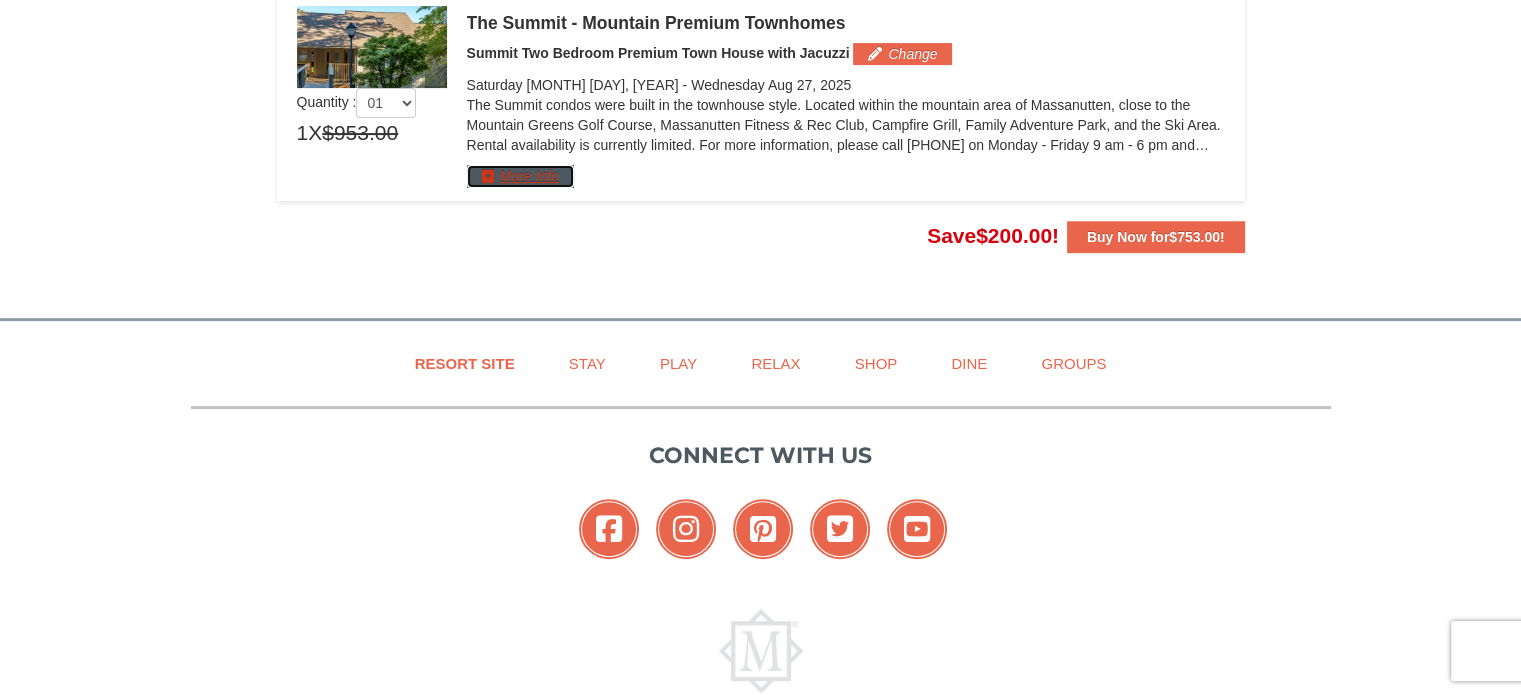 click on "More Info" at bounding box center (520, 176) 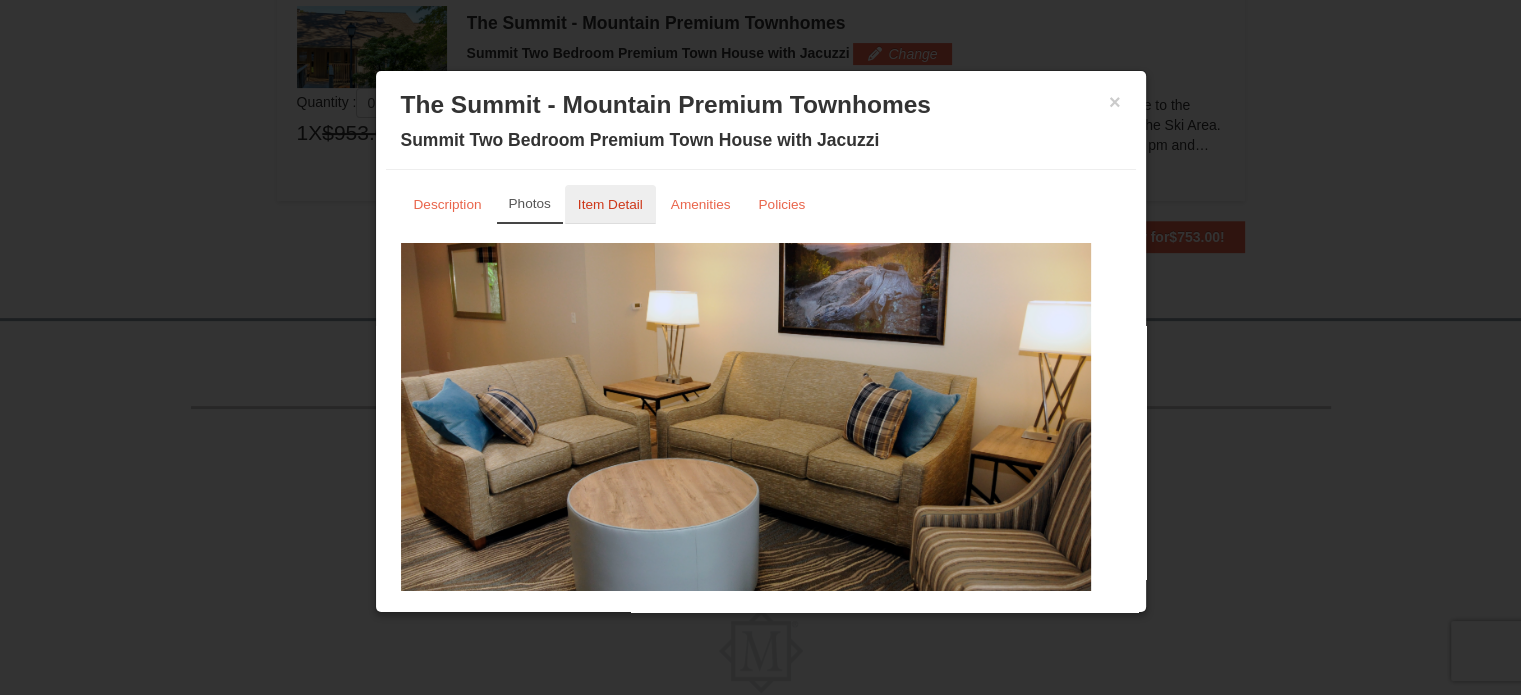 click on "Item Detail" at bounding box center (610, 204) 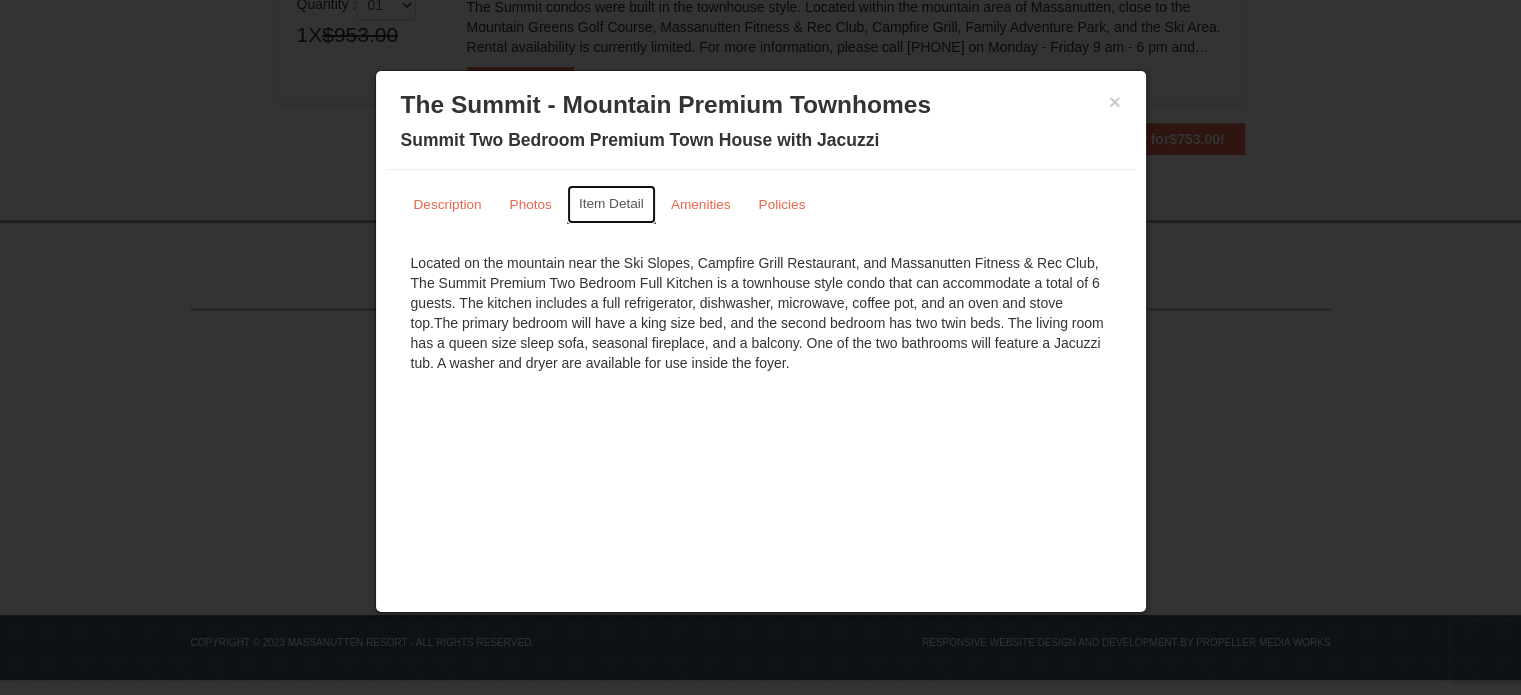 scroll, scrollTop: 710, scrollLeft: 0, axis: vertical 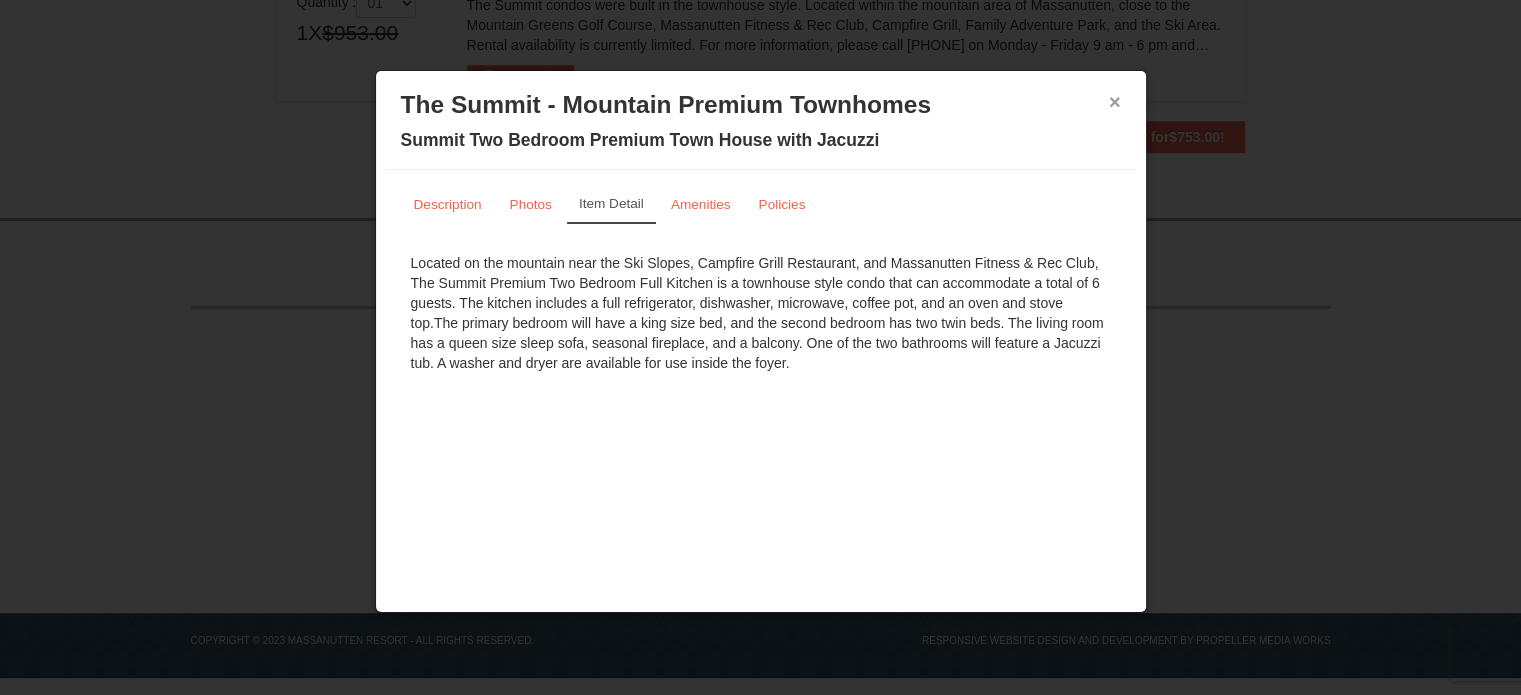 click on "×" at bounding box center [1115, 102] 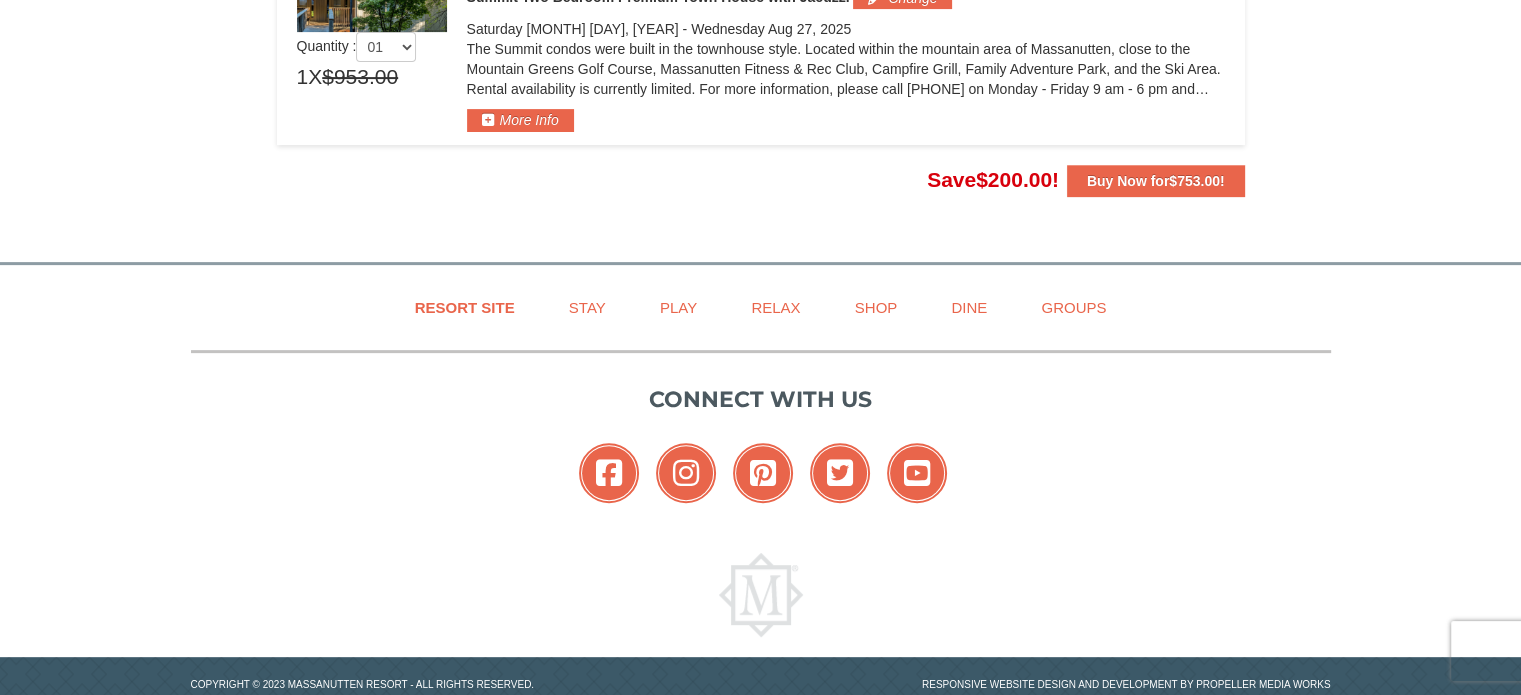scroll, scrollTop: 610, scrollLeft: 0, axis: vertical 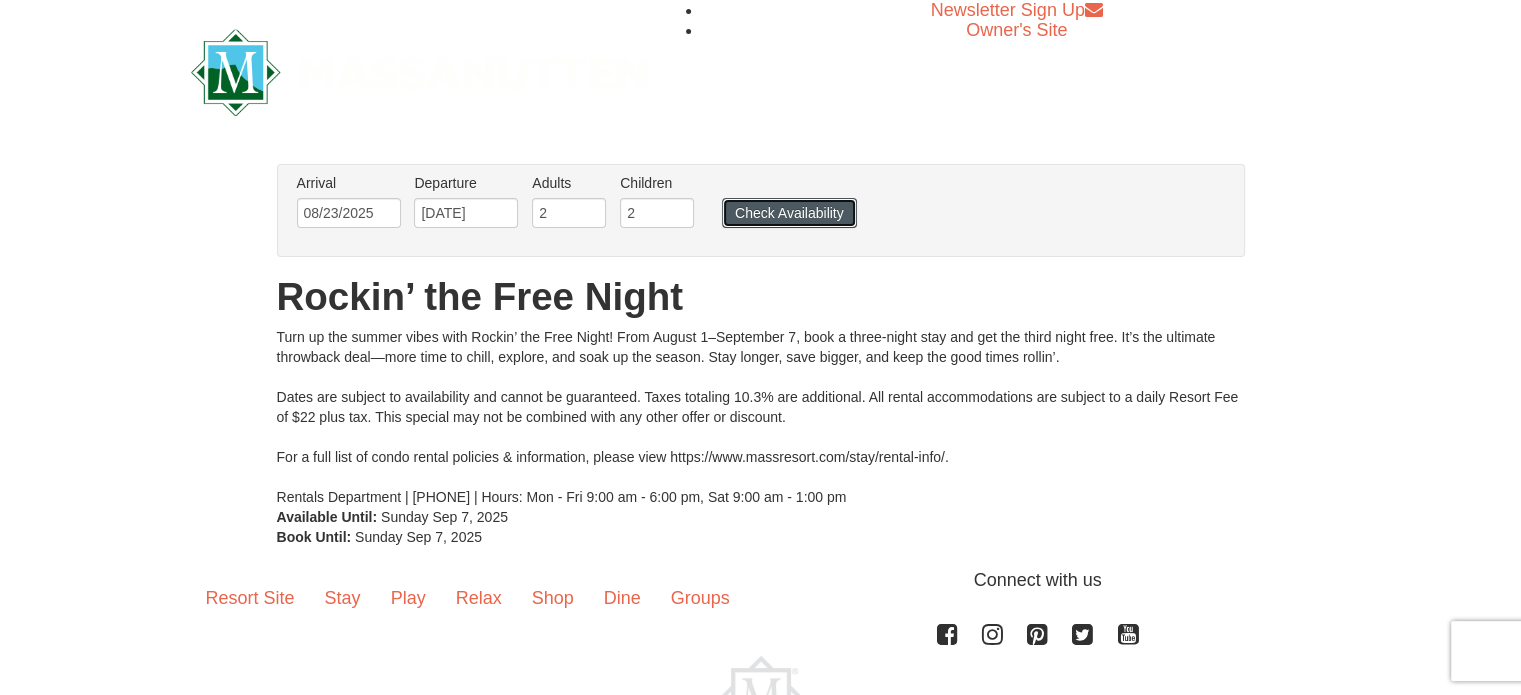 click on "Check Availability" at bounding box center (789, 213) 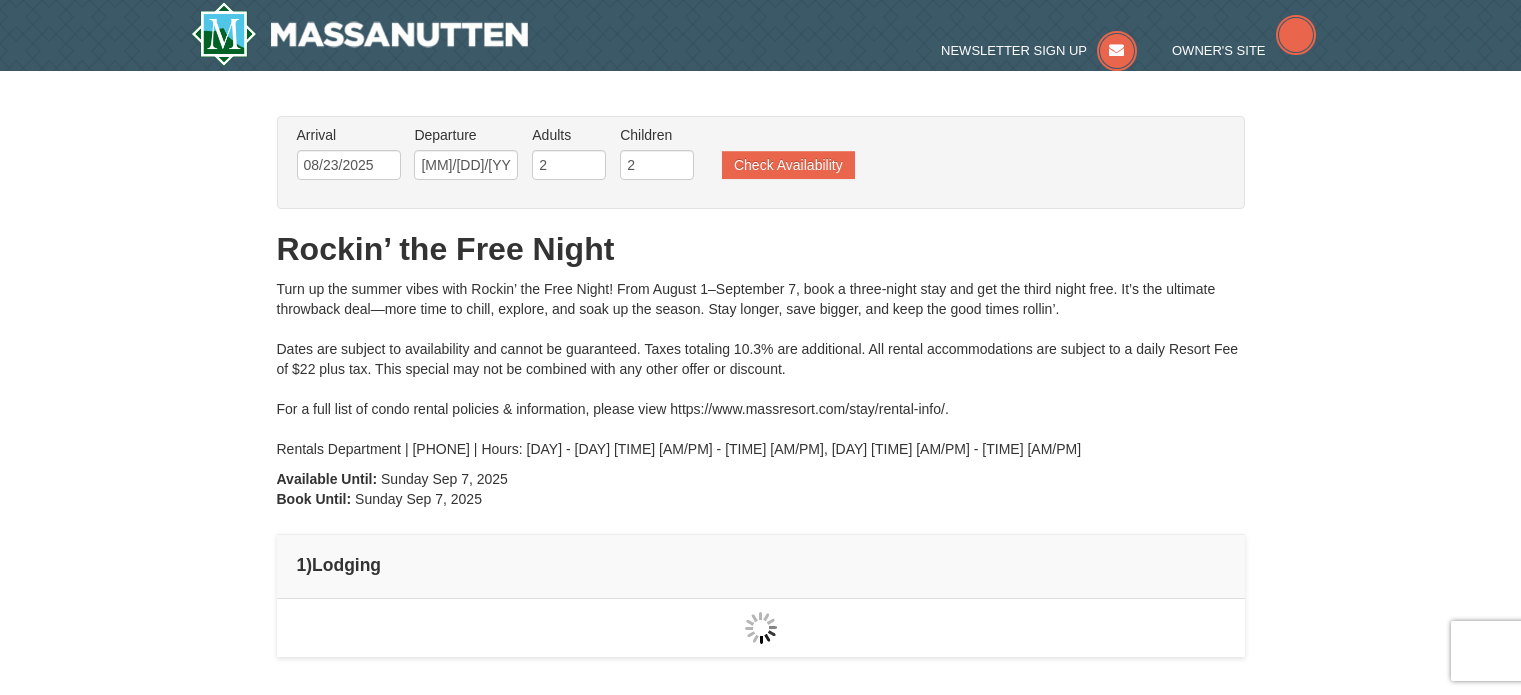 scroll, scrollTop: 60, scrollLeft: 0, axis: vertical 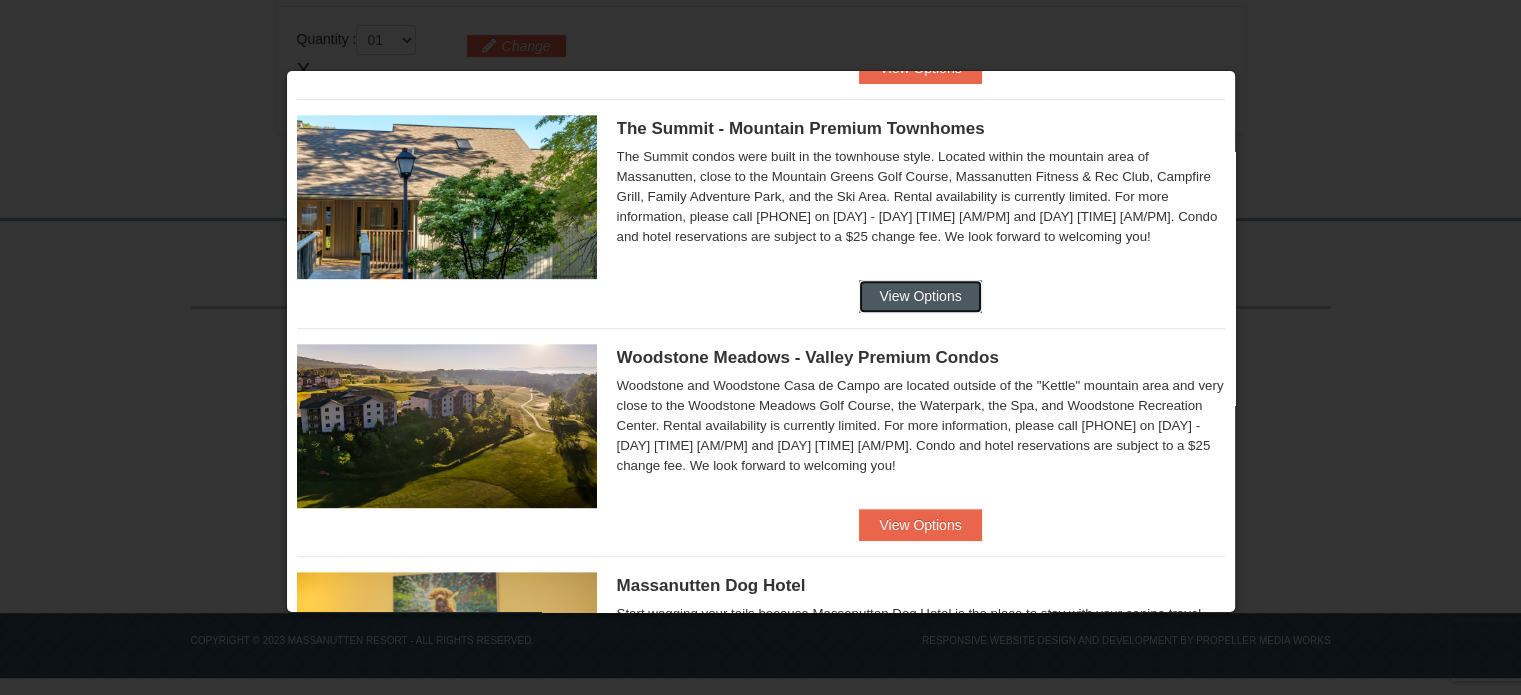 click on "View Options" at bounding box center [920, 296] 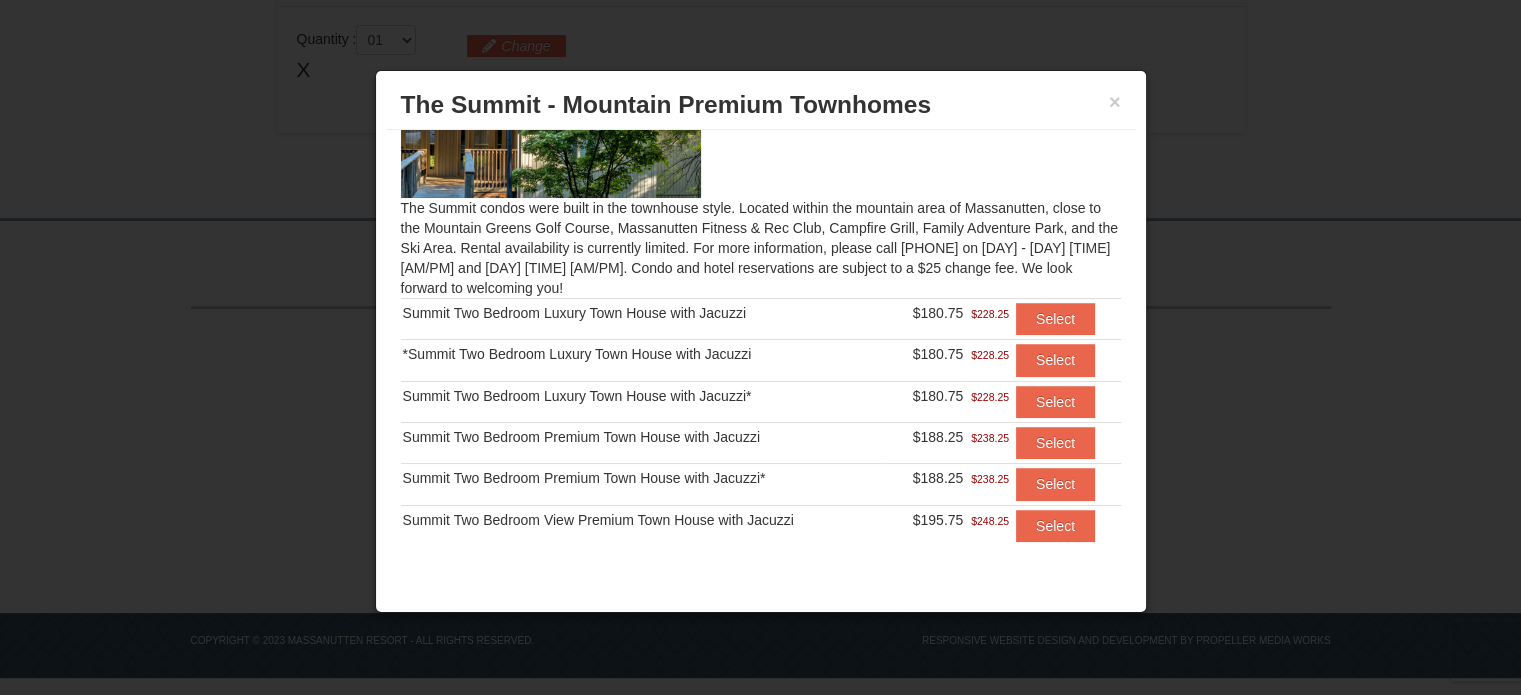 scroll, scrollTop: 140, scrollLeft: 0, axis: vertical 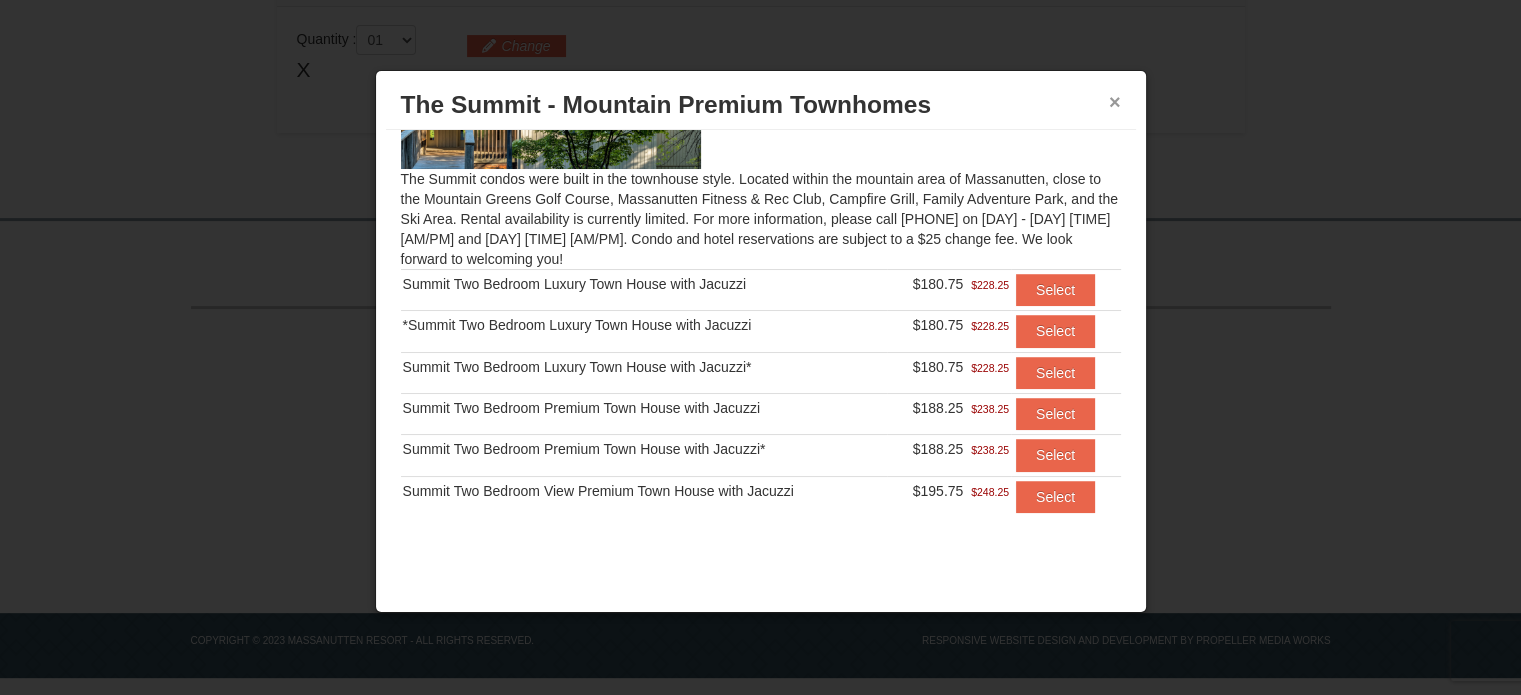 click on "×" at bounding box center [1115, 102] 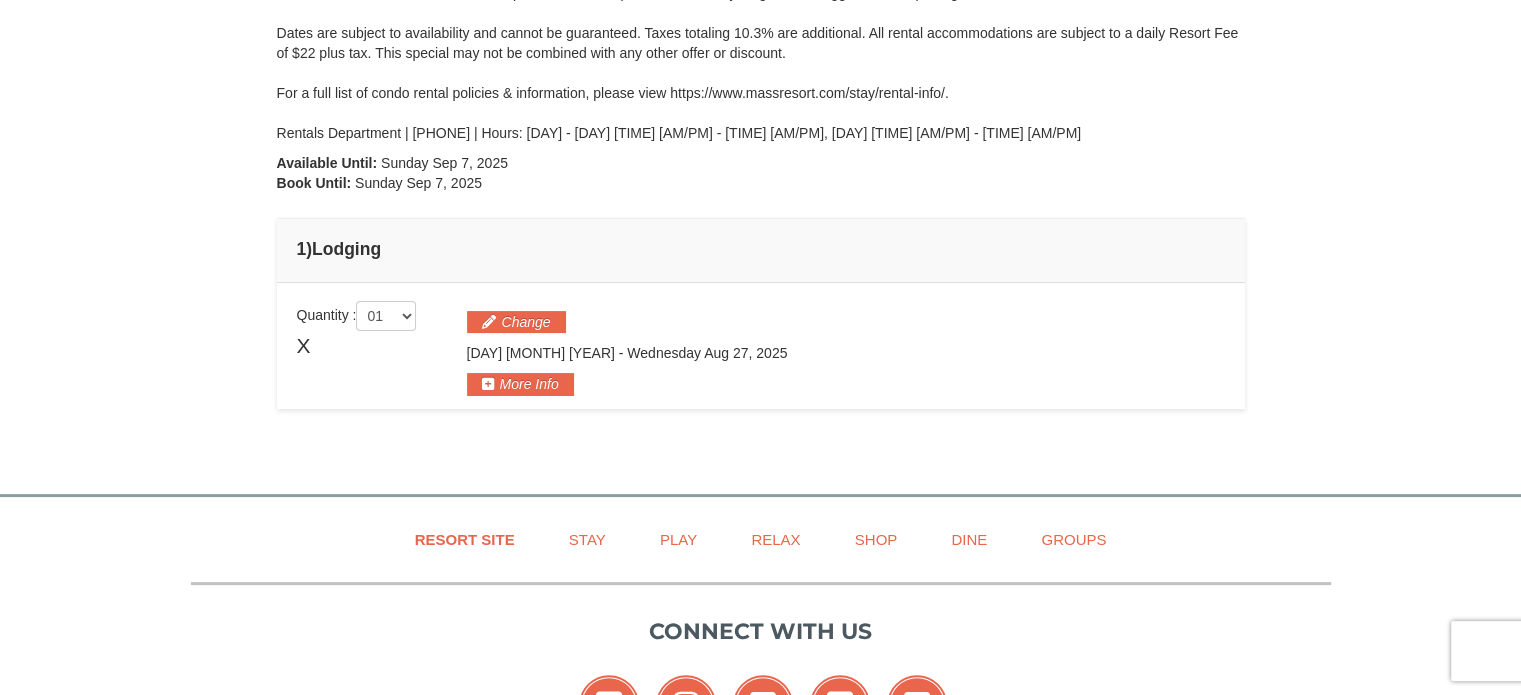 scroll, scrollTop: 291, scrollLeft: 0, axis: vertical 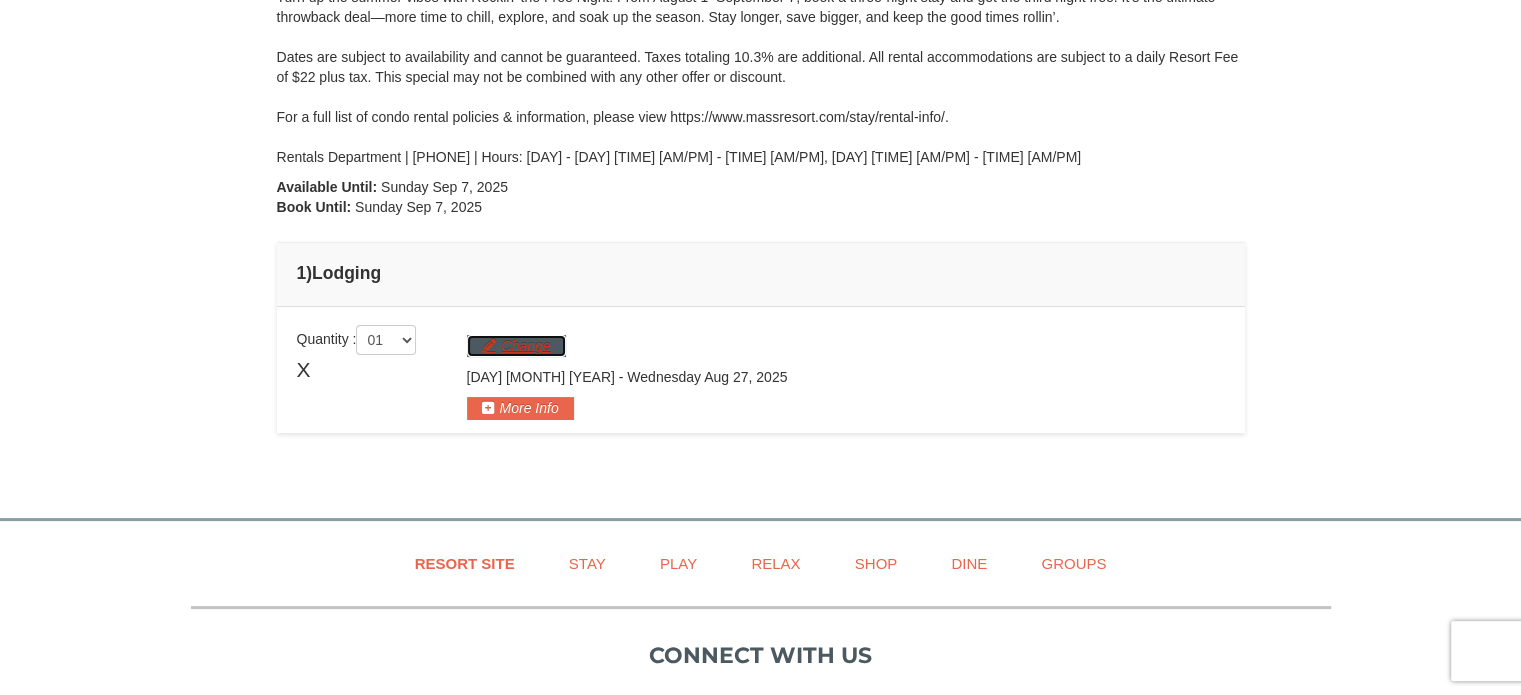 click on "Change" at bounding box center (516, 346) 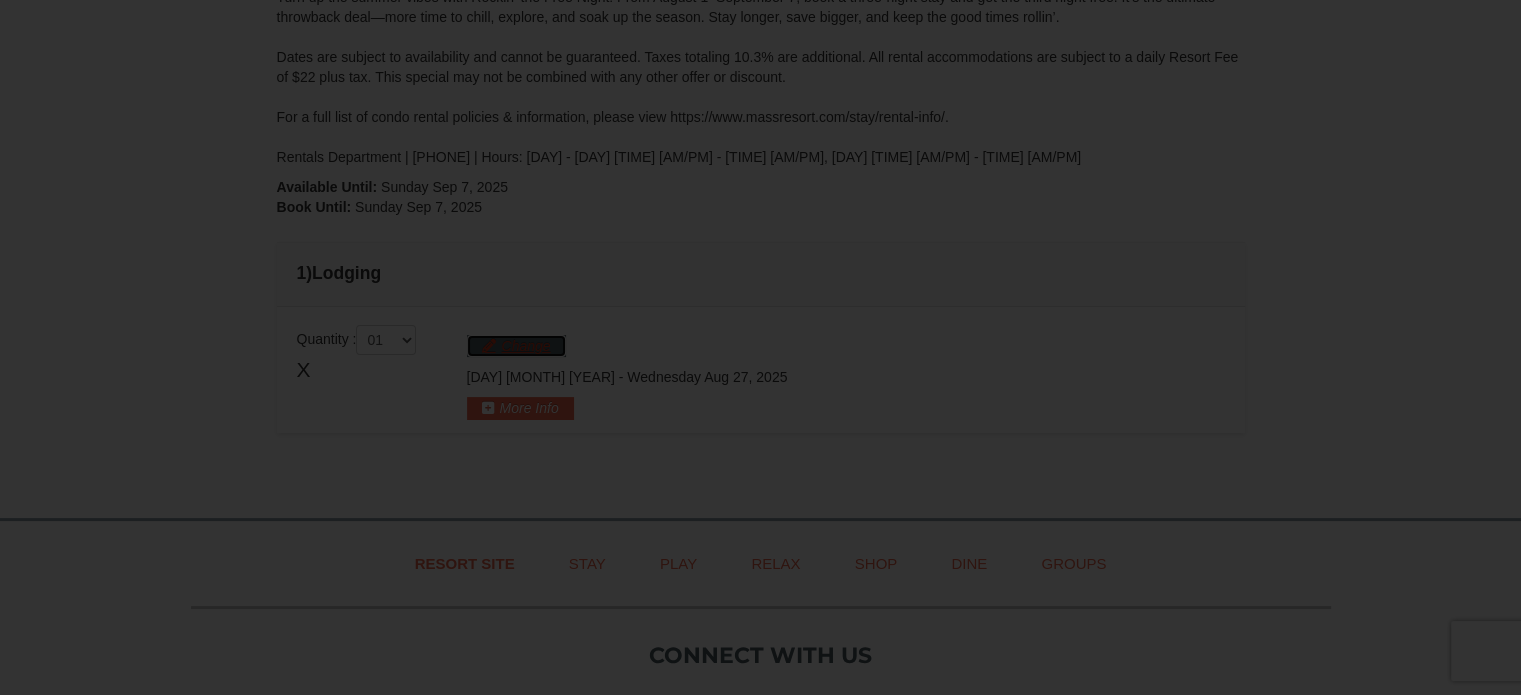 scroll, scrollTop: 326, scrollLeft: 0, axis: vertical 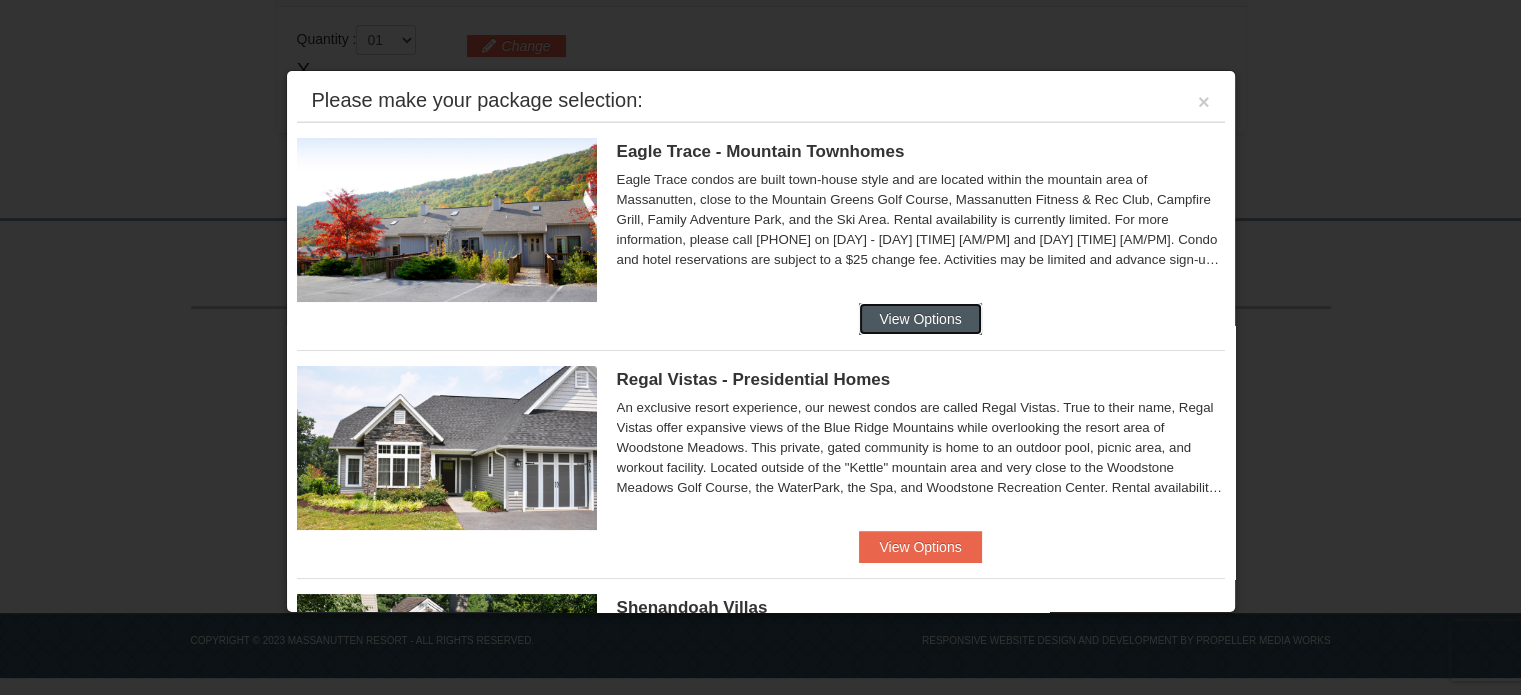 click on "View Options" at bounding box center [920, 319] 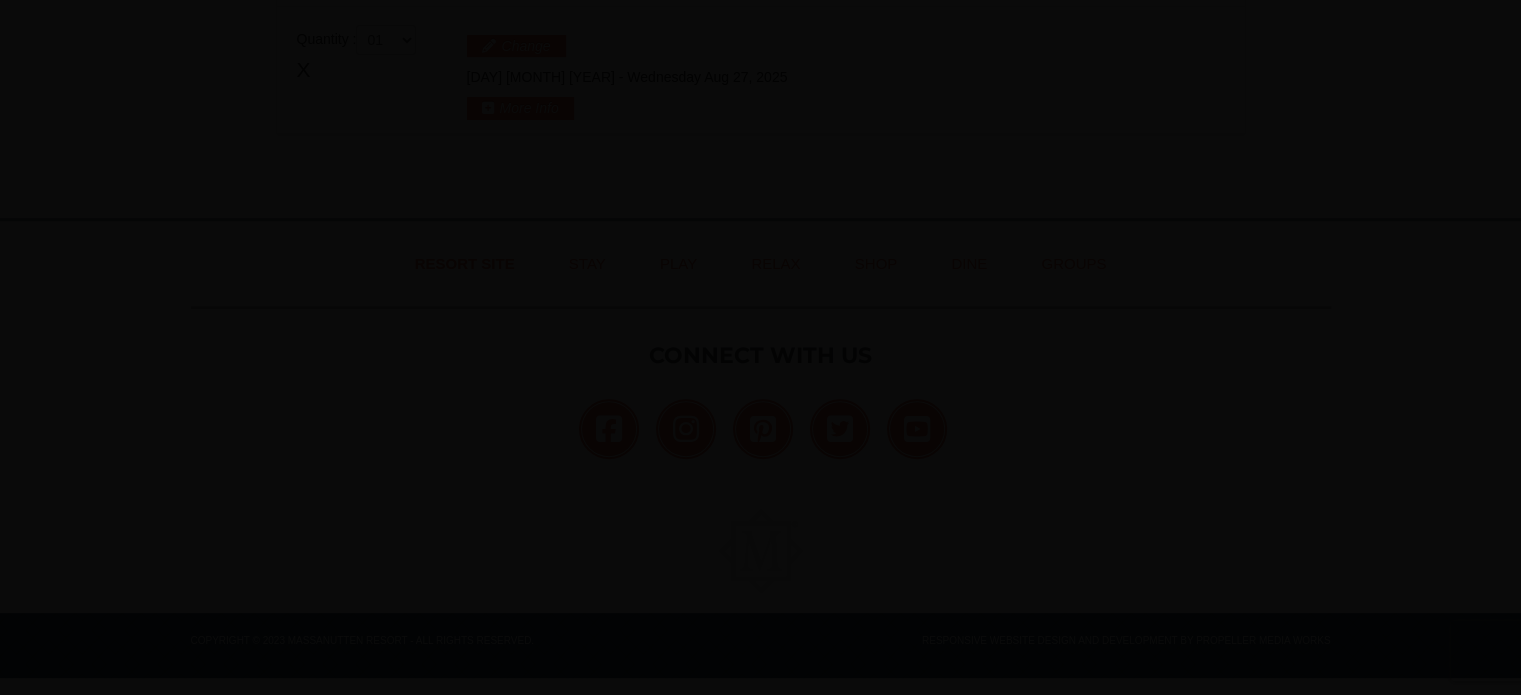 scroll, scrollTop: 0, scrollLeft: 0, axis: both 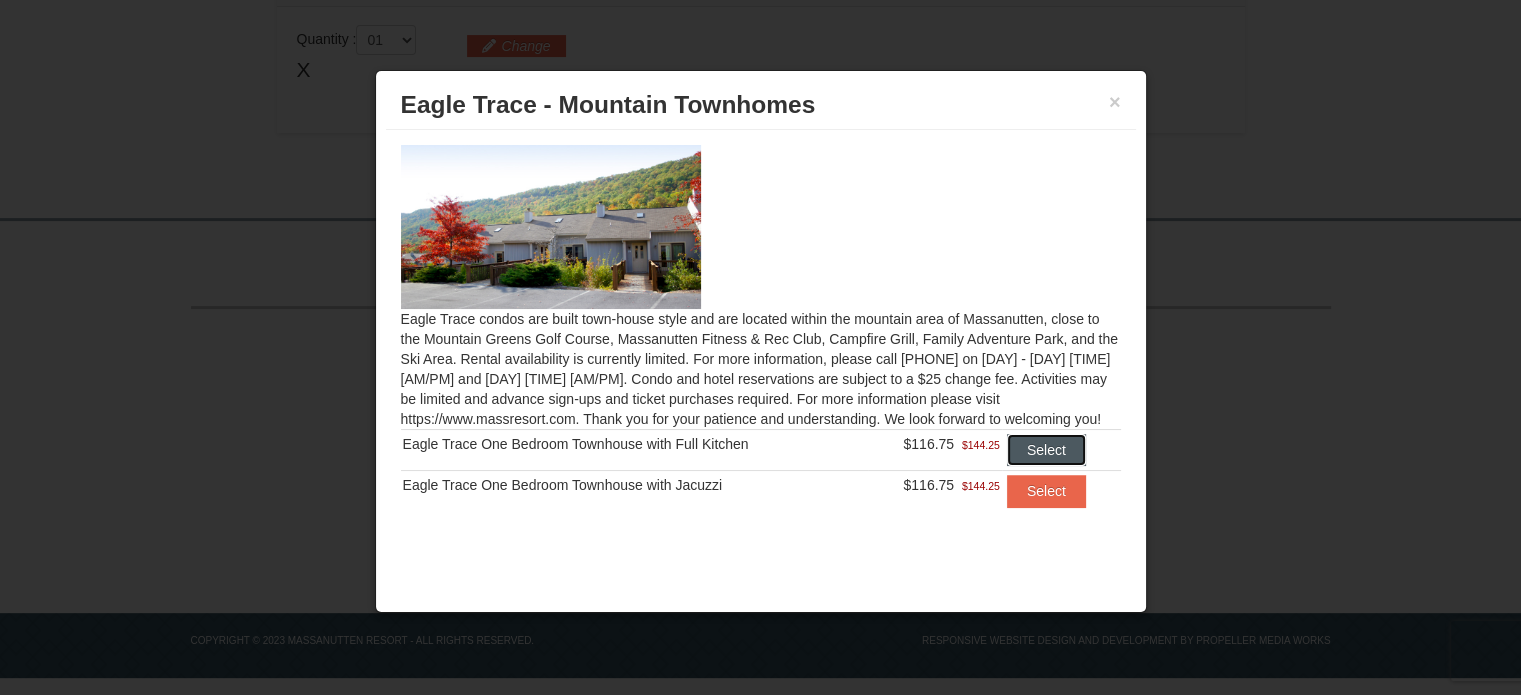click on "Select" at bounding box center [1046, 450] 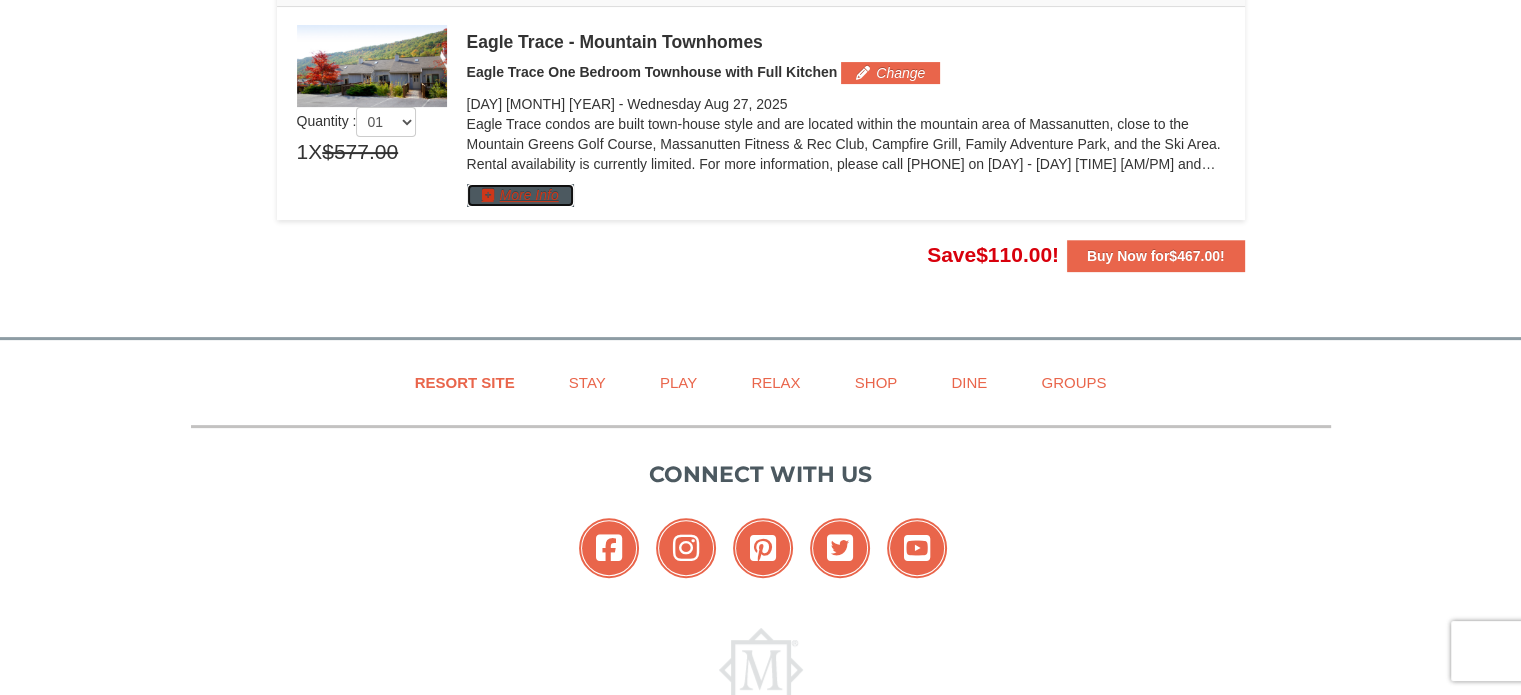 click on "More Info" at bounding box center [520, 195] 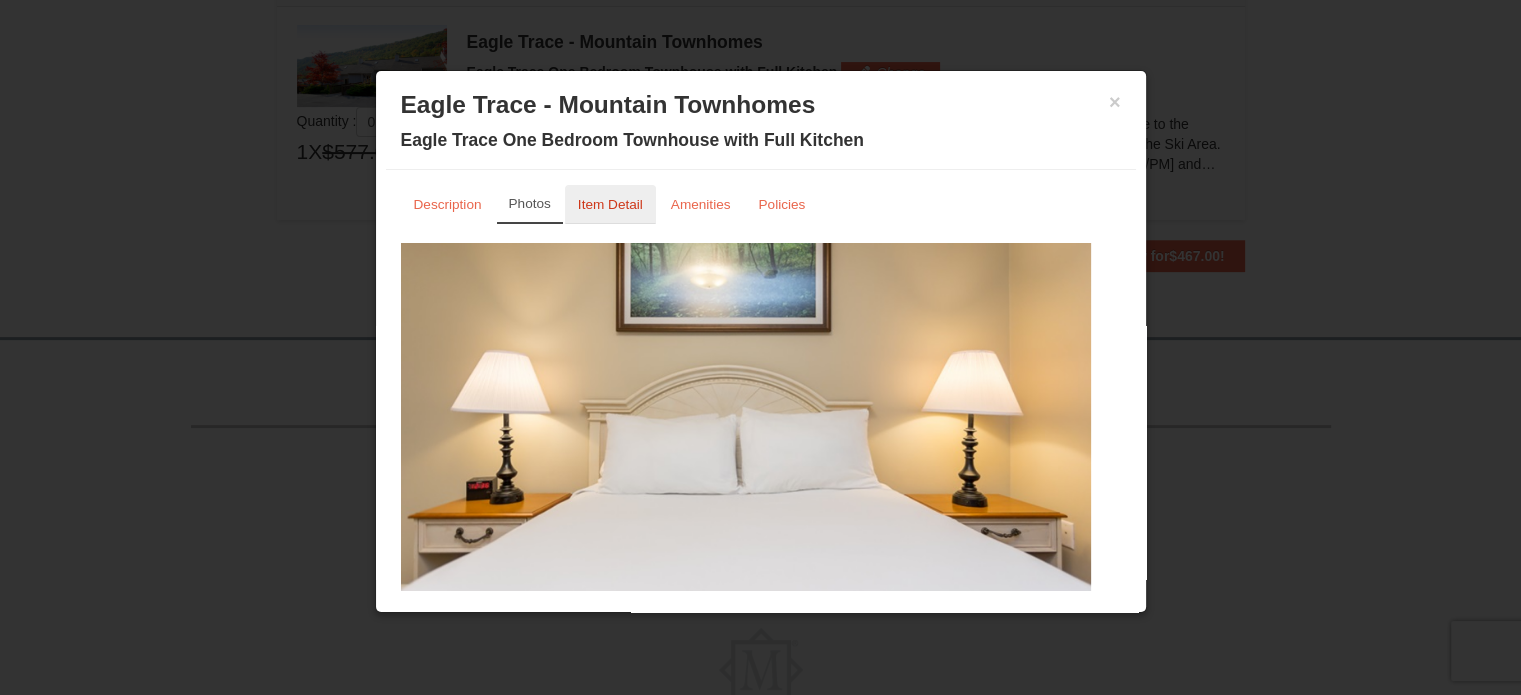 click on "Item Detail" at bounding box center (610, 204) 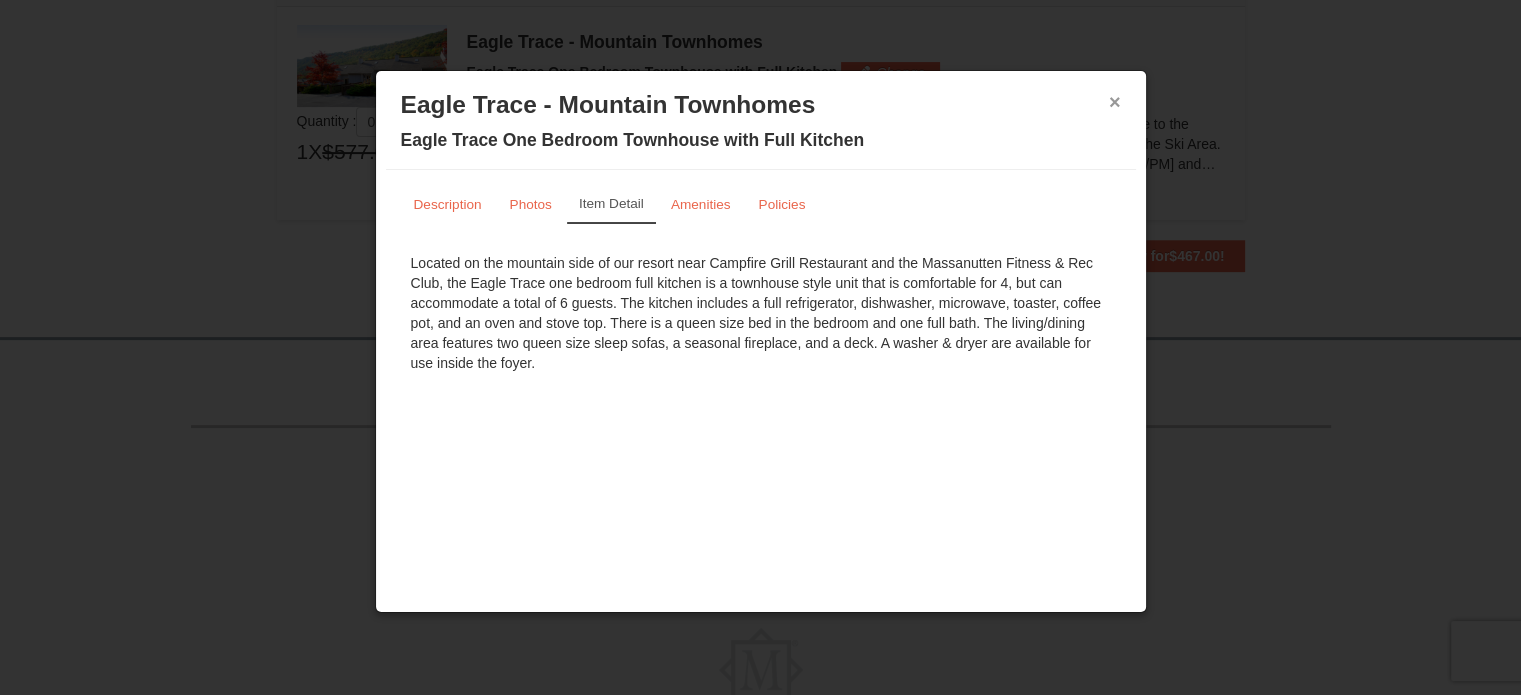 click on "×" at bounding box center (1115, 102) 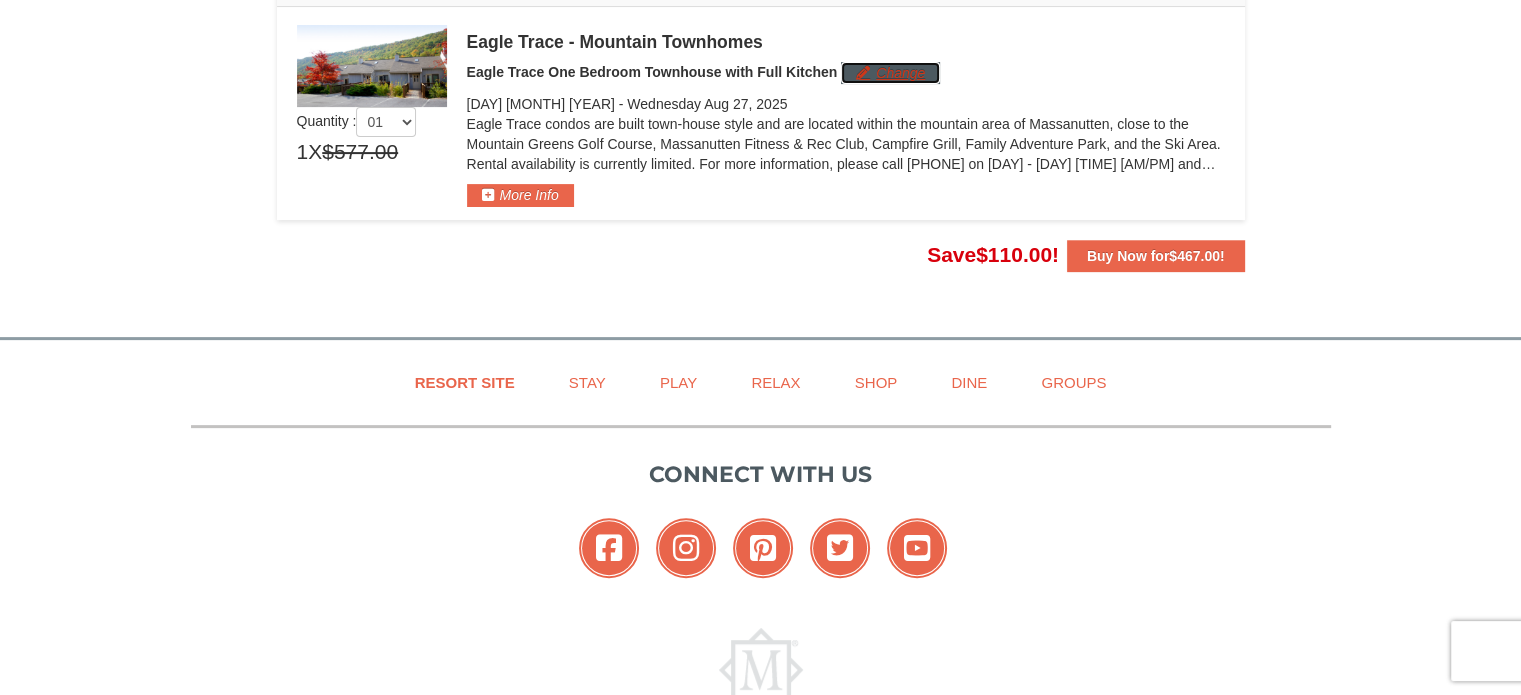 click on "Change" at bounding box center (890, 73) 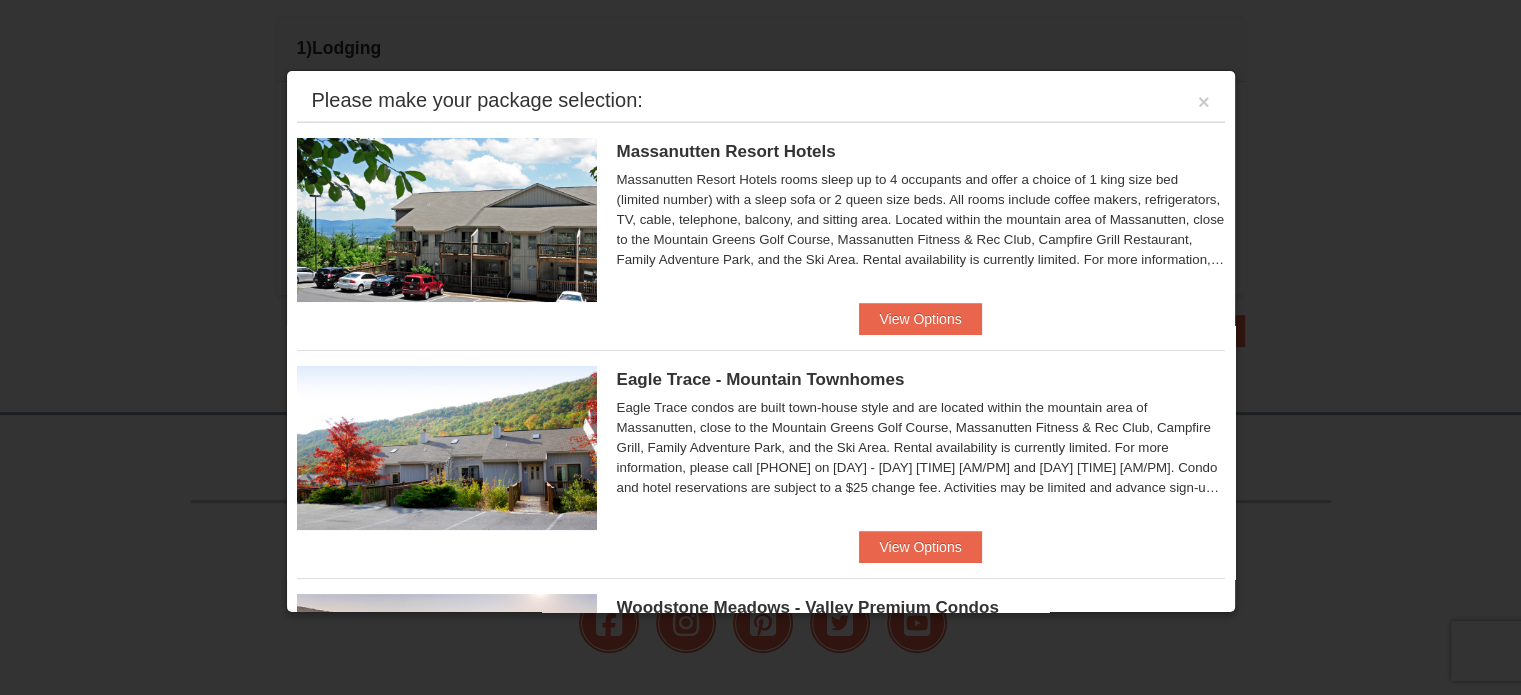 scroll, scrollTop: 515, scrollLeft: 0, axis: vertical 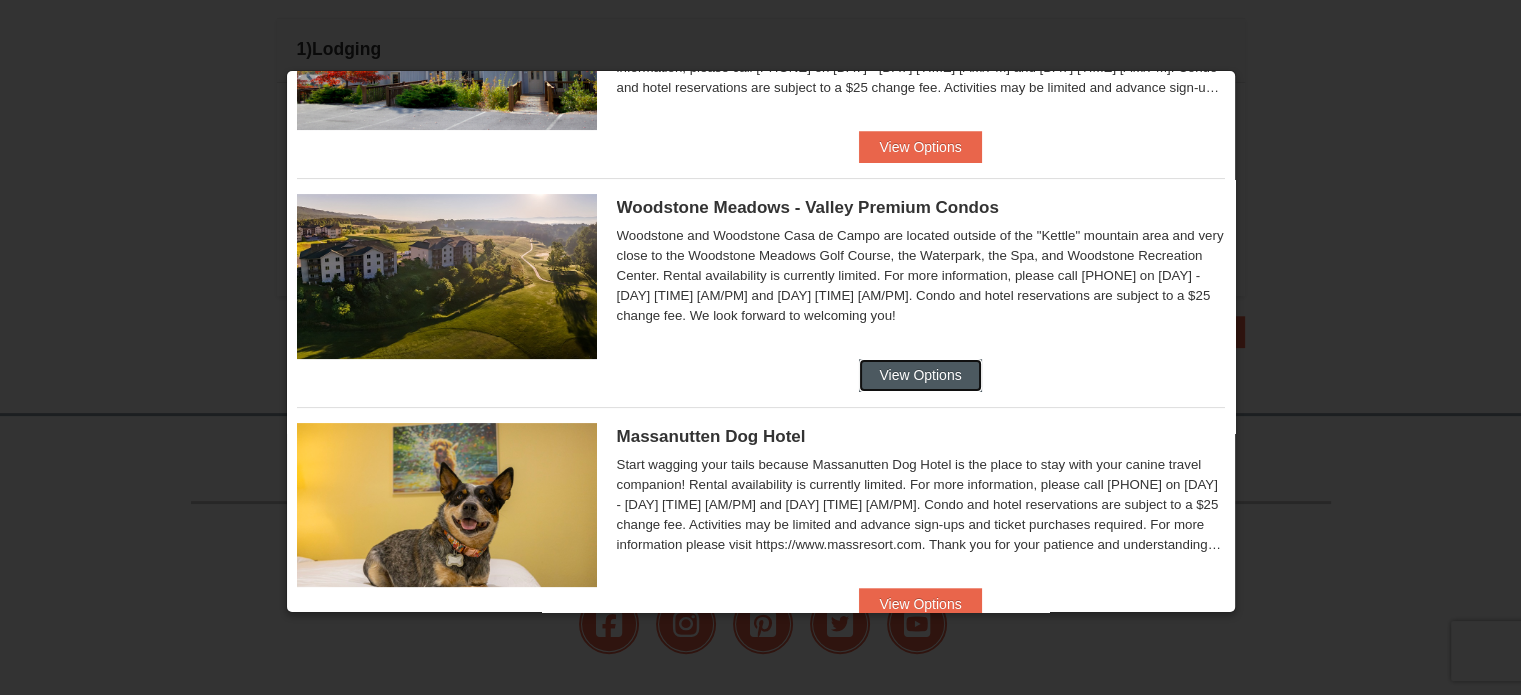 click on "View Options" at bounding box center [920, 375] 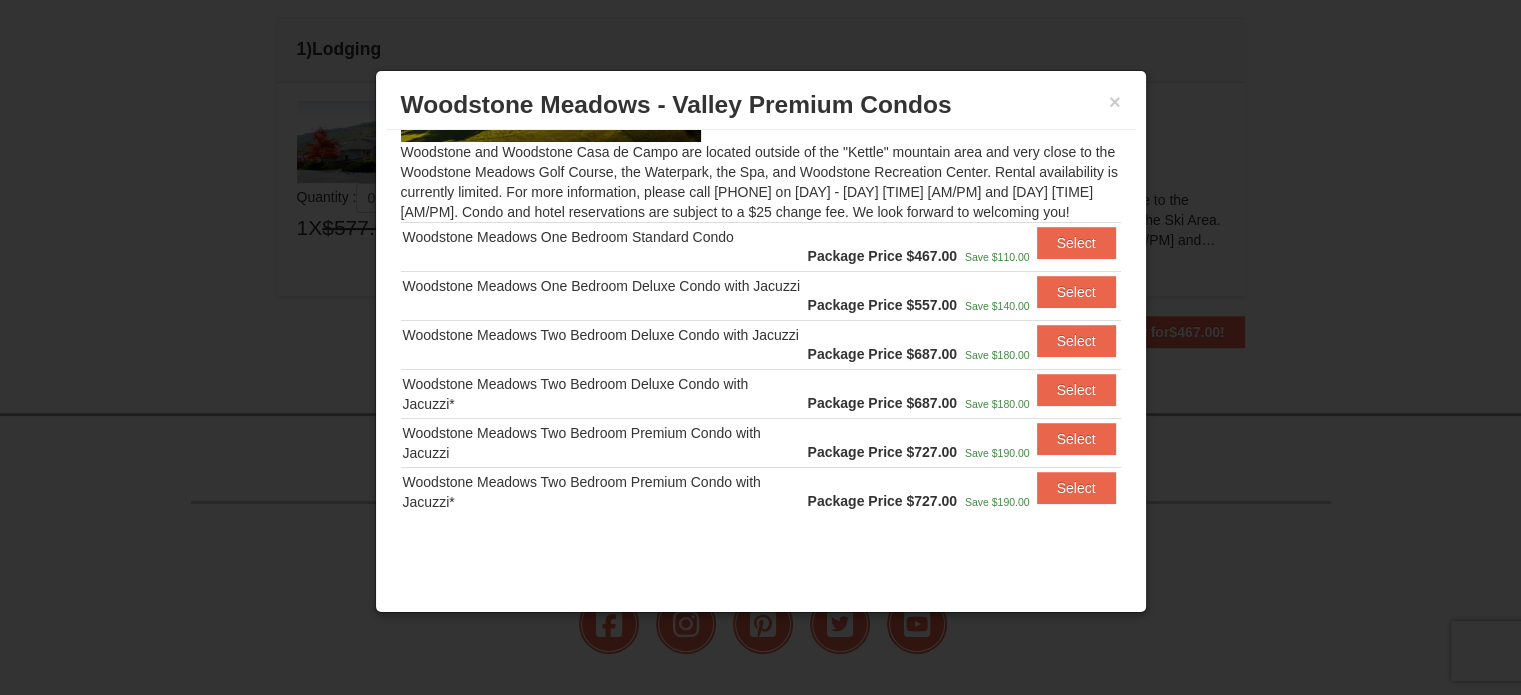 scroll, scrollTop: 185, scrollLeft: 0, axis: vertical 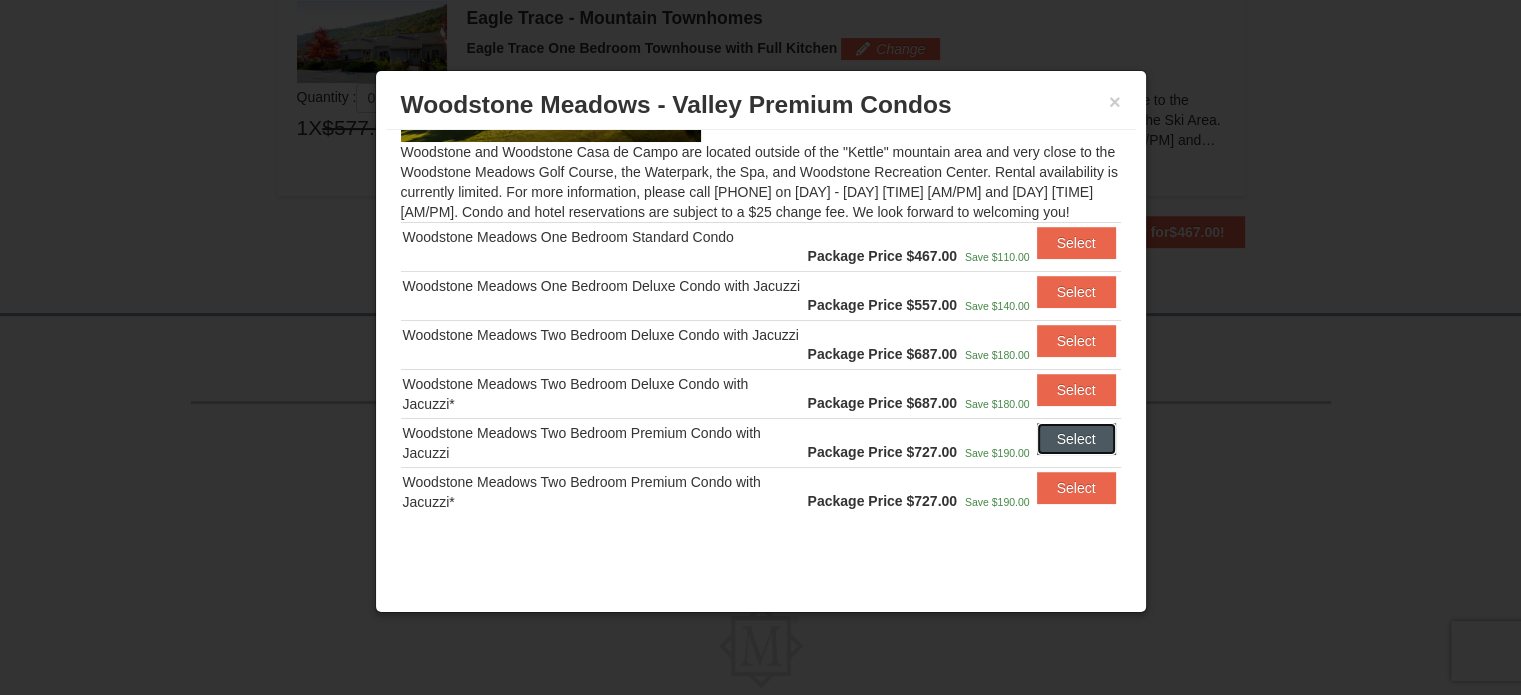 click on "Select" at bounding box center (1076, 439) 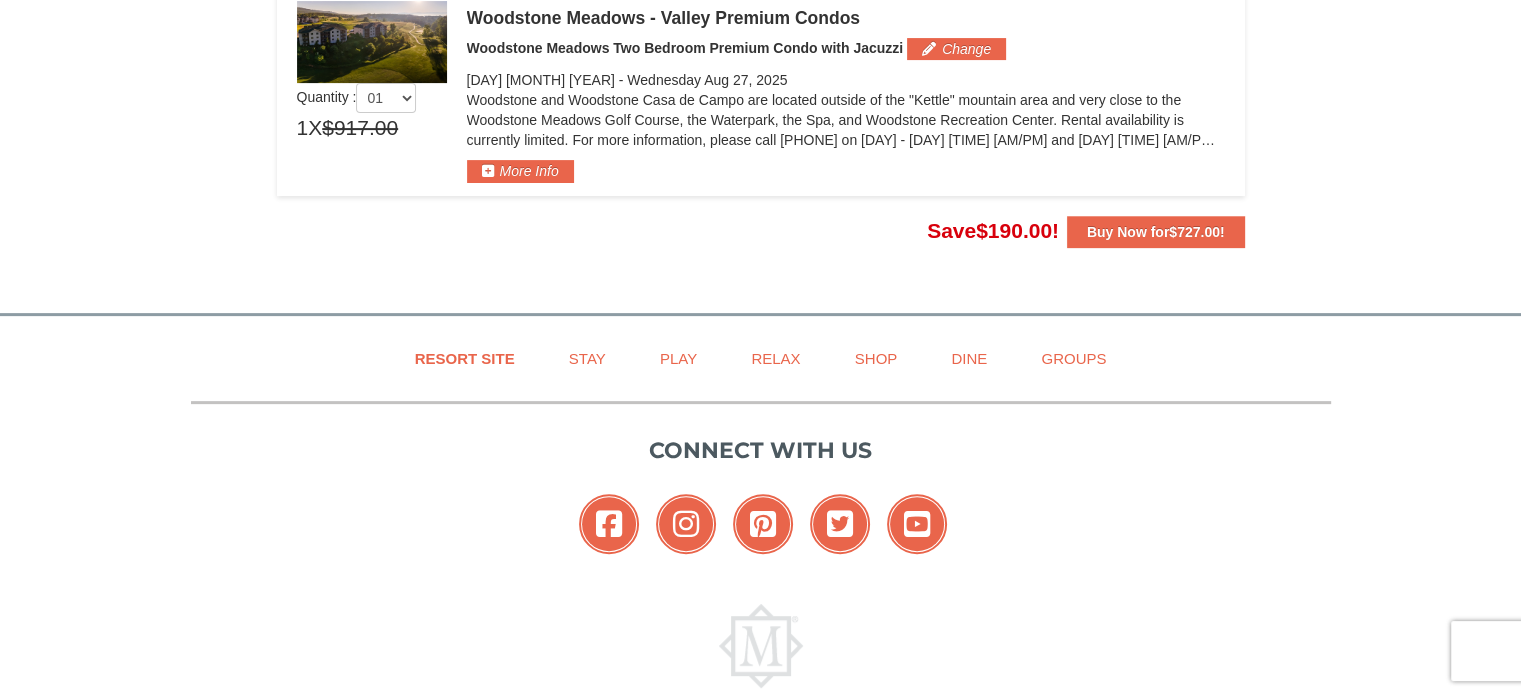 click on "Please make your package selection:
×
Book Now" at bounding box center (761, 89) 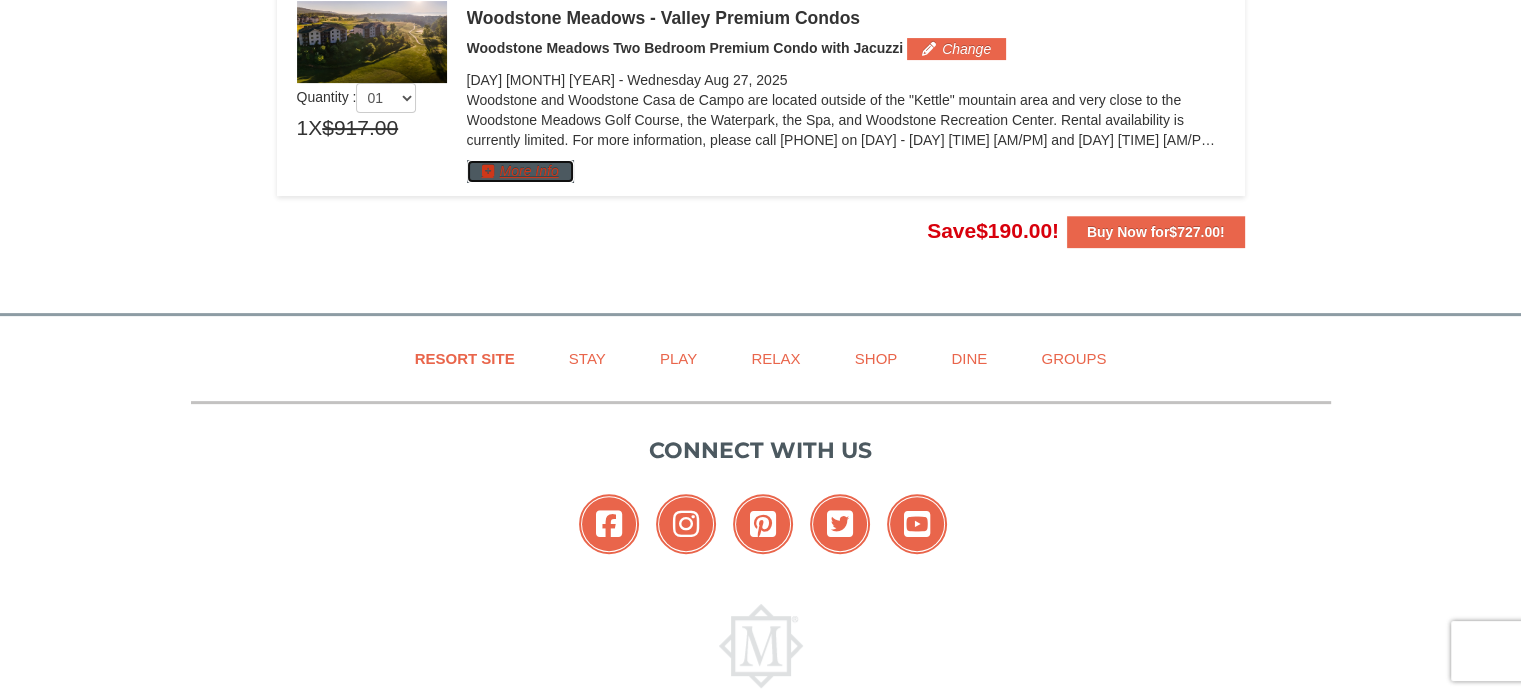 click on "More Info" at bounding box center [520, 171] 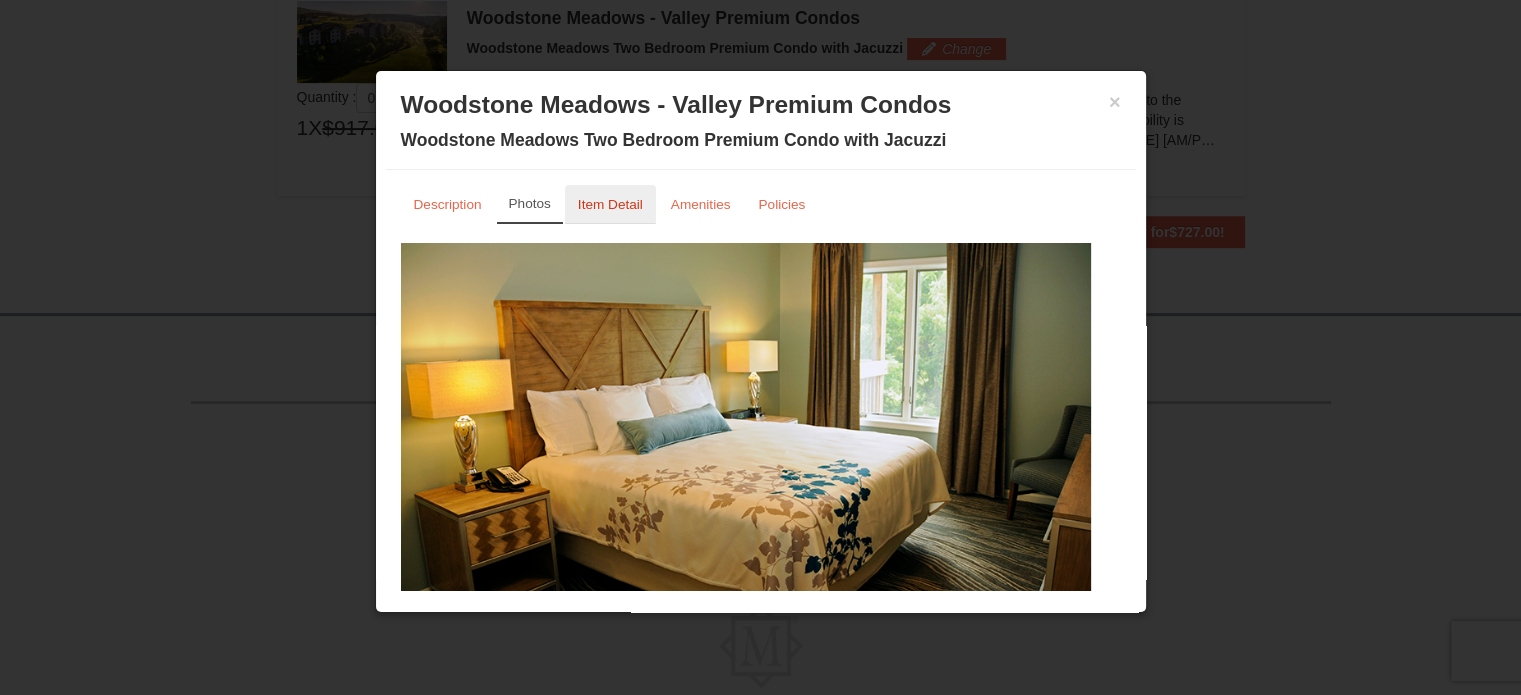 click on "Item Detail" at bounding box center [610, 204] 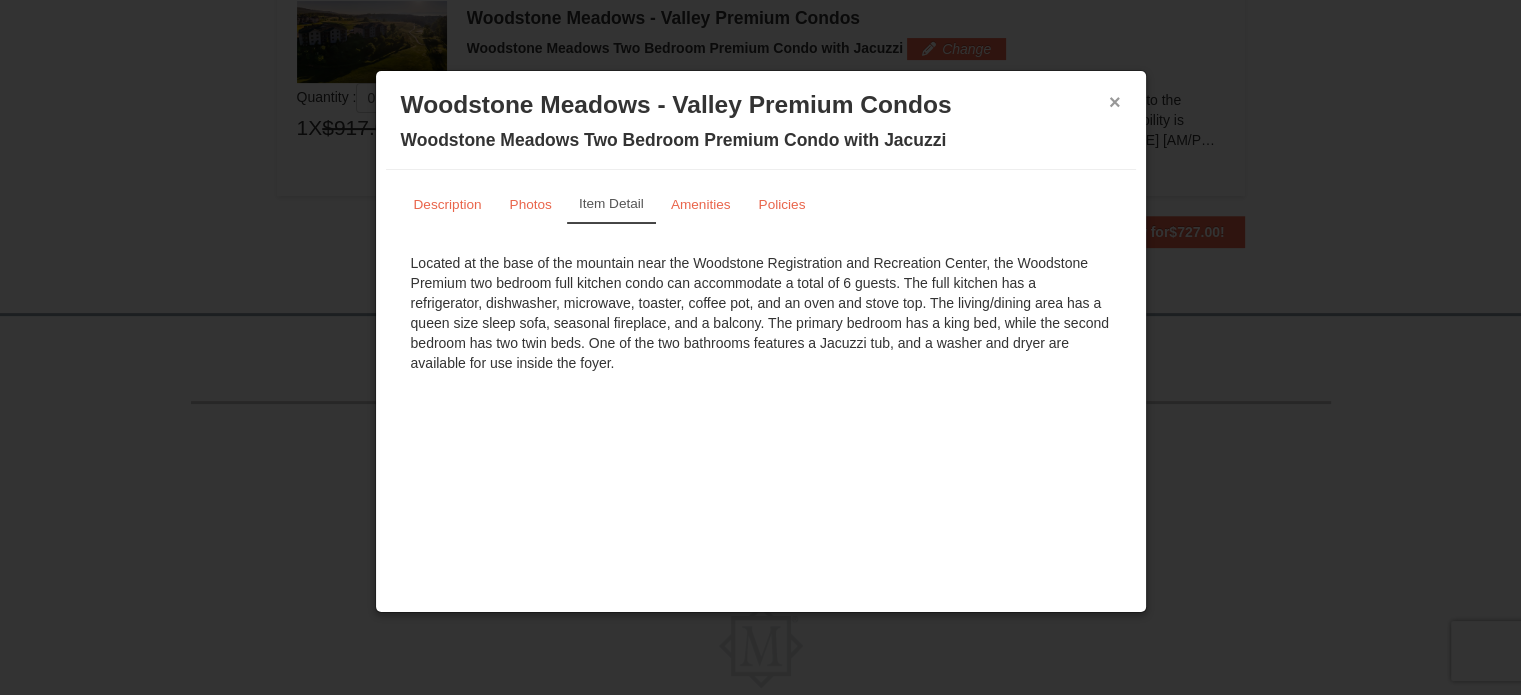 click on "×" at bounding box center (1115, 102) 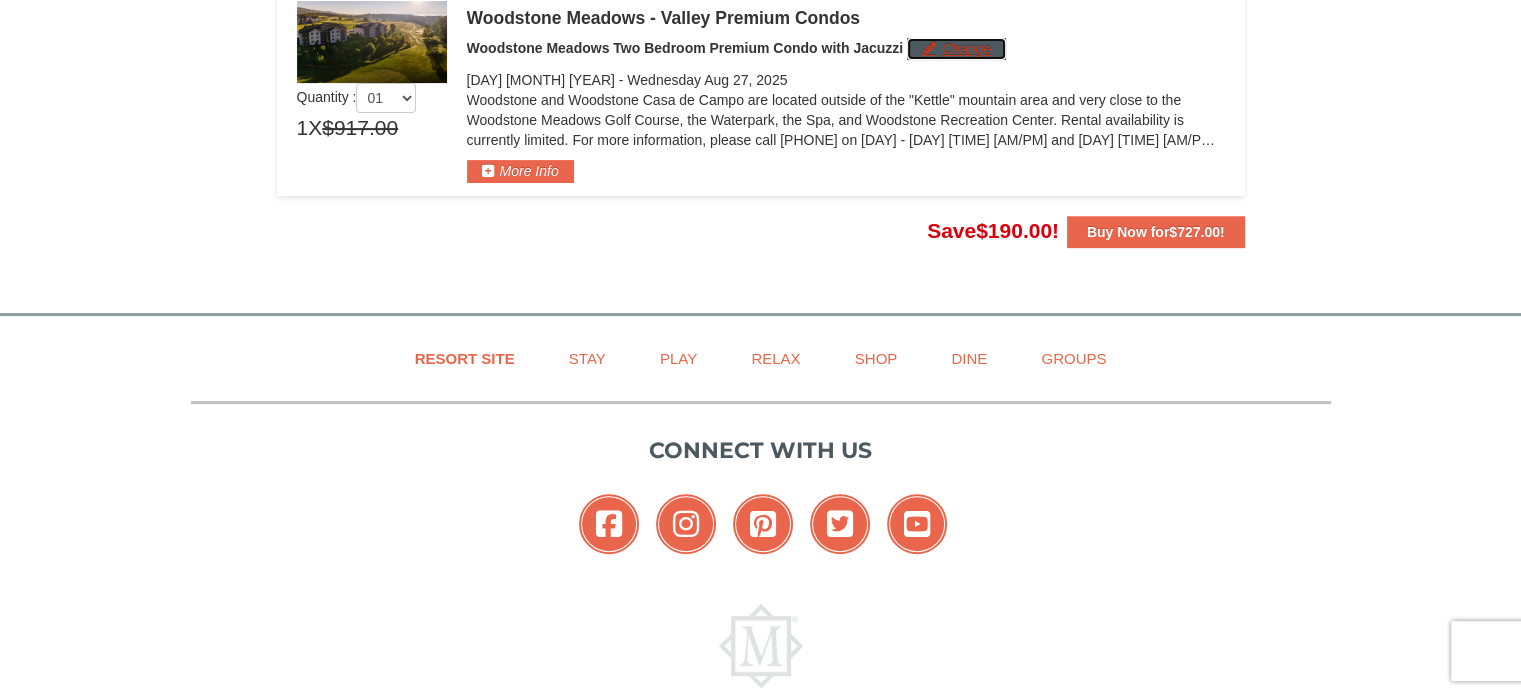 click on "Change" at bounding box center (956, 49) 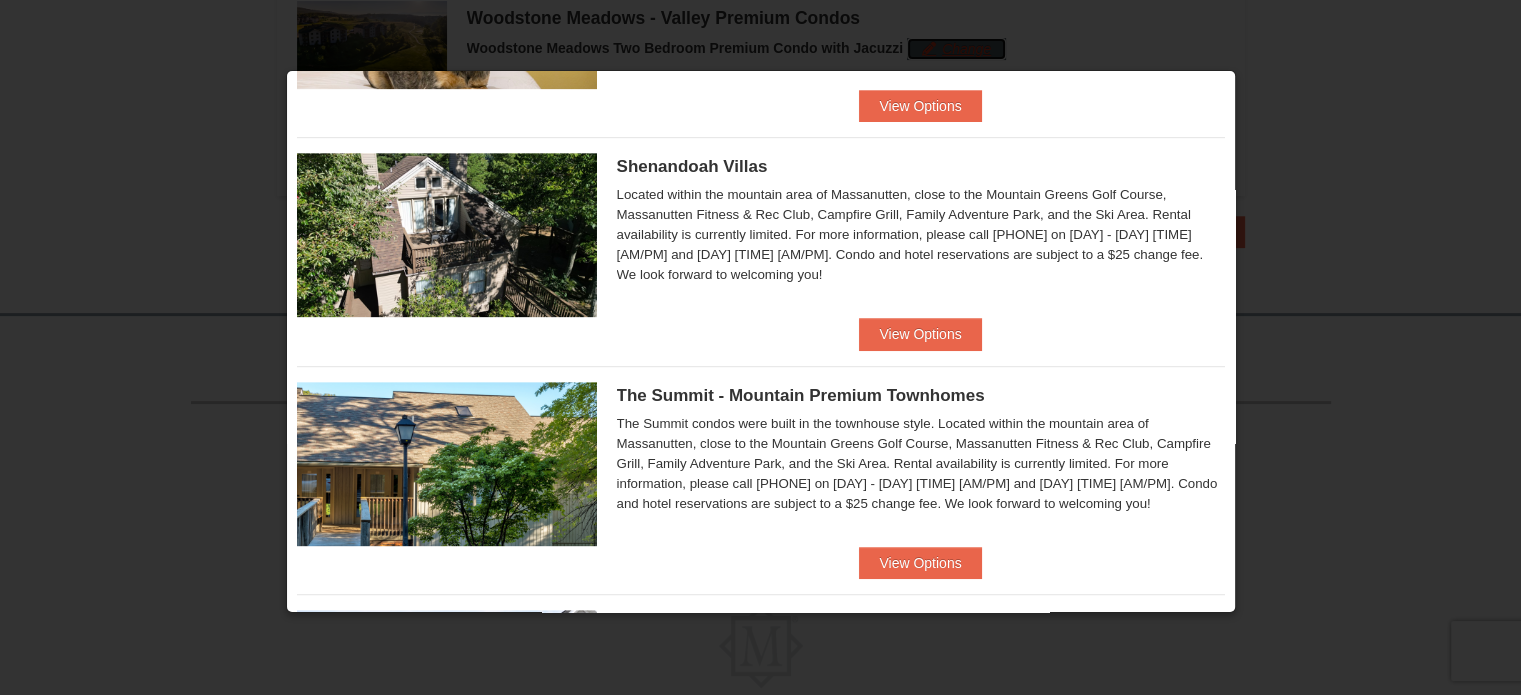 scroll, scrollTop: 900, scrollLeft: 0, axis: vertical 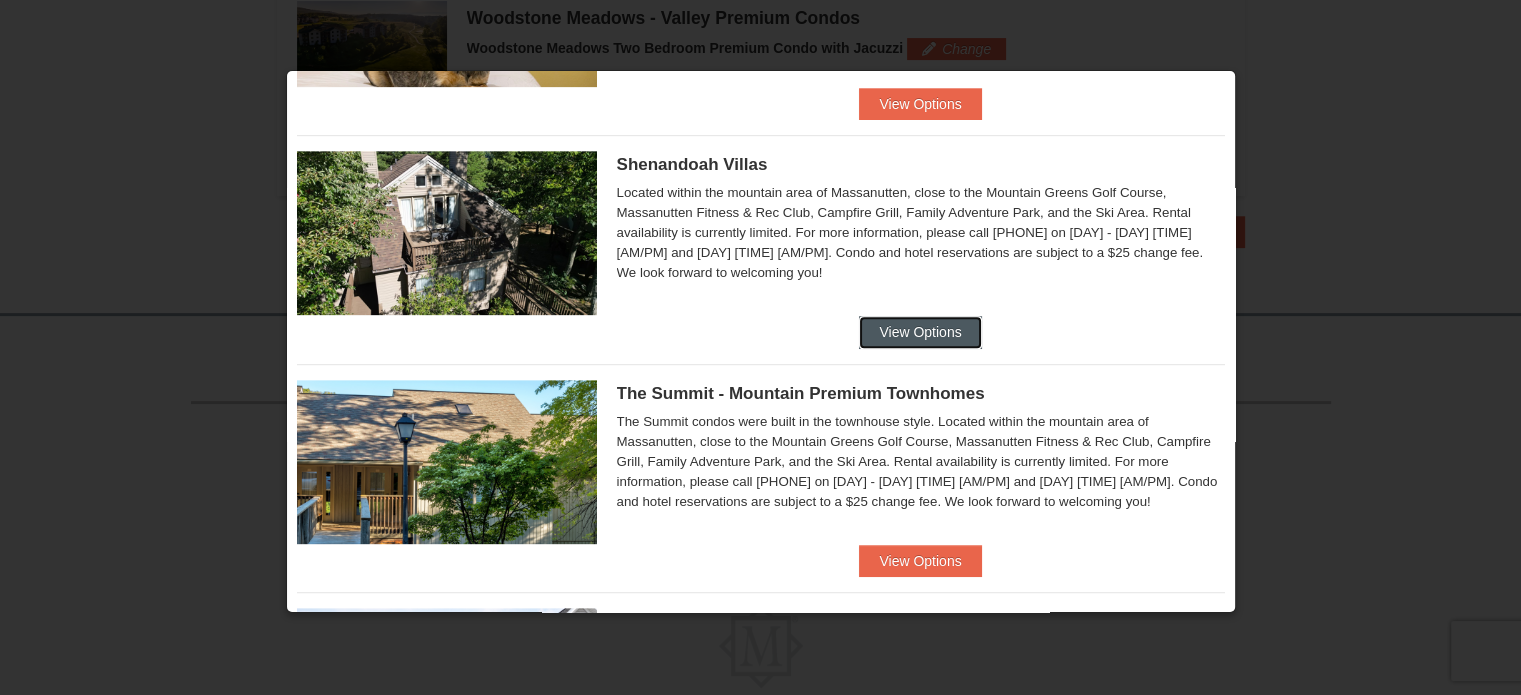click on "View Options" at bounding box center (920, 332) 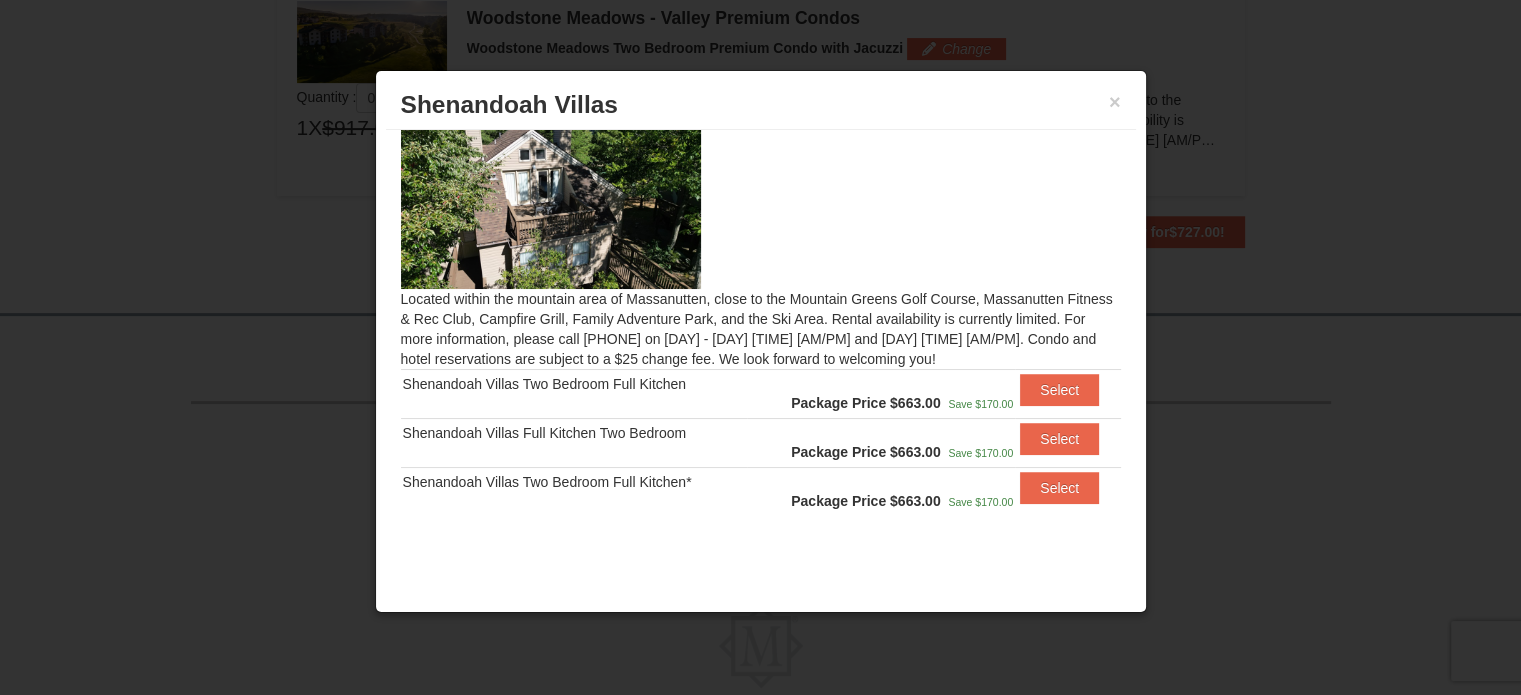 scroll, scrollTop: 19, scrollLeft: 0, axis: vertical 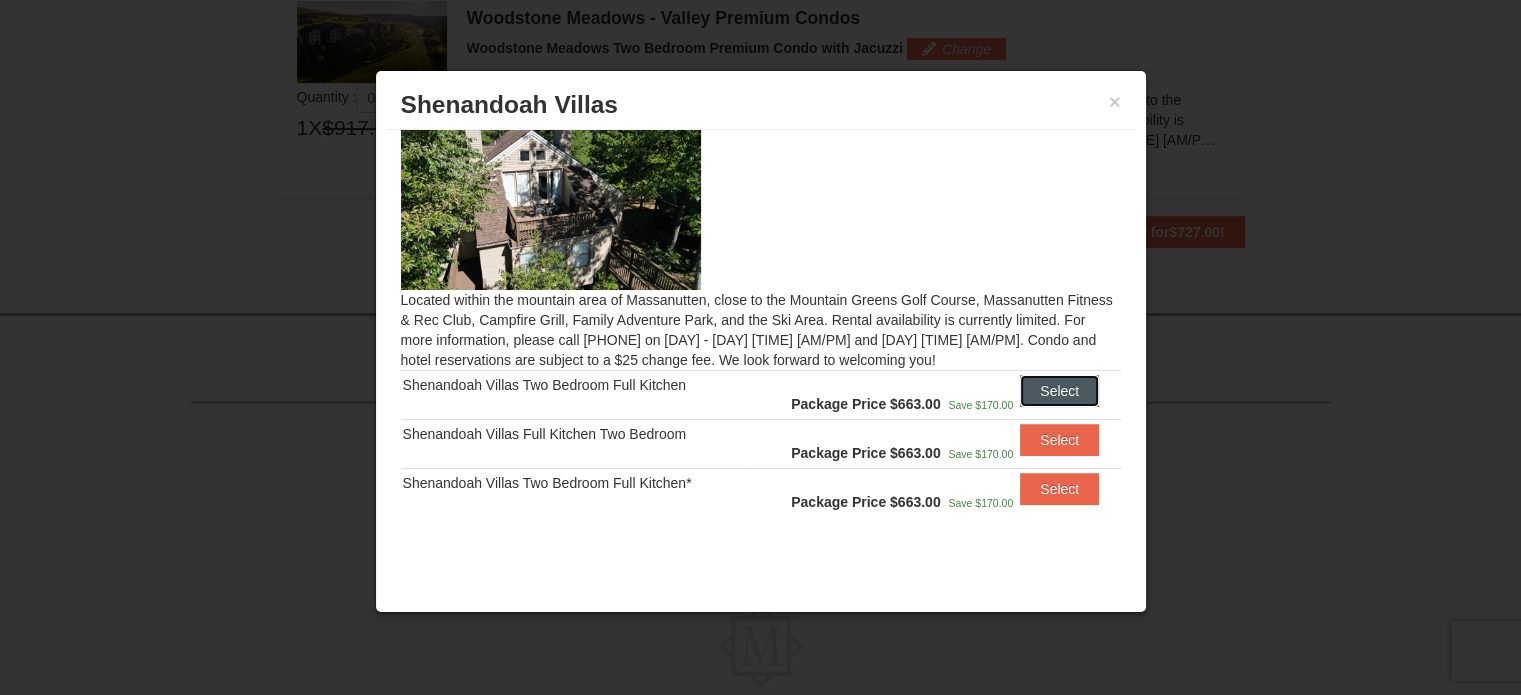 click on "Select" at bounding box center (1059, 391) 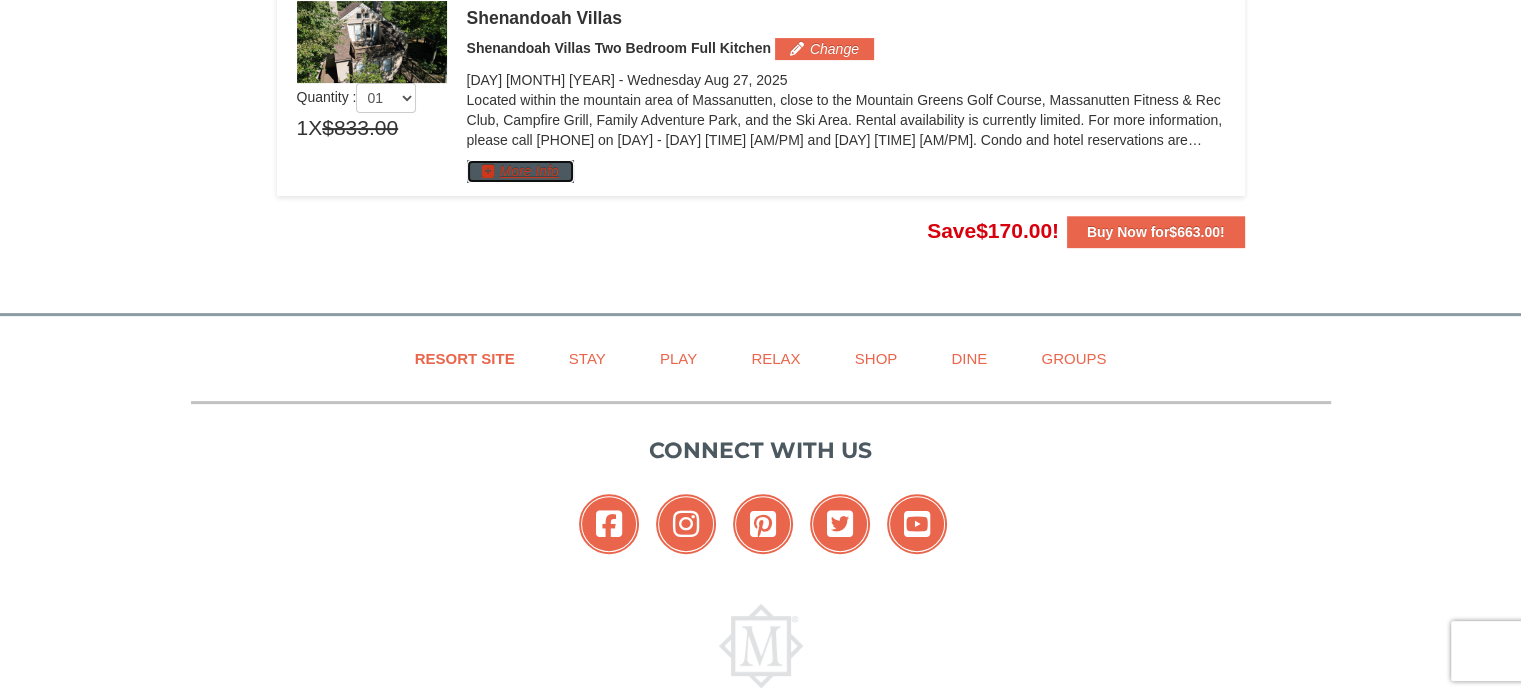 click on "More Info" at bounding box center (520, 171) 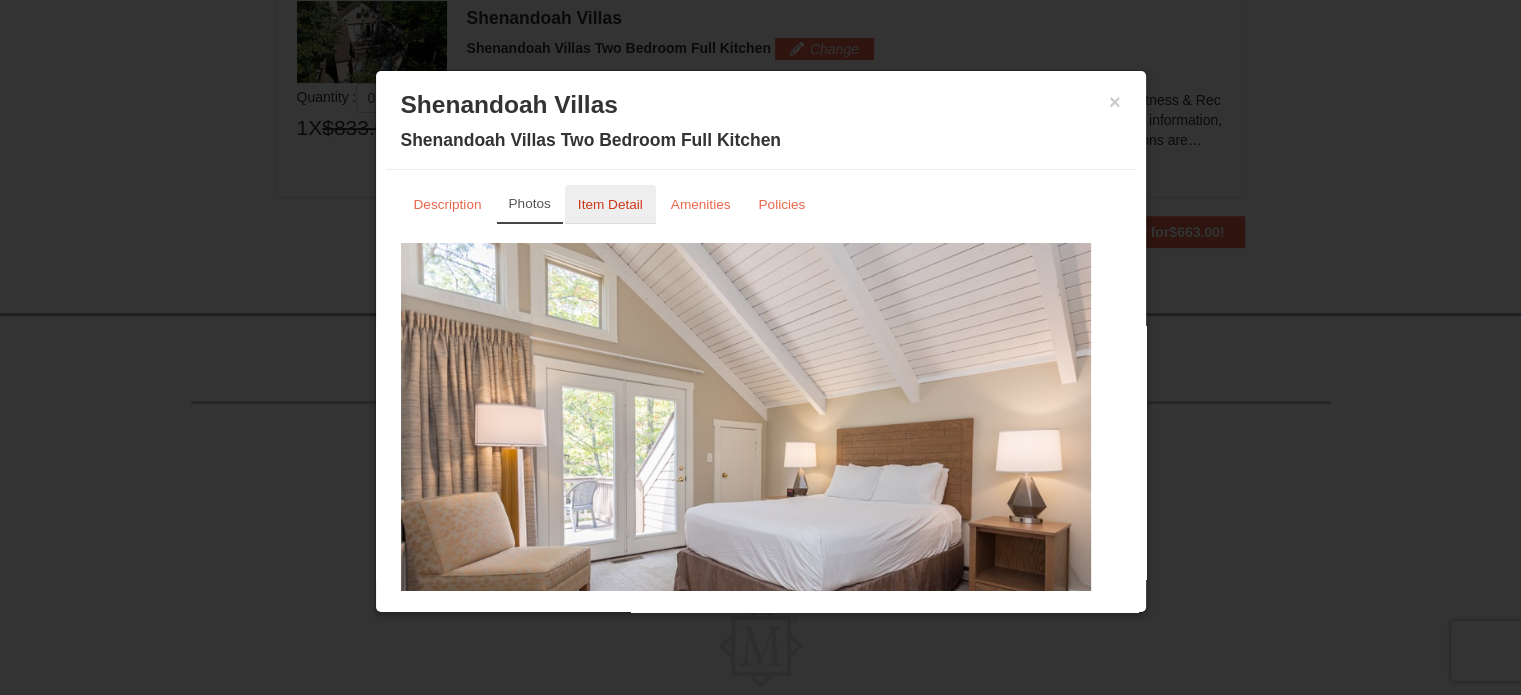 click on "Item Detail" at bounding box center (610, 204) 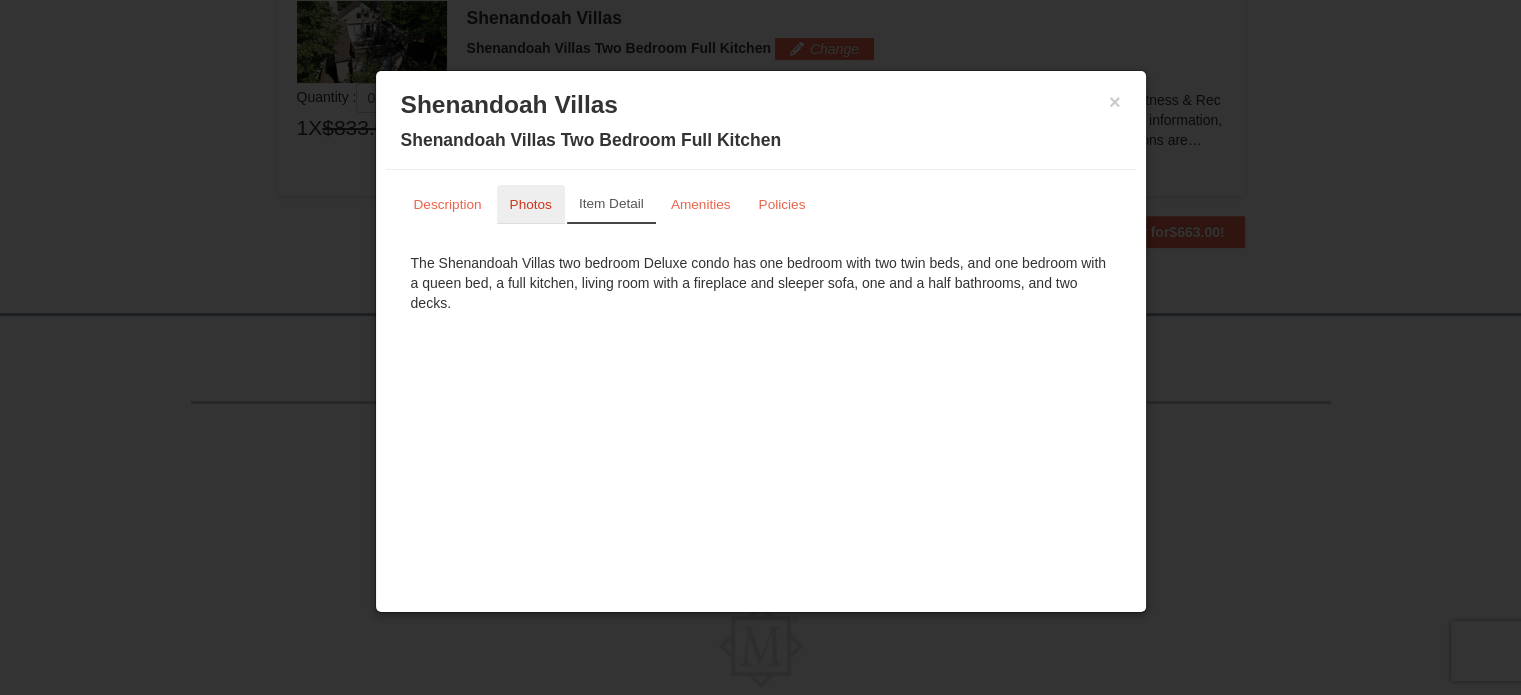 click on "Photos" at bounding box center [531, 204] 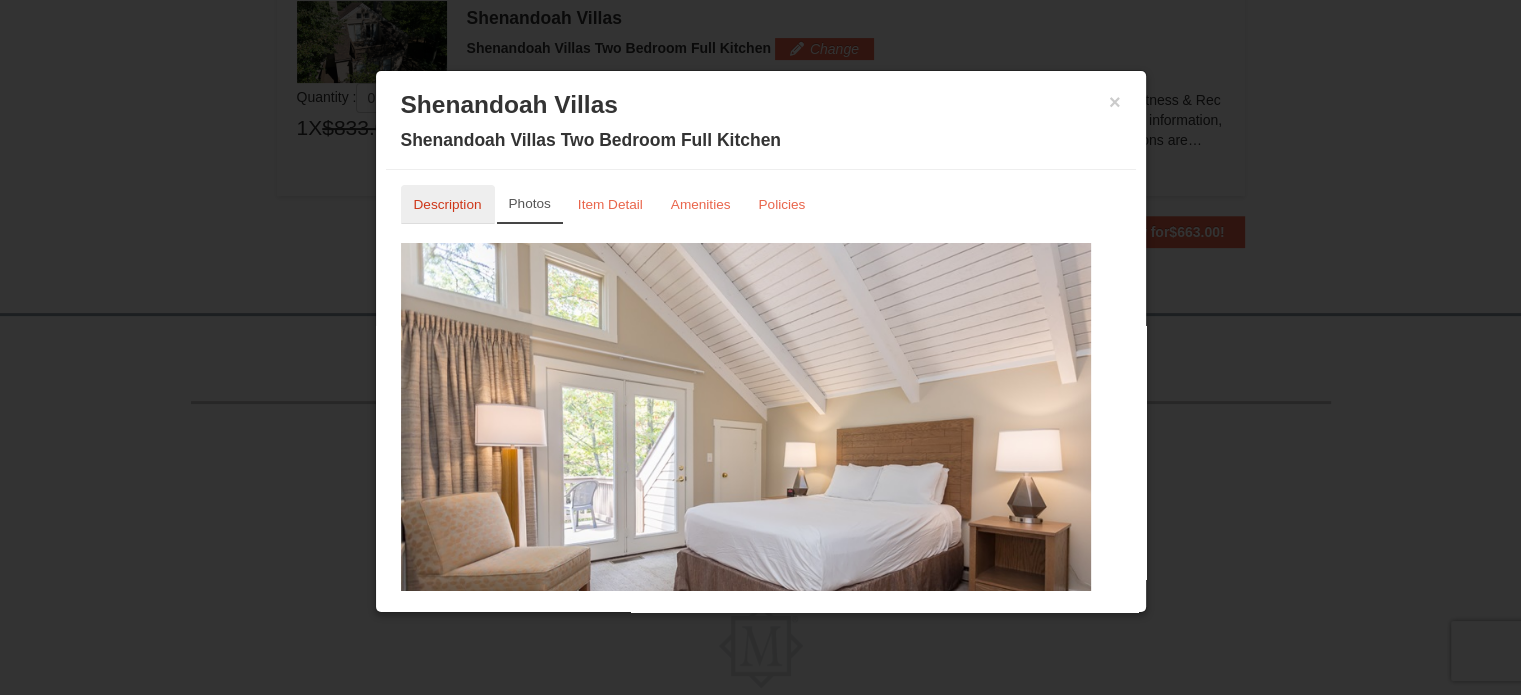 click on "Description" at bounding box center (448, 204) 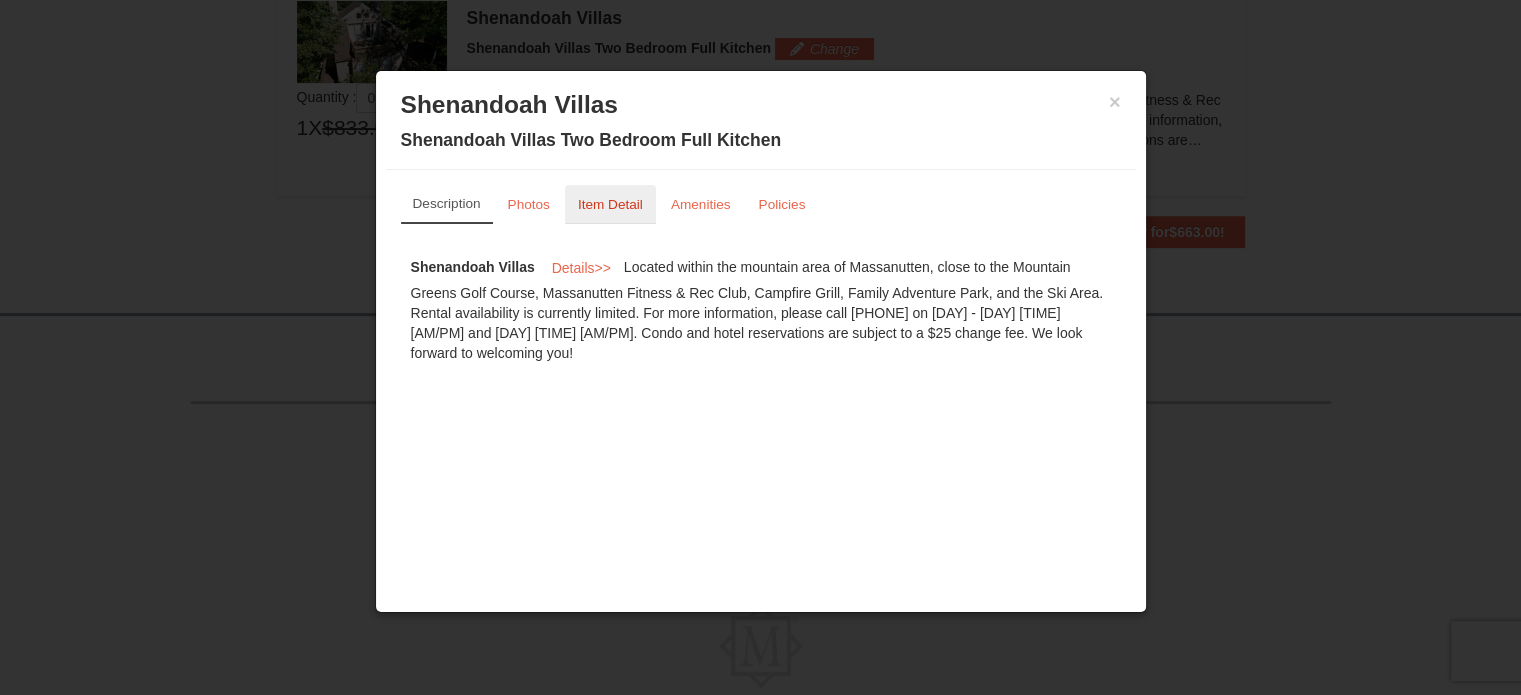 click on "Item Detail" at bounding box center (610, 204) 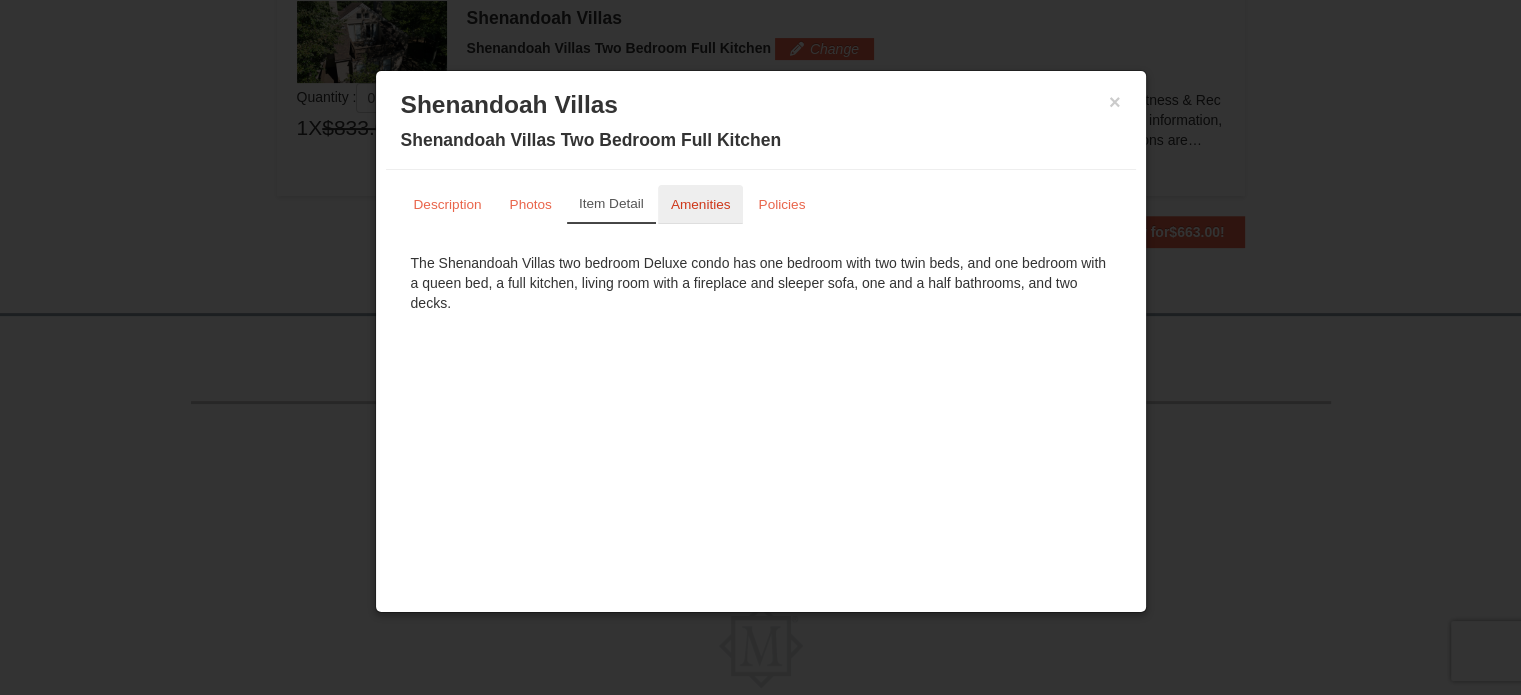 click on "Amenities" at bounding box center [701, 204] 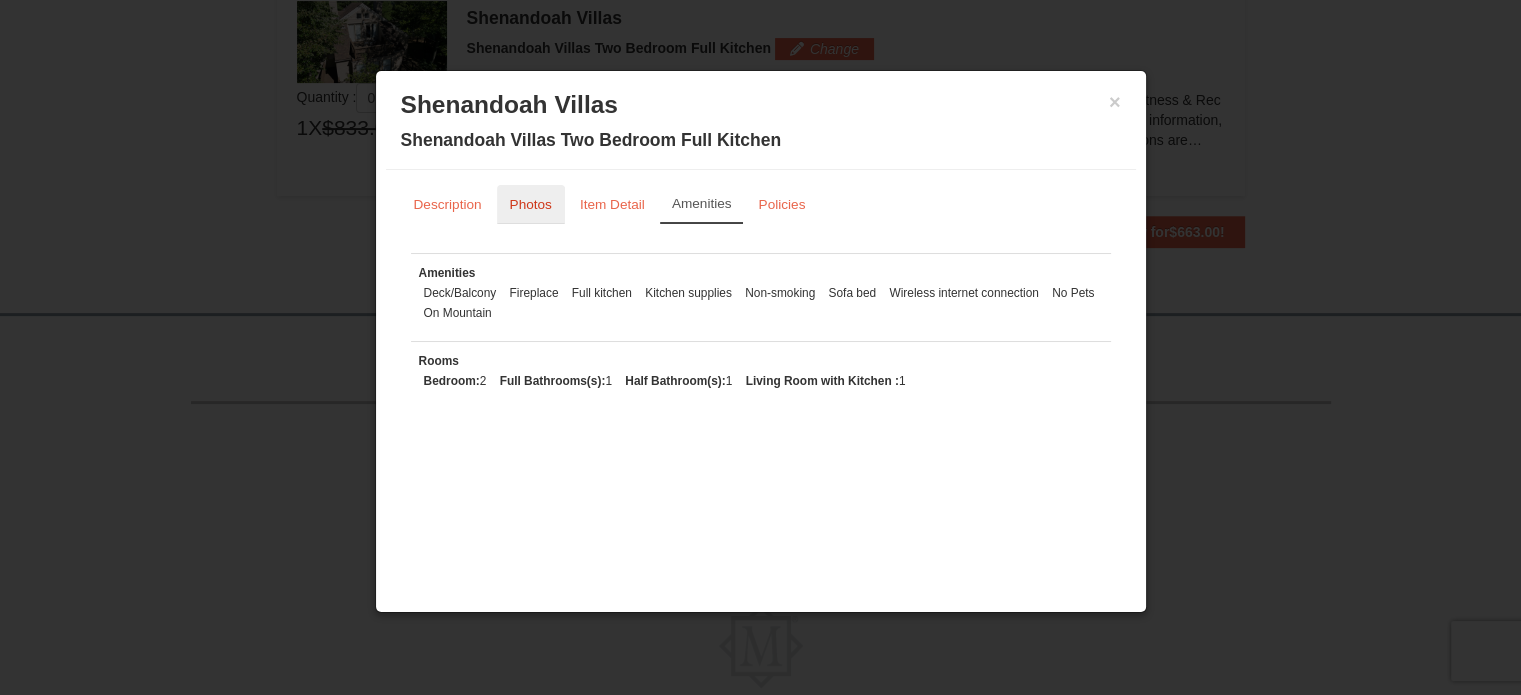 click on "Photos" at bounding box center [531, 204] 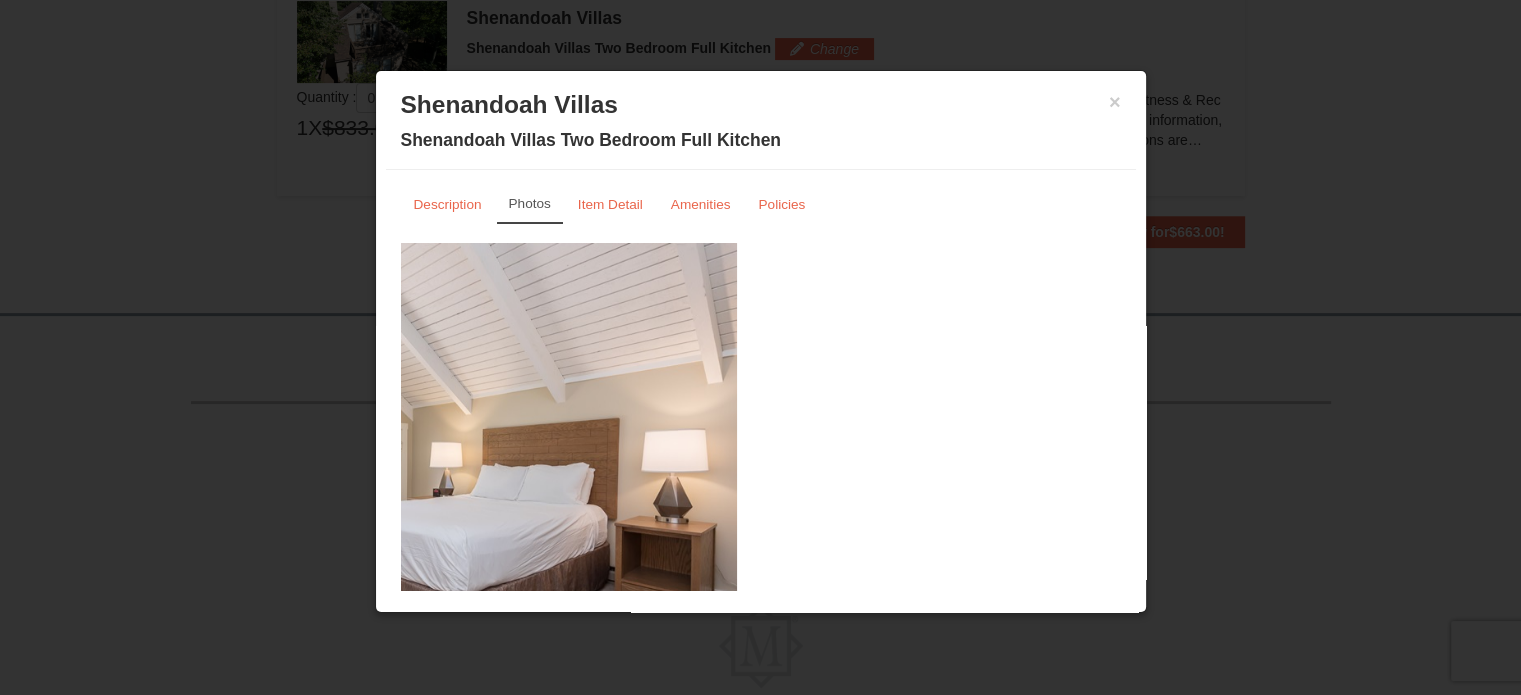 drag, startPoint x: 1038, startPoint y: 488, endPoint x: 564, endPoint y: 407, distance: 480.8711 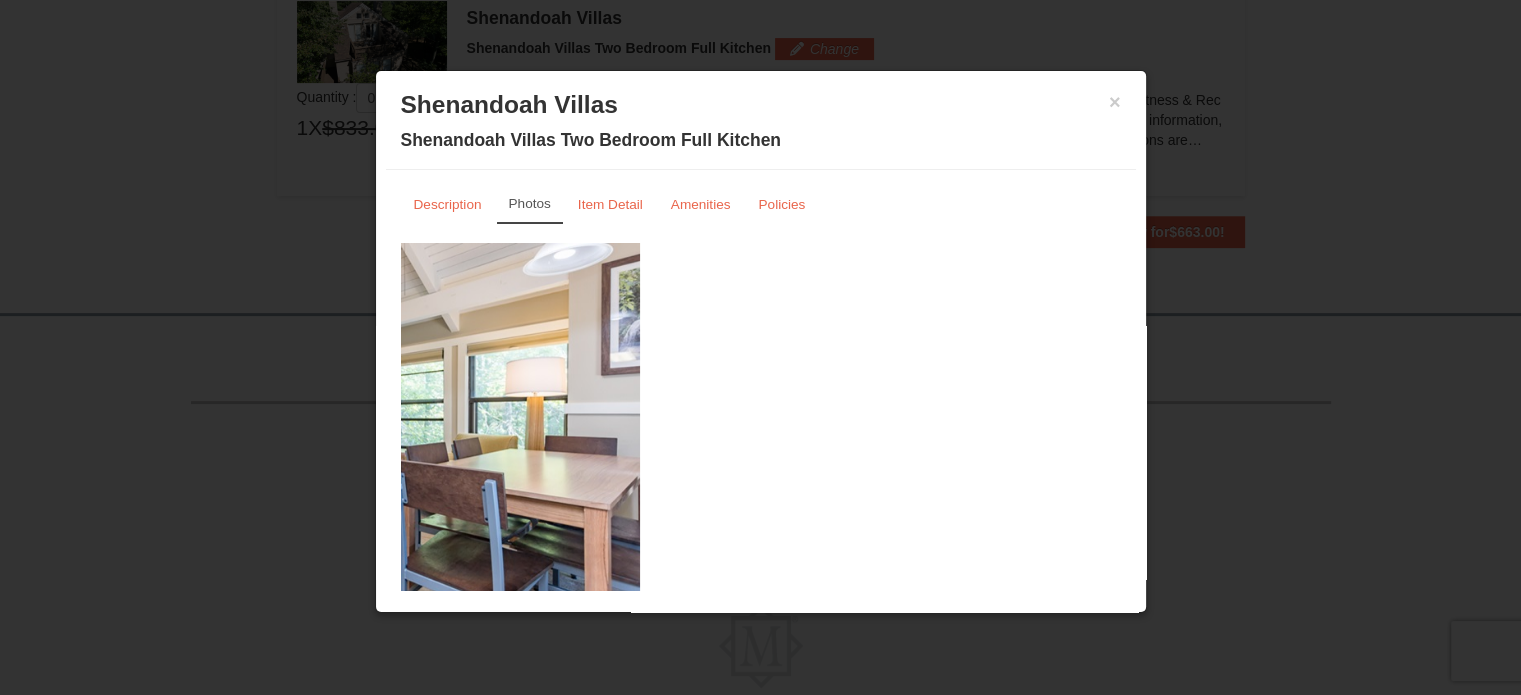 drag, startPoint x: 989, startPoint y: 447, endPoint x: 538, endPoint y: 440, distance: 451.05432 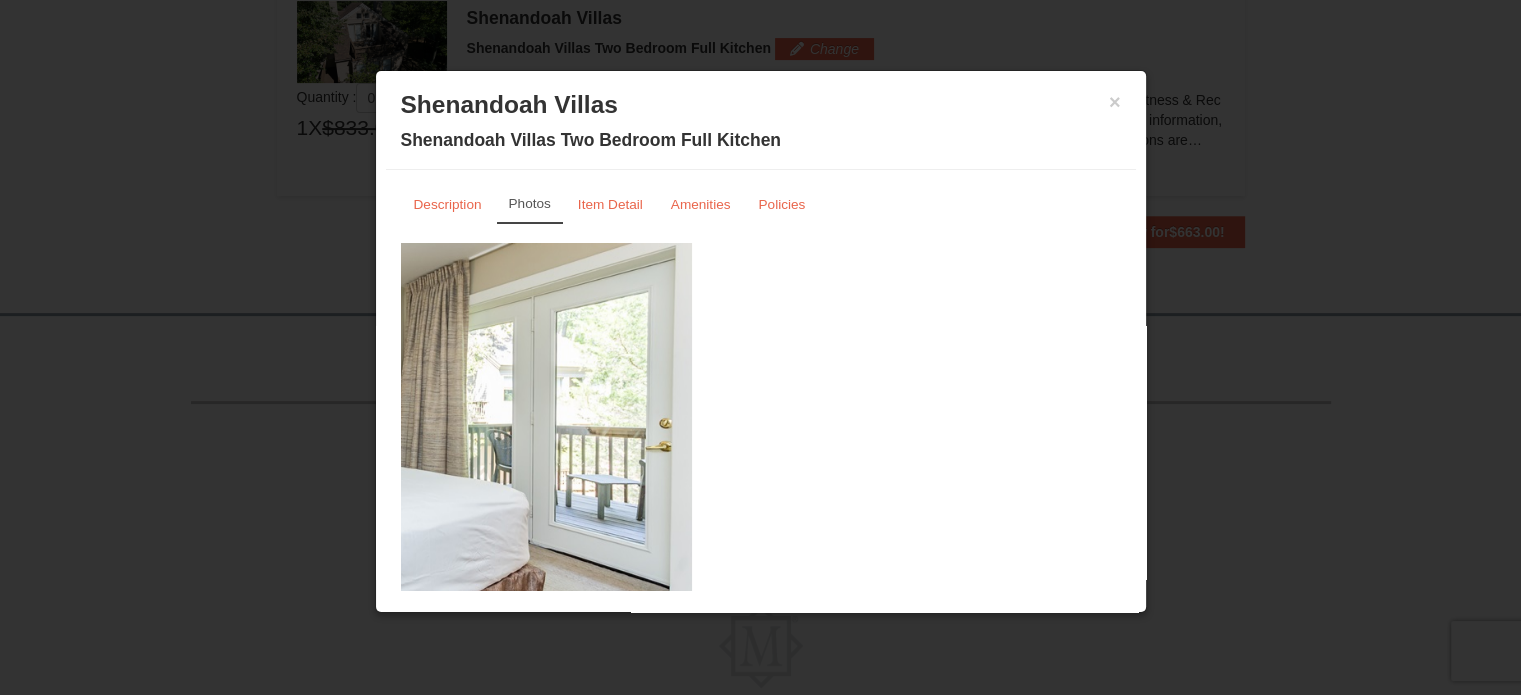 drag, startPoint x: 915, startPoint y: 439, endPoint x: 516, endPoint y: 439, distance: 399 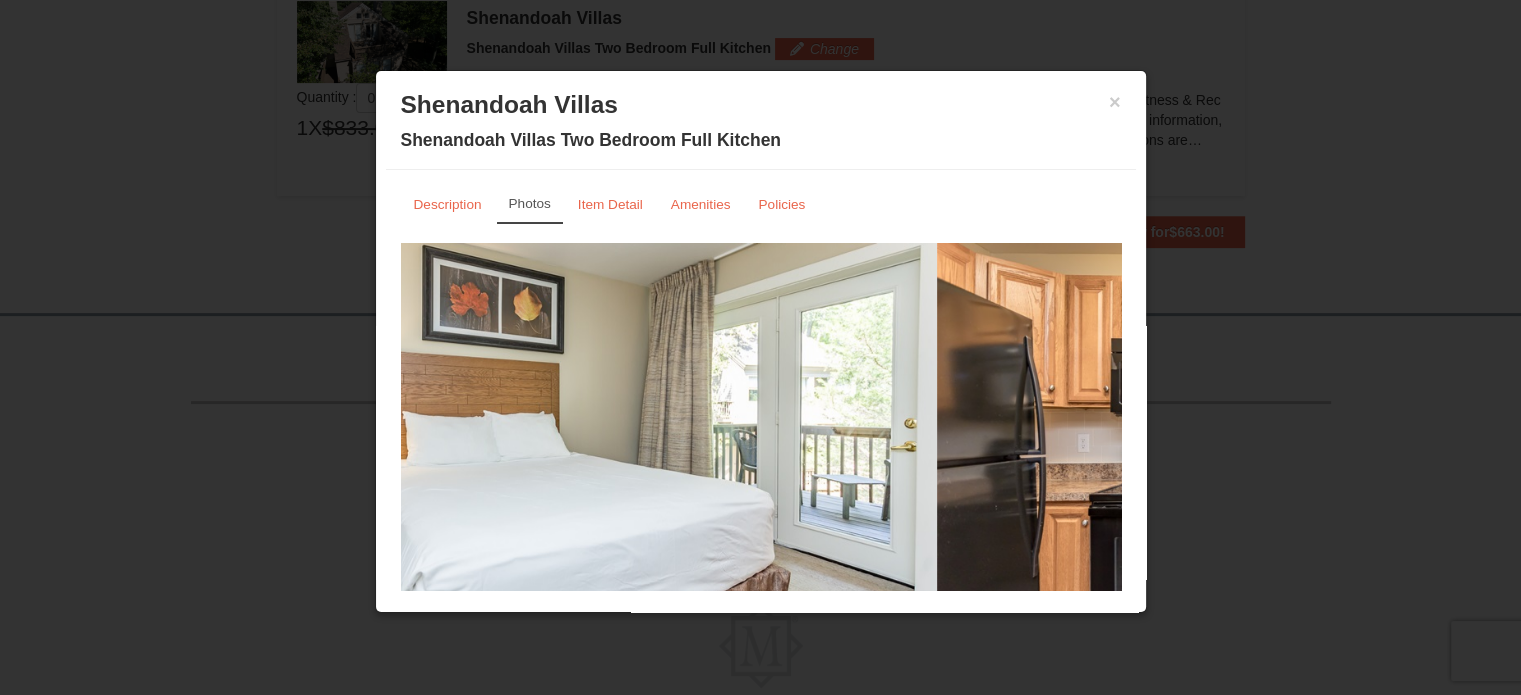 drag, startPoint x: 676, startPoint y: 443, endPoint x: 952, endPoint y: 437, distance: 276.06522 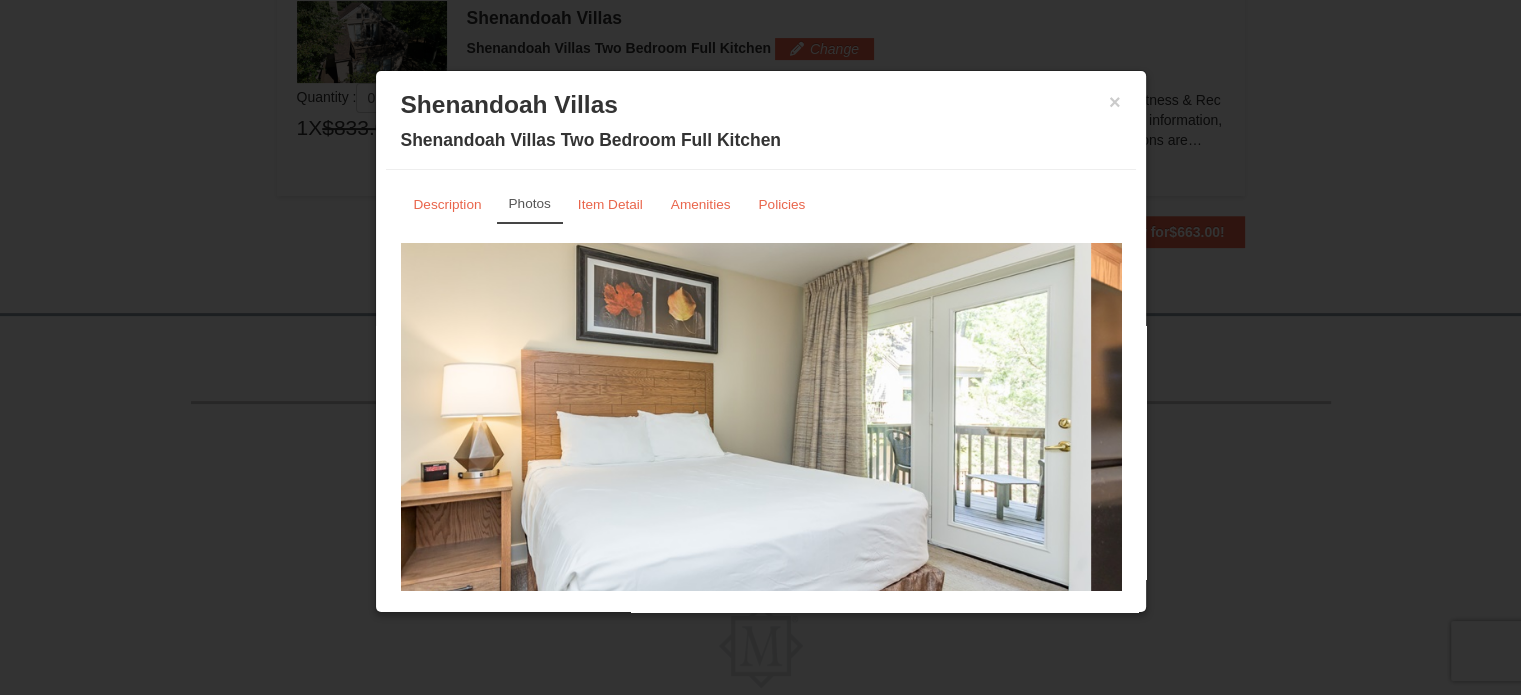 drag, startPoint x: 984, startPoint y: 439, endPoint x: 516, endPoint y: 425, distance: 468.20935 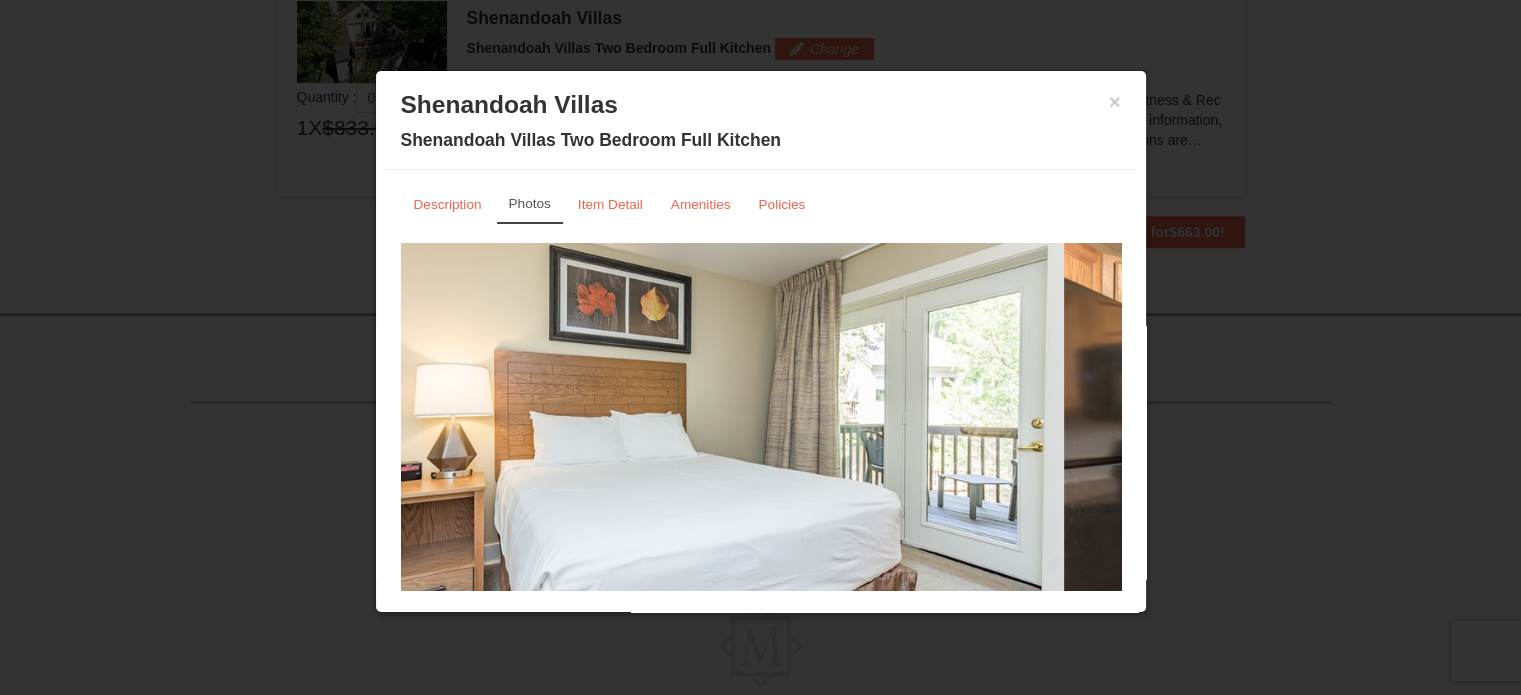 drag, startPoint x: 943, startPoint y: 370, endPoint x: 343, endPoint y: 383, distance: 600.1408 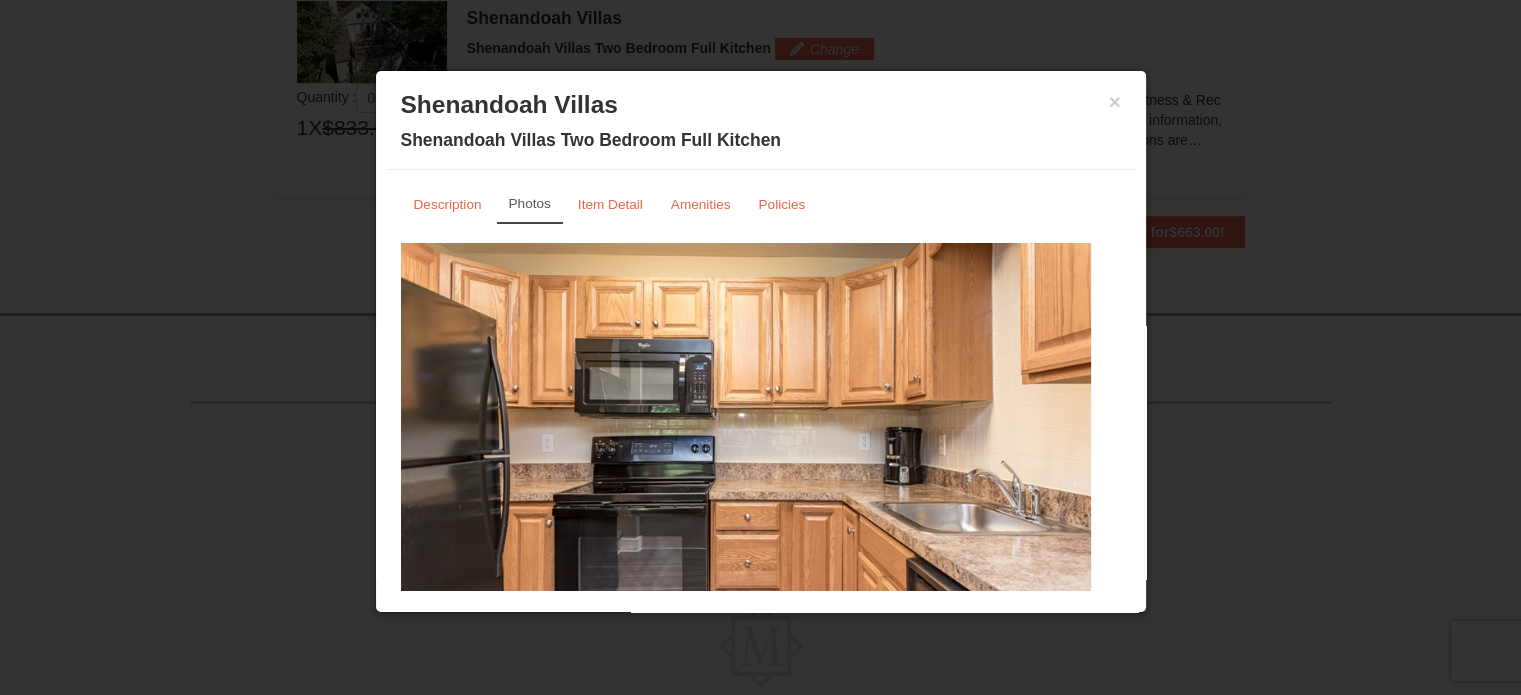 drag, startPoint x: 931, startPoint y: 439, endPoint x: 408, endPoint y: 463, distance: 523.55035 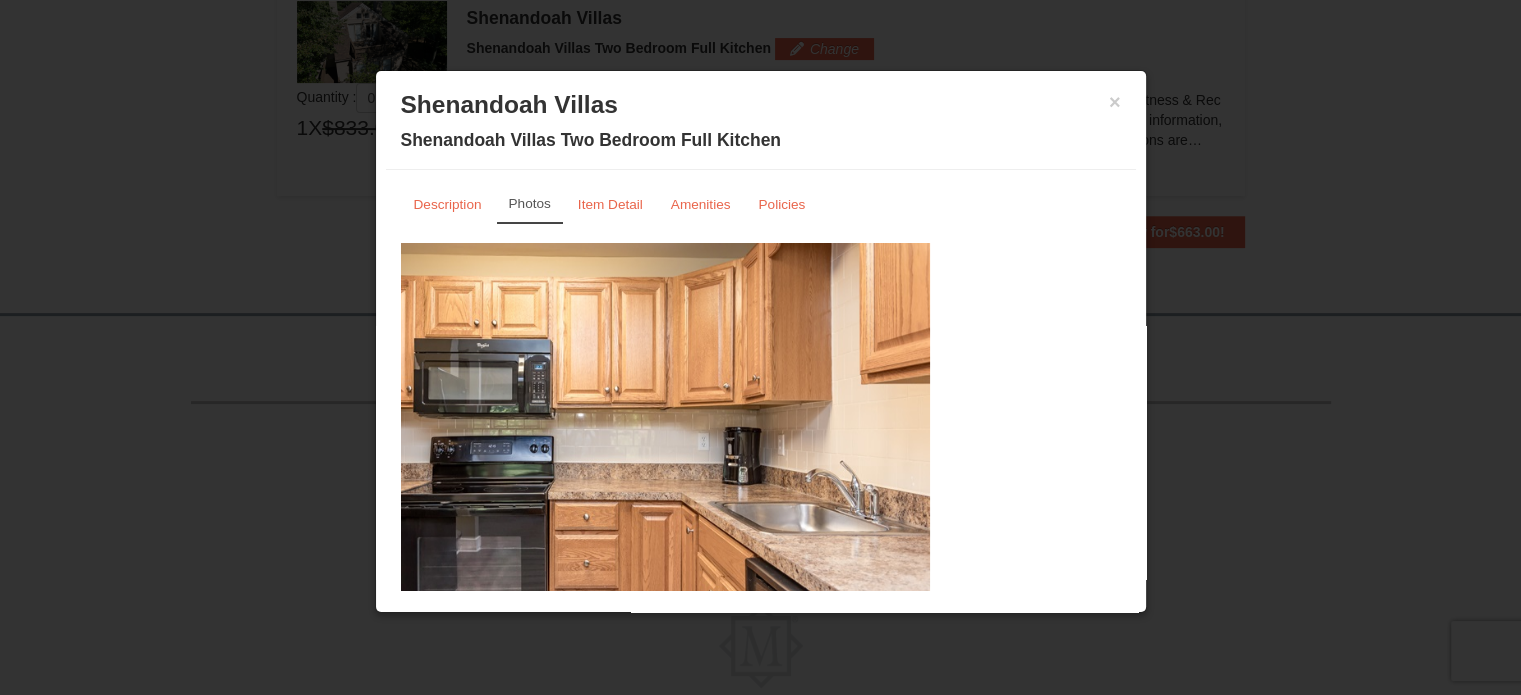 drag, startPoint x: 915, startPoint y: 443, endPoint x: 739, endPoint y: 411, distance: 178.88544 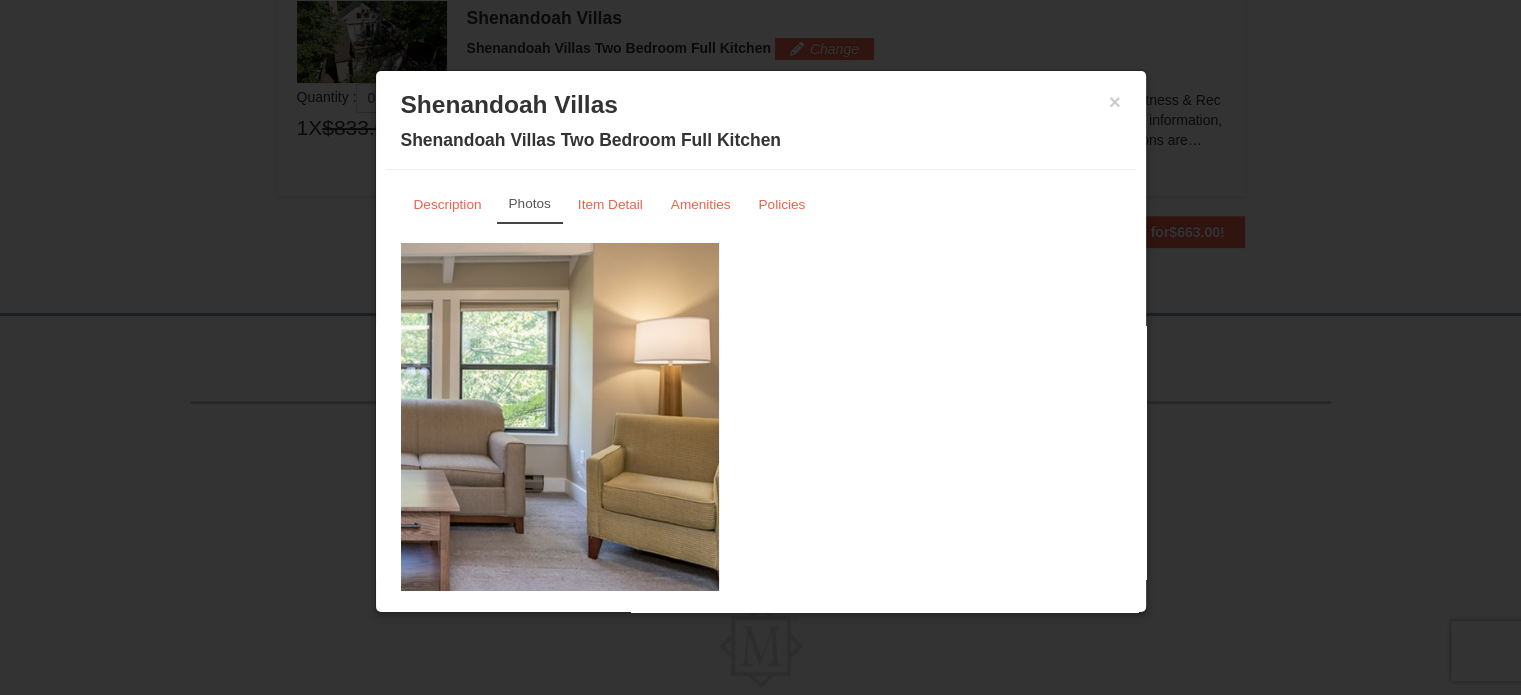 drag, startPoint x: 980, startPoint y: 428, endPoint x: 608, endPoint y: 435, distance: 372.06586 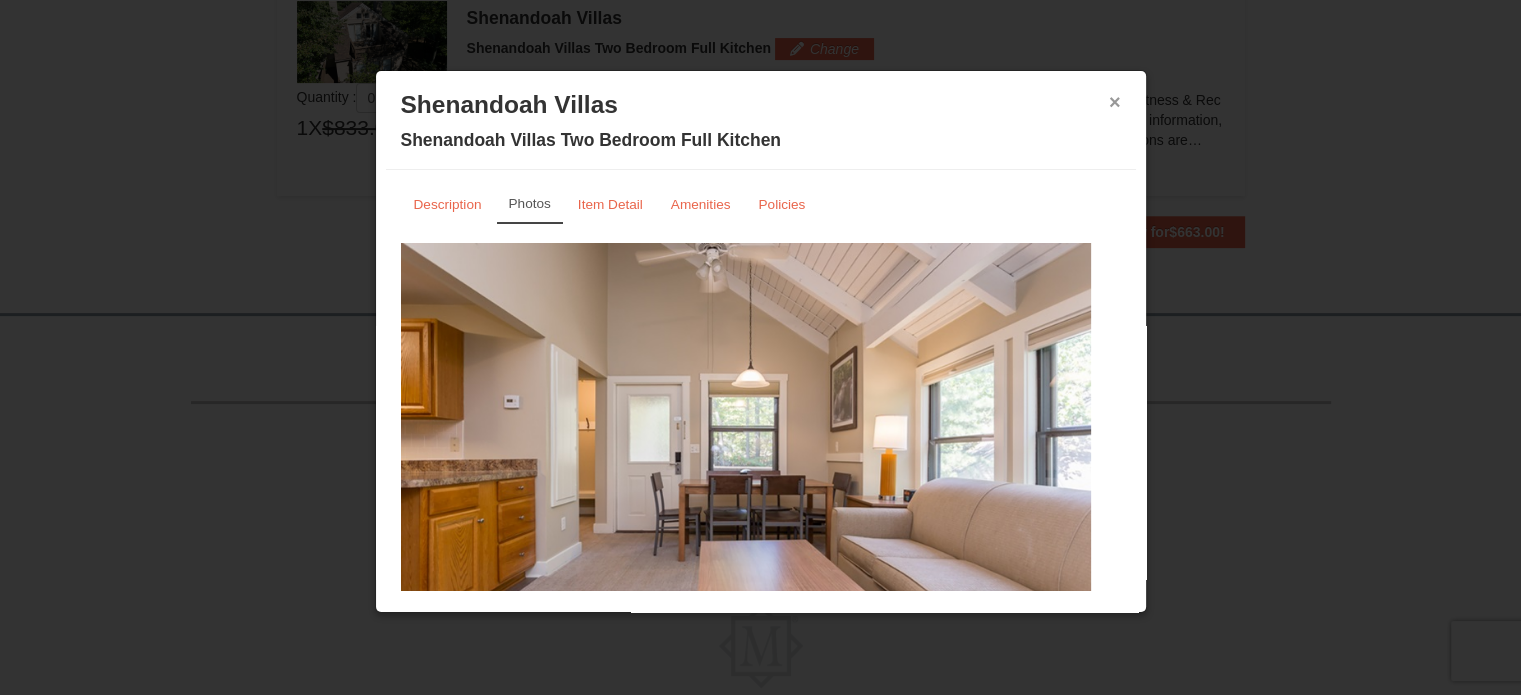 click on "×" at bounding box center [1115, 102] 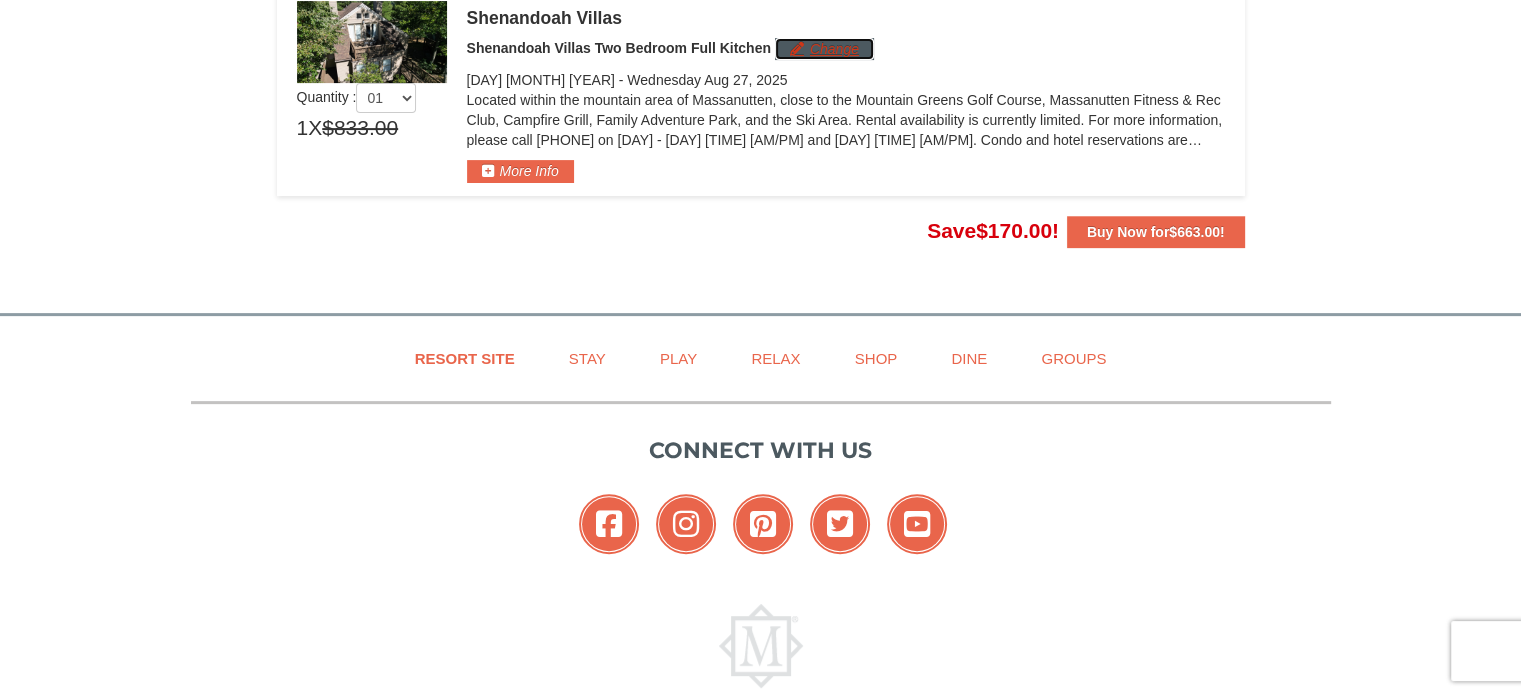 click on "Change" at bounding box center (824, 49) 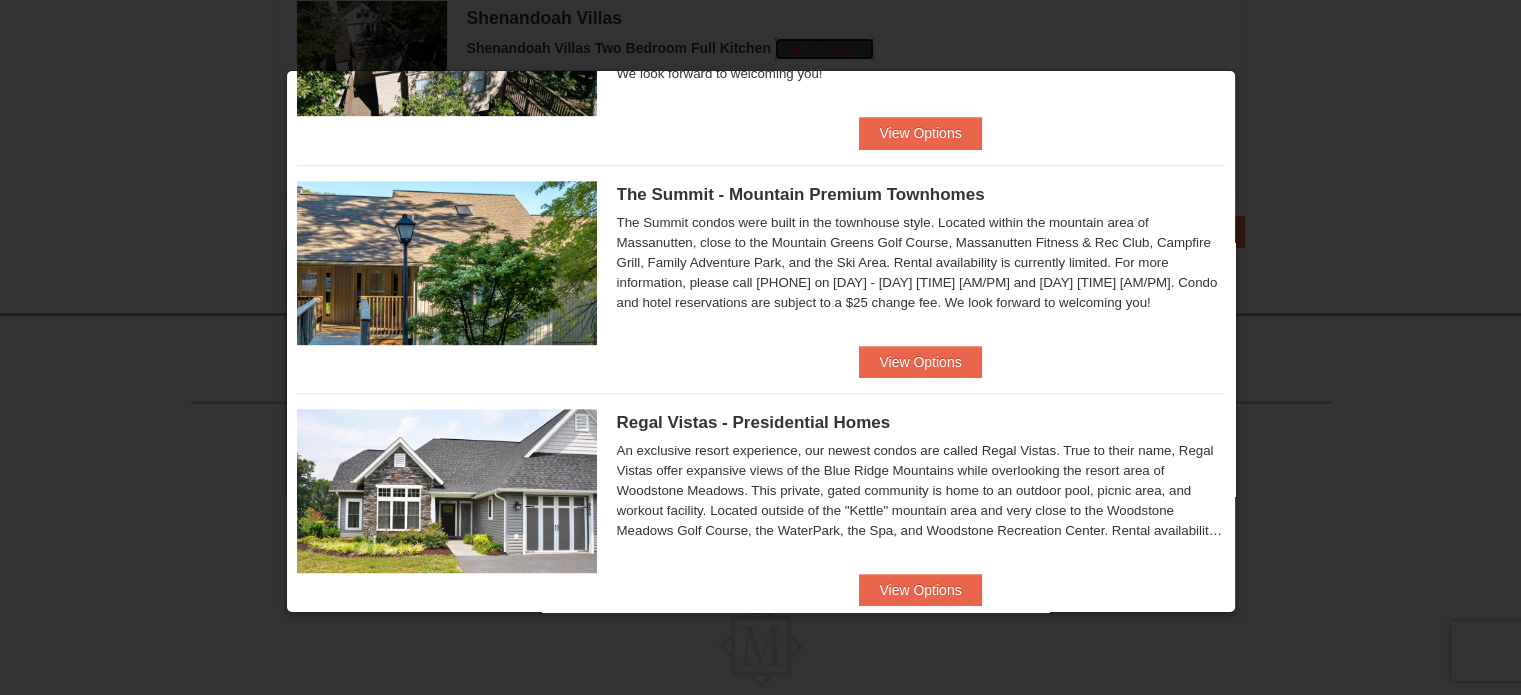 scroll, scrollTop: 1136, scrollLeft: 0, axis: vertical 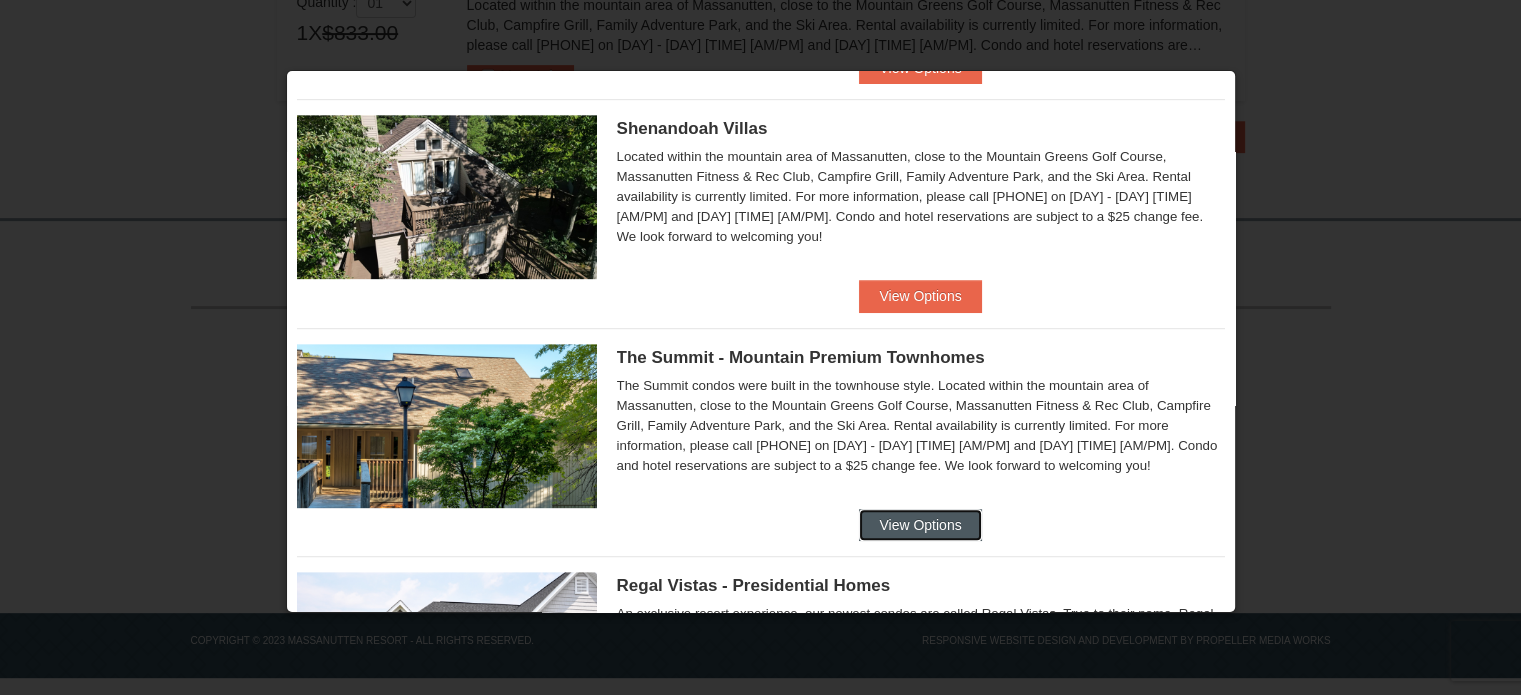 click on "View Options" at bounding box center [920, 525] 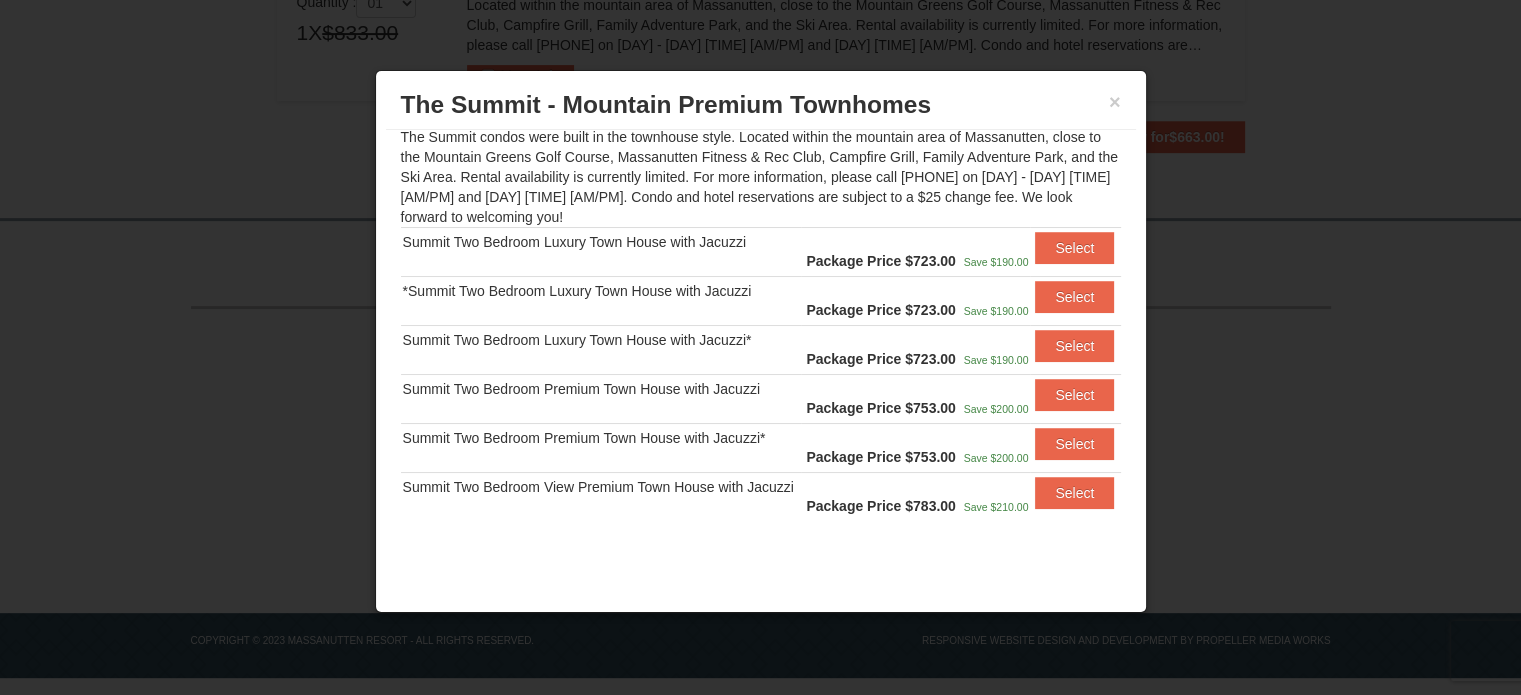 scroll, scrollTop: 185, scrollLeft: 0, axis: vertical 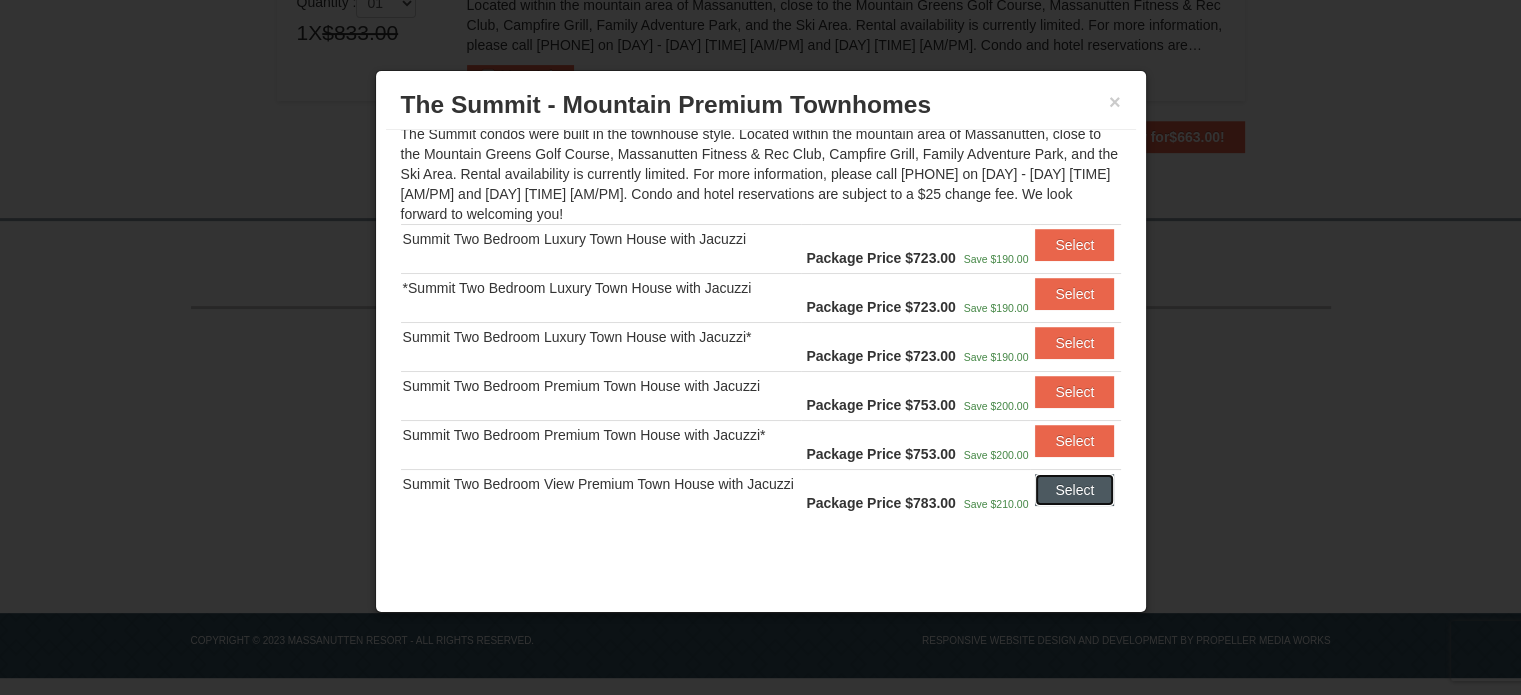 click on "Select" at bounding box center [1074, 490] 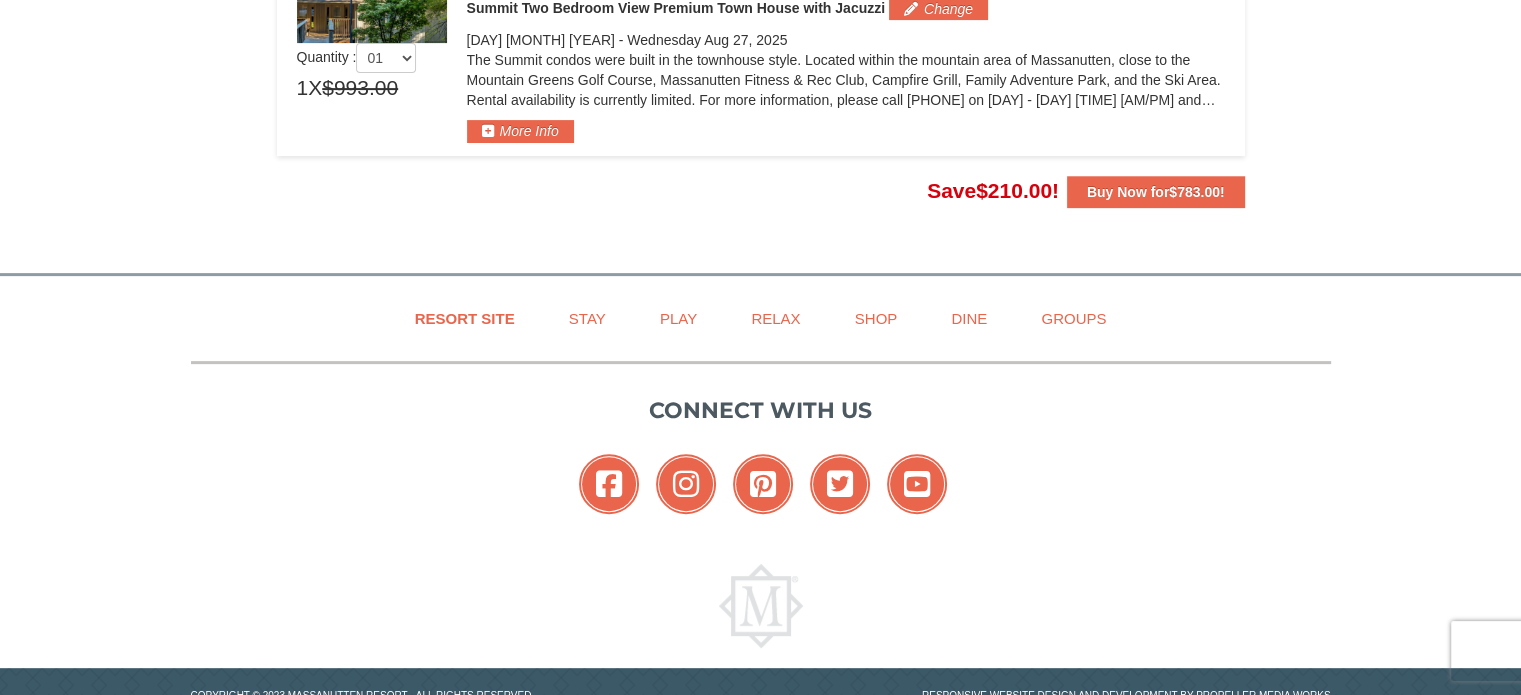scroll, scrollTop: 510, scrollLeft: 0, axis: vertical 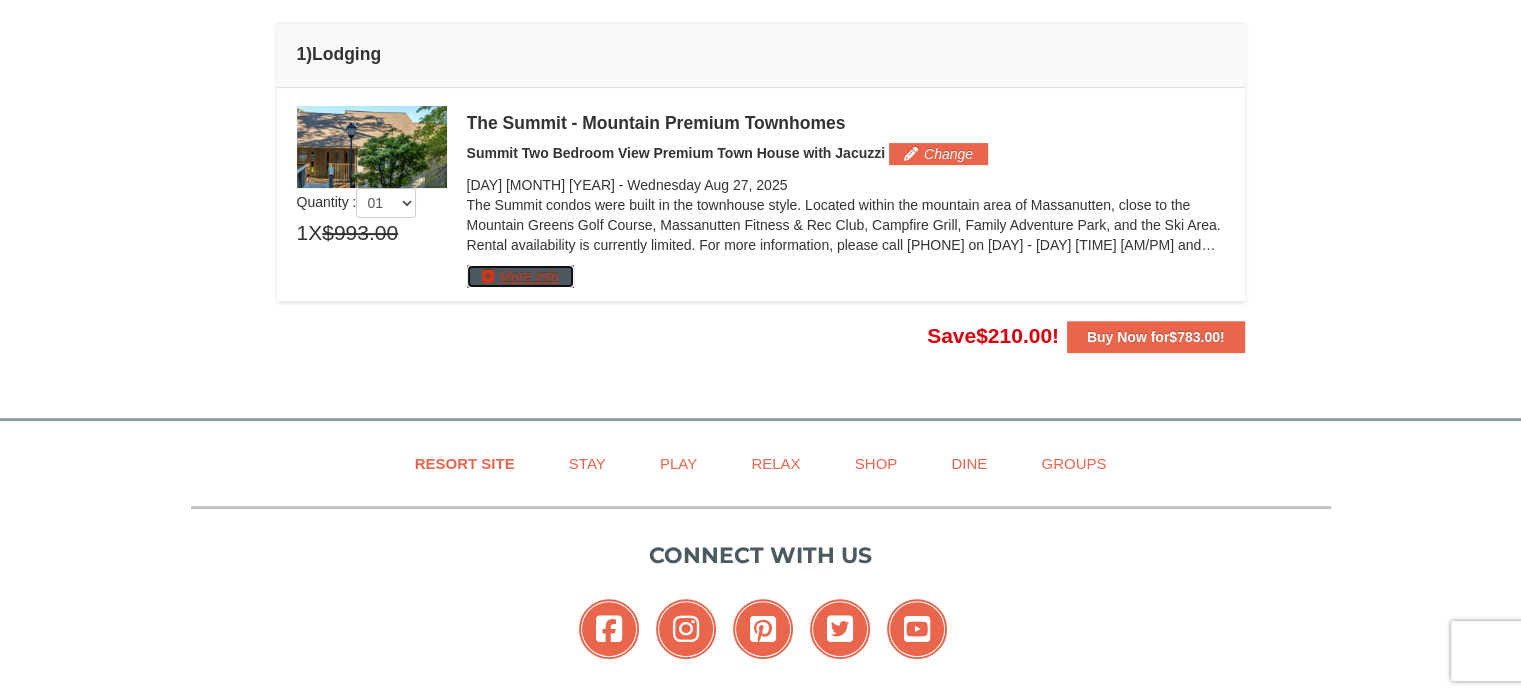 click on "More Info" at bounding box center [520, 276] 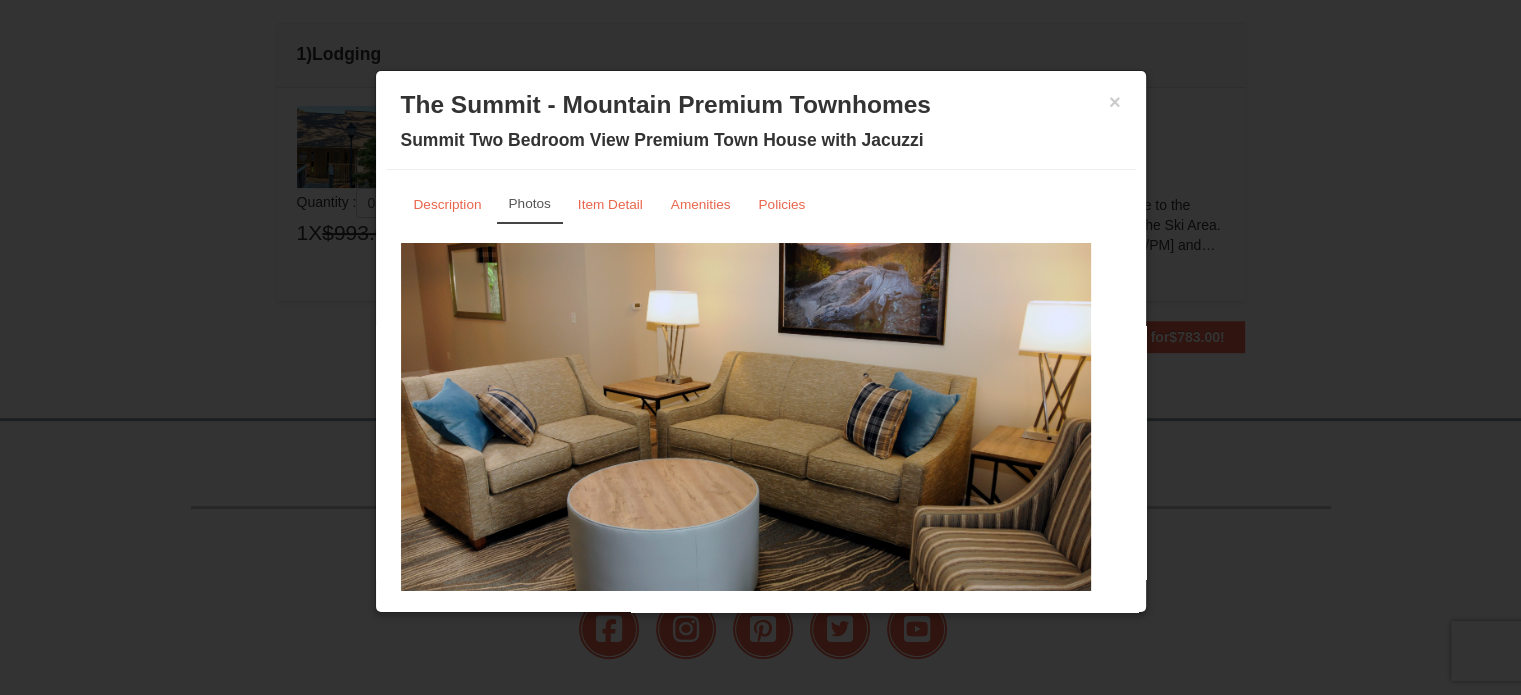 drag, startPoint x: 976, startPoint y: 426, endPoint x: 548, endPoint y: 447, distance: 428.51486 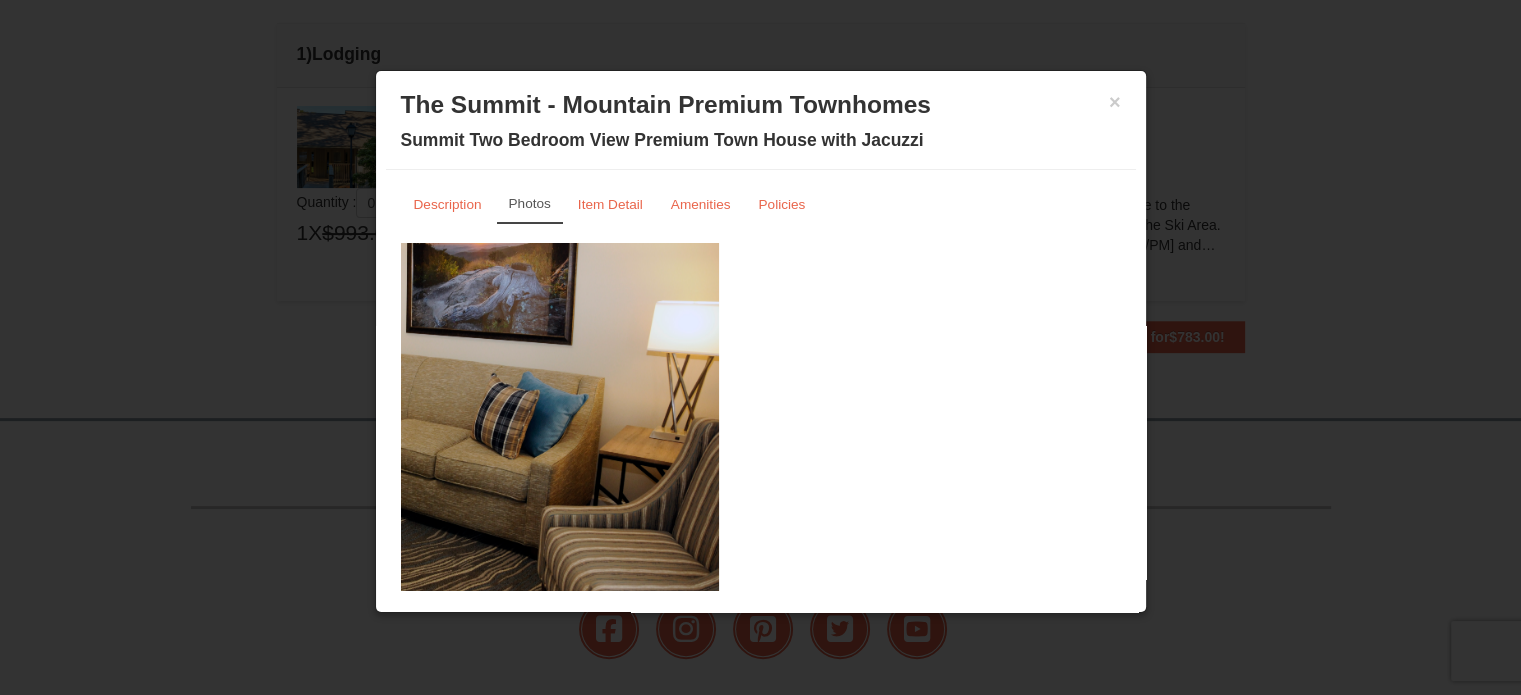 drag, startPoint x: 1047, startPoint y: 383, endPoint x: 600, endPoint y: 392, distance: 447.0906 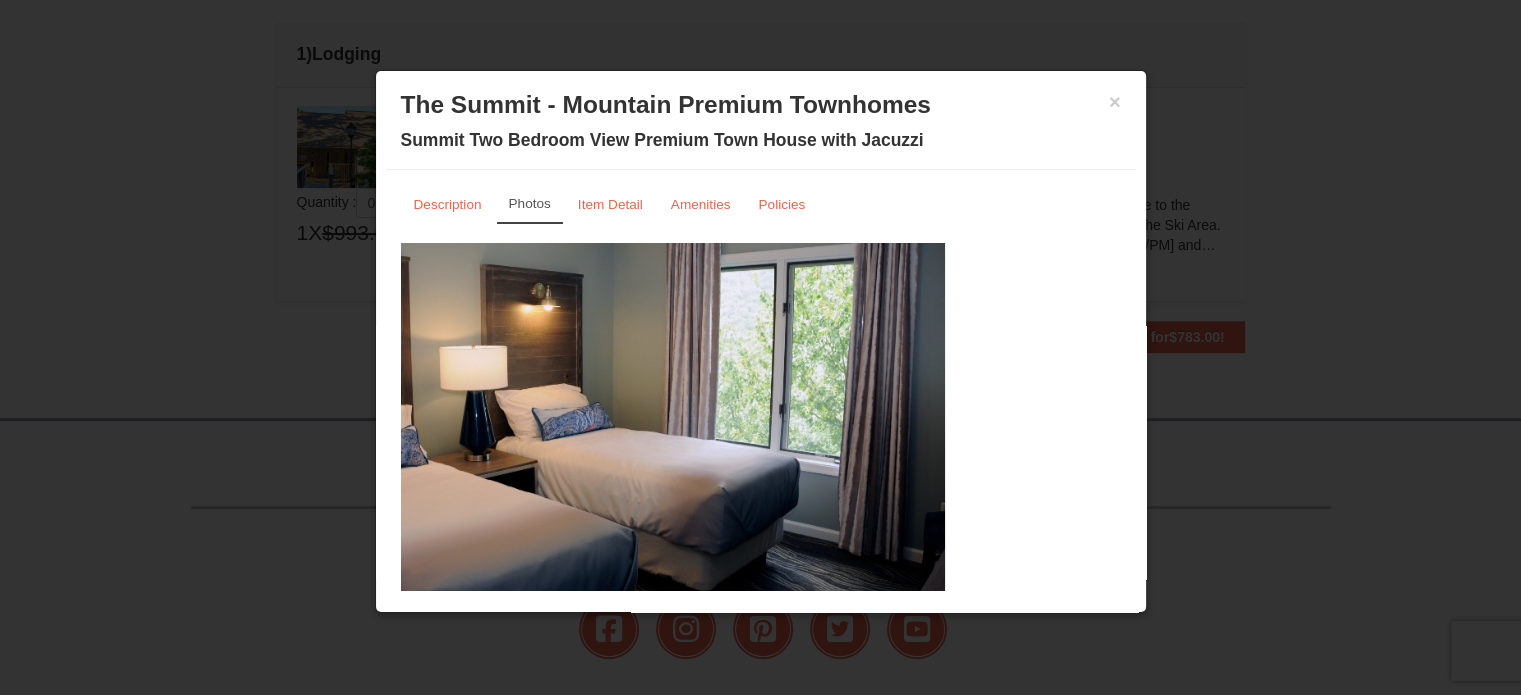 drag, startPoint x: 1026, startPoint y: 377, endPoint x: 615, endPoint y: 404, distance: 411.8859 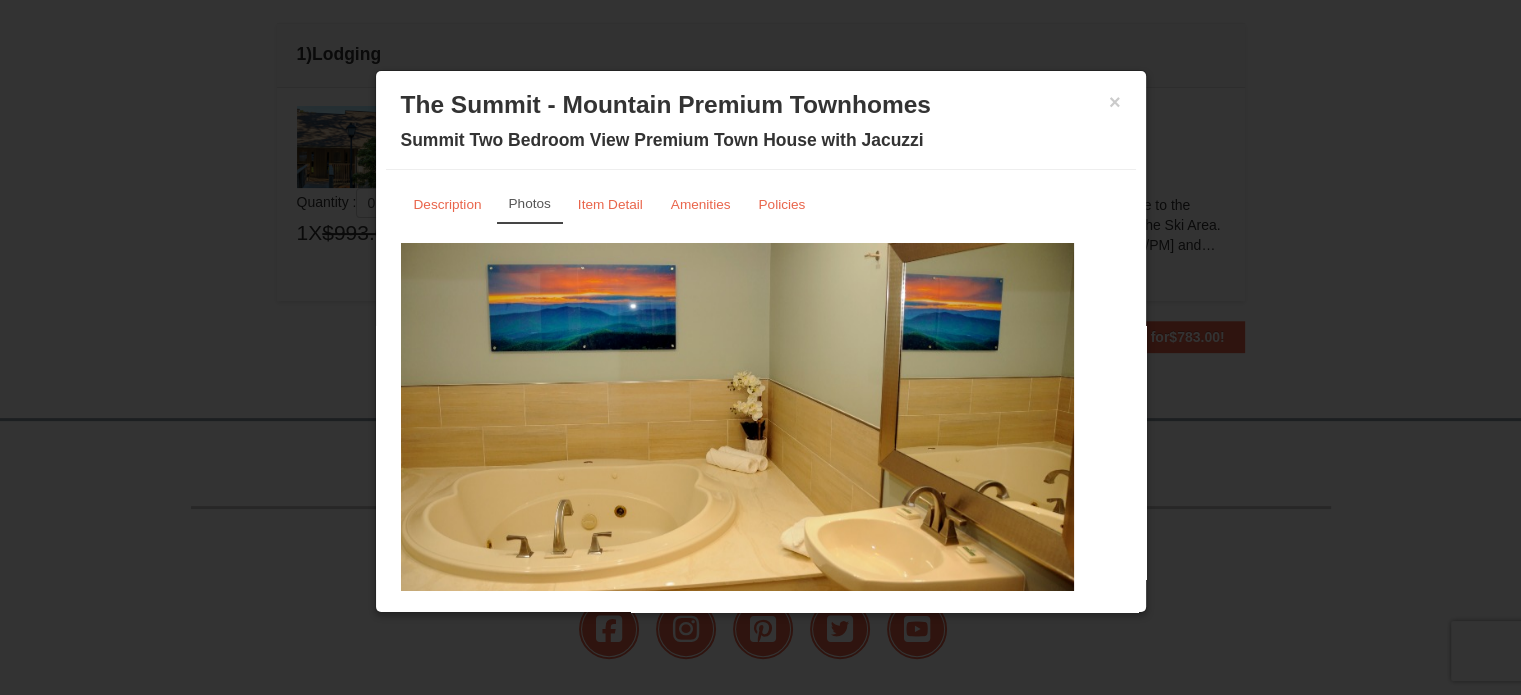 drag, startPoint x: 986, startPoint y: 395, endPoint x: 560, endPoint y: 414, distance: 426.4235 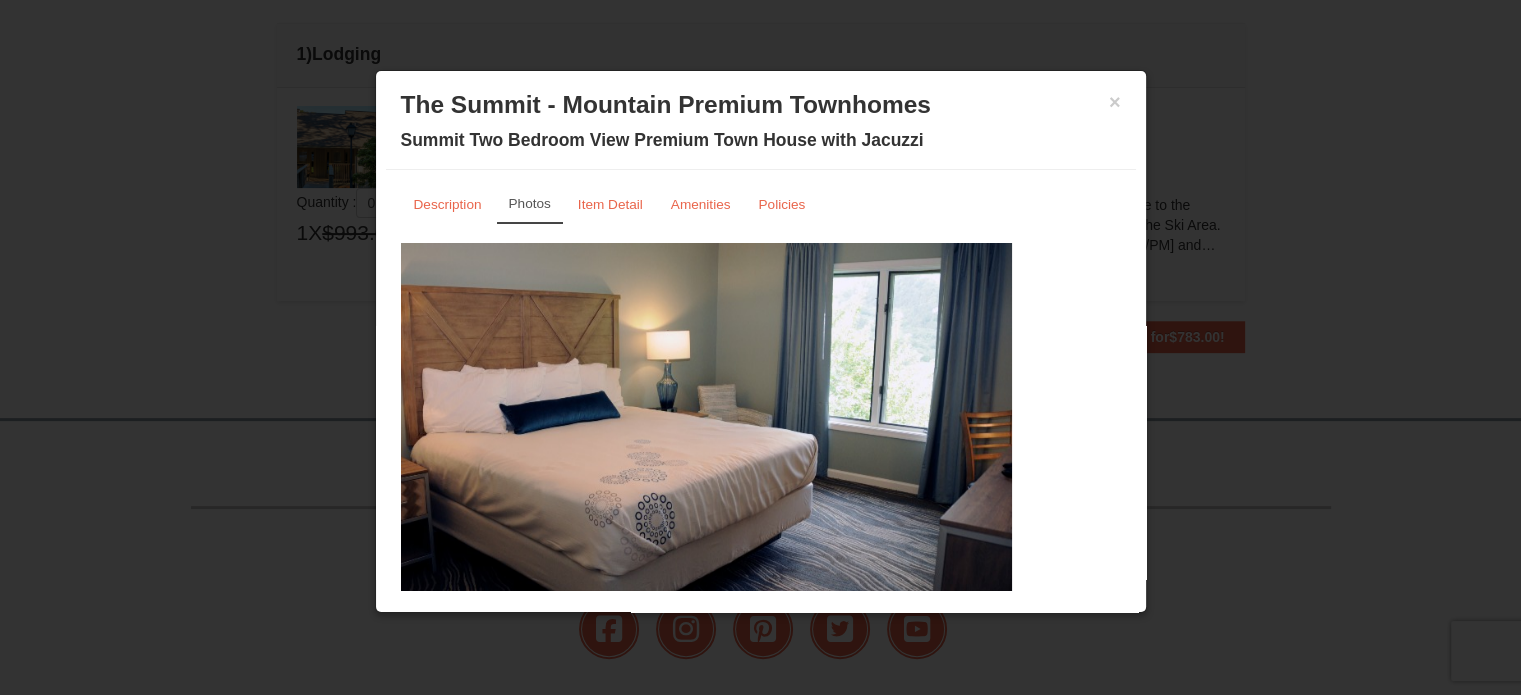 drag, startPoint x: 969, startPoint y: 392, endPoint x: 549, endPoint y: 411, distance: 420.42953 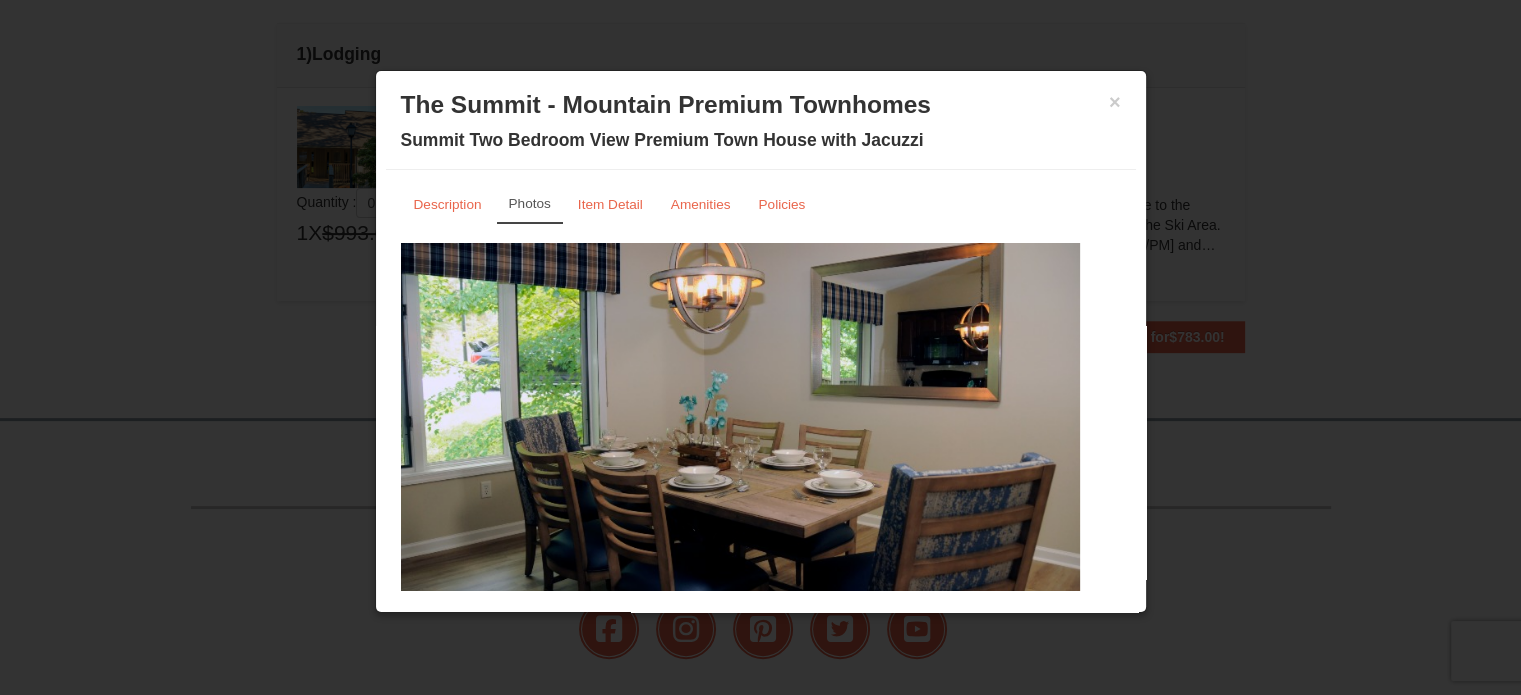 drag, startPoint x: 927, startPoint y: 374, endPoint x: 364, endPoint y: 415, distance: 564.4909 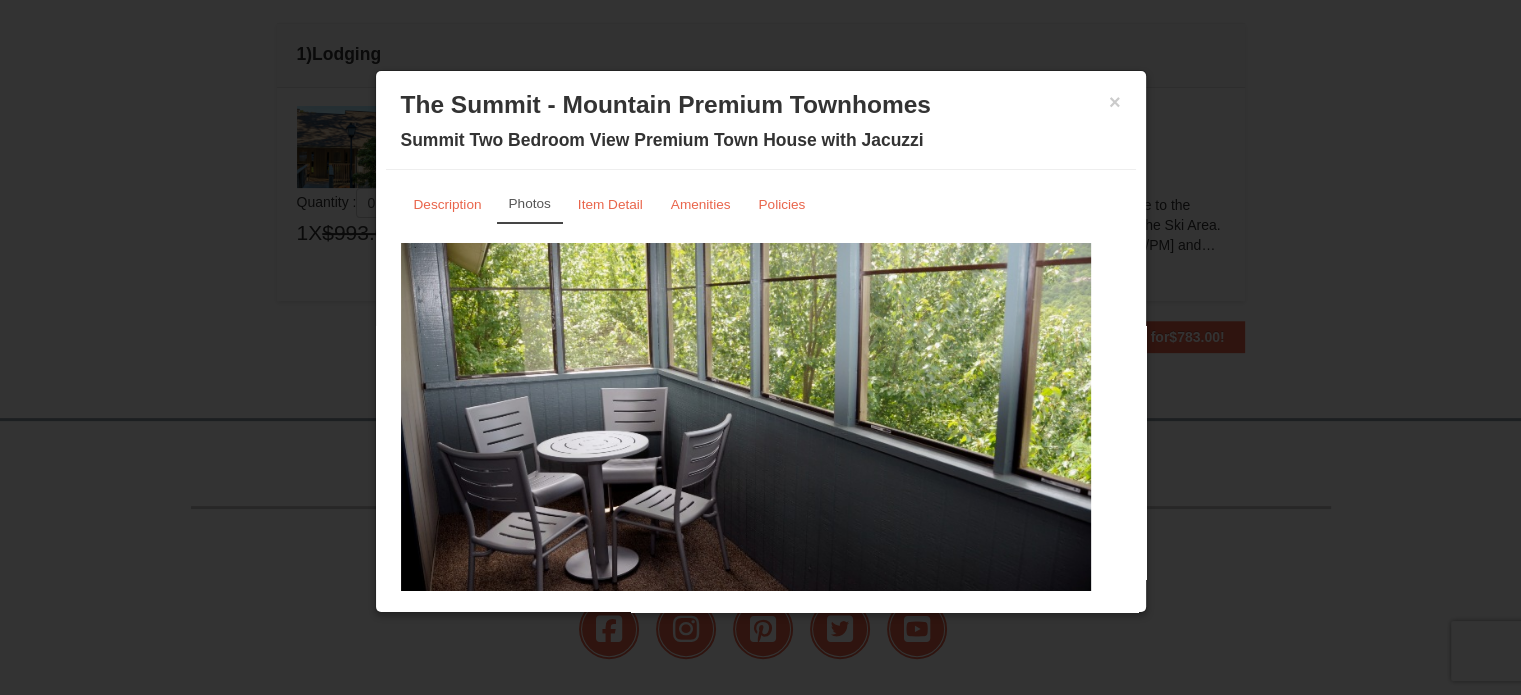 drag, startPoint x: 983, startPoint y: 399, endPoint x: 675, endPoint y: 406, distance: 308.07953 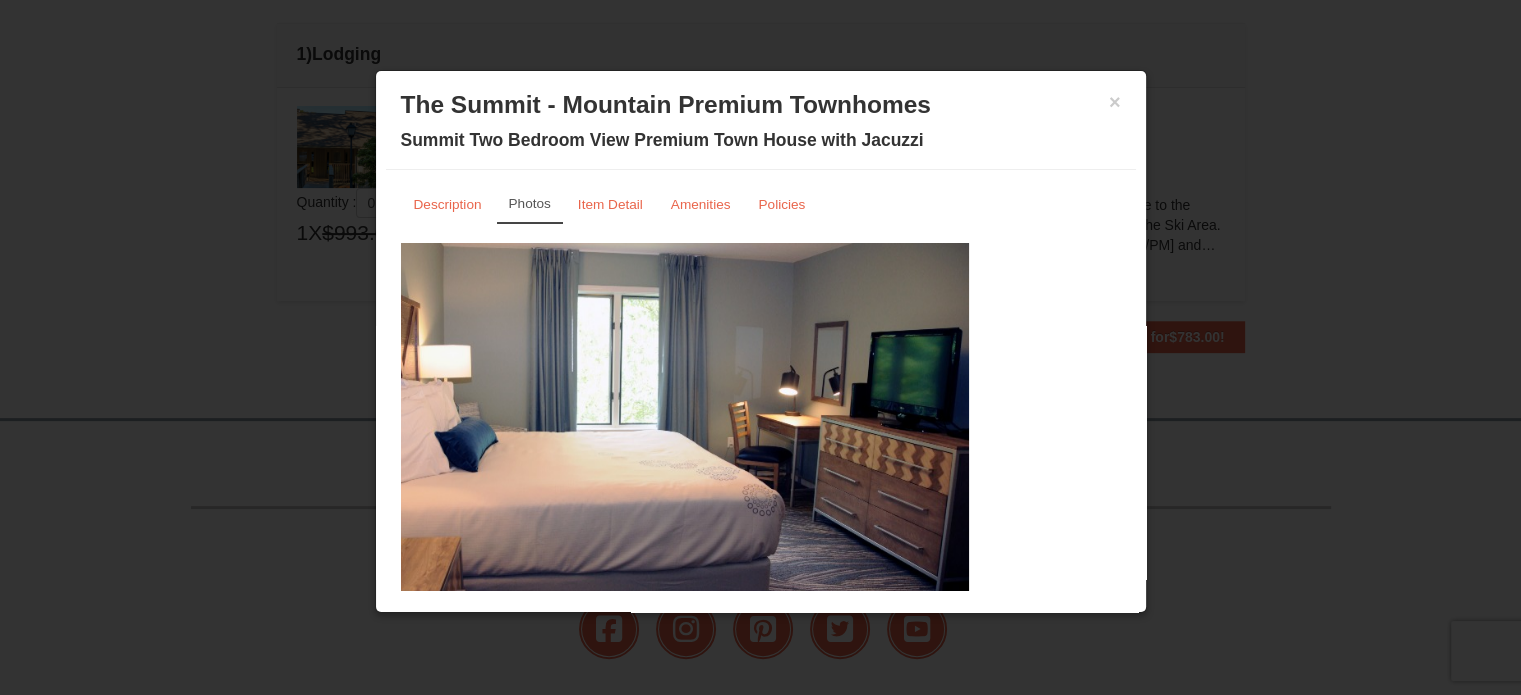 drag, startPoint x: 926, startPoint y: 390, endPoint x: 555, endPoint y: 417, distance: 371.98117 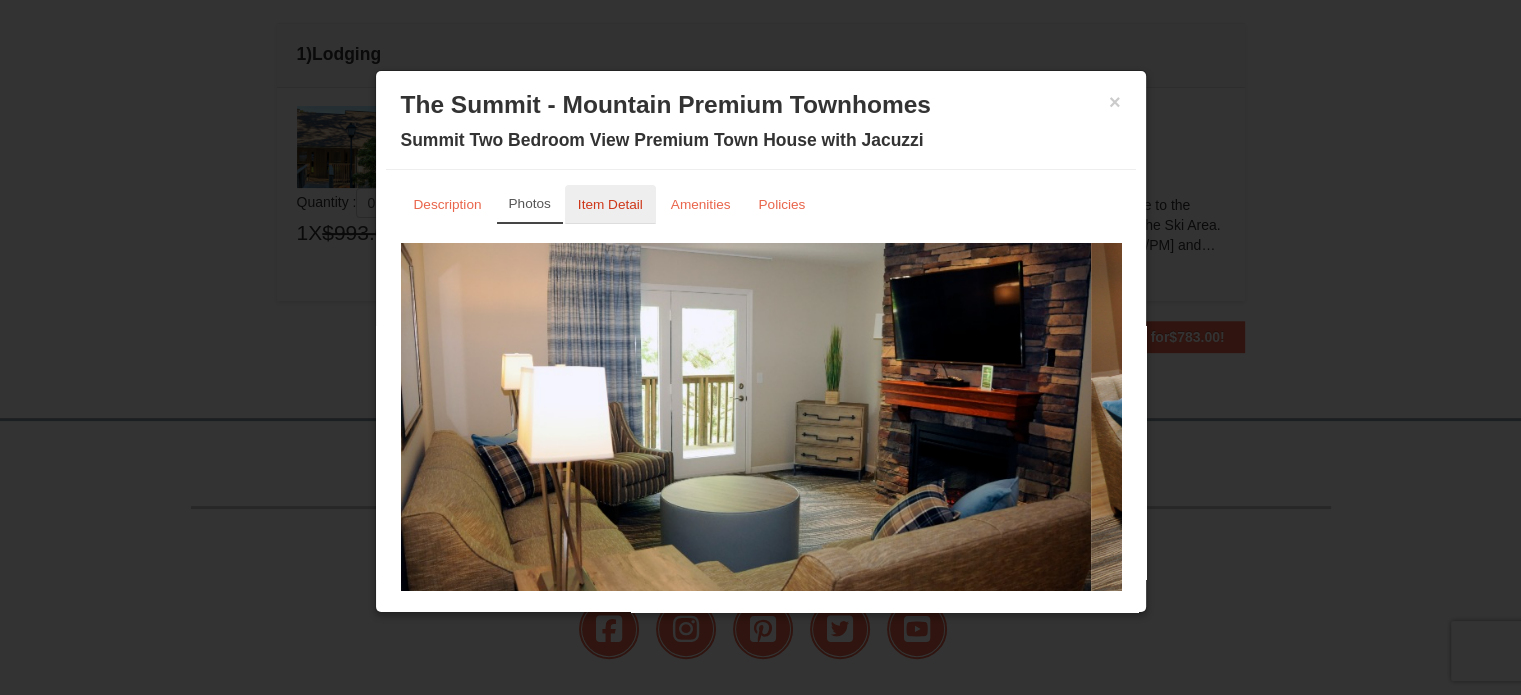 click on "Item Detail" at bounding box center [610, 204] 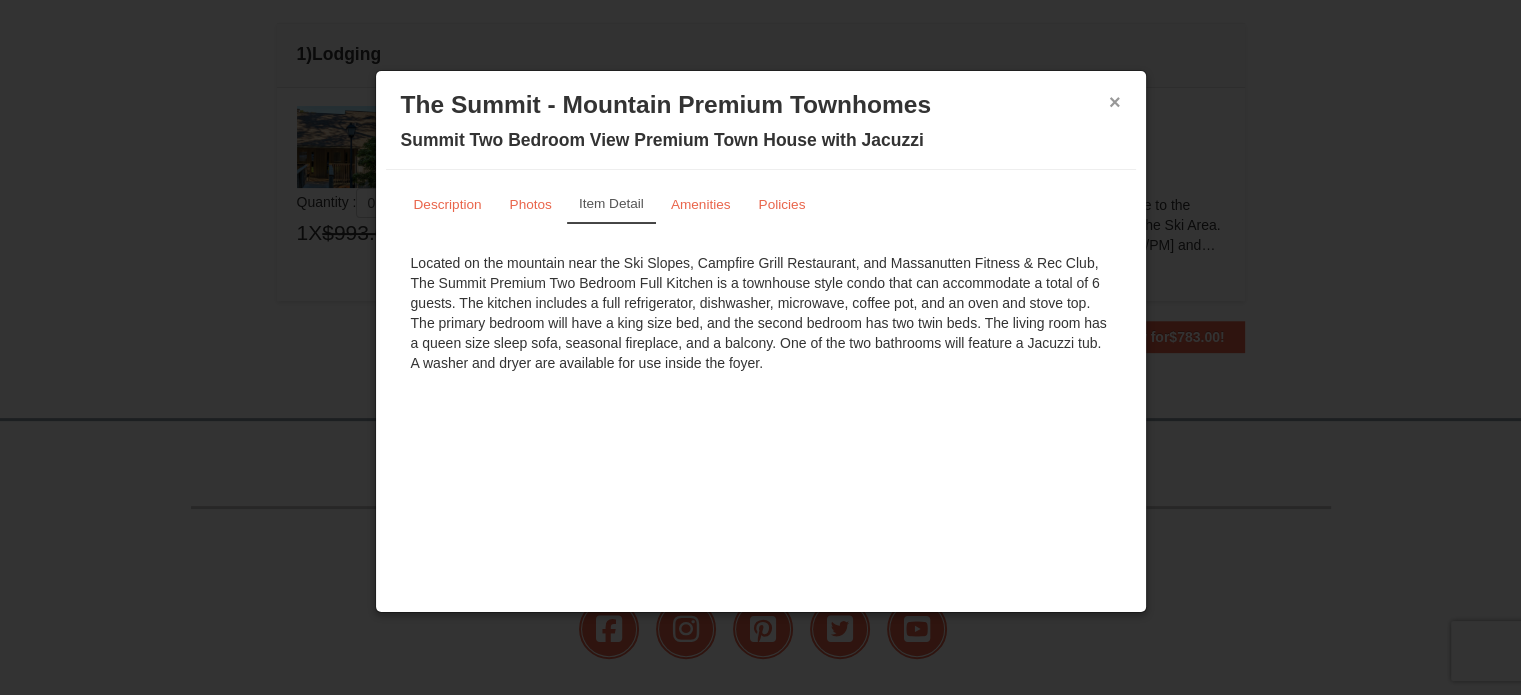 click on "×" at bounding box center (1115, 102) 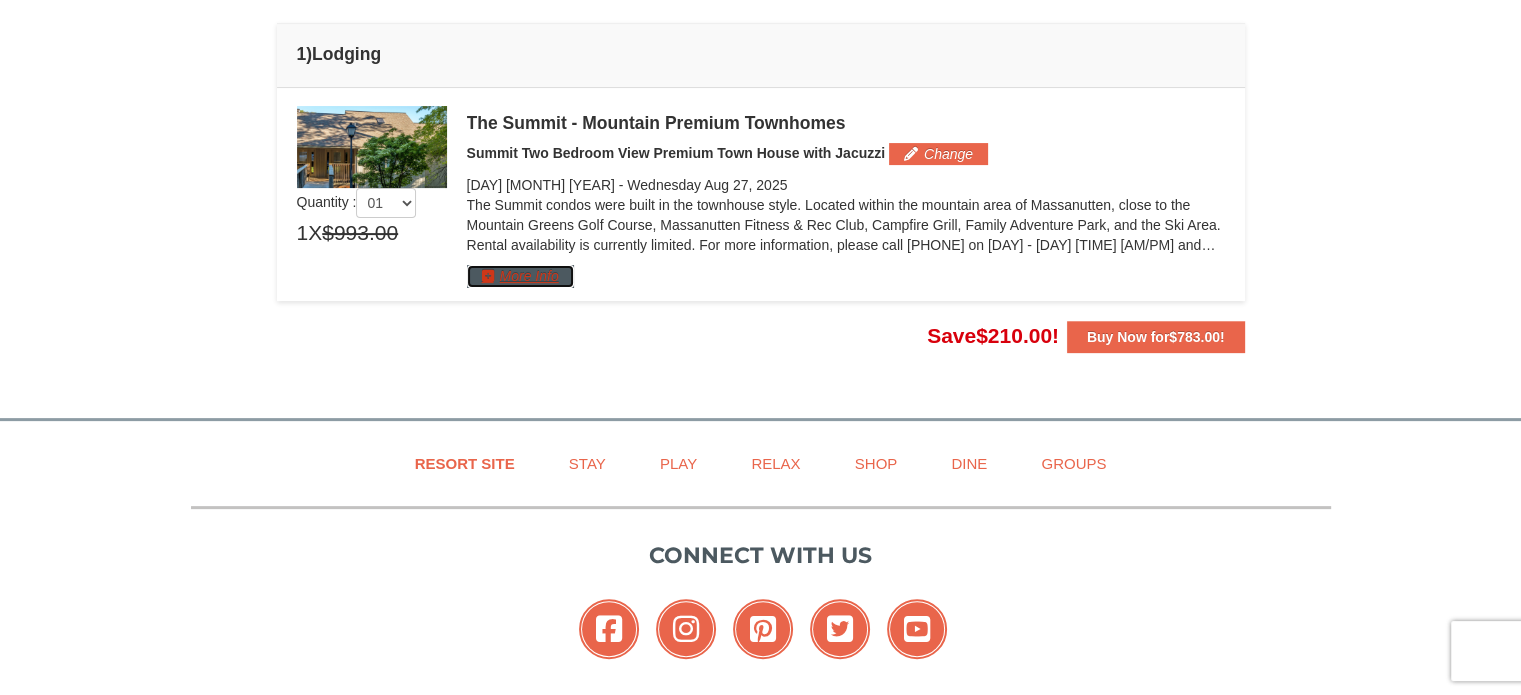 click on "More Info" at bounding box center [520, 276] 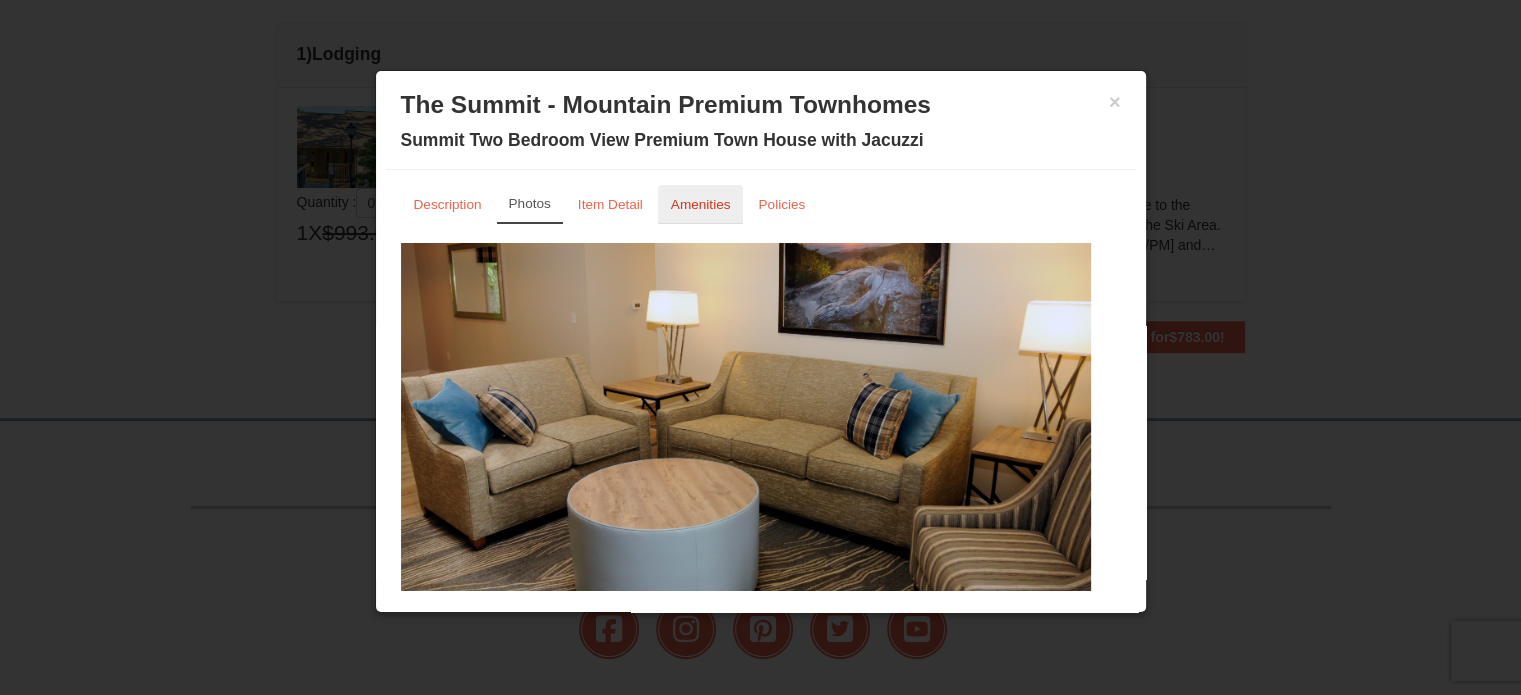 click on "Amenities" at bounding box center (701, 204) 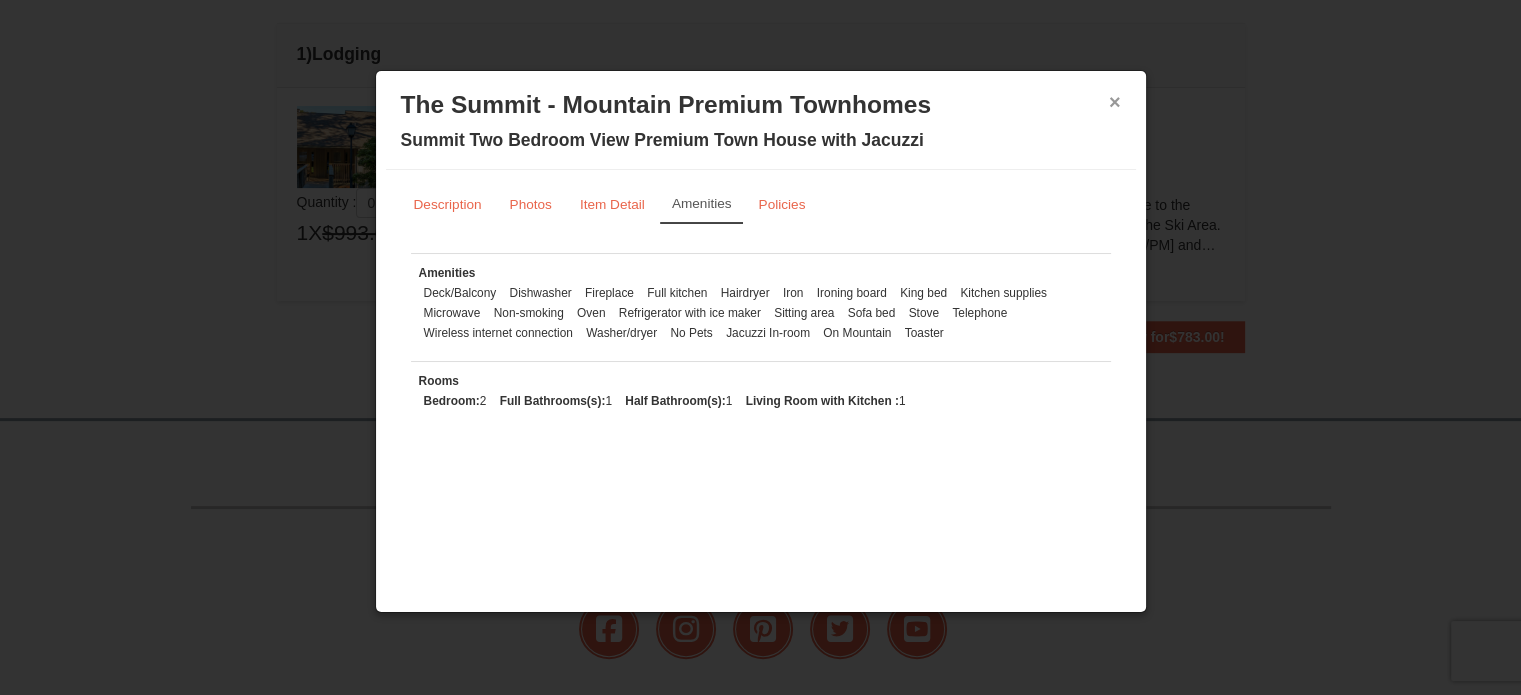 click on "×" at bounding box center (1115, 102) 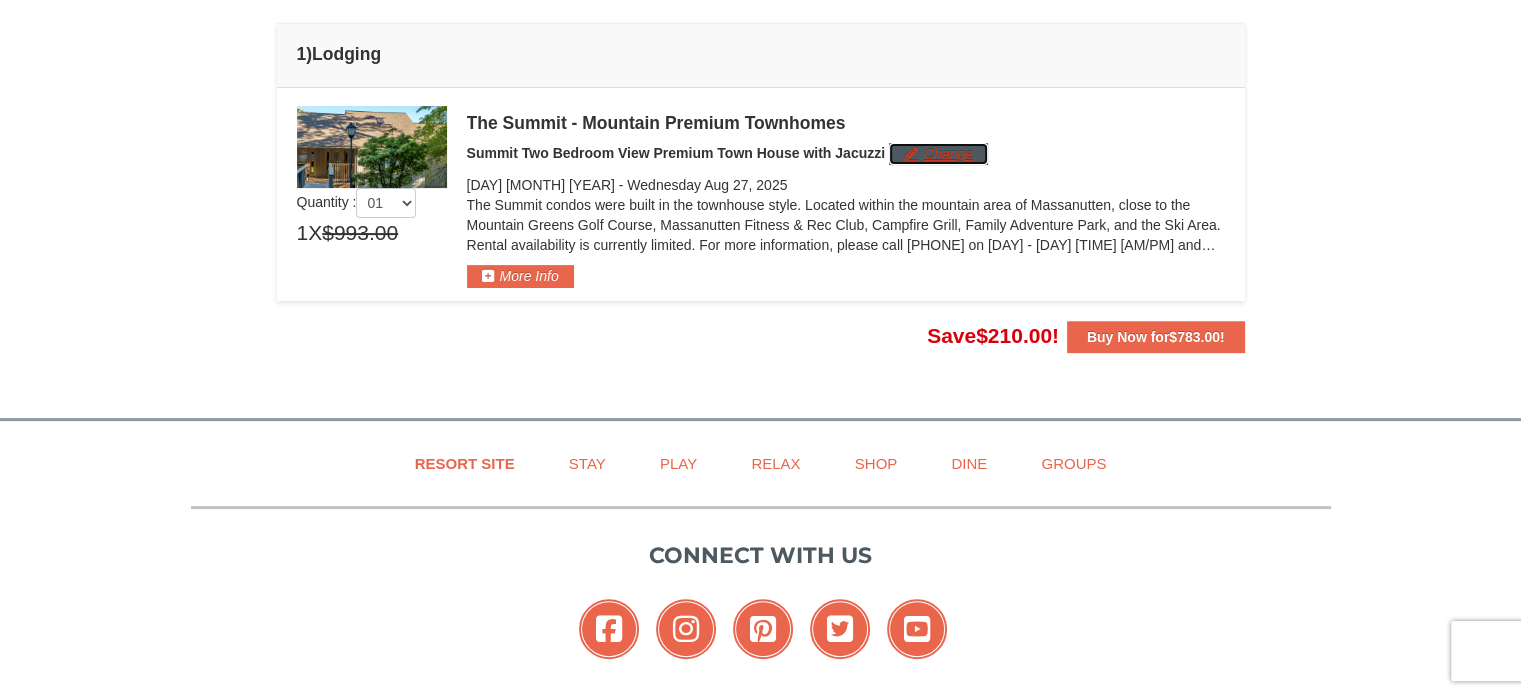 click on "Change" at bounding box center [938, 154] 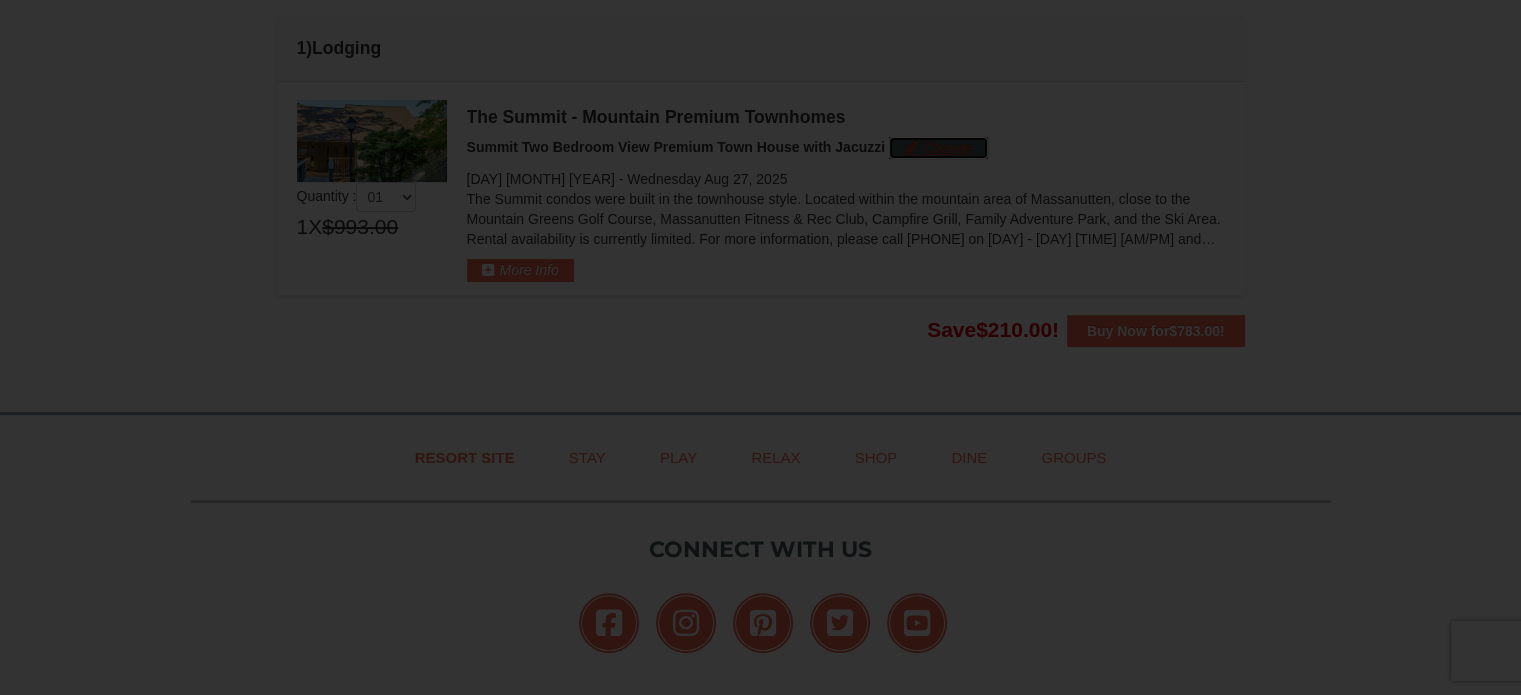 scroll, scrollTop: 527, scrollLeft: 0, axis: vertical 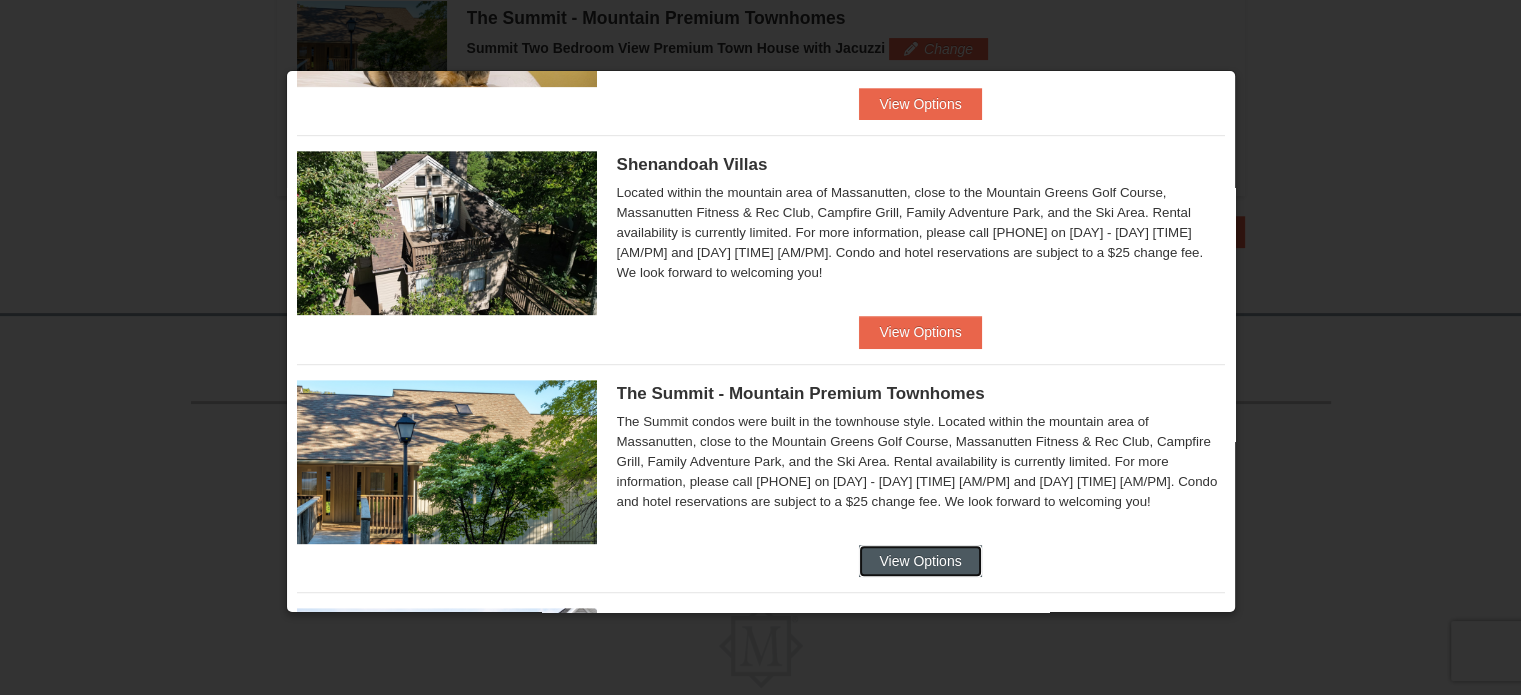 click on "View Options" at bounding box center [920, 561] 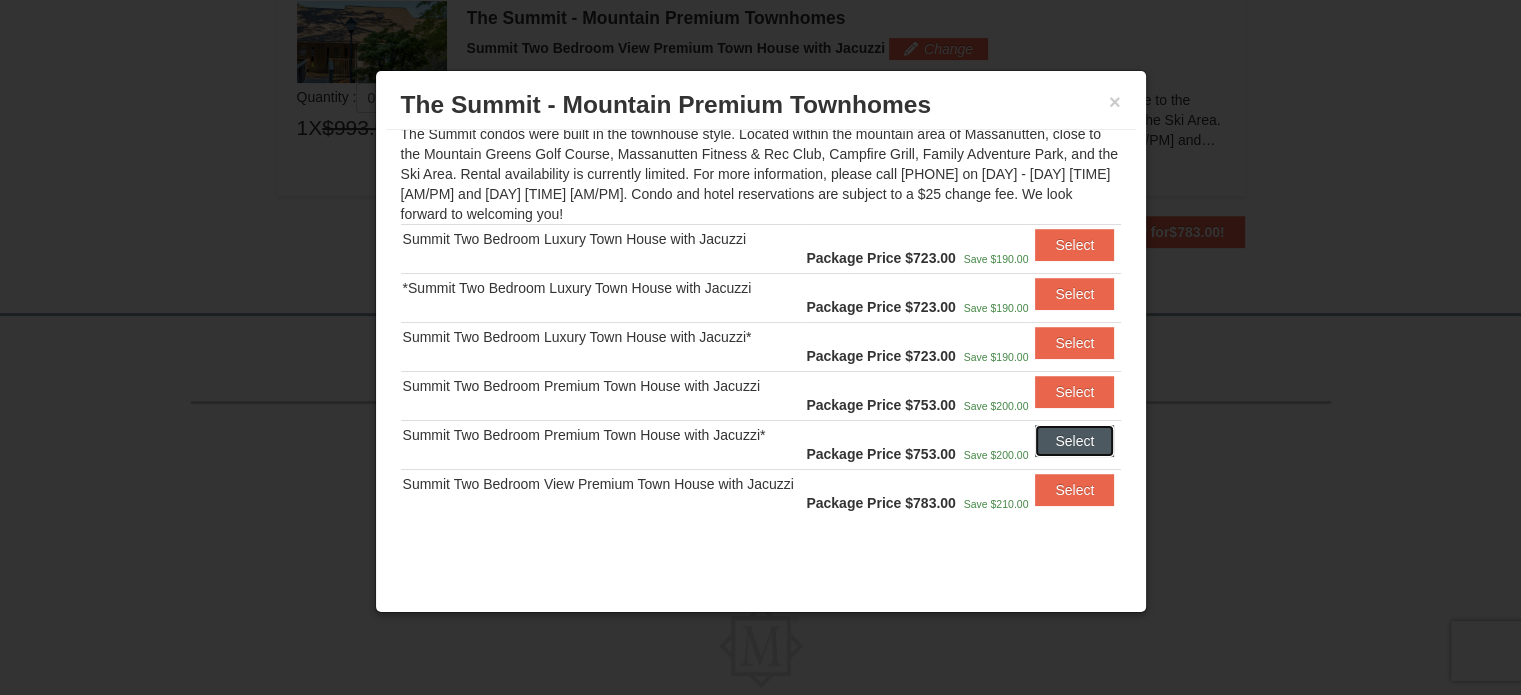 click on "Select" at bounding box center [1074, 441] 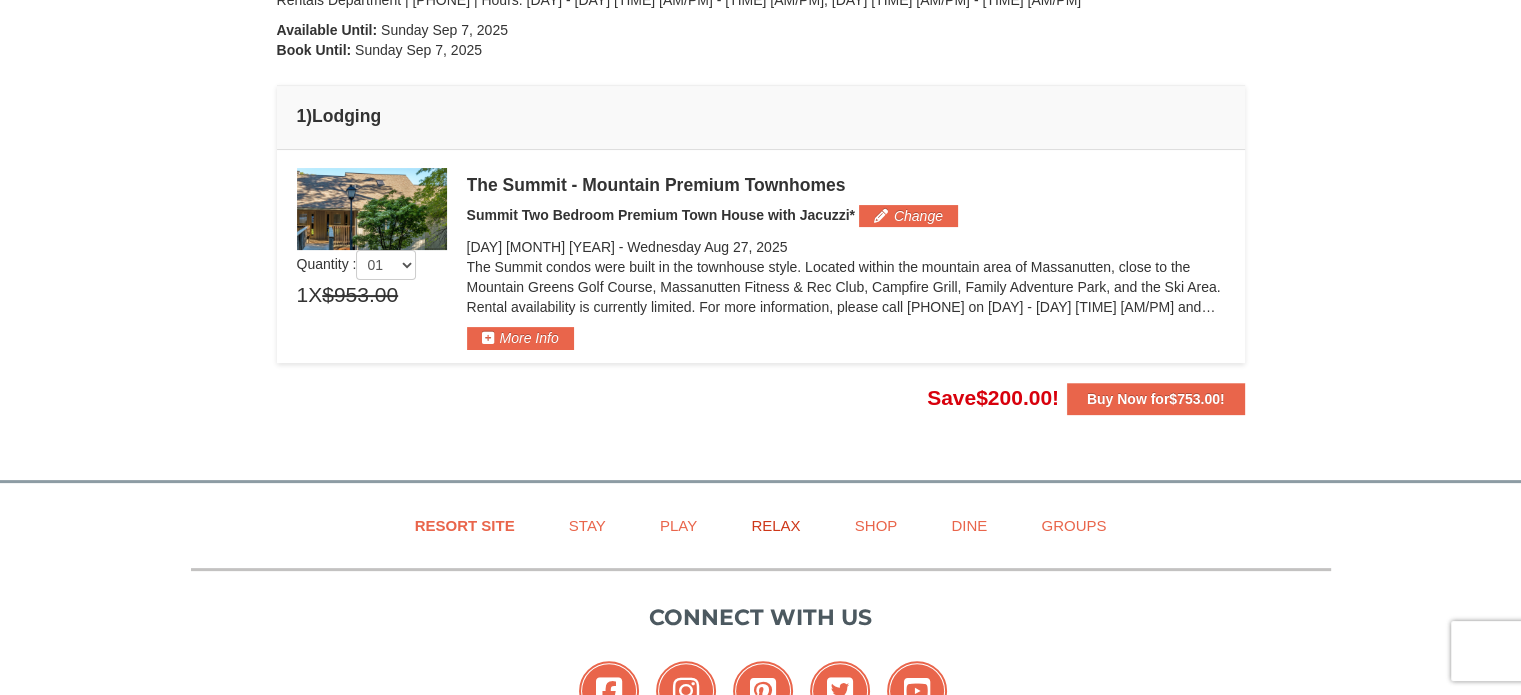 scroll, scrollTop: 415, scrollLeft: 0, axis: vertical 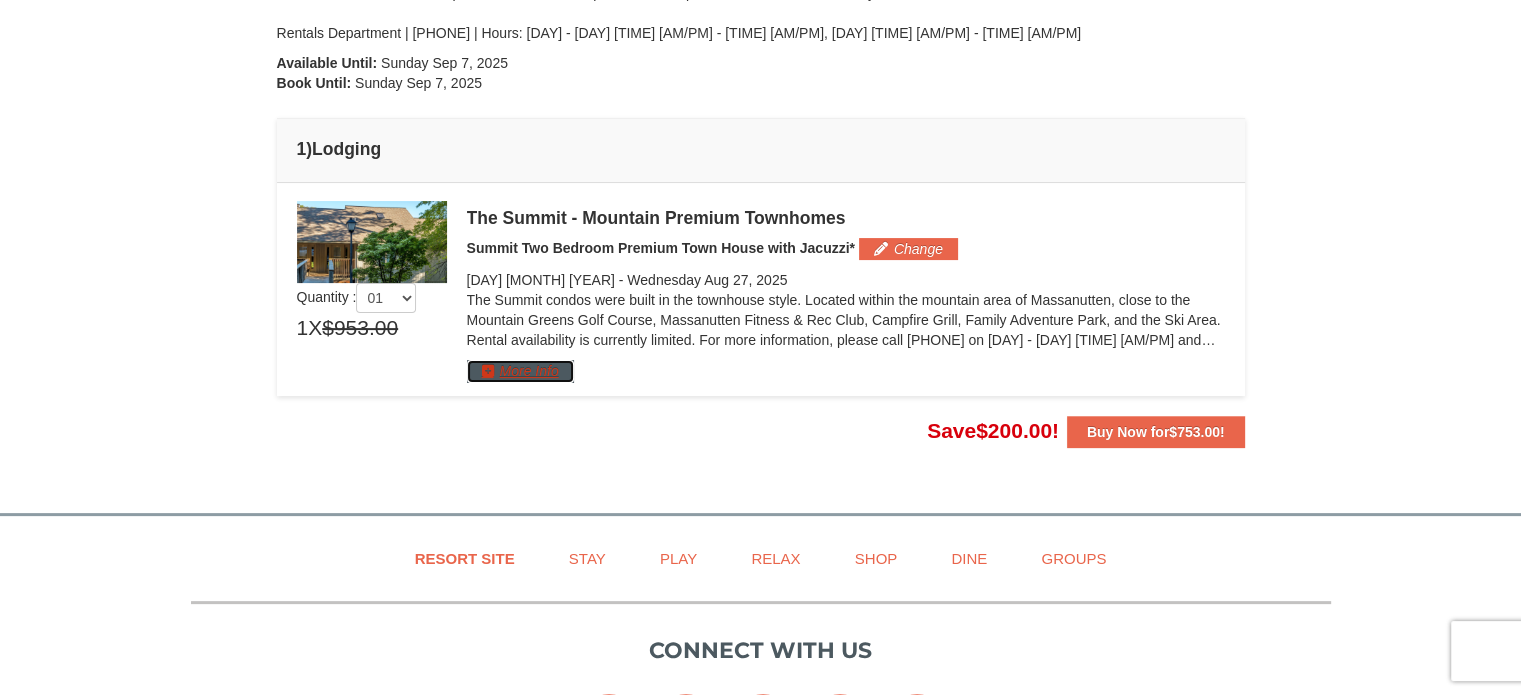 click on "More Info" at bounding box center (520, 371) 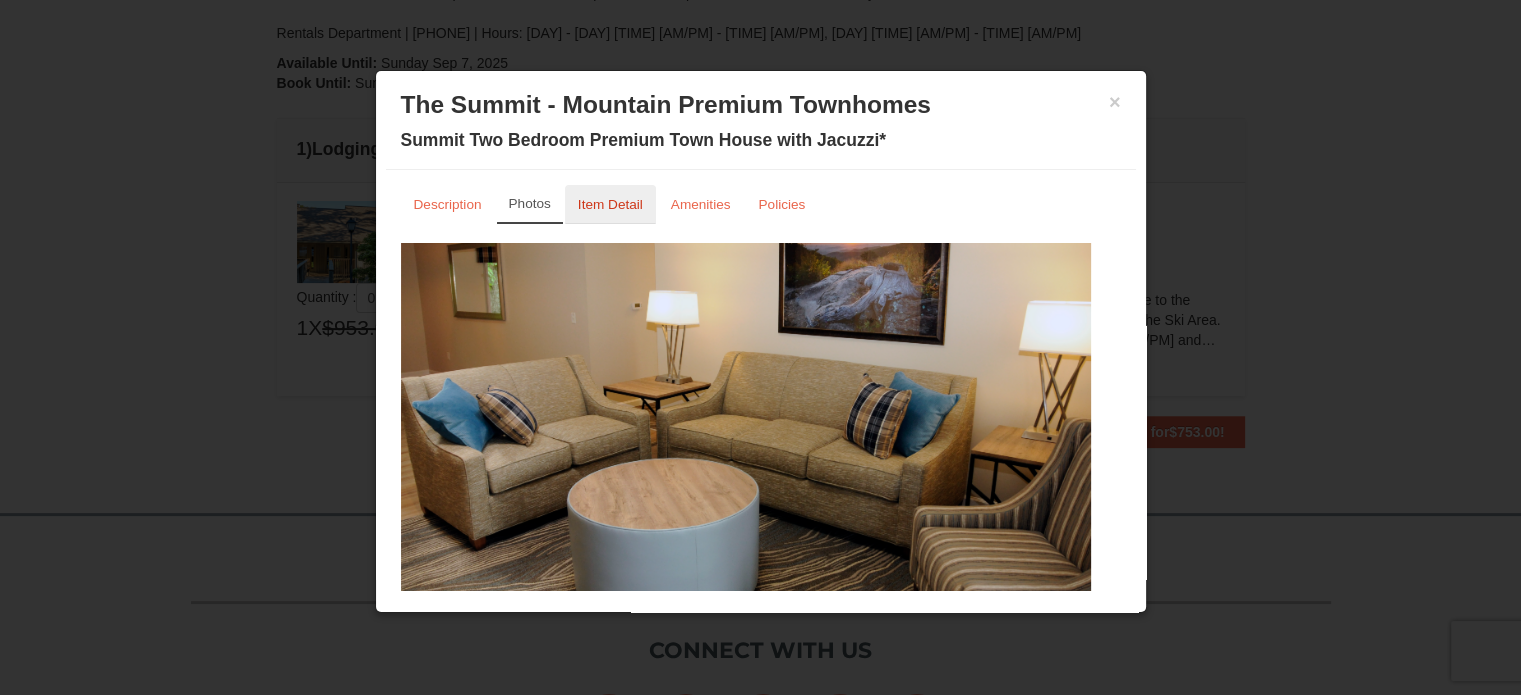 click on "Item Detail" at bounding box center (610, 204) 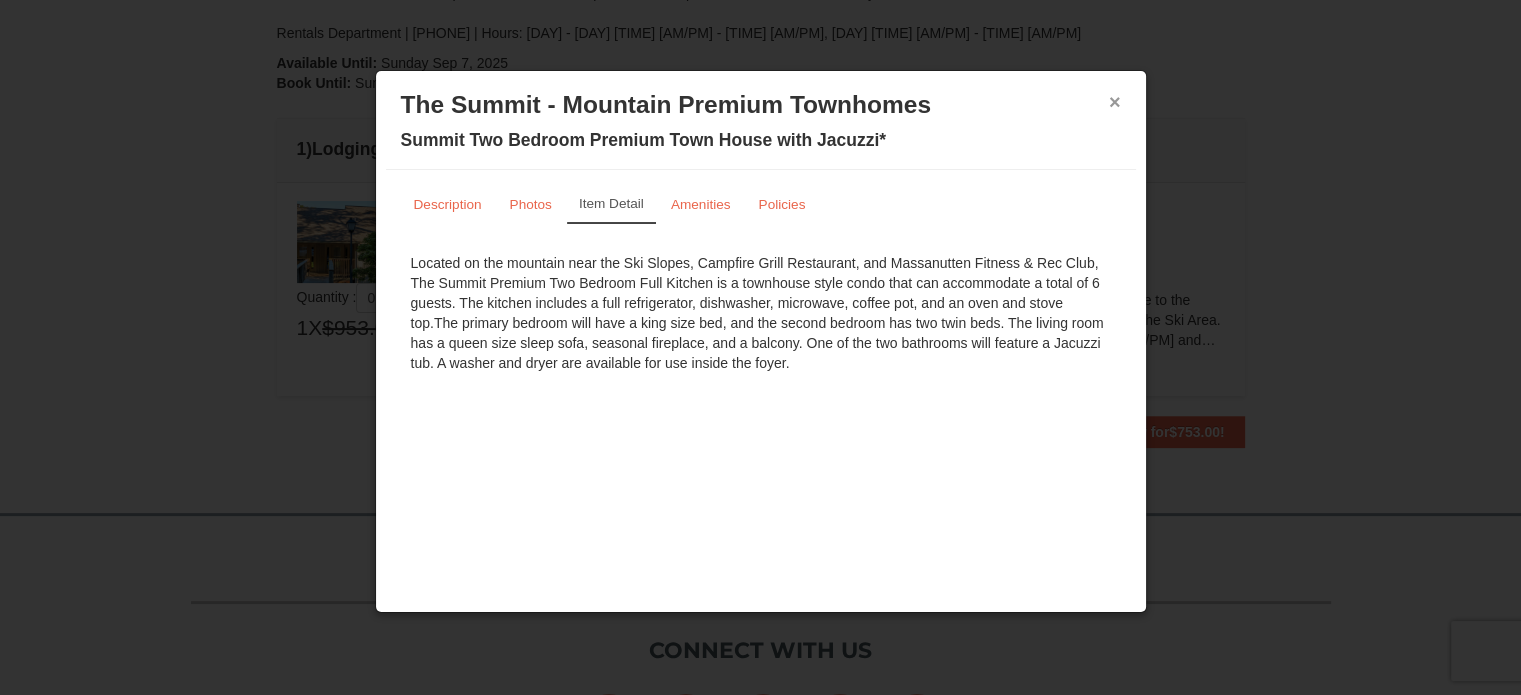 click on "×" at bounding box center (1115, 102) 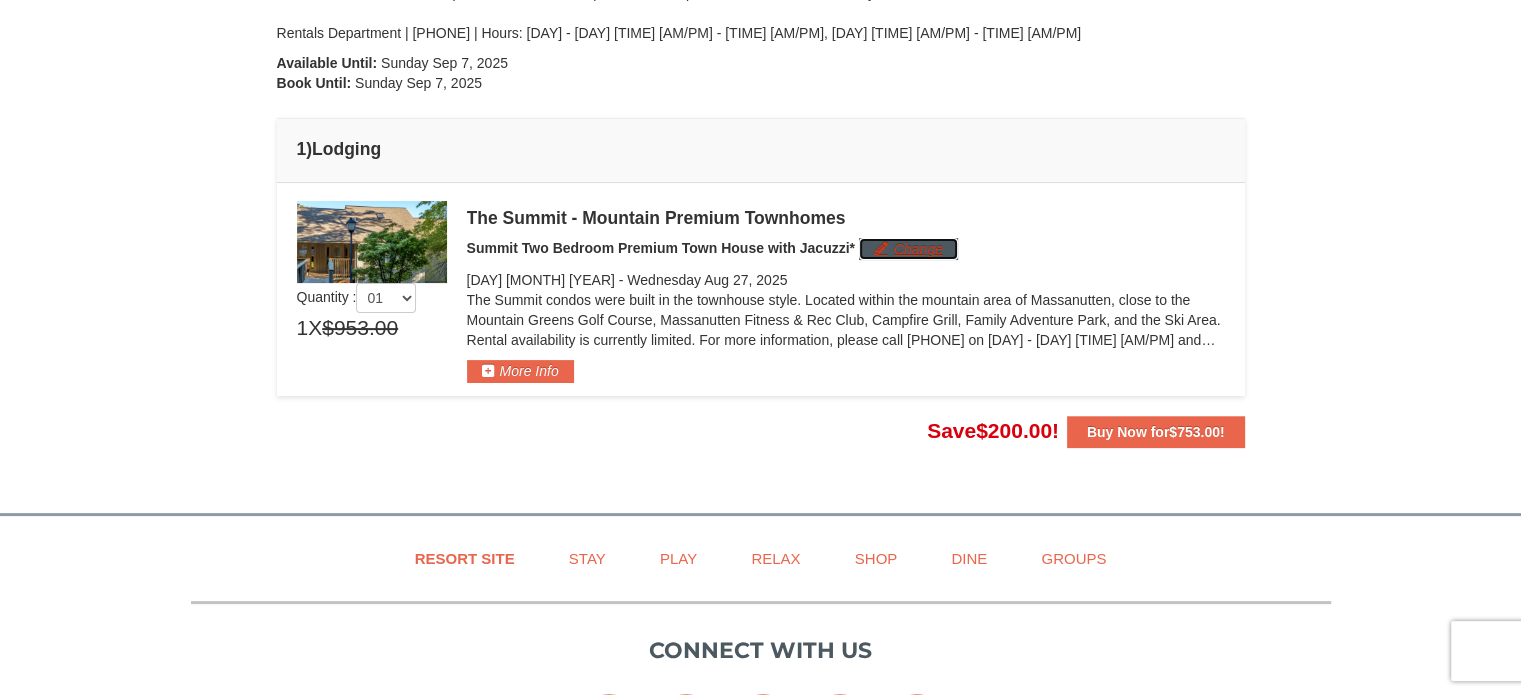 click on "Change" at bounding box center (908, 249) 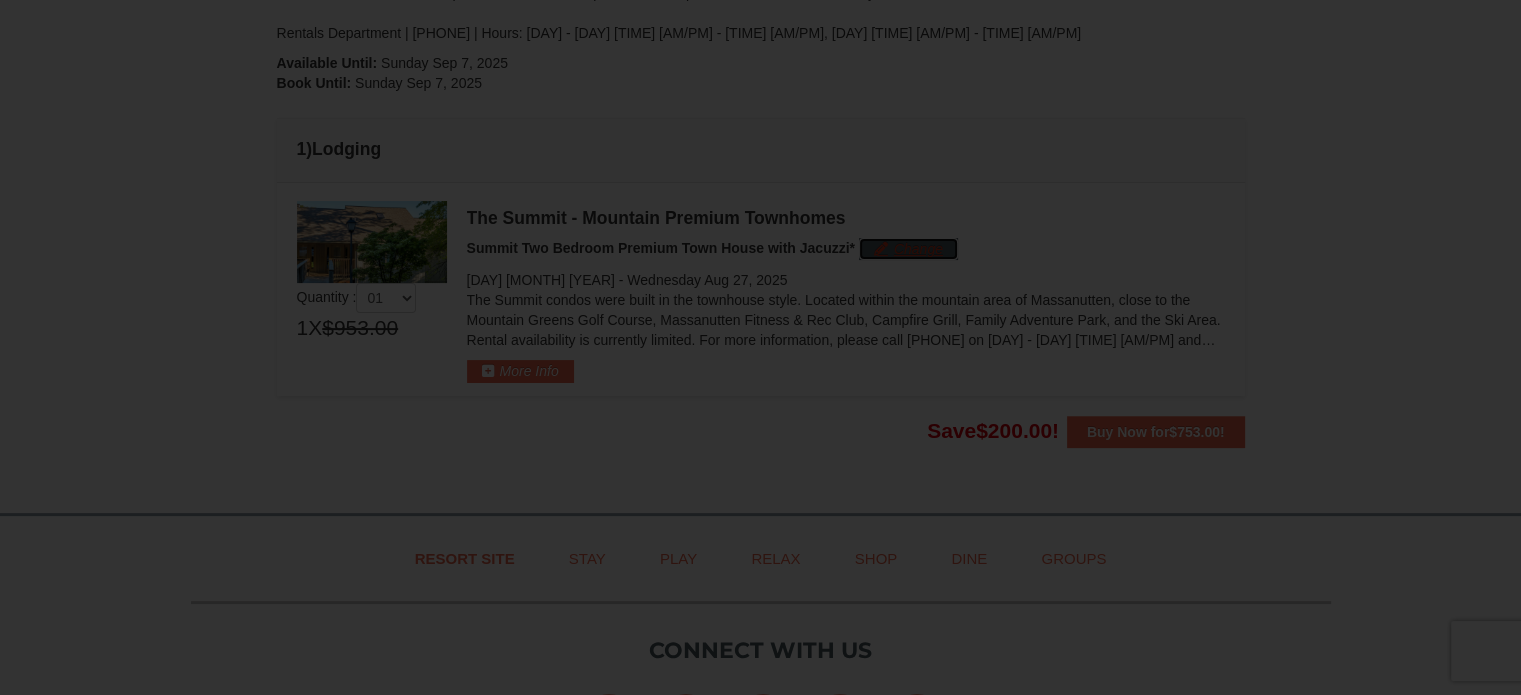 scroll, scrollTop: 436, scrollLeft: 0, axis: vertical 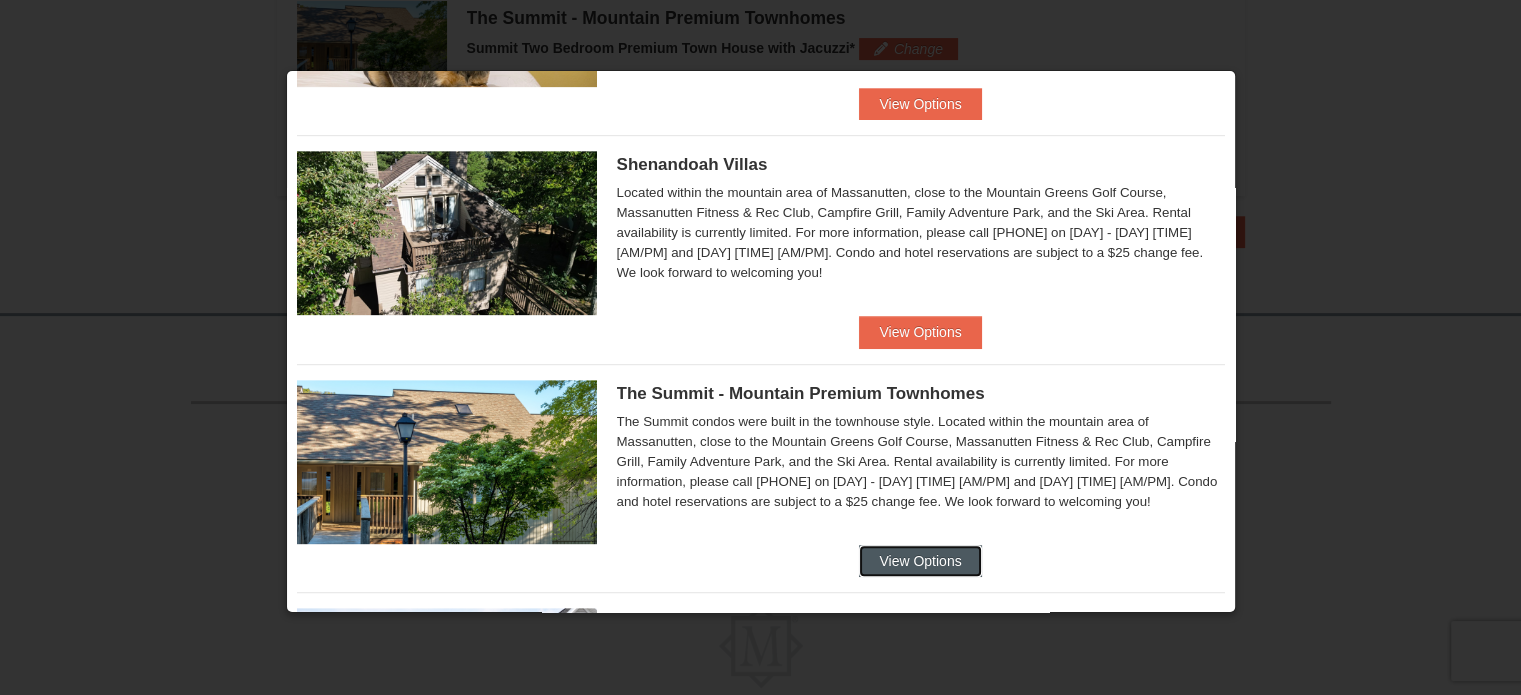 click on "View Options" at bounding box center [920, 561] 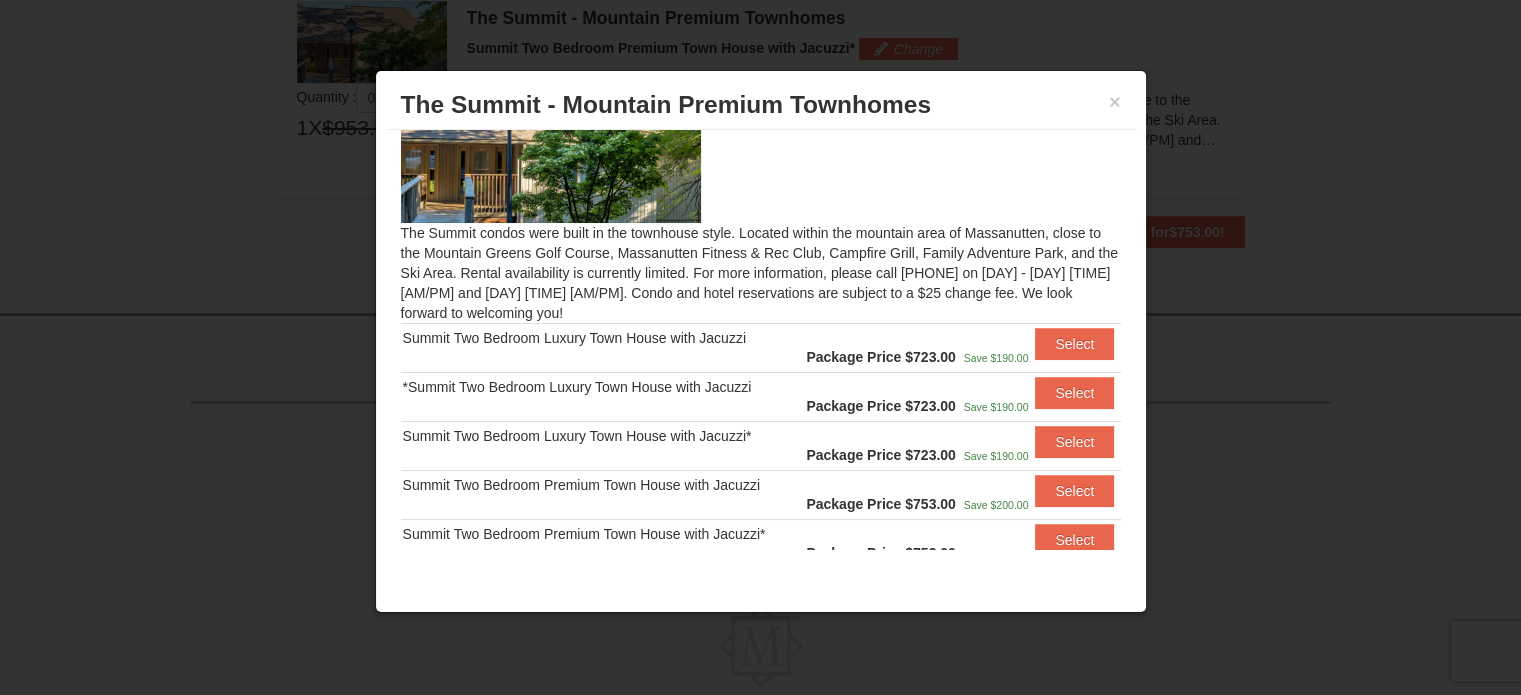 scroll, scrollTop: 85, scrollLeft: 0, axis: vertical 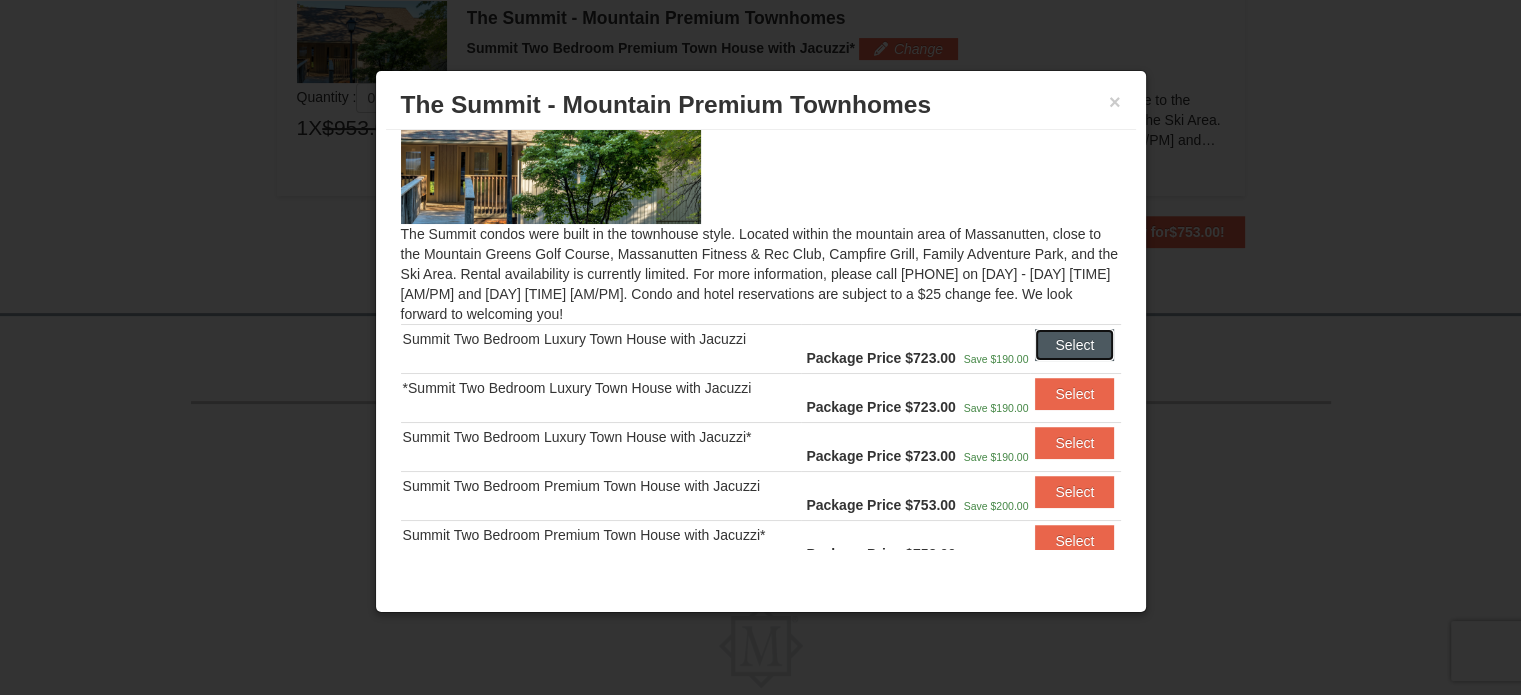 click on "Select" at bounding box center [1074, 345] 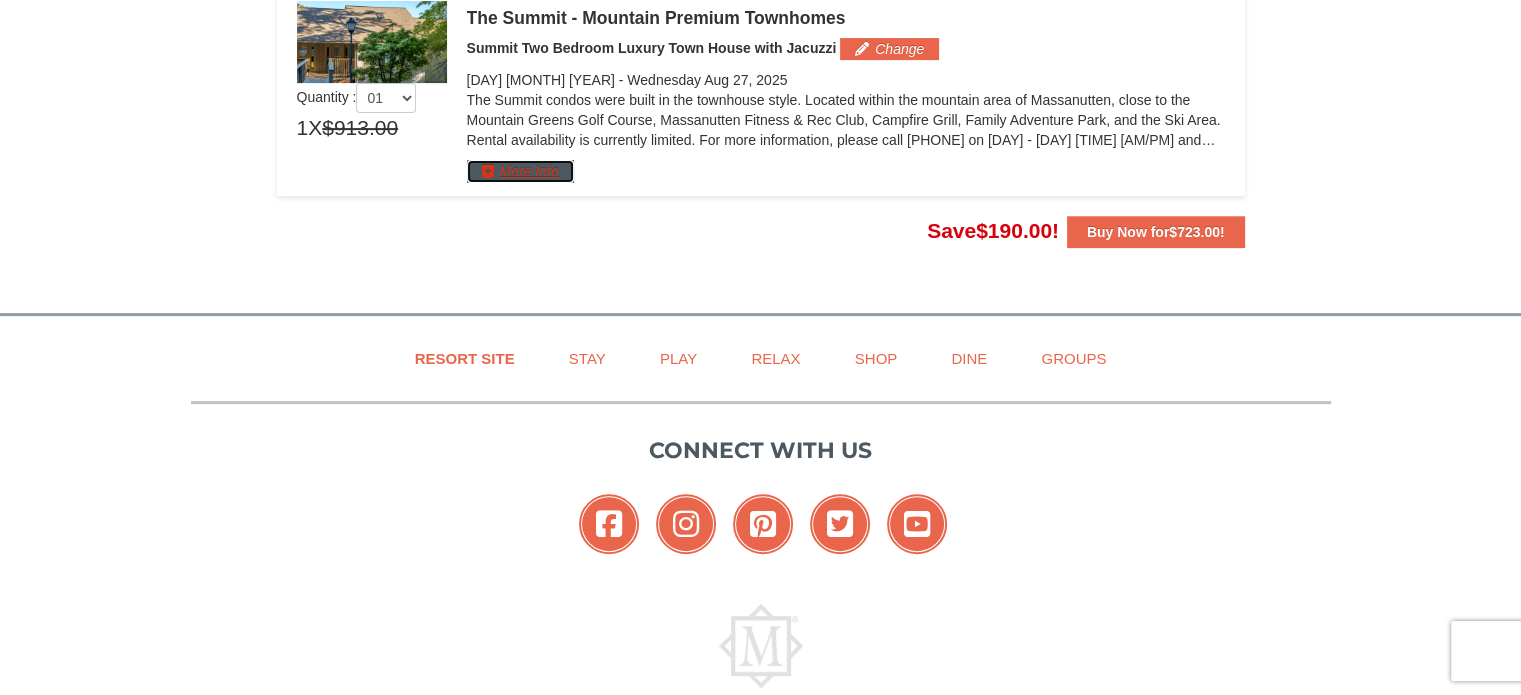 click on "More Info" at bounding box center (520, 171) 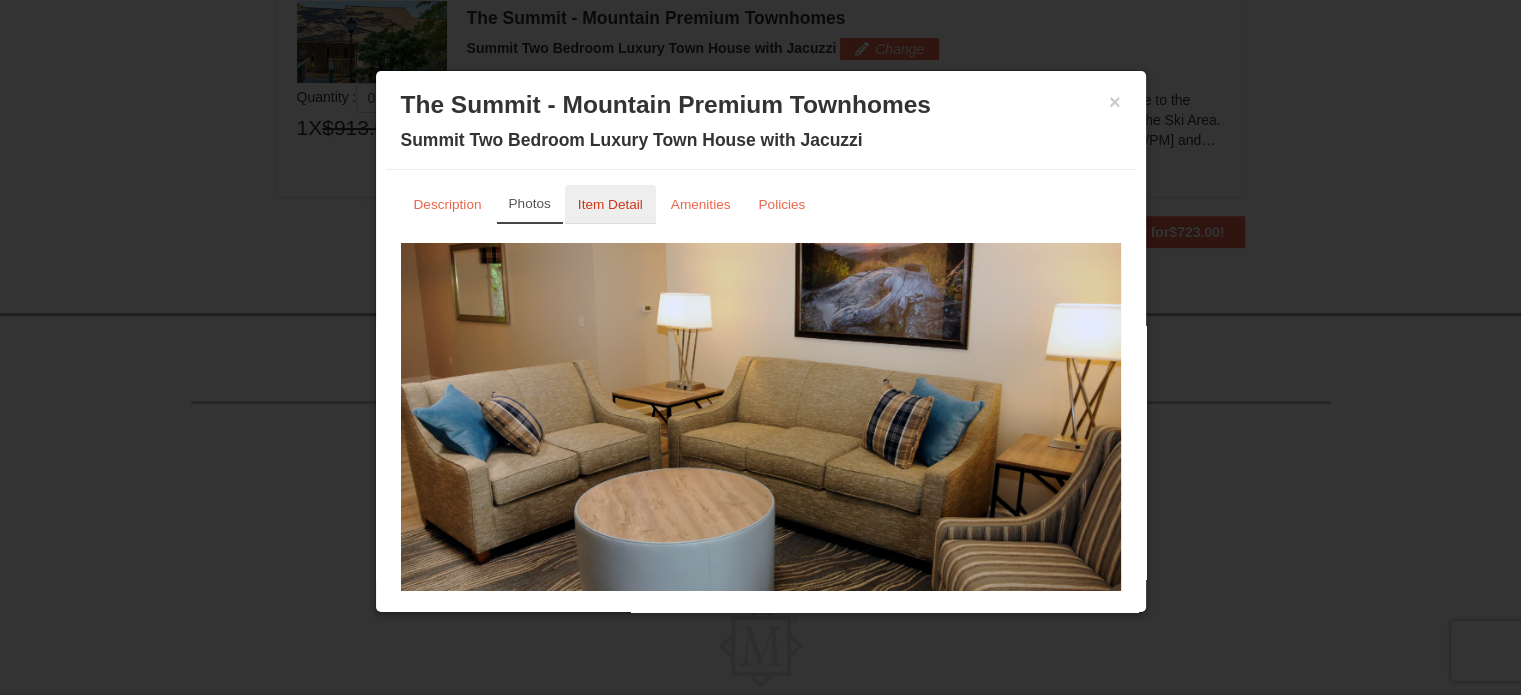 click on "Item Detail" at bounding box center (610, 204) 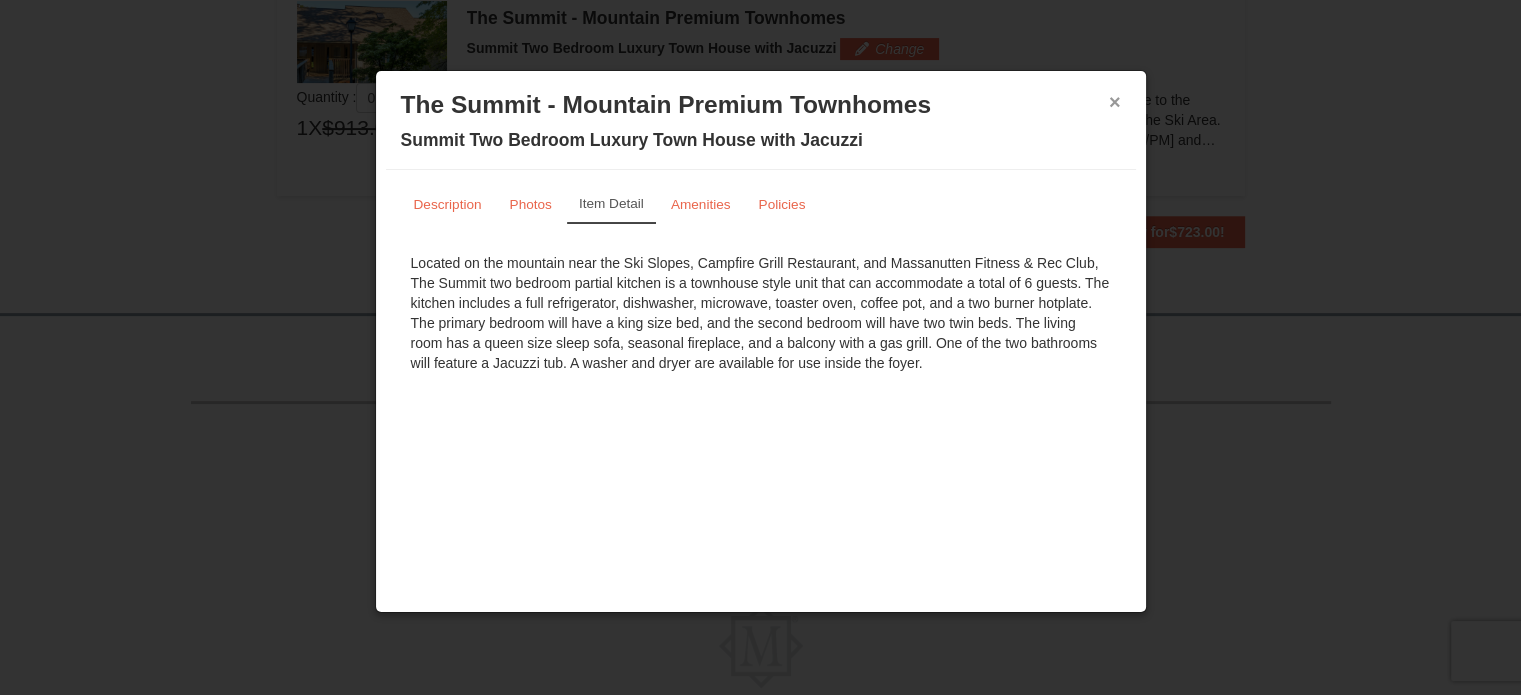 click on "×" at bounding box center [1115, 102] 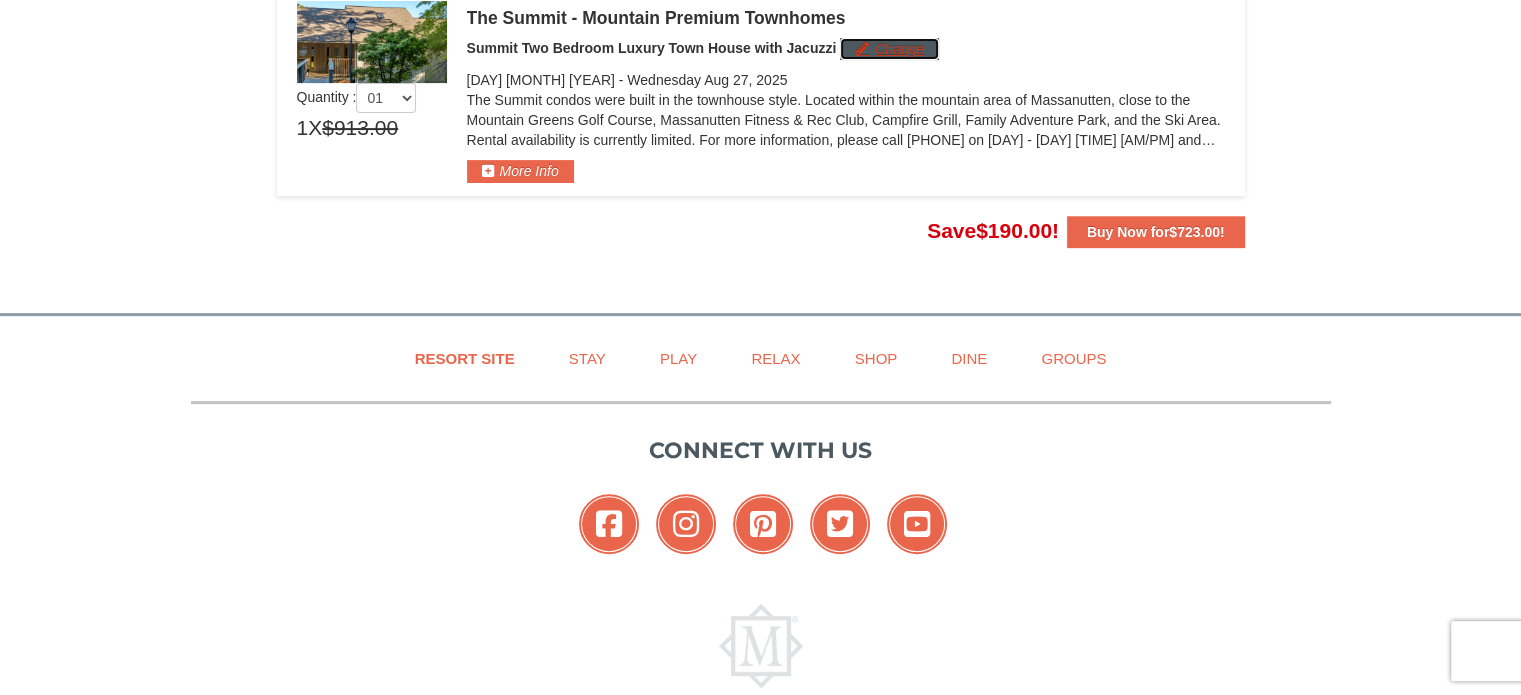 click on "Change" at bounding box center (889, 49) 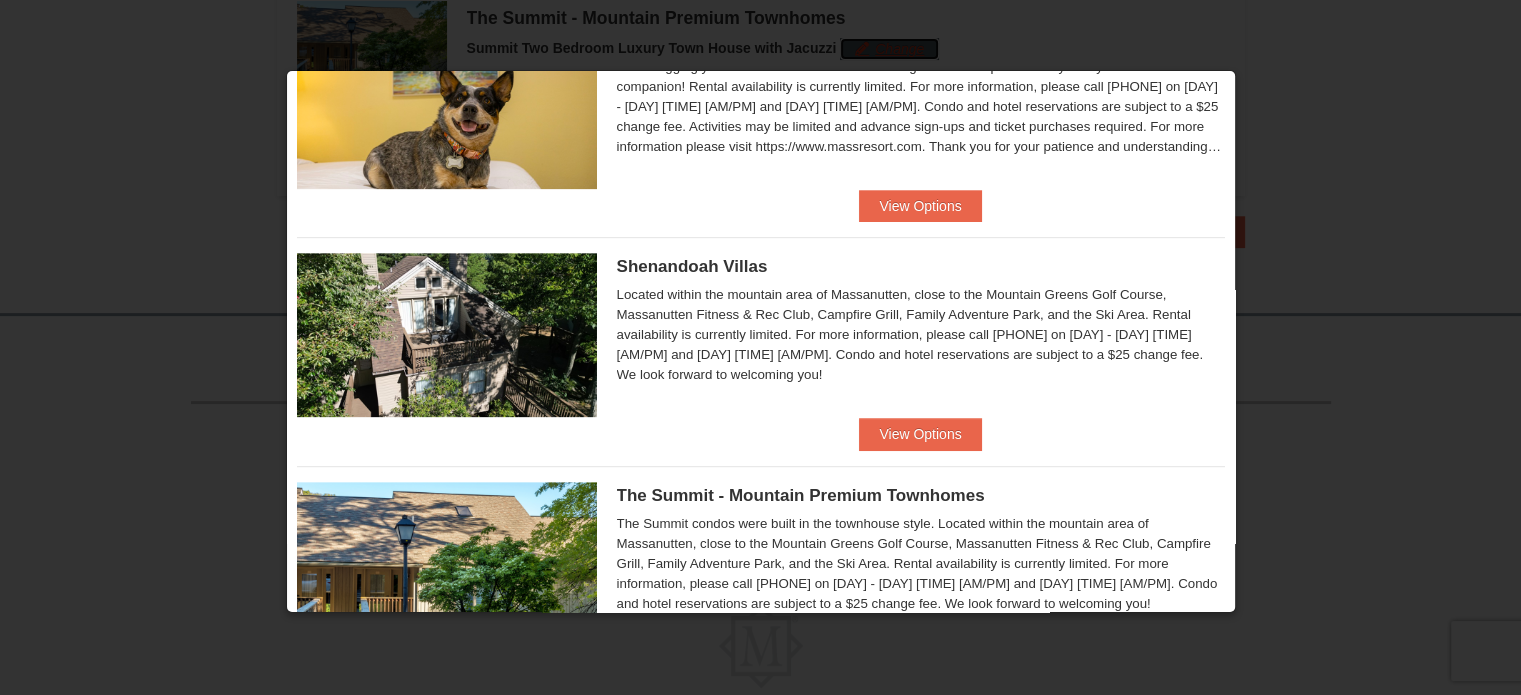 scroll, scrollTop: 800, scrollLeft: 0, axis: vertical 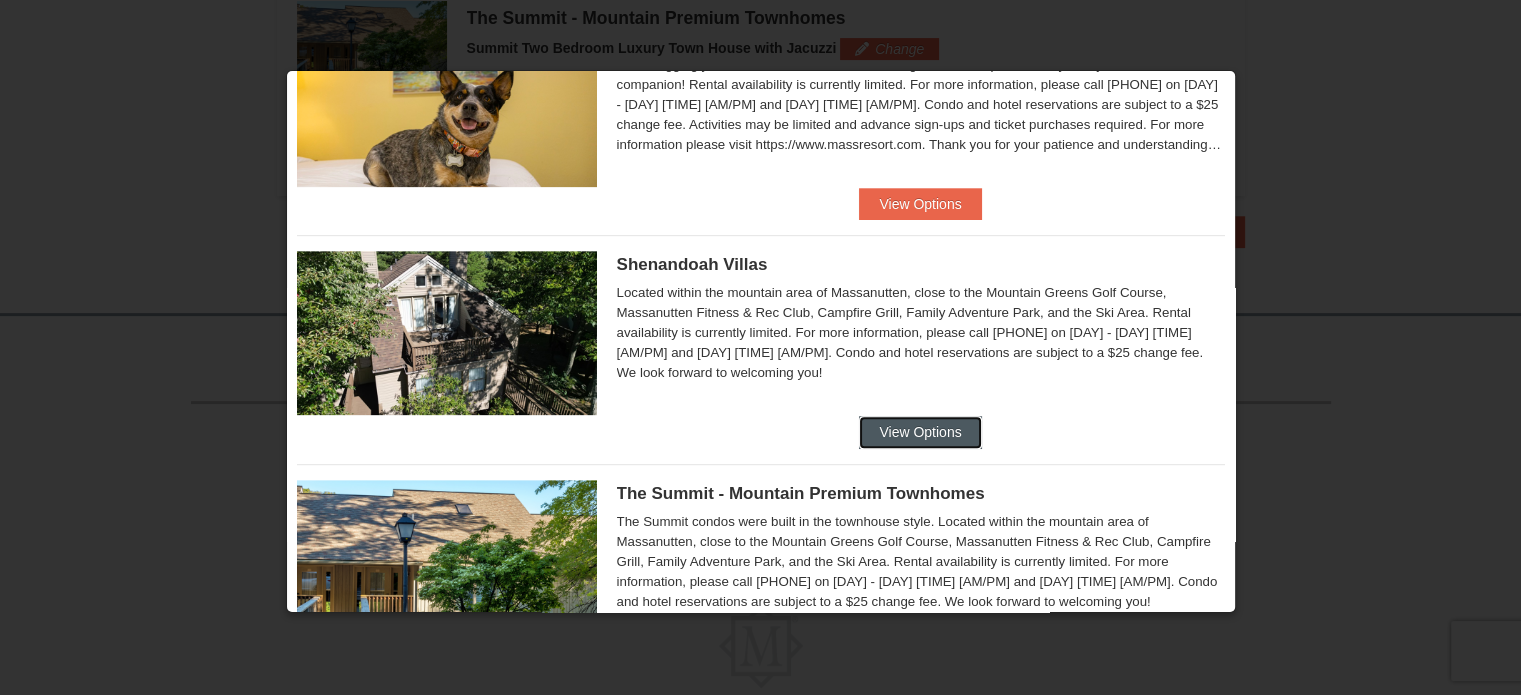 click on "View Options" at bounding box center [920, 432] 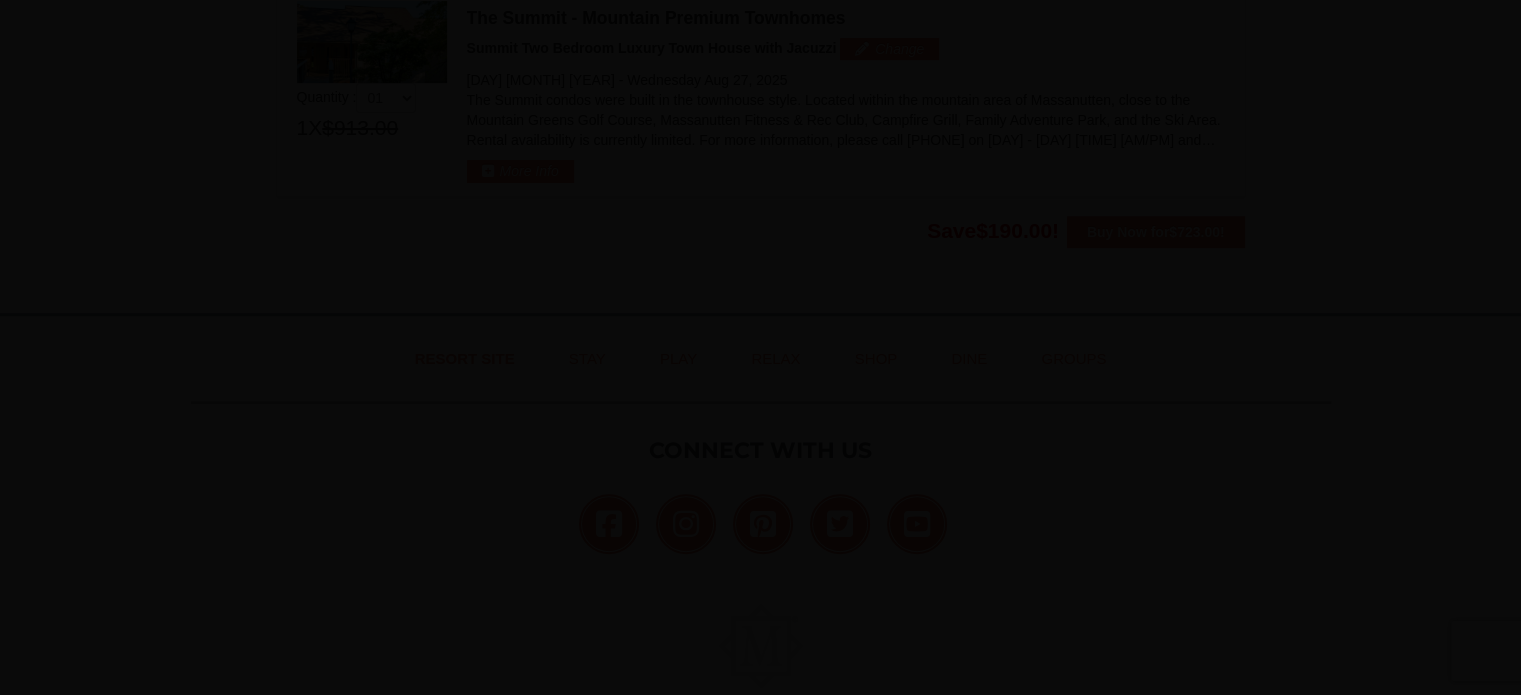 scroll, scrollTop: 20, scrollLeft: 0, axis: vertical 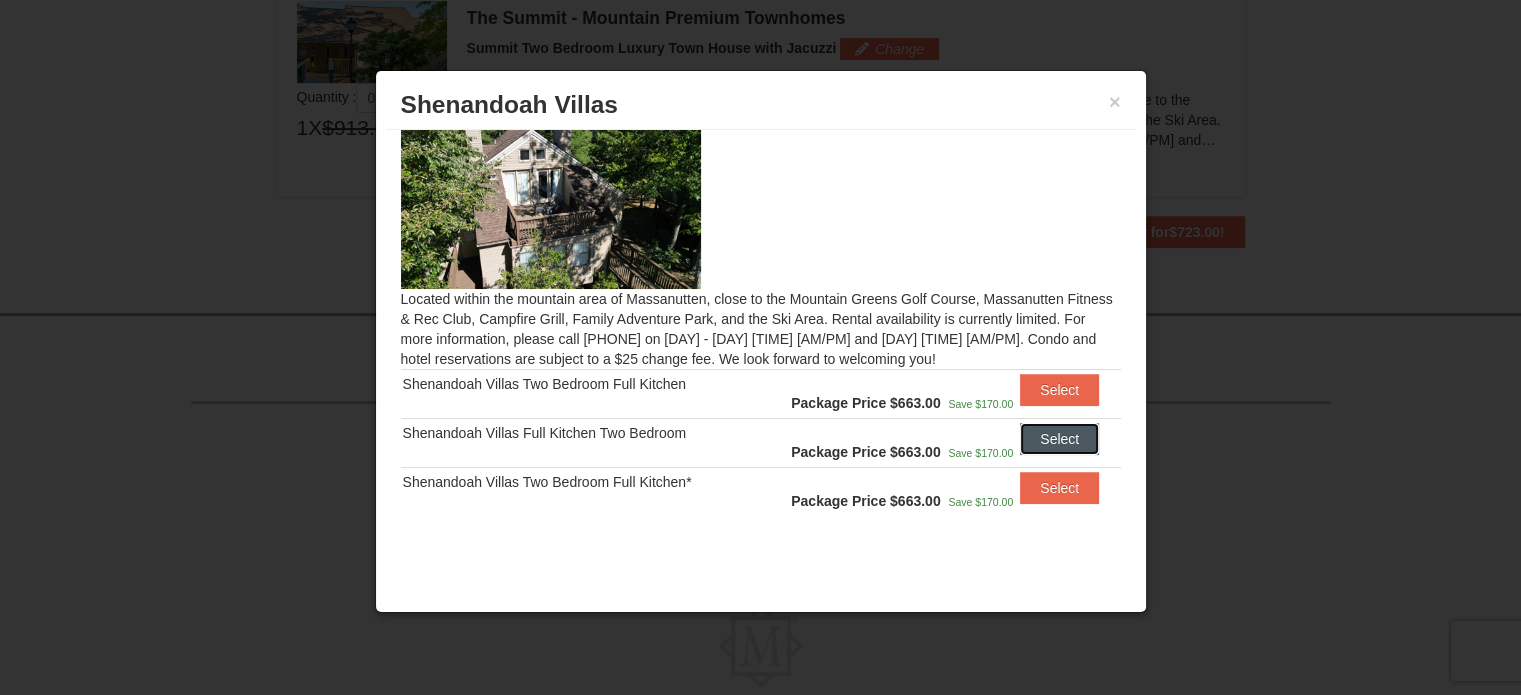 click on "Select" at bounding box center [1059, 439] 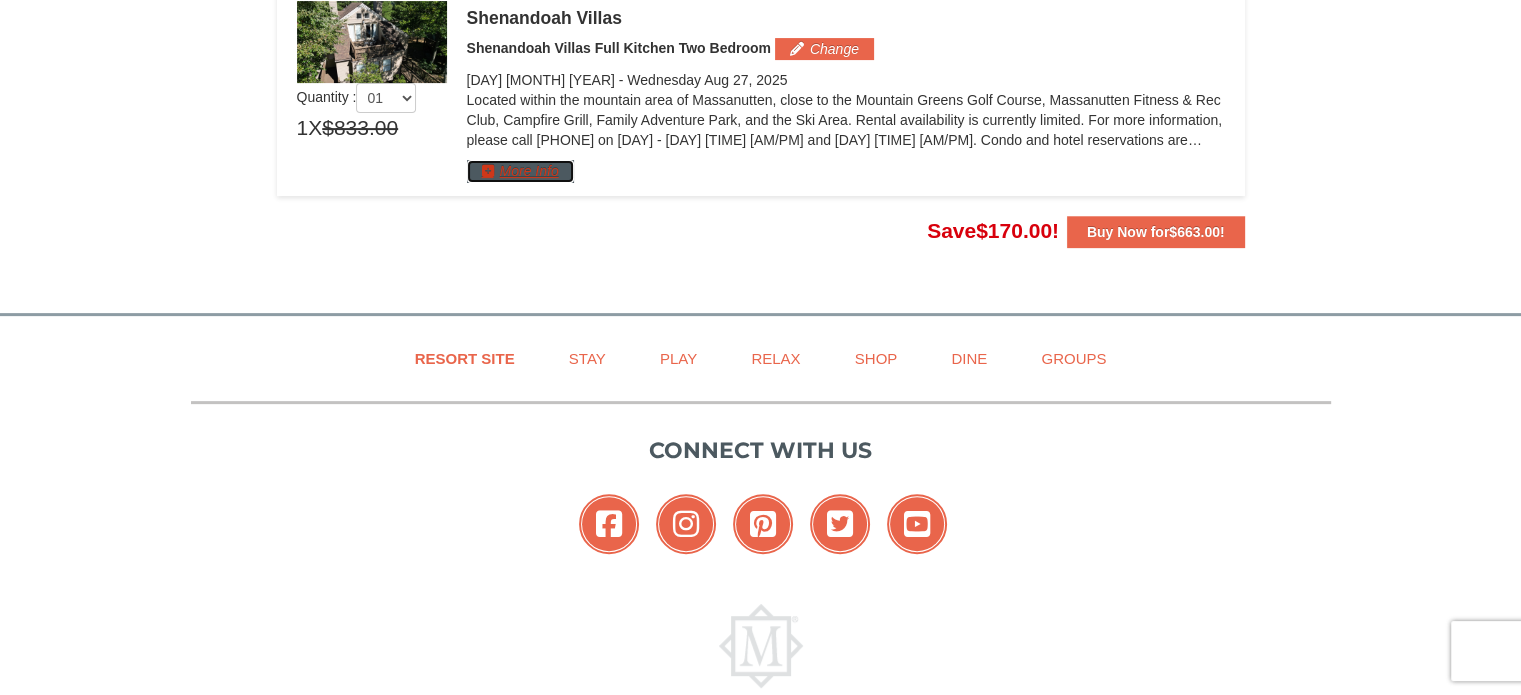 click on "More Info" at bounding box center (520, 171) 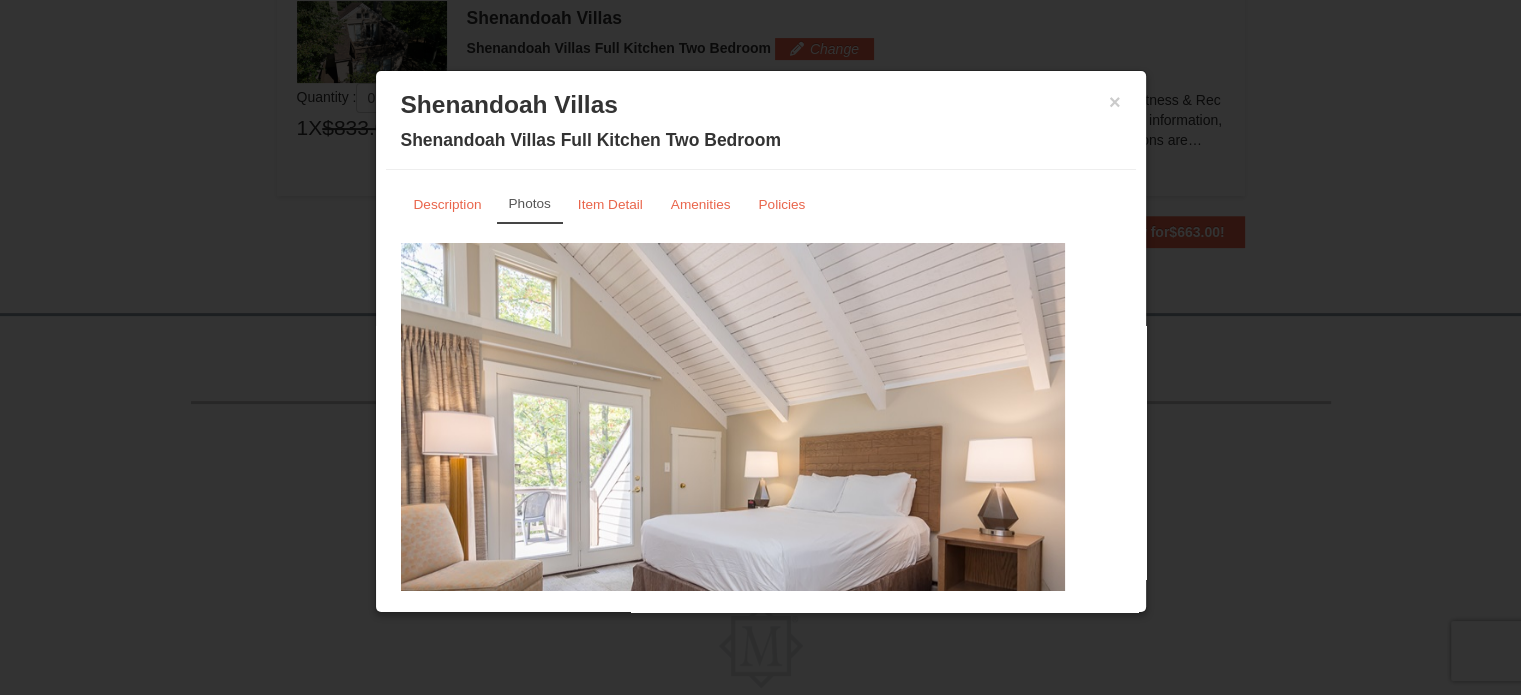 drag, startPoint x: 979, startPoint y: 442, endPoint x: 470, endPoint y: 459, distance: 509.2838 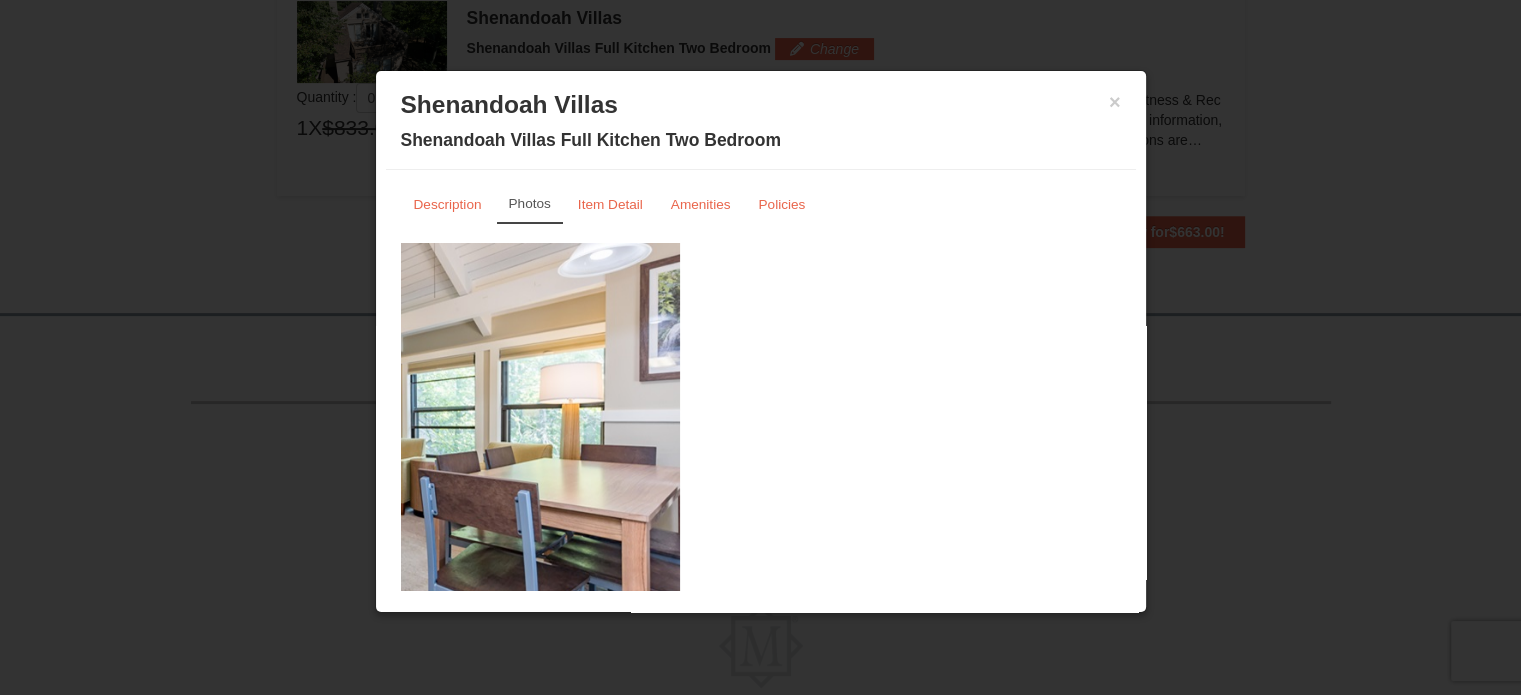 drag, startPoint x: 900, startPoint y: 446, endPoint x: 506, endPoint y: 450, distance: 394.0203 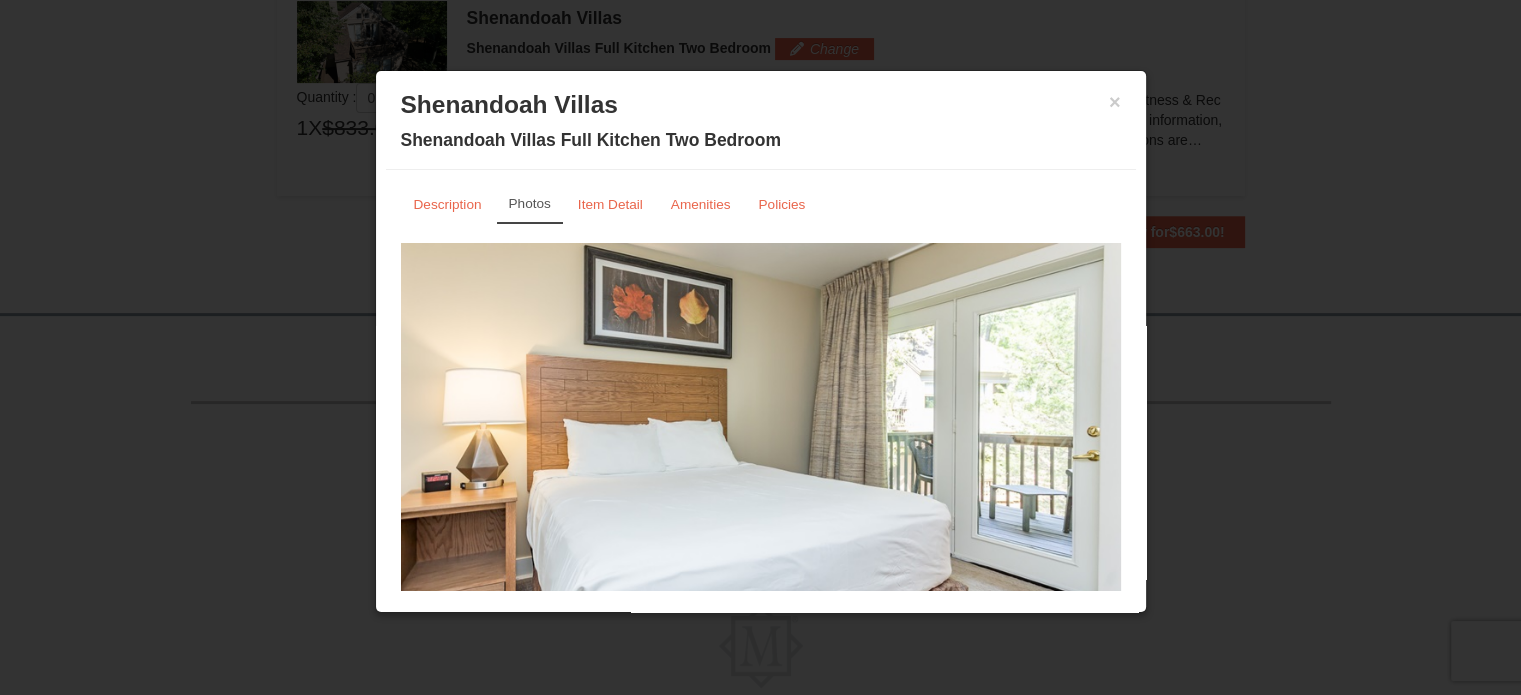 drag, startPoint x: 933, startPoint y: 428, endPoint x: 476, endPoint y: 432, distance: 457.01752 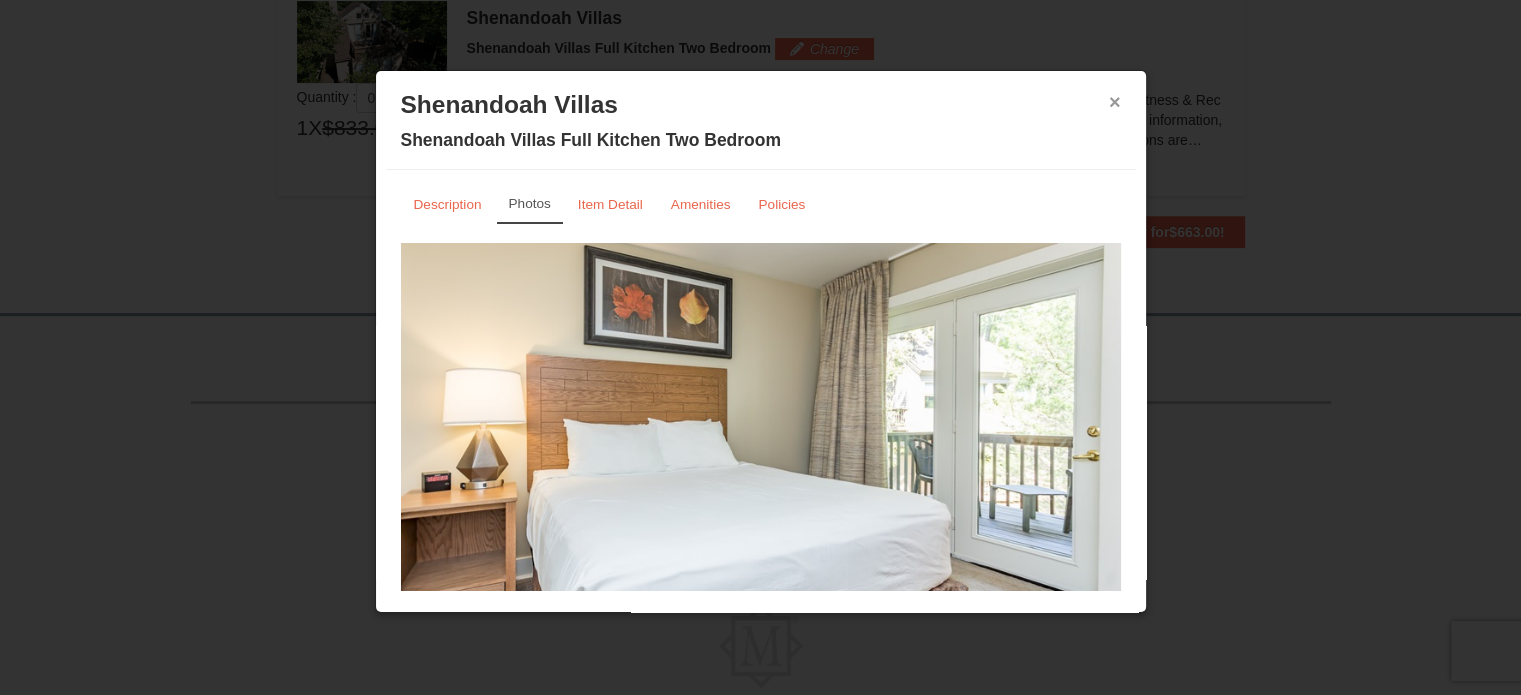 click on "×" at bounding box center (1115, 102) 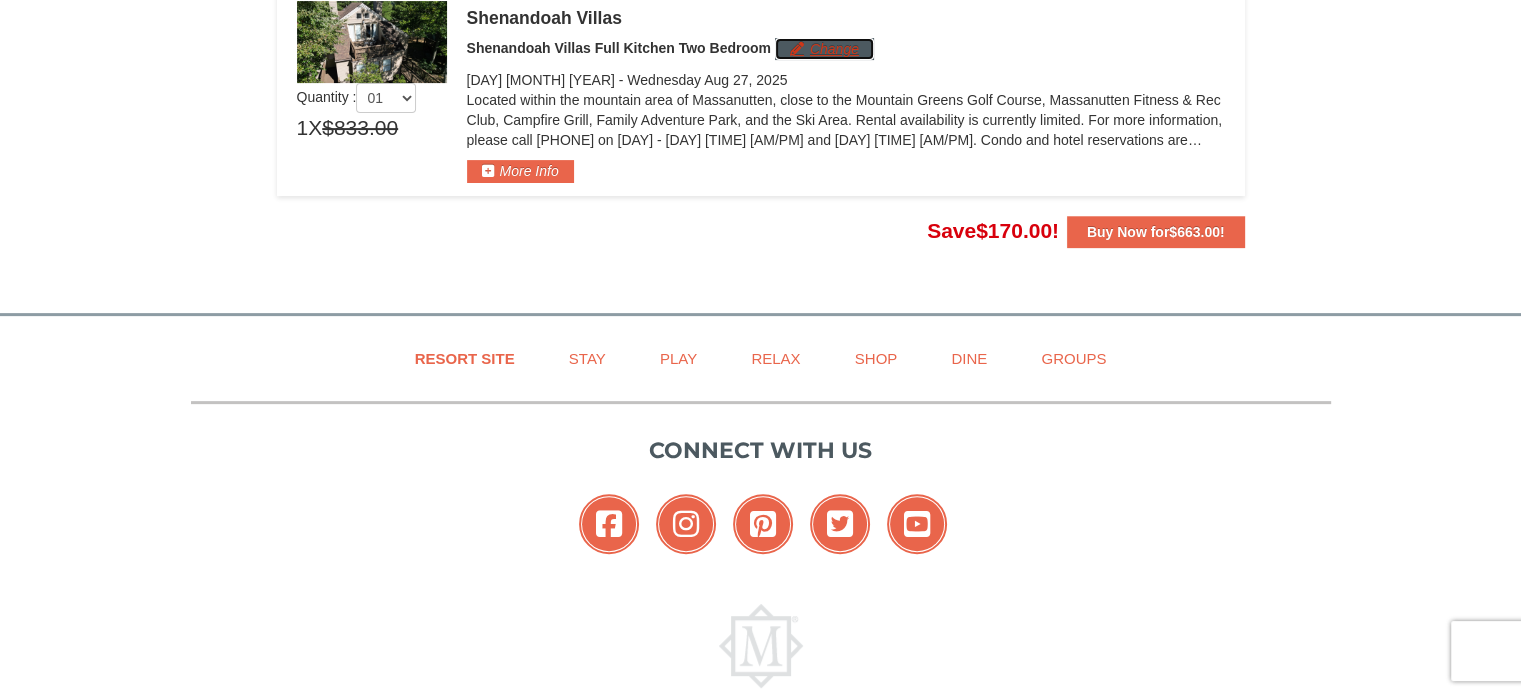 click on "Change" at bounding box center (824, 49) 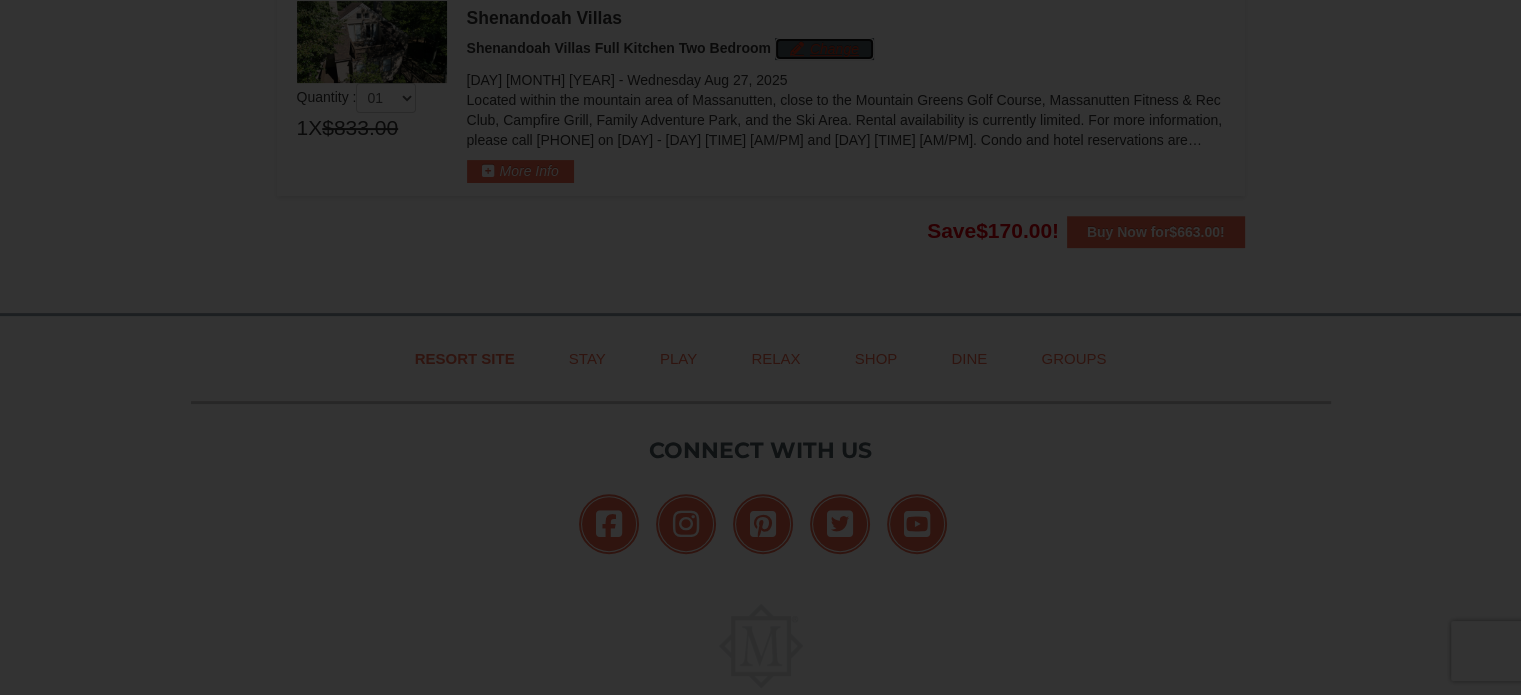 scroll, scrollTop: 0, scrollLeft: 0, axis: both 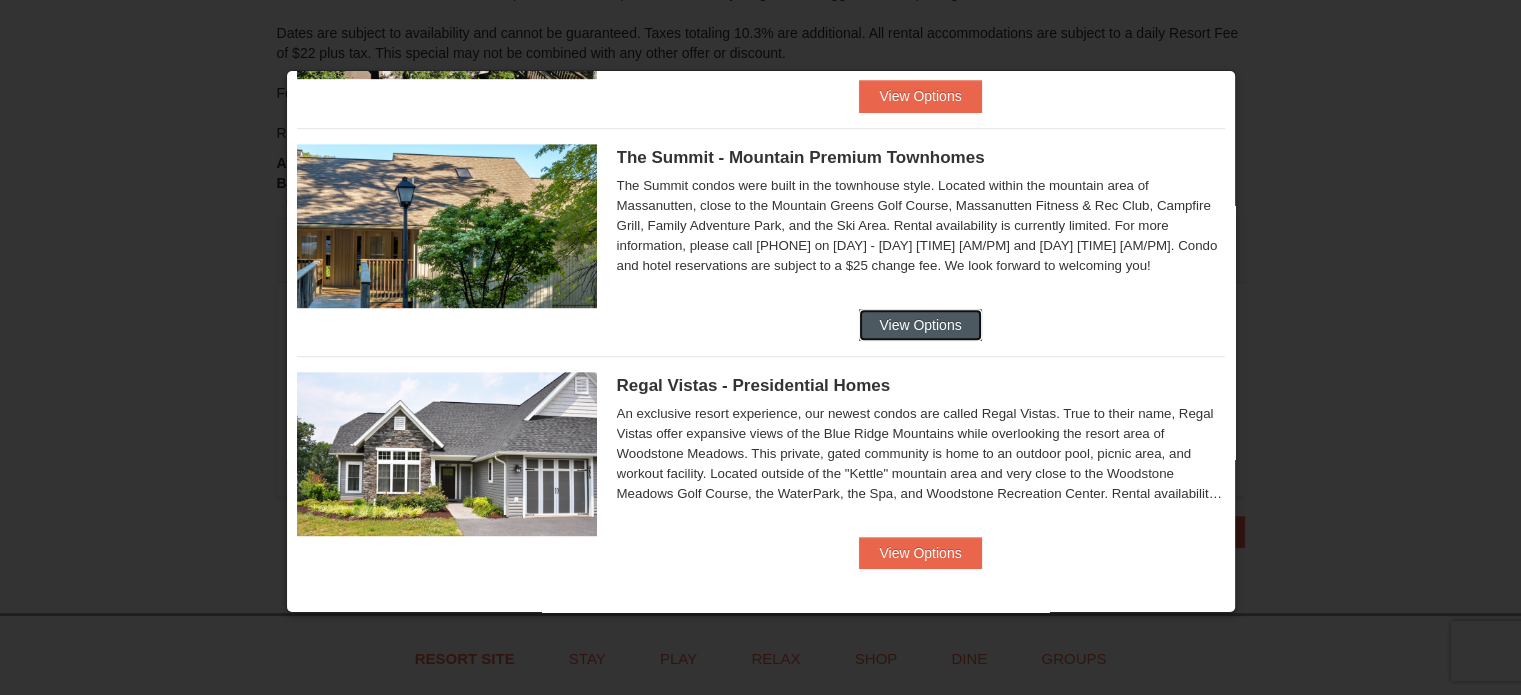 click on "View Options" at bounding box center [920, 325] 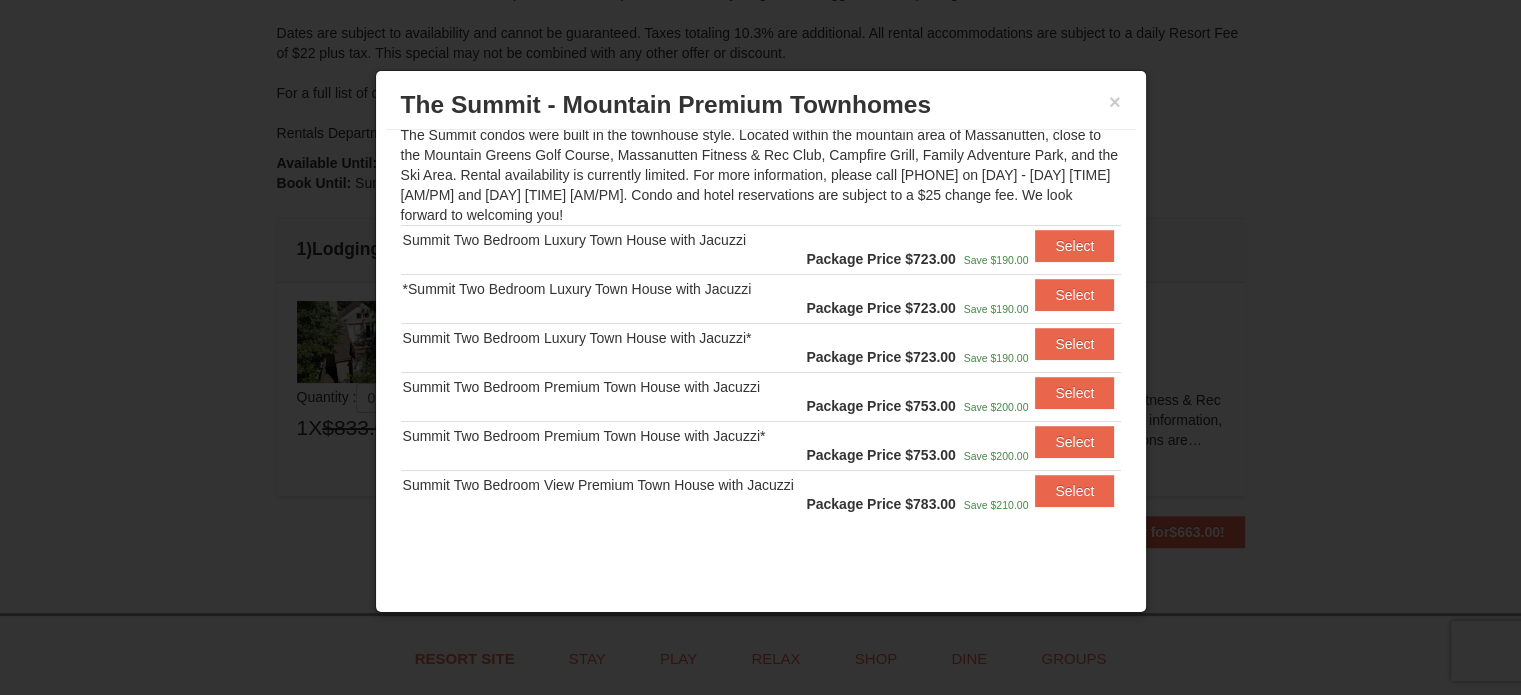scroll, scrollTop: 185, scrollLeft: 0, axis: vertical 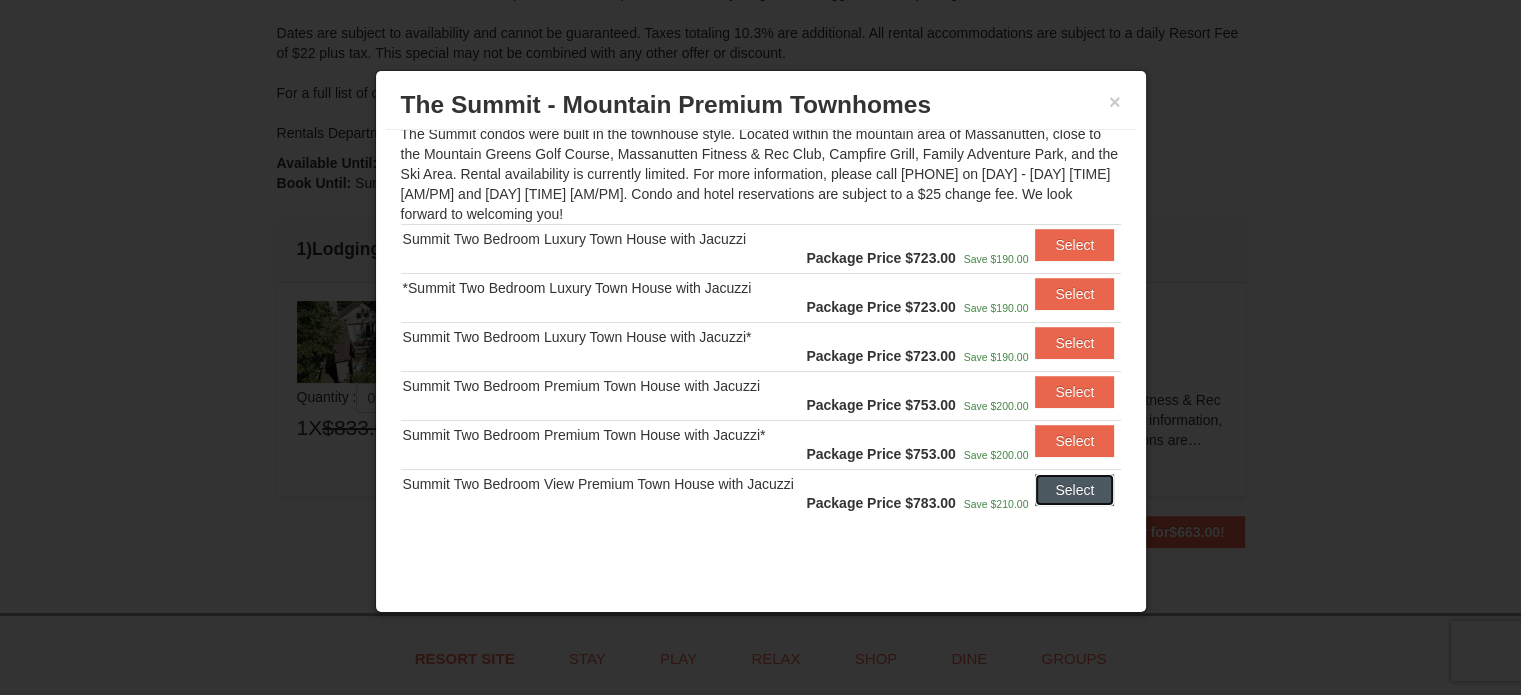 click on "Select" at bounding box center [1074, 490] 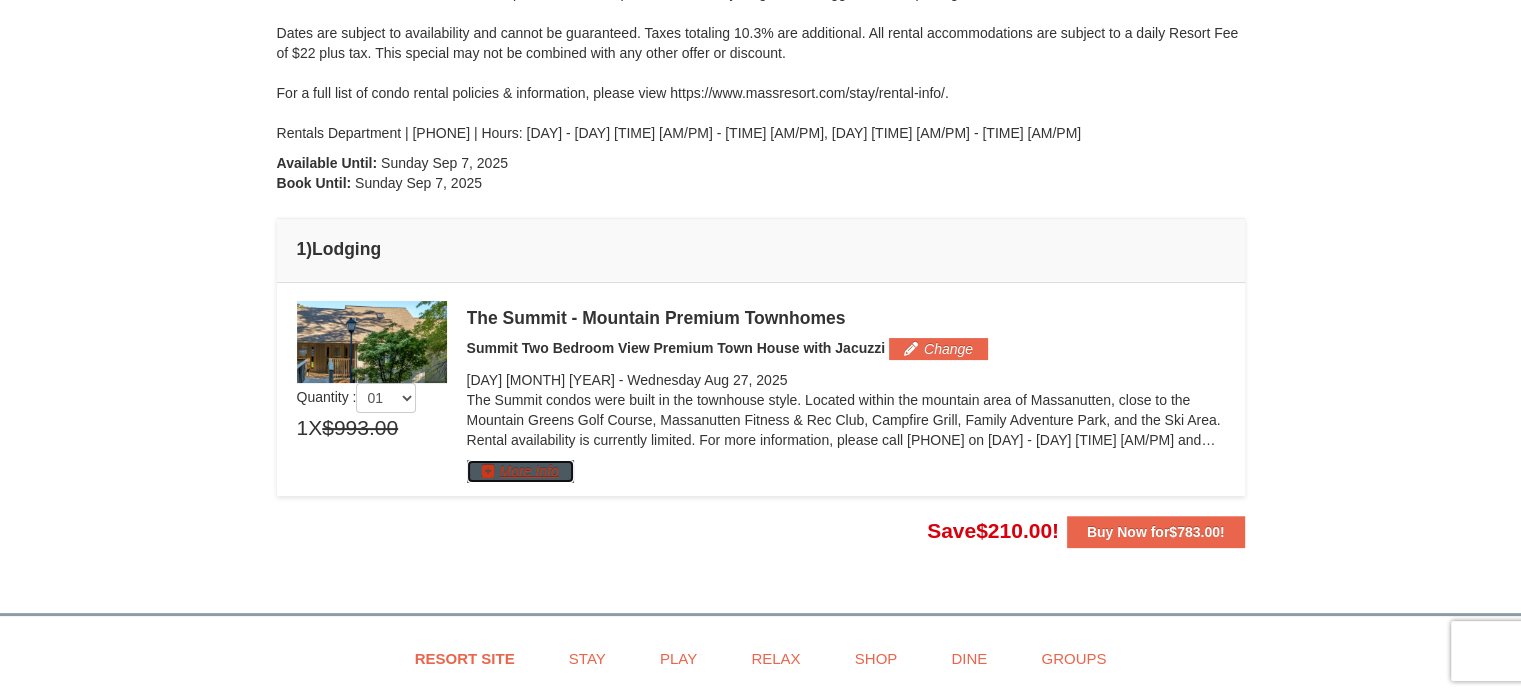 click on "More Info" at bounding box center (520, 471) 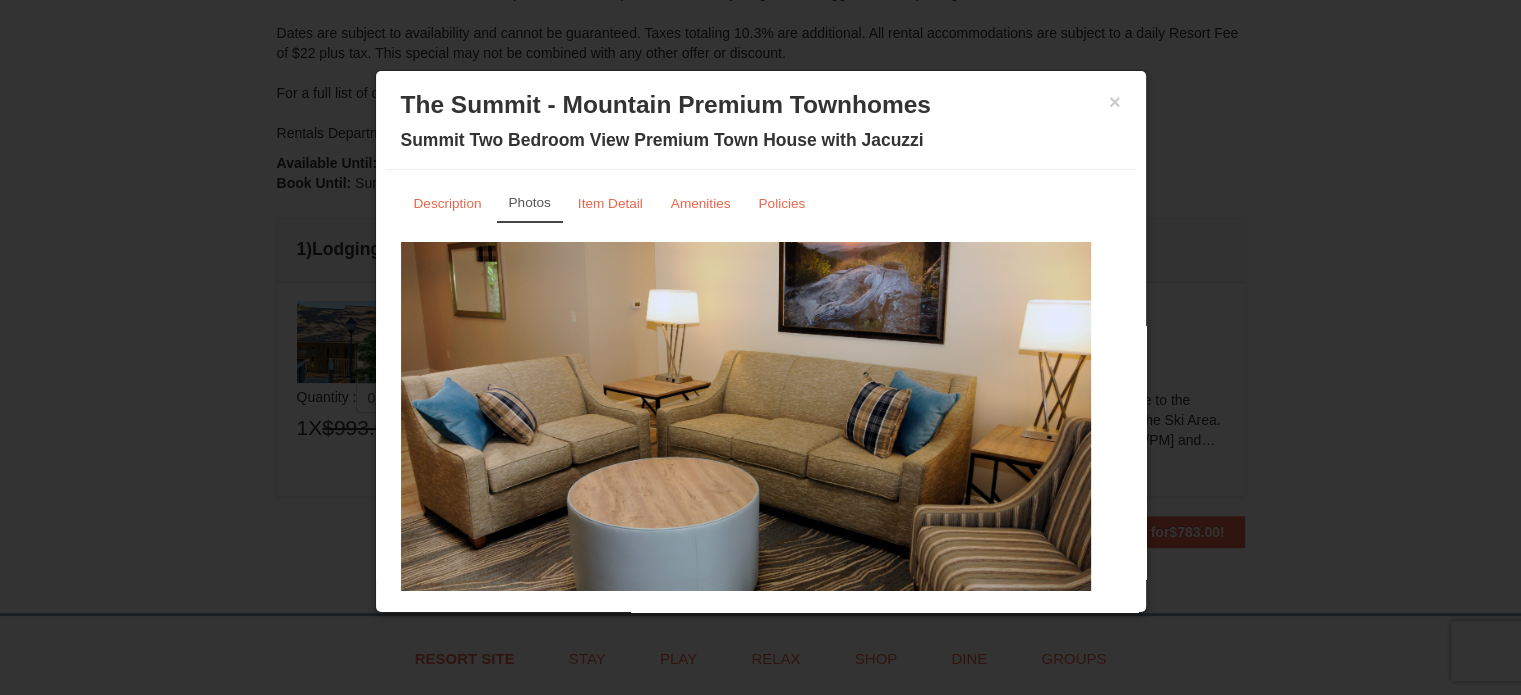 scroll, scrollTop: 0, scrollLeft: 0, axis: both 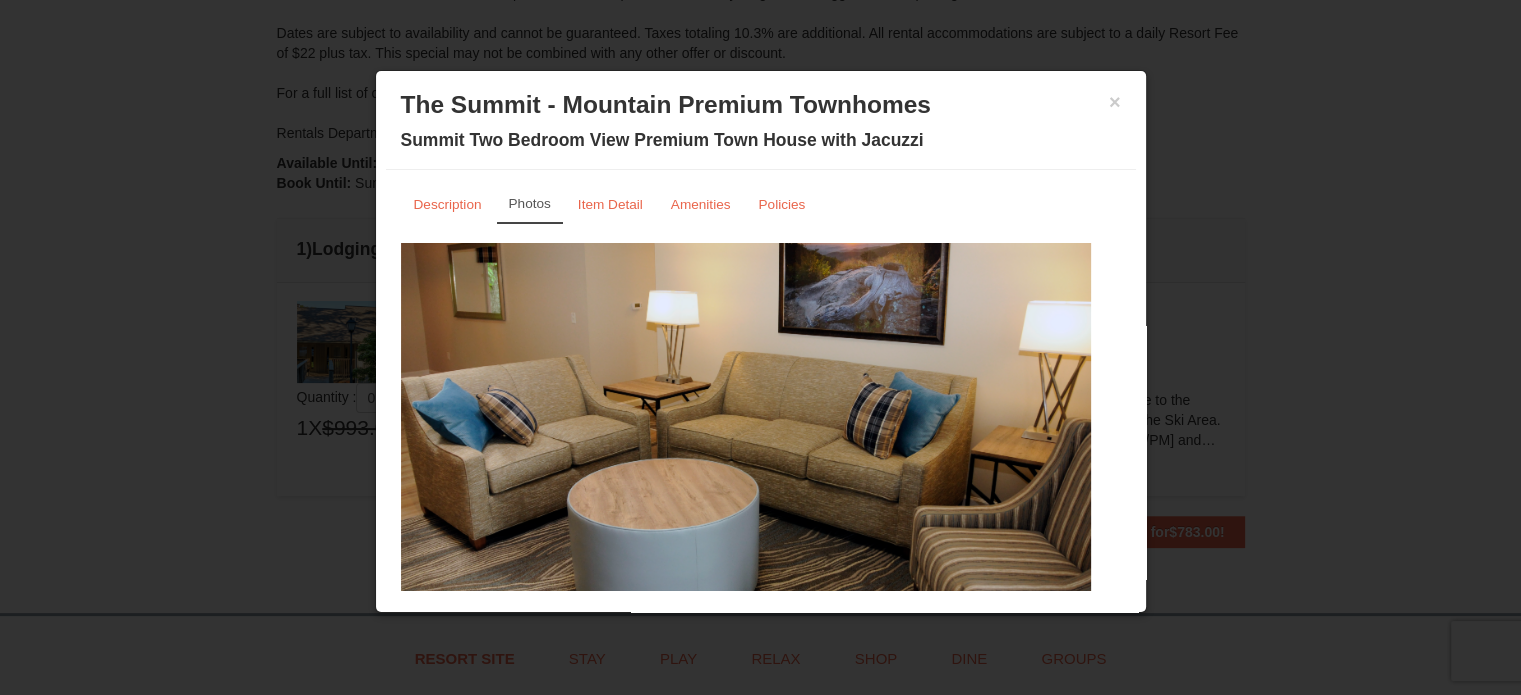 drag, startPoint x: 901, startPoint y: 374, endPoint x: 408, endPoint y: 395, distance: 493.44705 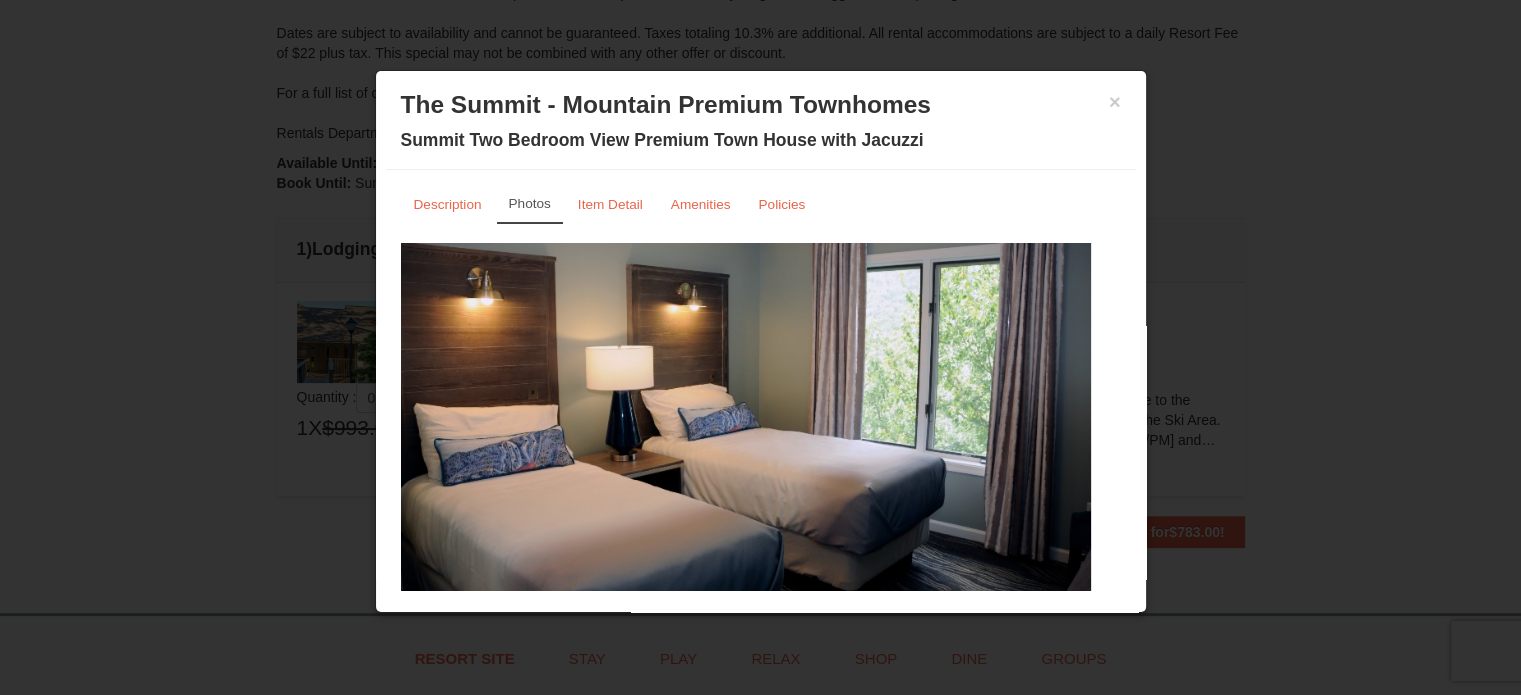 drag, startPoint x: 884, startPoint y: 409, endPoint x: 487, endPoint y: 417, distance: 397.0806 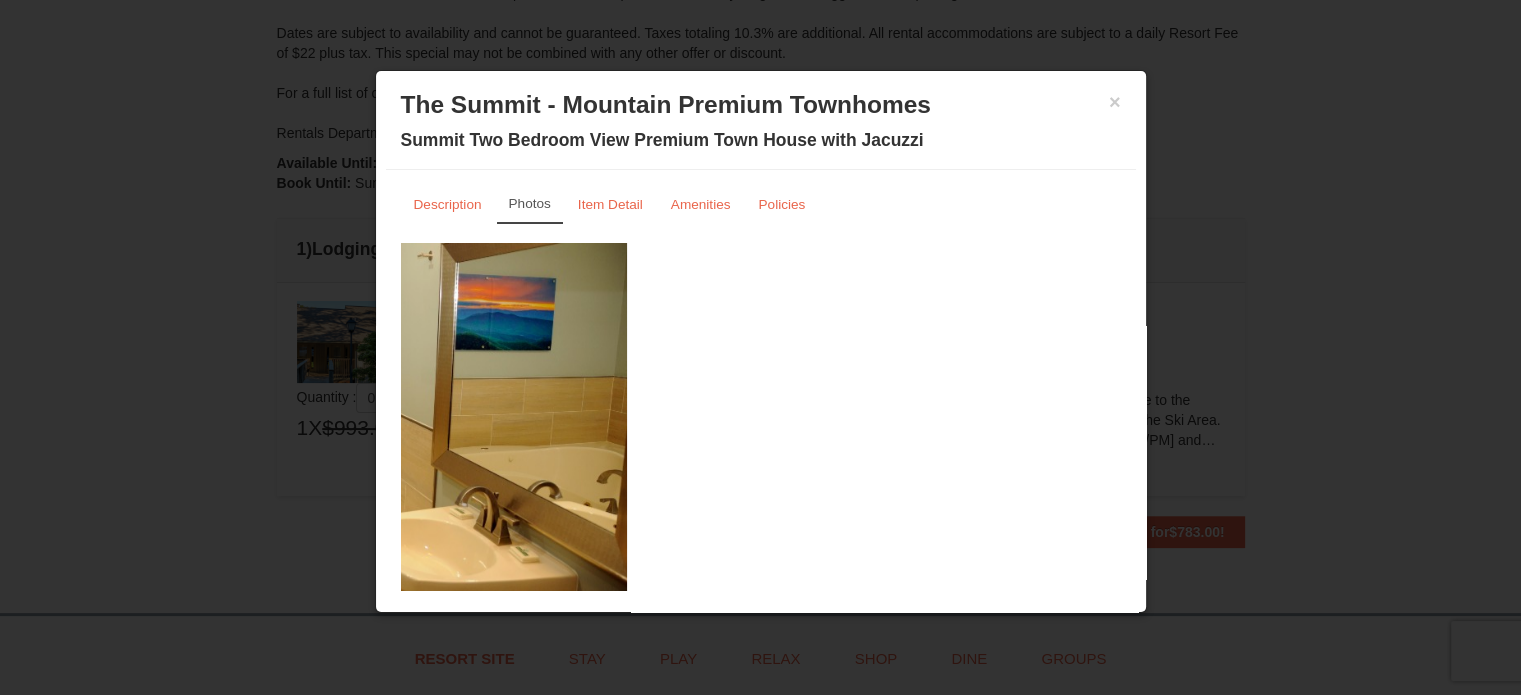 drag, startPoint x: 820, startPoint y: 404, endPoint x: 356, endPoint y: 411, distance: 464.0528 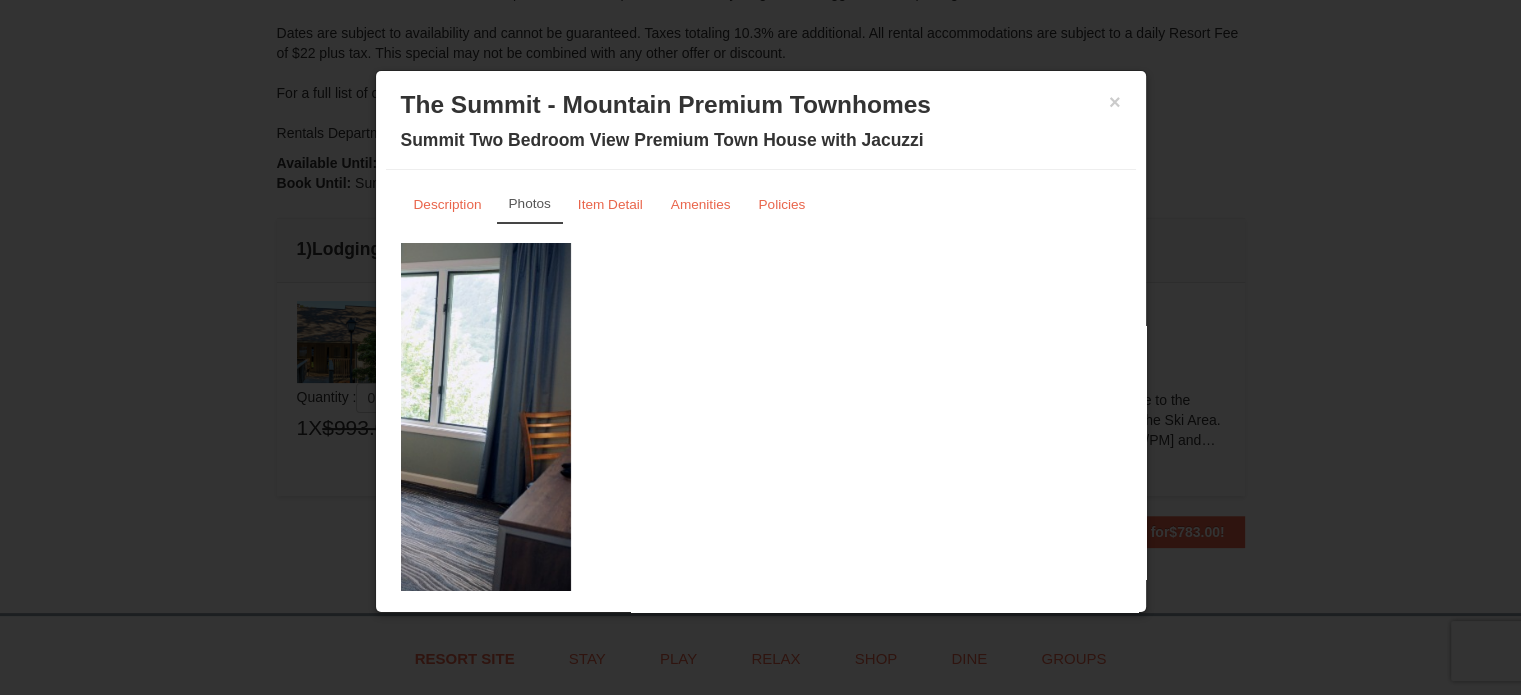 drag, startPoint x: 736, startPoint y: 401, endPoint x: 233, endPoint y: 393, distance: 503.06363 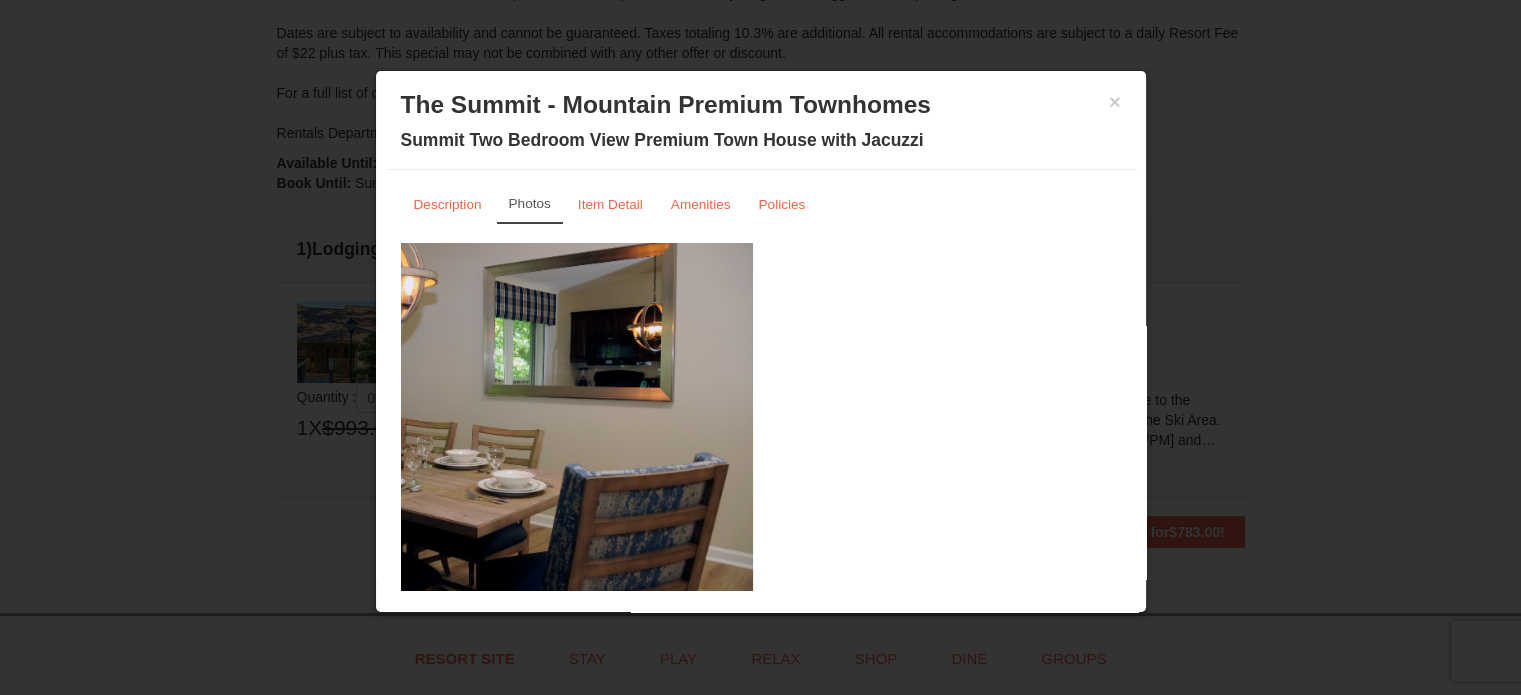 drag, startPoint x: 947, startPoint y: 377, endPoint x: 608, endPoint y: 387, distance: 339.14746 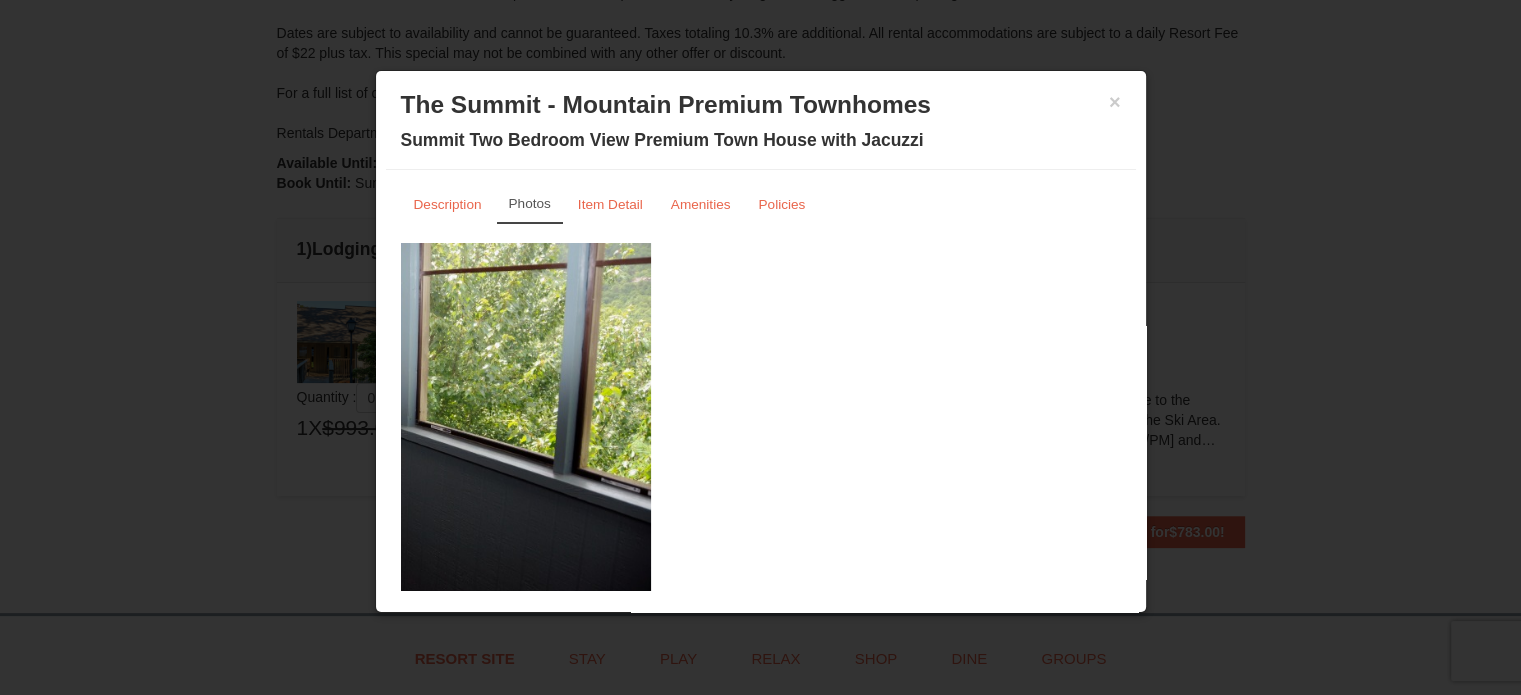 drag, startPoint x: 954, startPoint y: 398, endPoint x: 593, endPoint y: 407, distance: 361.11218 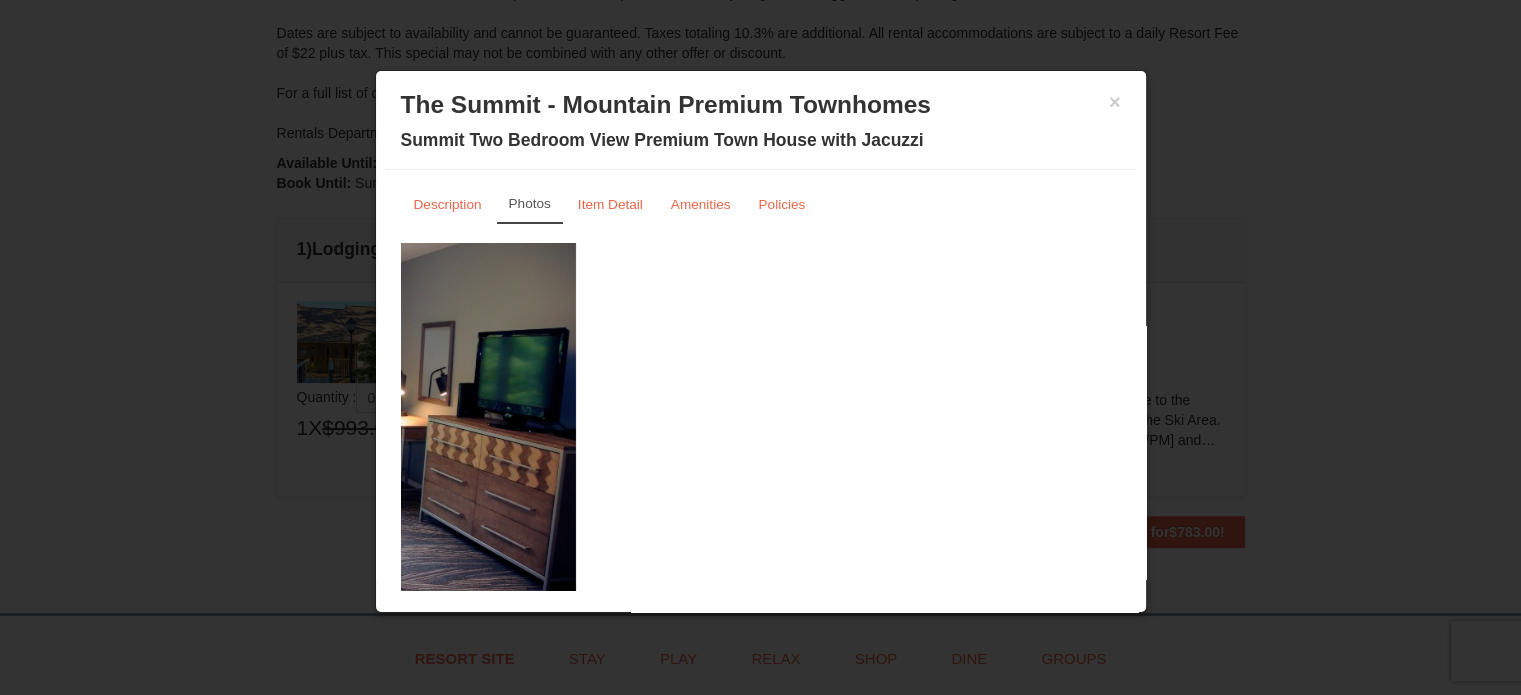 drag, startPoint x: 958, startPoint y: 383, endPoint x: 491, endPoint y: 399, distance: 467.27402 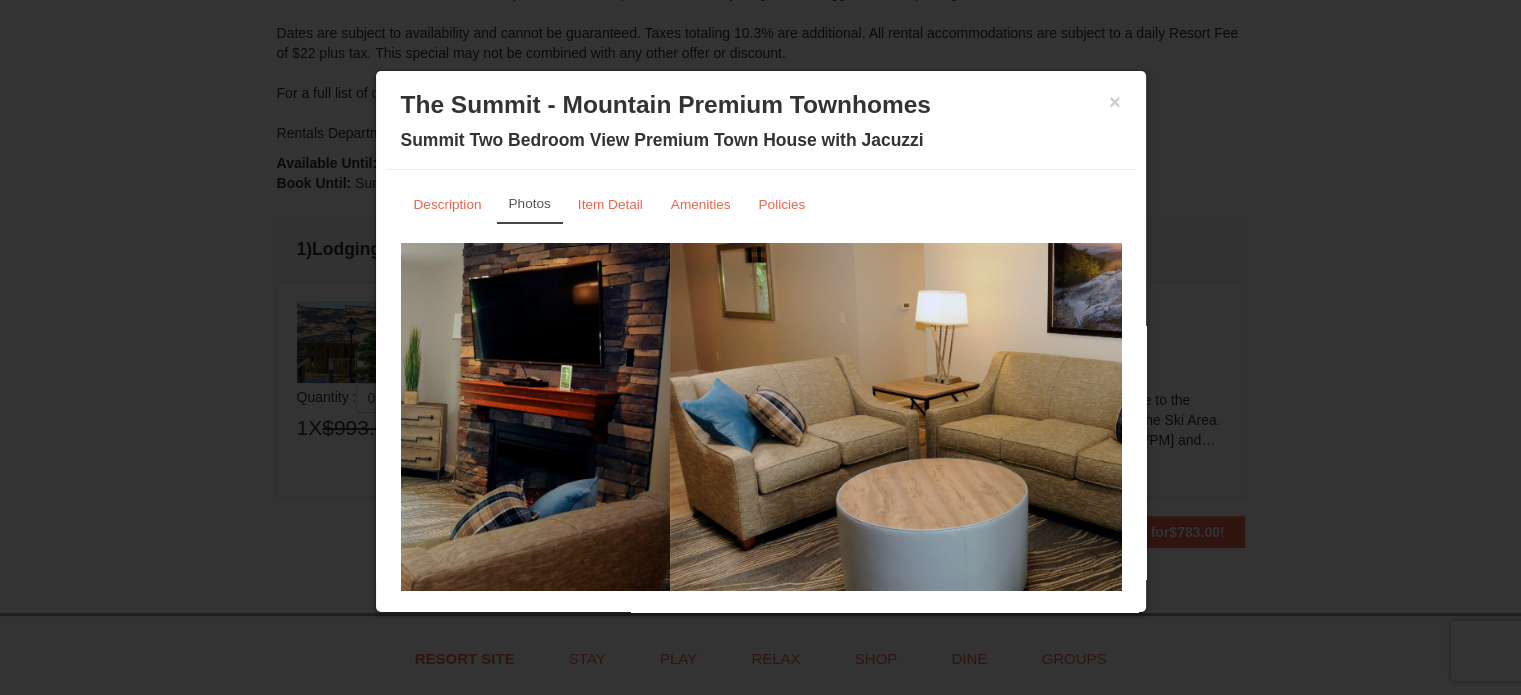drag, startPoint x: 975, startPoint y: 388, endPoint x: 611, endPoint y: 406, distance: 364.4448 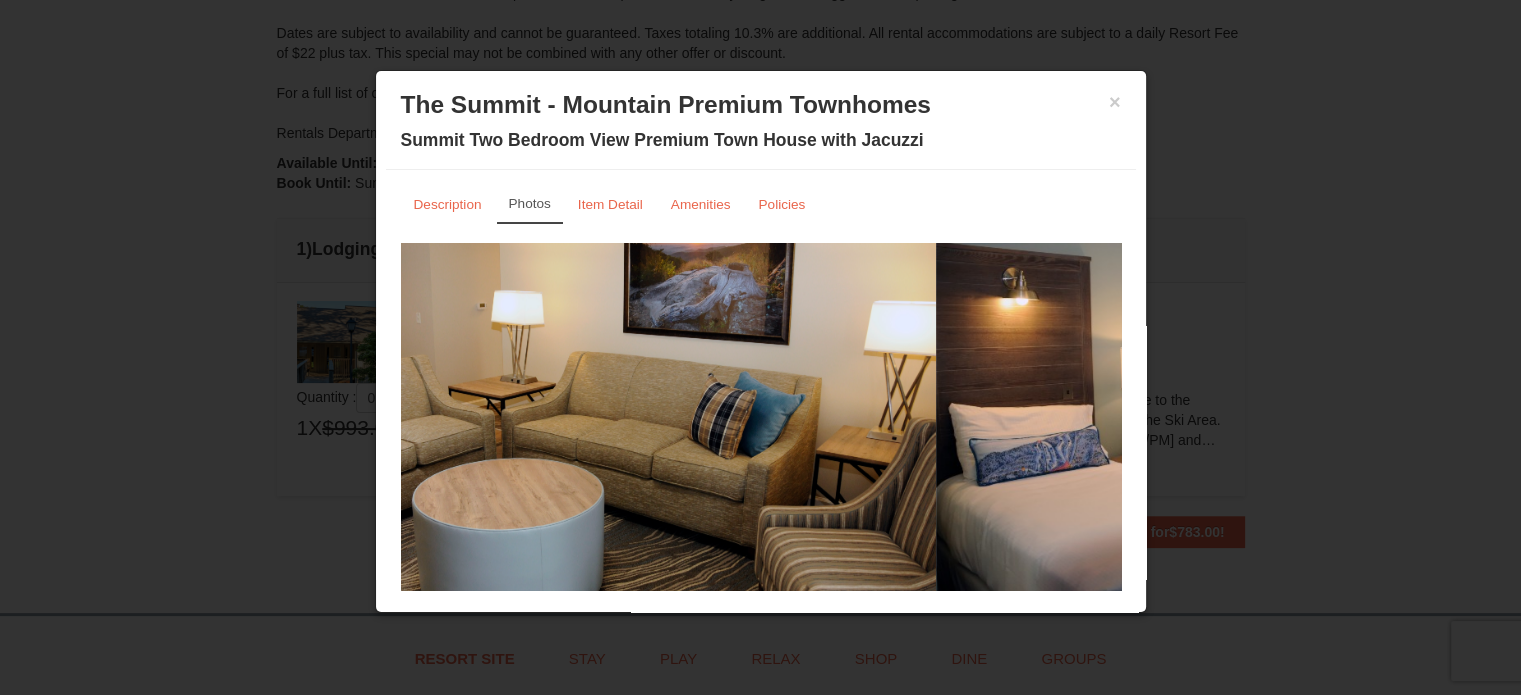drag, startPoint x: 952, startPoint y: 391, endPoint x: 561, endPoint y: 406, distance: 391.28763 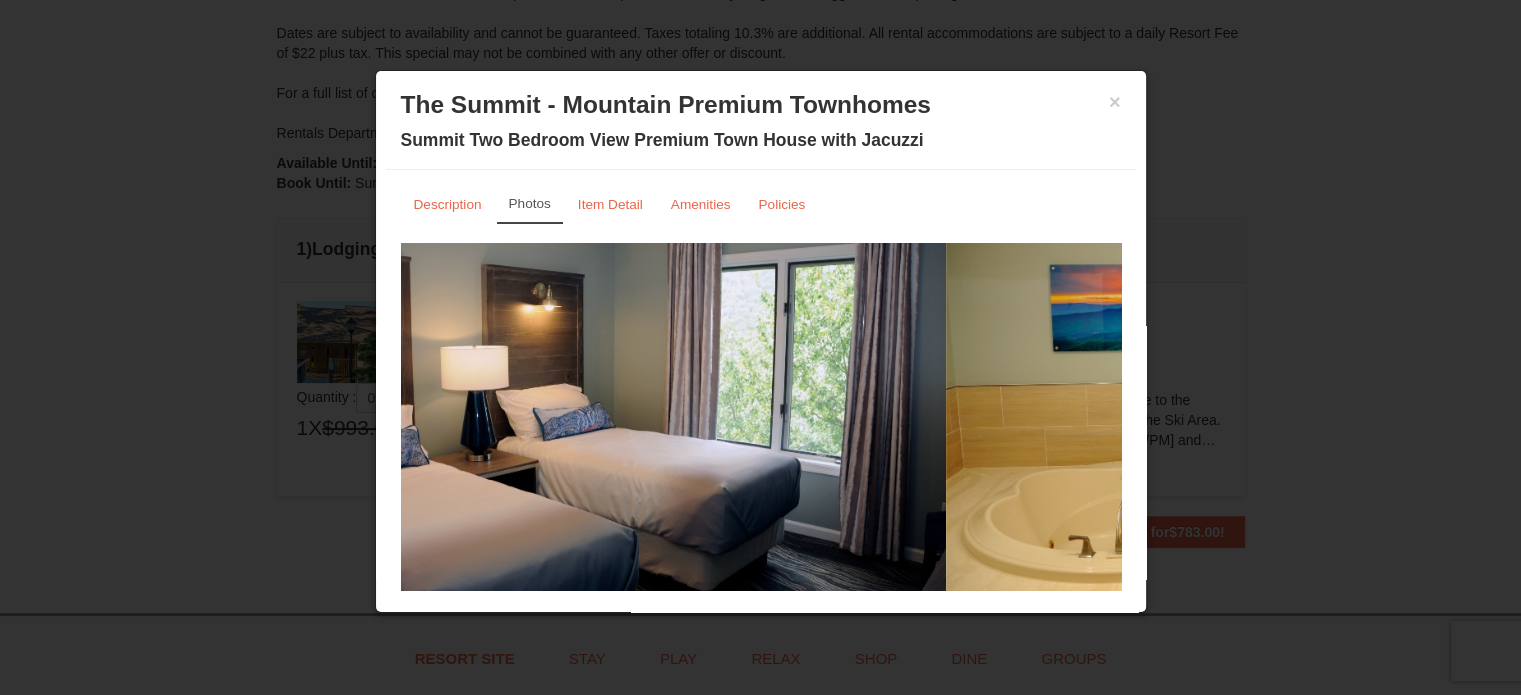 drag, startPoint x: 832, startPoint y: 397, endPoint x: 320, endPoint y: 410, distance: 512.16504 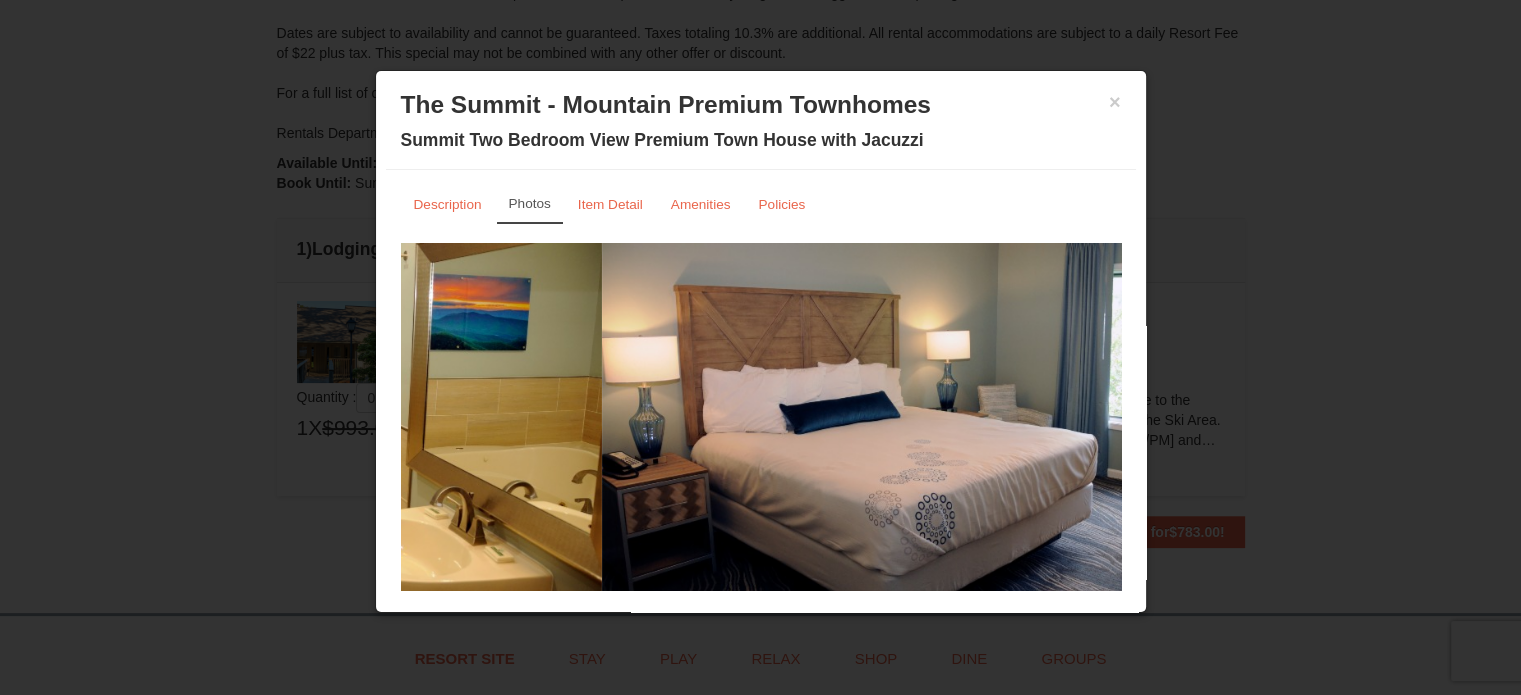 drag, startPoint x: 934, startPoint y: 387, endPoint x: 416, endPoint y: 402, distance: 518.21716 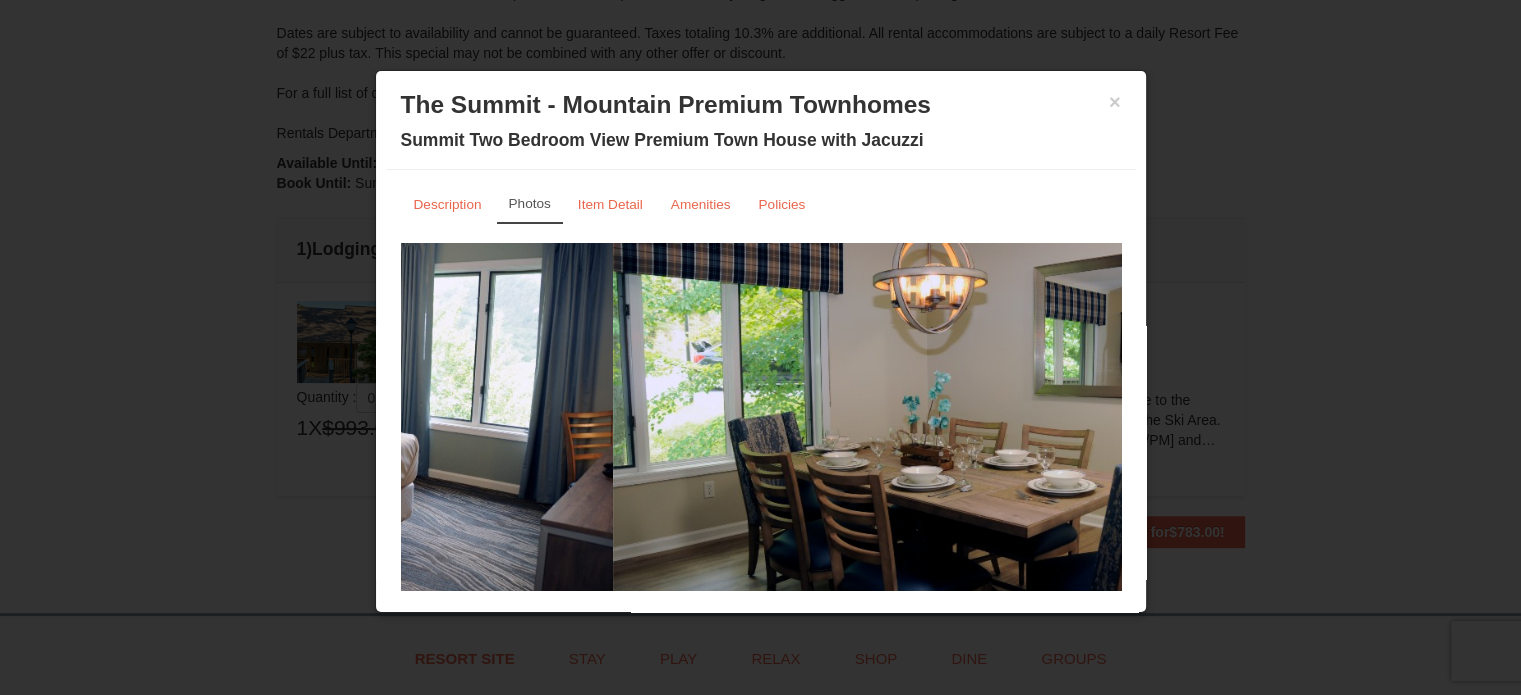 drag, startPoint x: 849, startPoint y: 407, endPoint x: 358, endPoint y: 419, distance: 491.1466 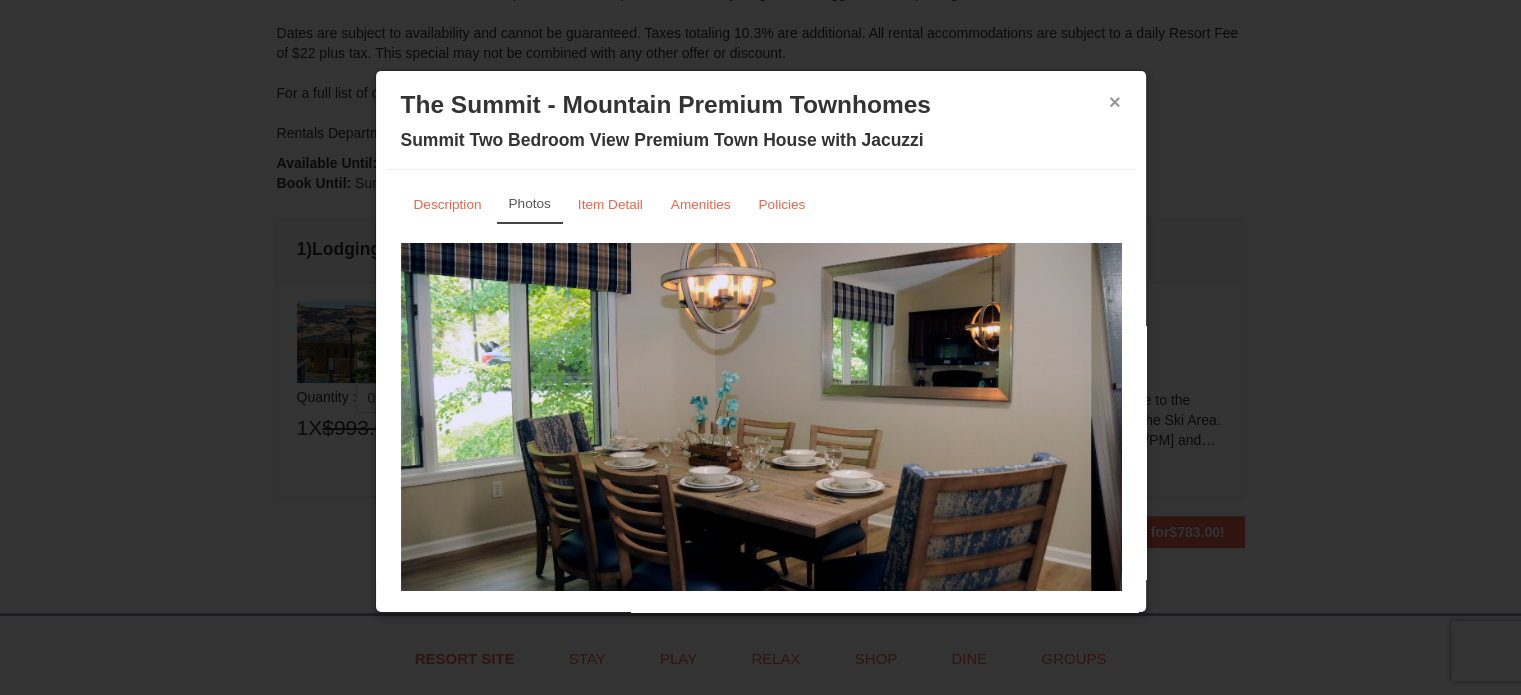 click on "×" at bounding box center [1115, 102] 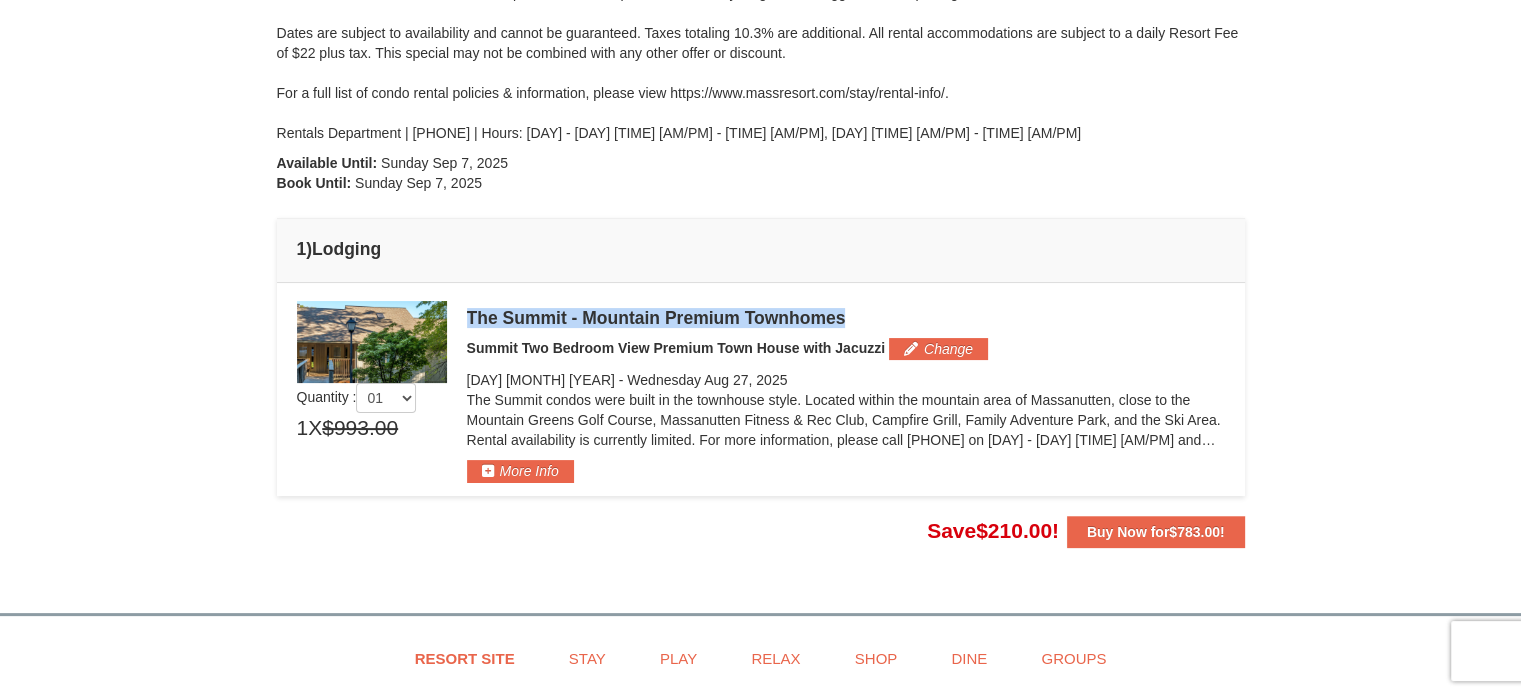 drag, startPoint x: 470, startPoint y: 313, endPoint x: 847, endPoint y: 296, distance: 377.3831 